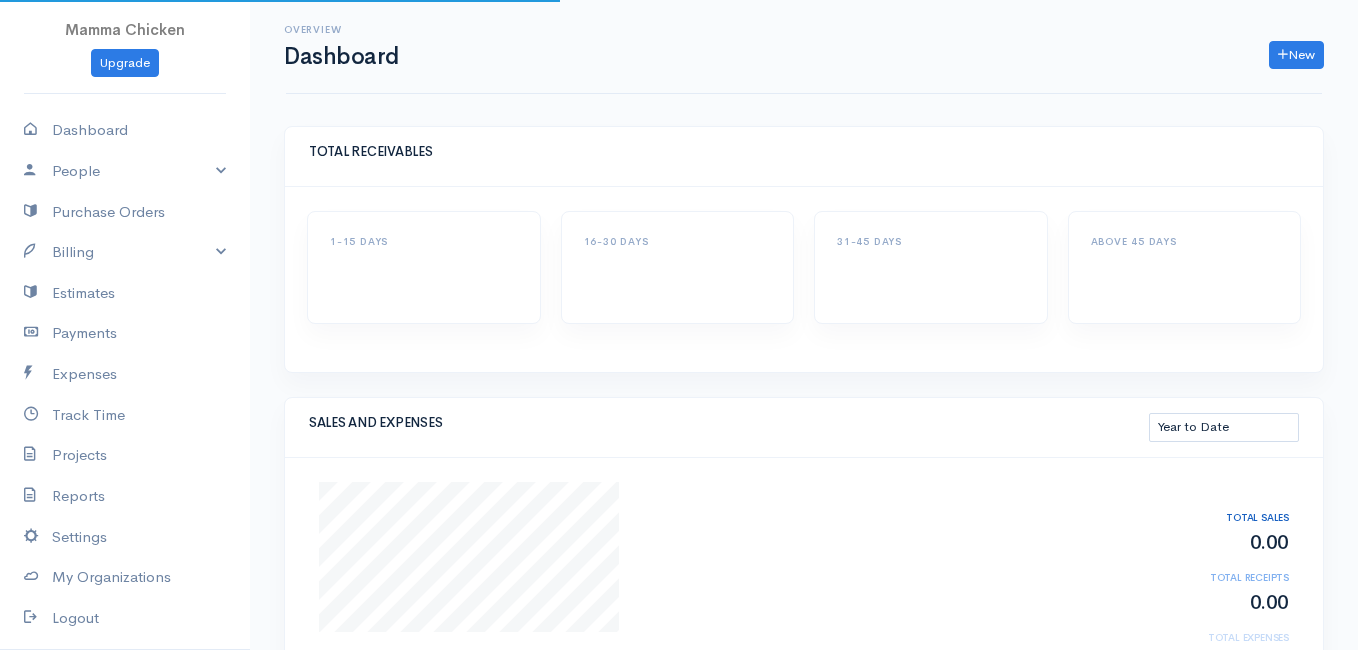 select on "thistoyear" 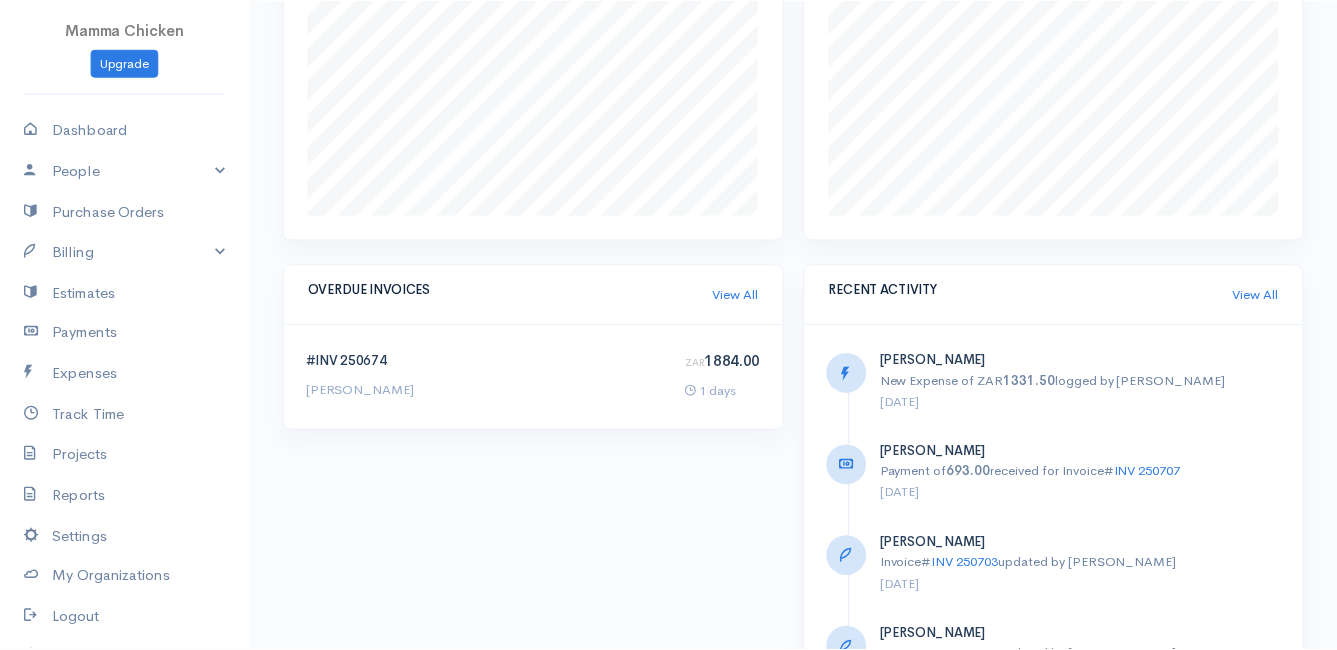 scroll, scrollTop: 600, scrollLeft: 0, axis: vertical 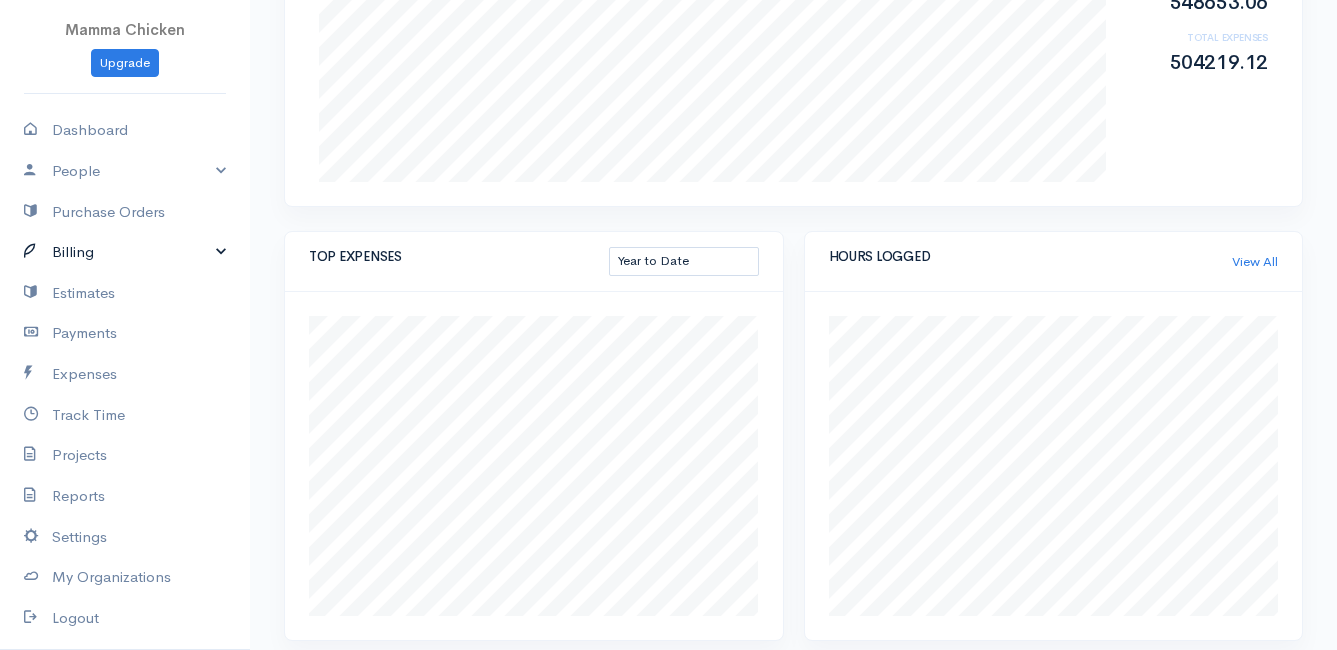 click on "Billing" at bounding box center (125, 252) 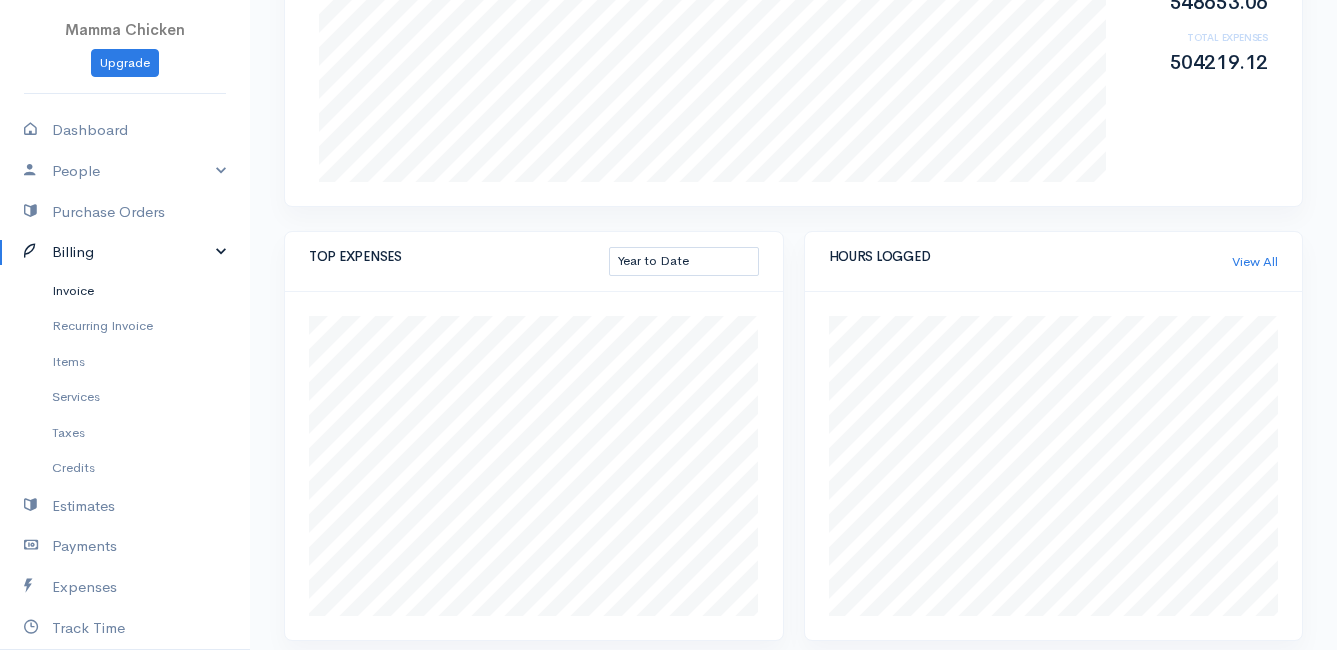 click on "Invoice" at bounding box center (125, 291) 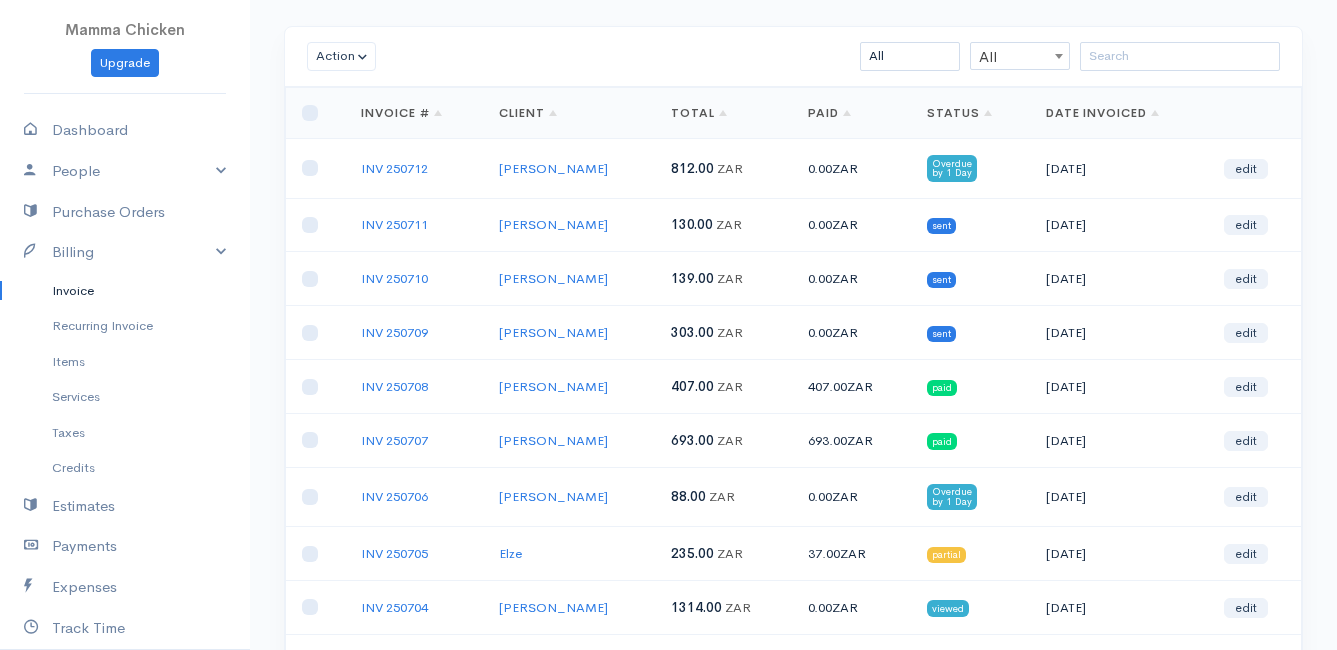 scroll, scrollTop: 200, scrollLeft: 0, axis: vertical 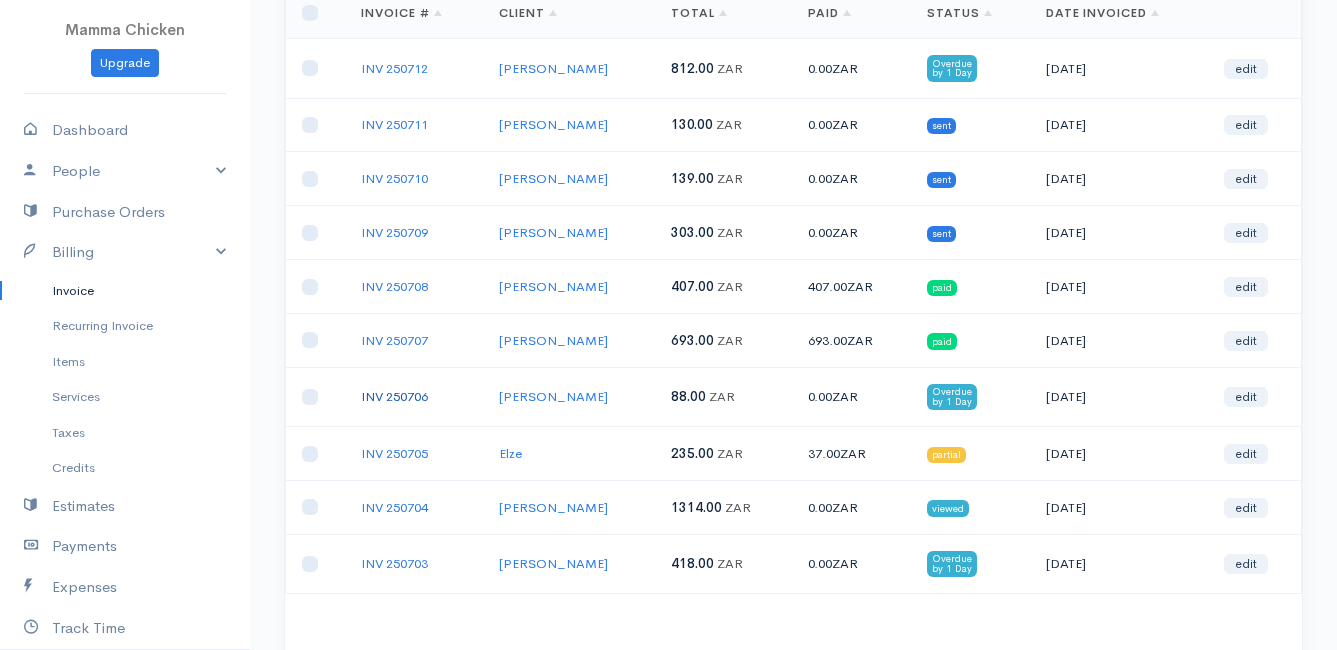 click on "INV 250706" at bounding box center [394, 396] 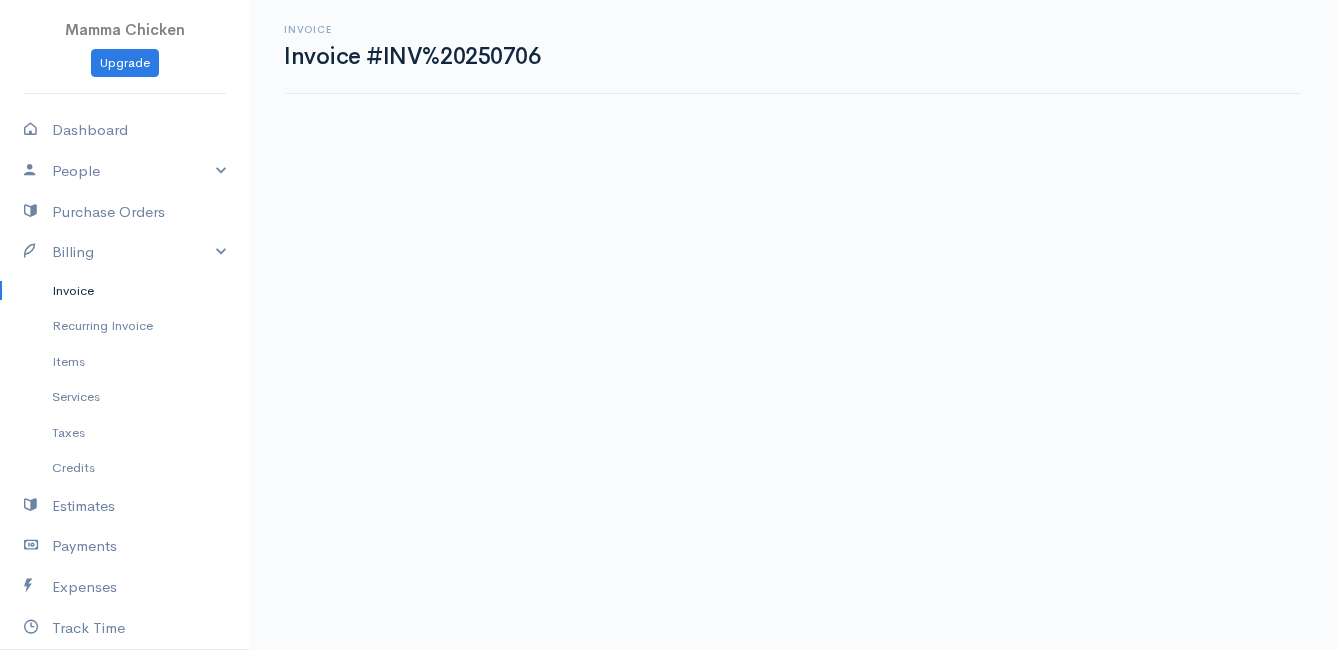 scroll, scrollTop: 0, scrollLeft: 0, axis: both 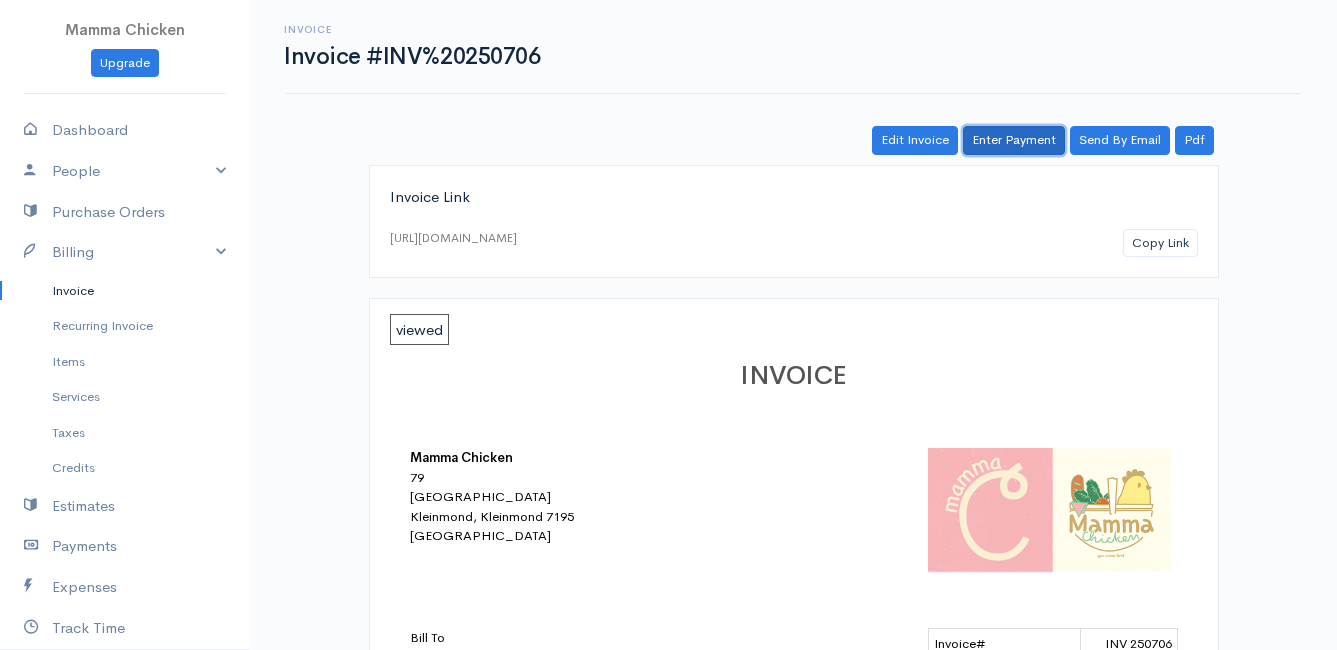 click on "Enter Payment" at bounding box center [1014, 140] 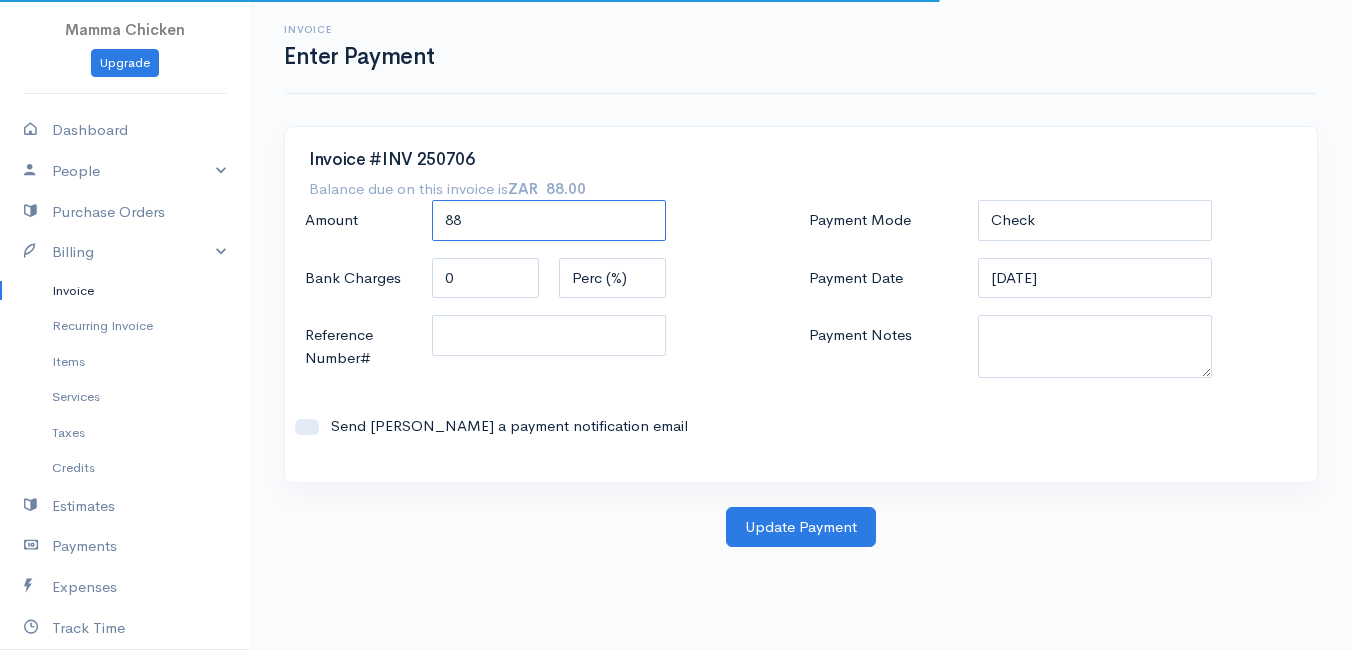 drag, startPoint x: 603, startPoint y: 228, endPoint x: 342, endPoint y: 234, distance: 261.06897 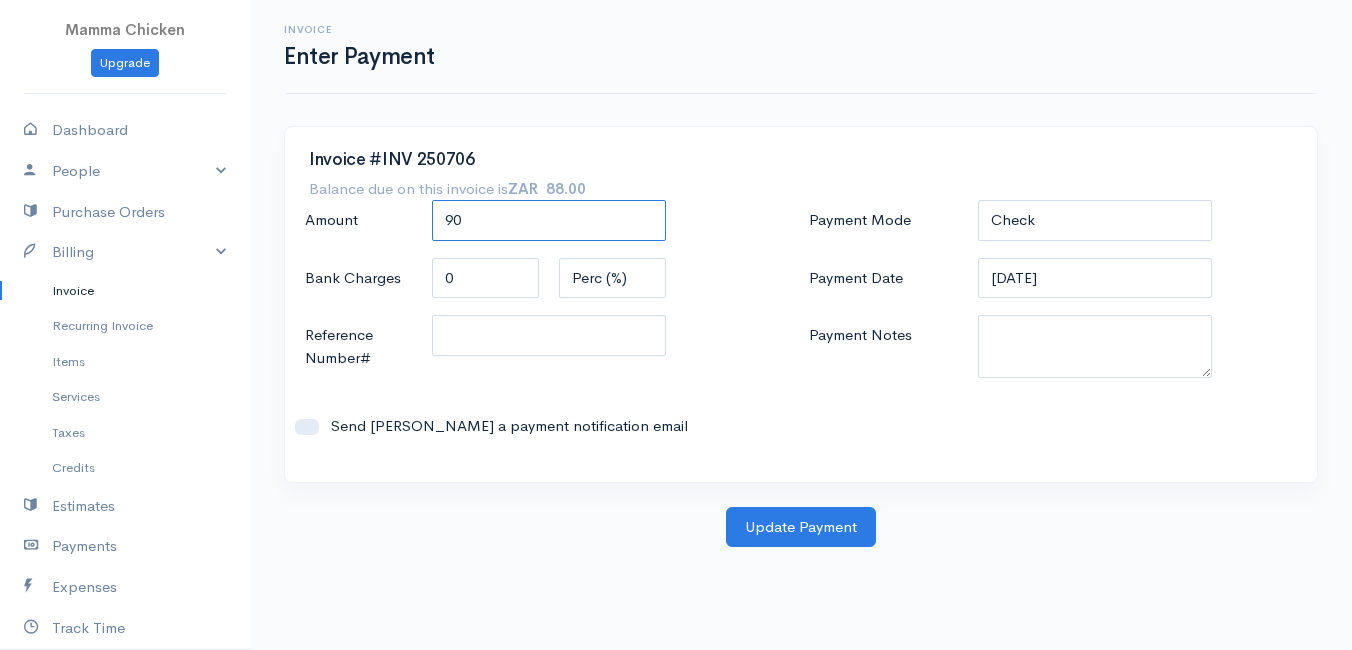 type on "90" 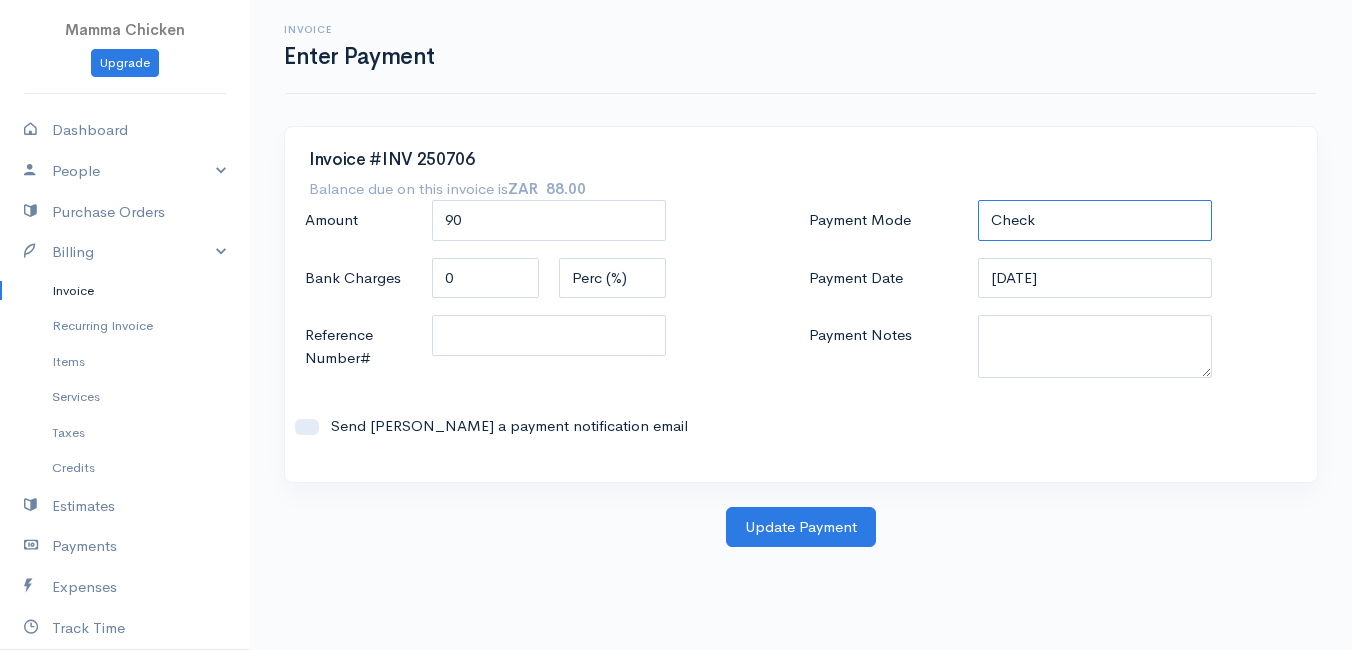 click on "Check Bank Transfer Credit Cash Debit ACH VISA MASTERCARD AMEX DISCOVER DINERS EUROCARD JCB NOVA Credit Card PayPal Google Checkout 2Checkout Amazon" at bounding box center (1095, 220) 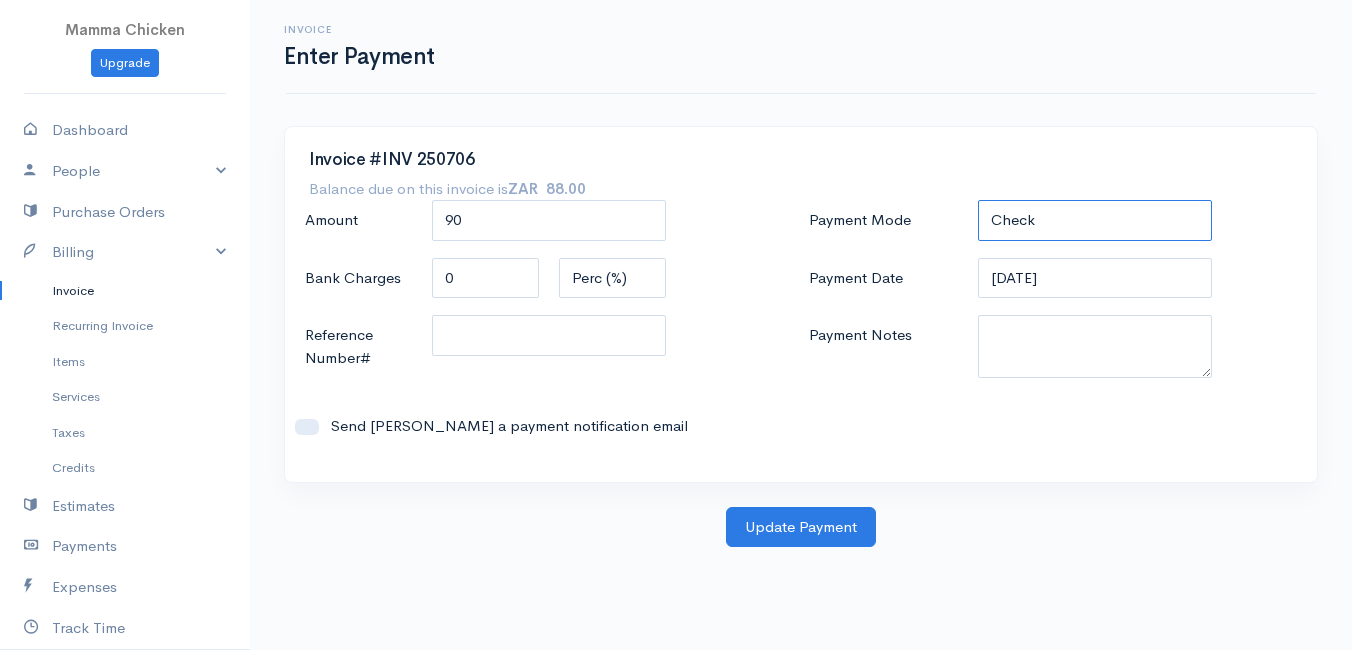 select on "Cash" 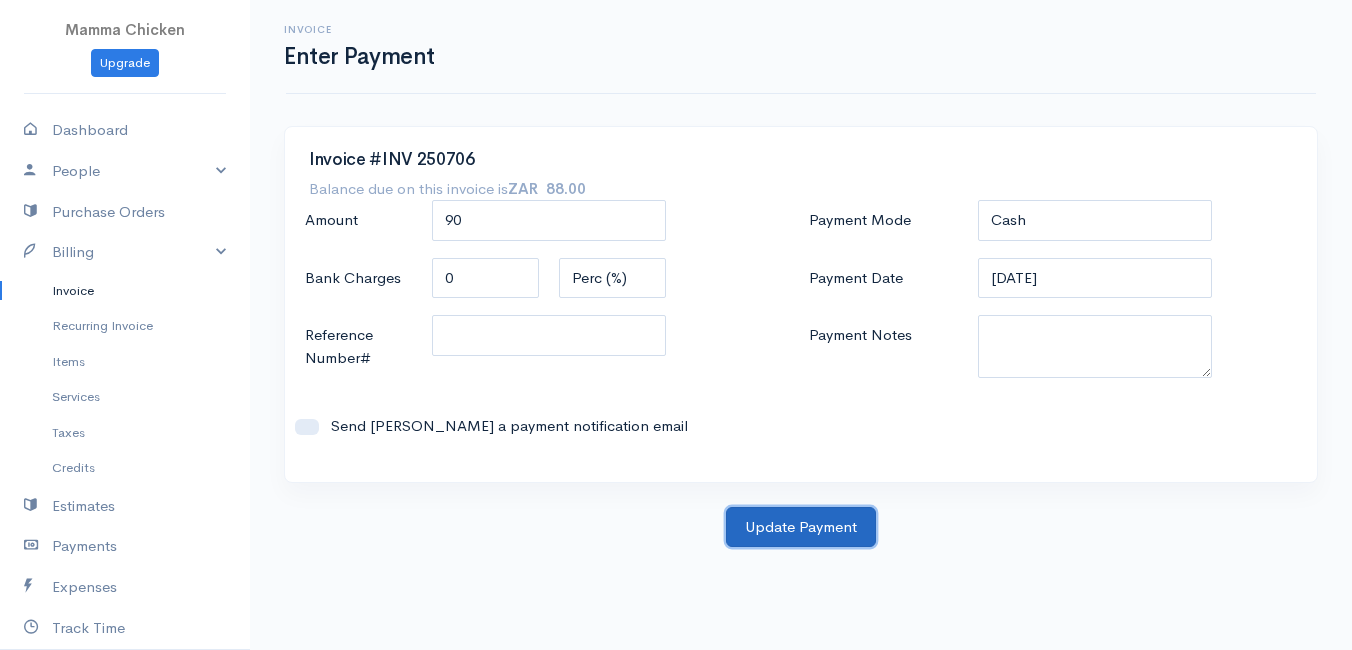 click on "Update Payment" at bounding box center [801, 527] 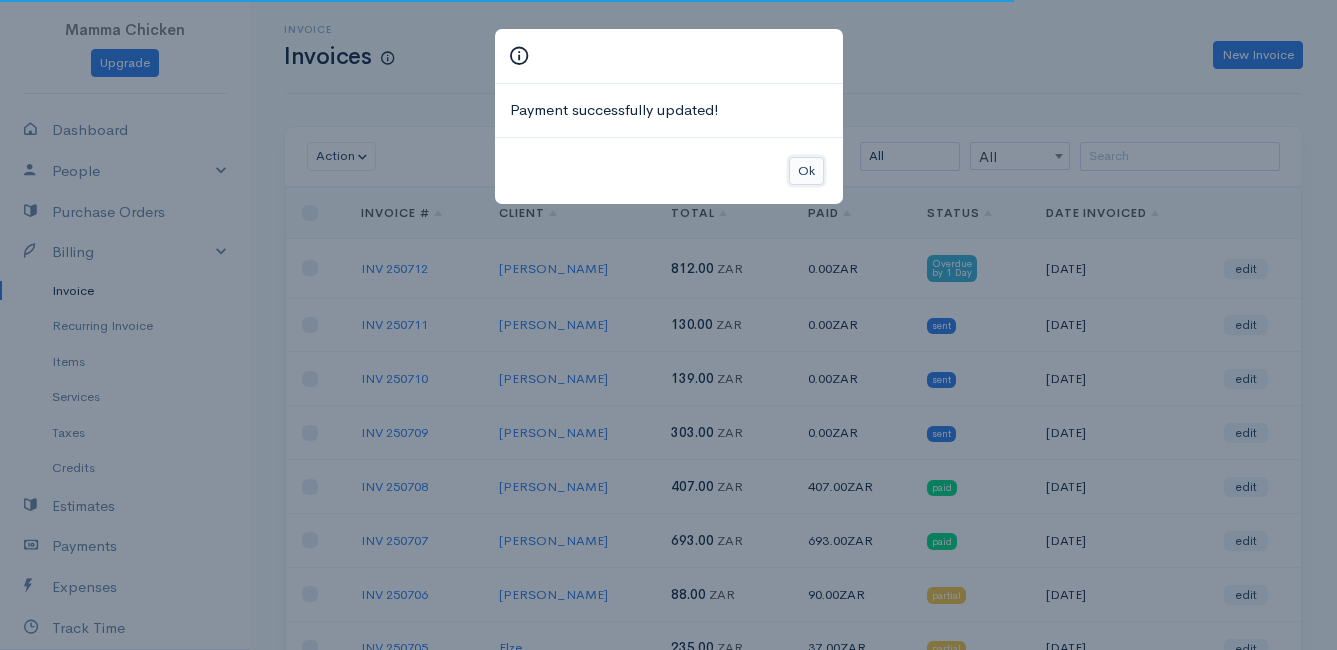 click on "Ok" at bounding box center [806, 171] 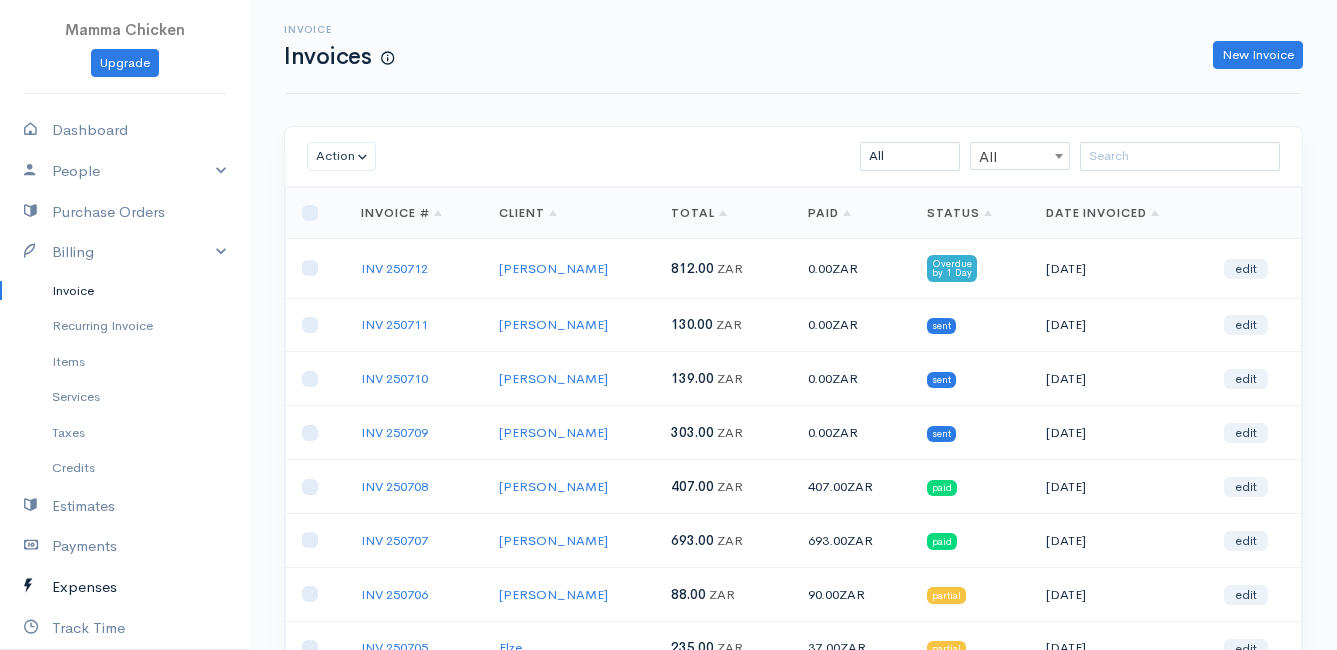 click on "Expenses" at bounding box center [125, 587] 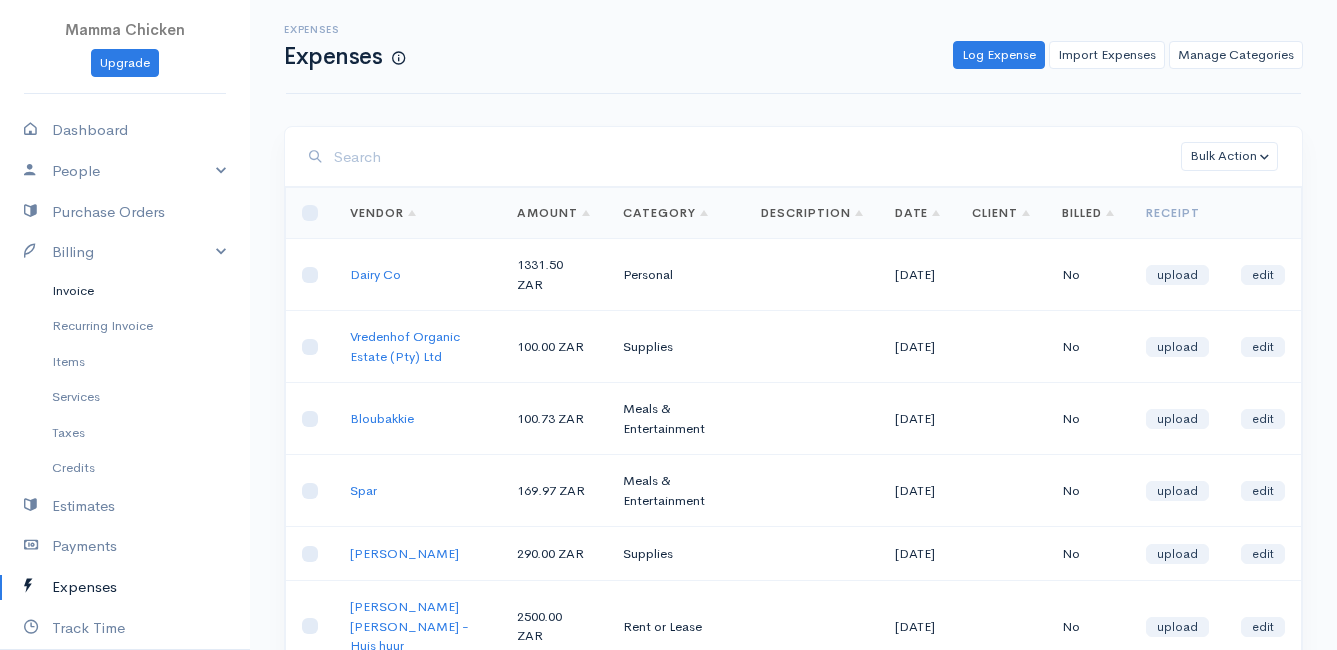 click on "Invoice" at bounding box center (125, 291) 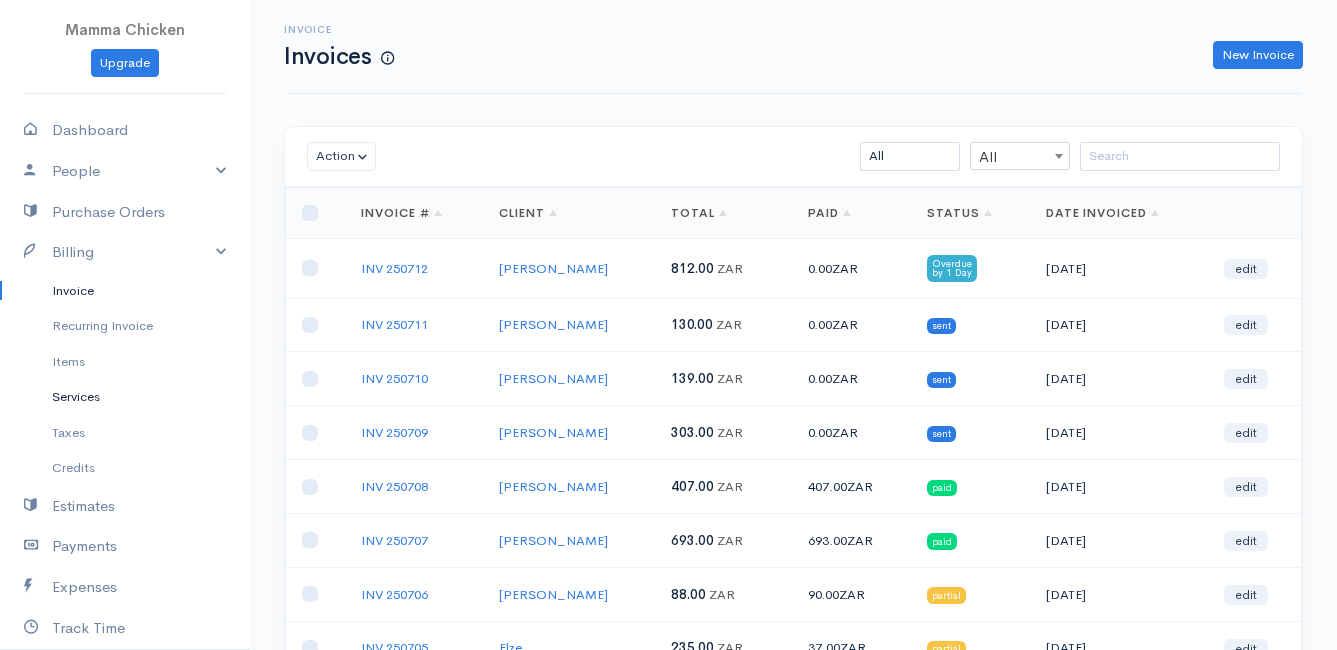scroll, scrollTop: 100, scrollLeft: 0, axis: vertical 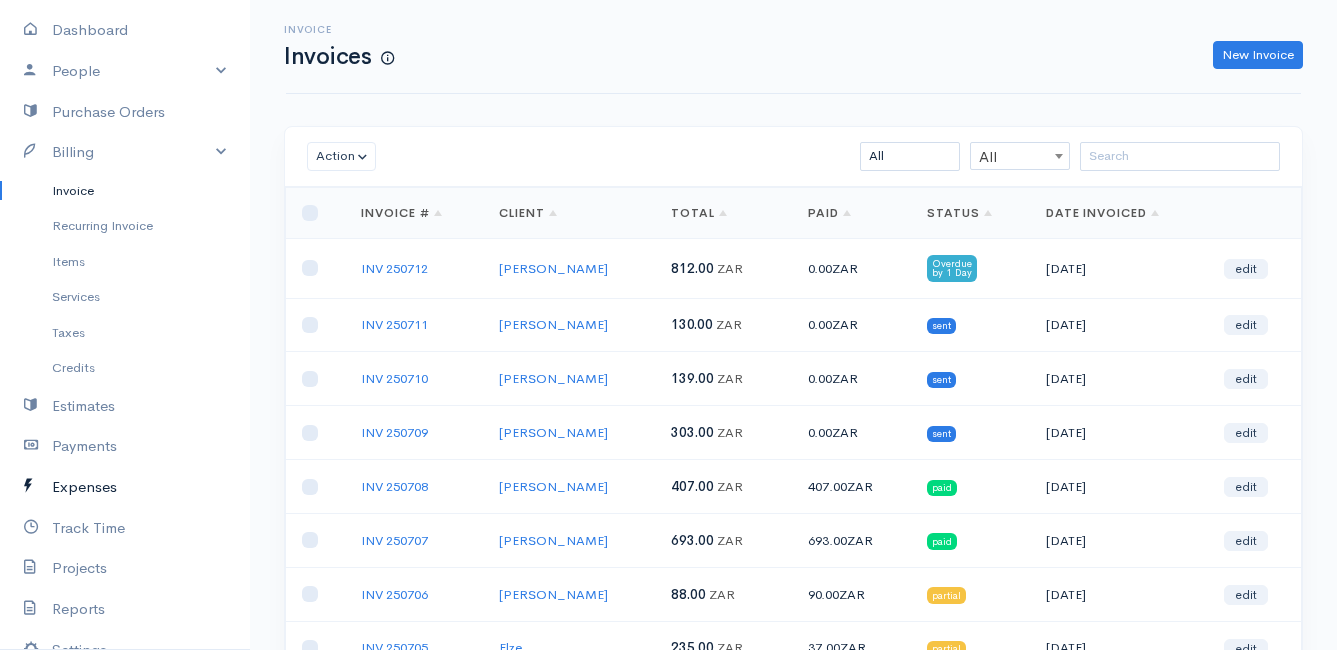 click on "Expenses" at bounding box center [125, 487] 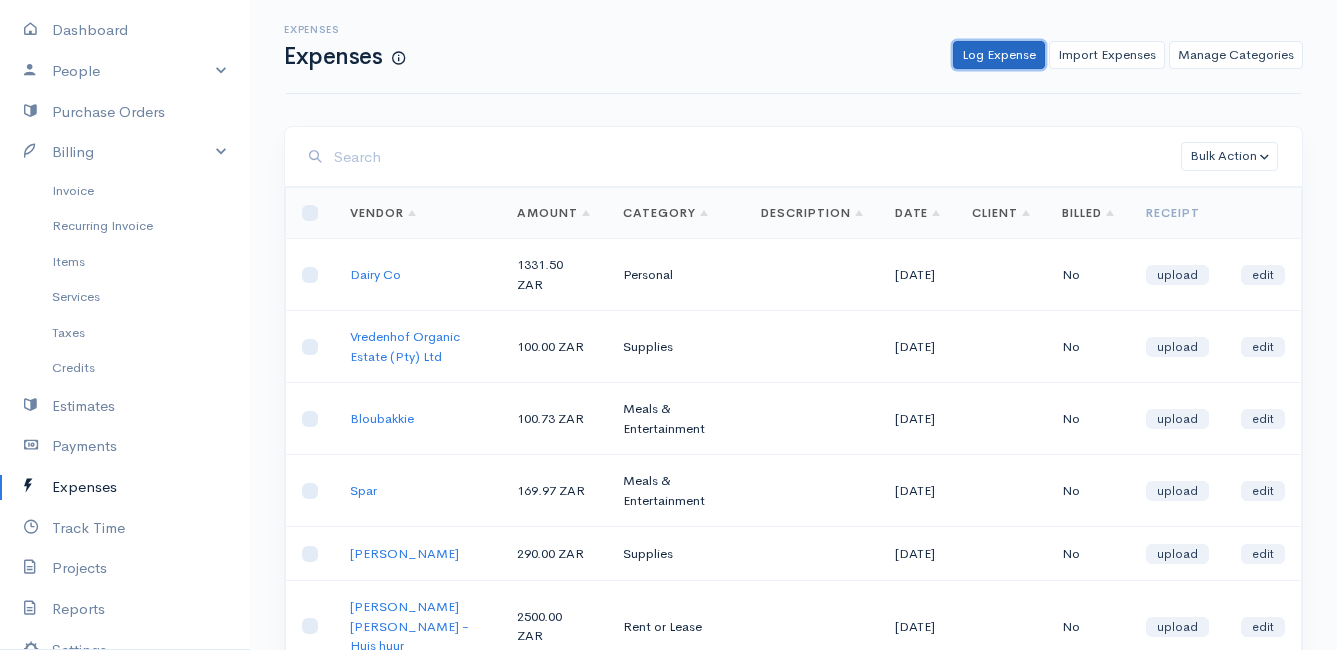 click on "Log Expense" at bounding box center (999, 55) 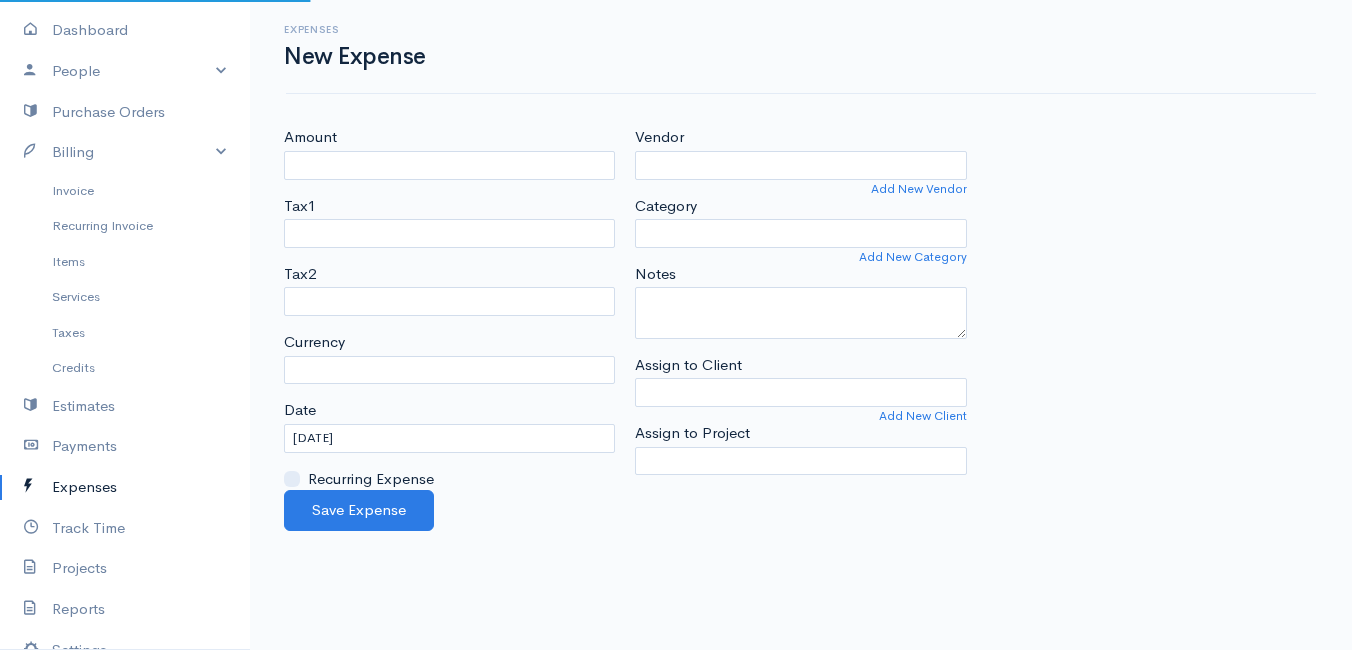 select on "ZAR" 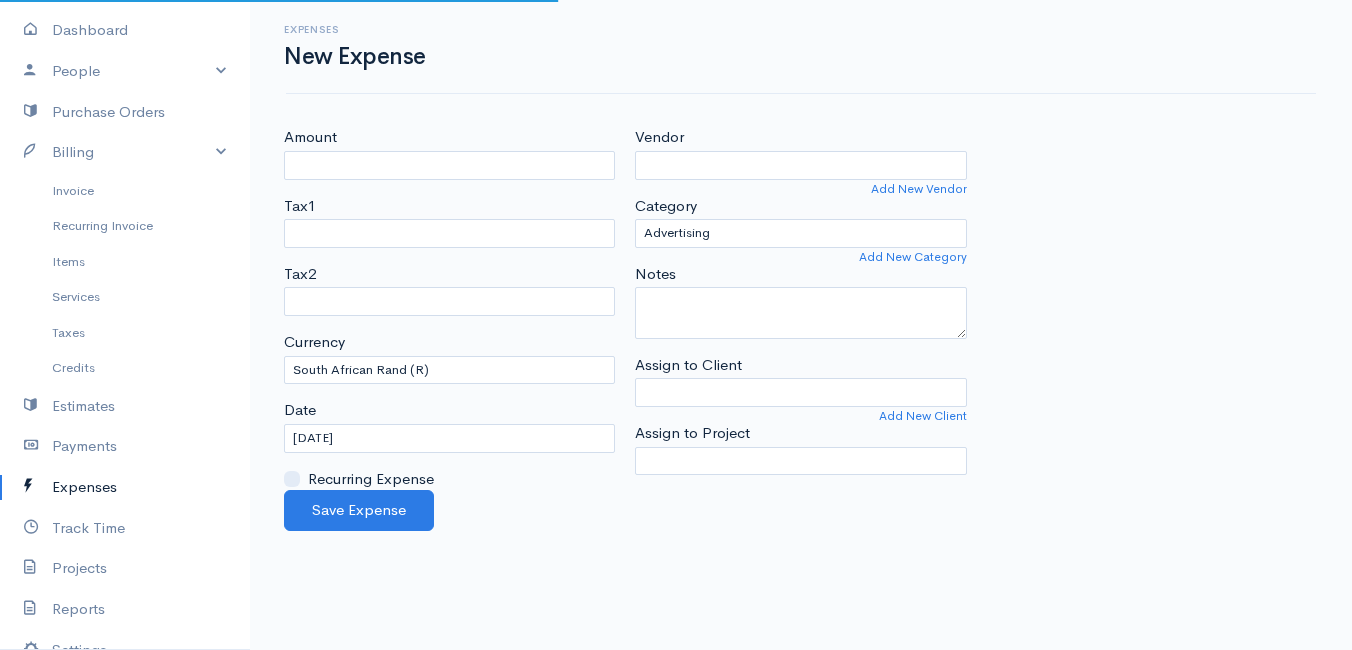 click on "Amount Tax1 Tax2 Currency U.S. Dollars ($) Canadian Dollars ($) British Pounds Sterling (£) Euros (€) Australian Dollars ($) Afghani (Af) Algerian Dinar (د.ج) Argentine Pesos ($) Armenian Dram (Դ) Aruban Guilder/Florin (ƒ) Azerbaijanian Manat (ман) Bahamian Dollar ($) Bahraini Dinar (.د.ب) Balboa (B/.) Bangladeshi Taka (৳) Barbadian Dollars ($) Belarusian Ruble (Br) Belize Dollar ($) Bermudian Dollar ($) Bolivar Fuerte (Bs F) Boliviano (Bs.) Botswana Pula (P) Brazilian Reais (R$) Brunei Dollar ($) Bulgarian Lev (лв) Burmese Kyat (K) Burundi Franc (₣) Cape Verde Escudo ($) Cayman Islands Dollar ($) CFA Franc BCEAO (₣) CFP Franc (₣) Chilean Peso ($) Chinese Renminbi (¥) Columbian Pesos ($) Congolese Franc (₣) Cordoba Oro (C$) Costa Rican Colones (₡) Croatian Kuna (kn) Cuban Peso ($) Czech Koruna (Kč) Dalasi (D) Danish Kroner (kr) Denar (ден) Djibouti Franc (₣) Dobra (Db) Dominican Peso ($ु ) Dong (₫) East Caribbean Dollar ($) Egyptian Pound (£) Ethiopian Birr (Br) Kina (K)" at bounding box center [449, 308] 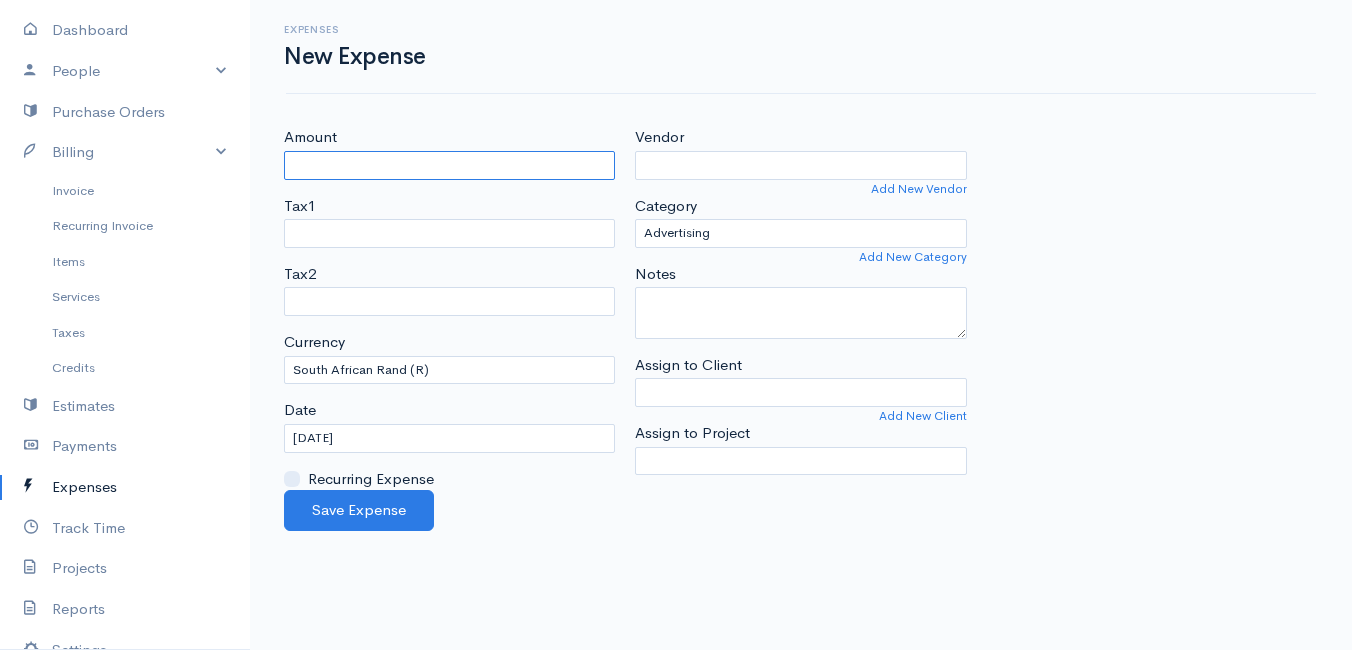 click on "Amount" at bounding box center (449, 165) 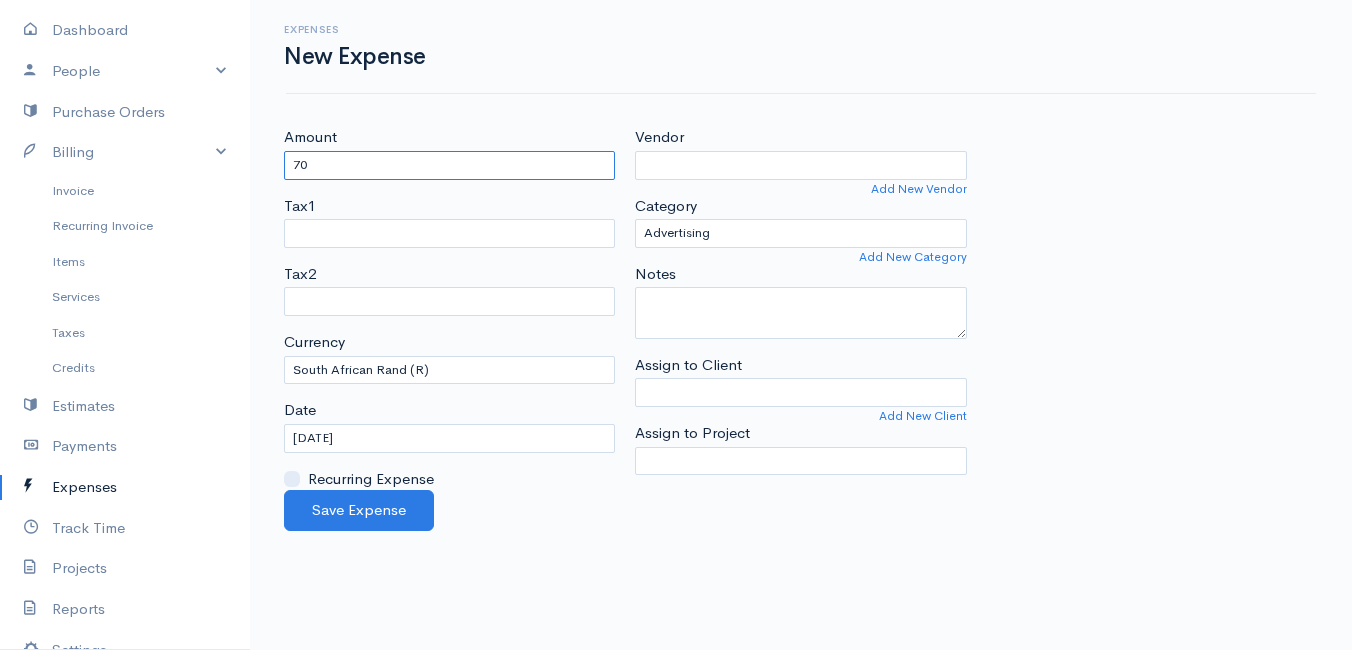 type on "70" 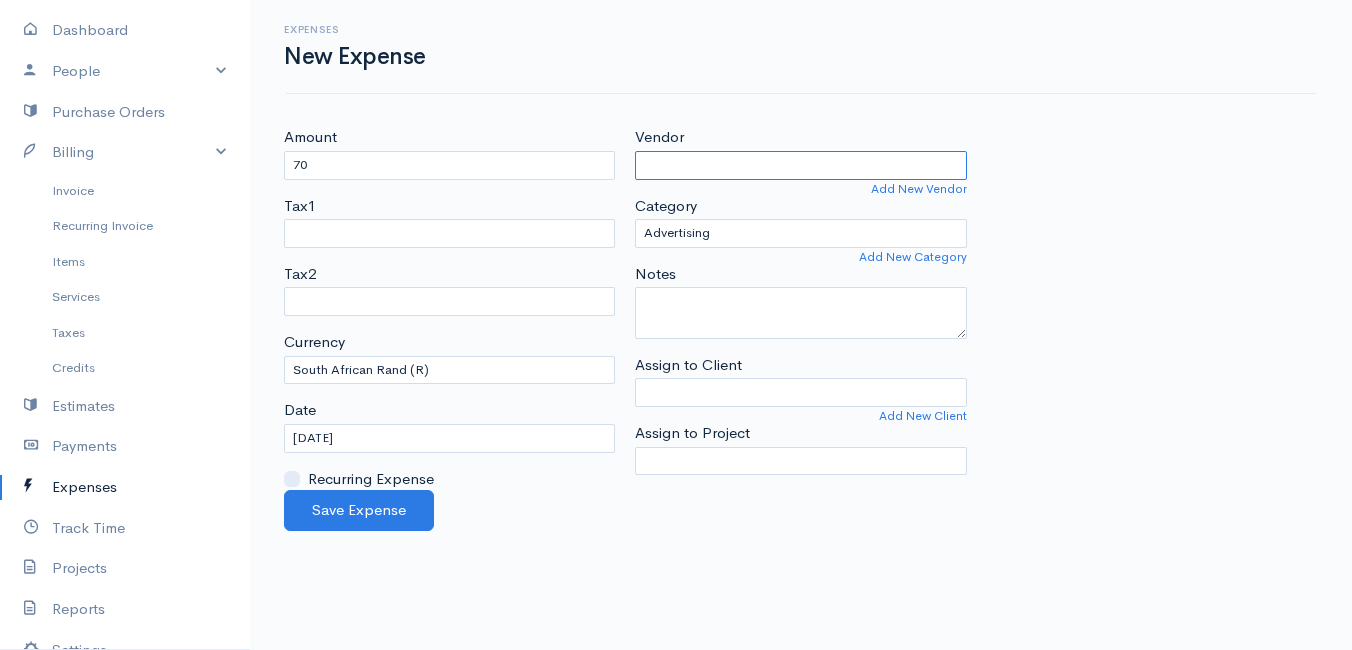 click on "Vendor" at bounding box center [800, 165] 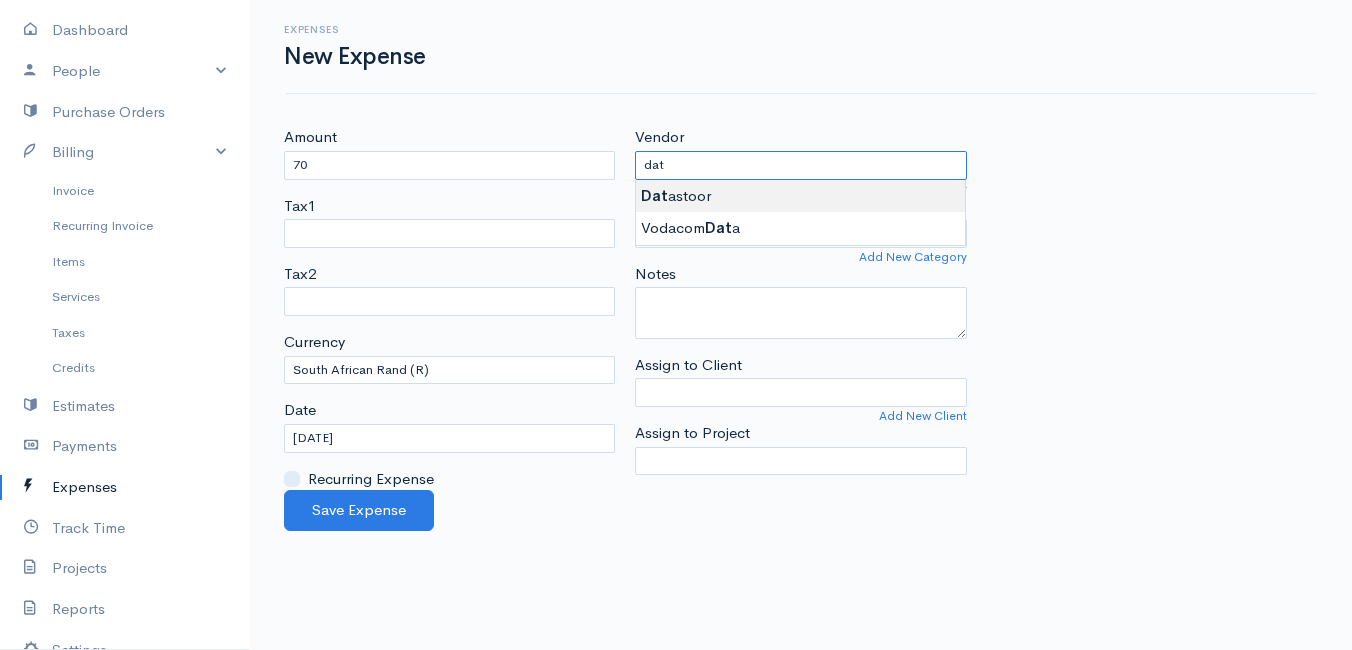 type on "Datastoor" 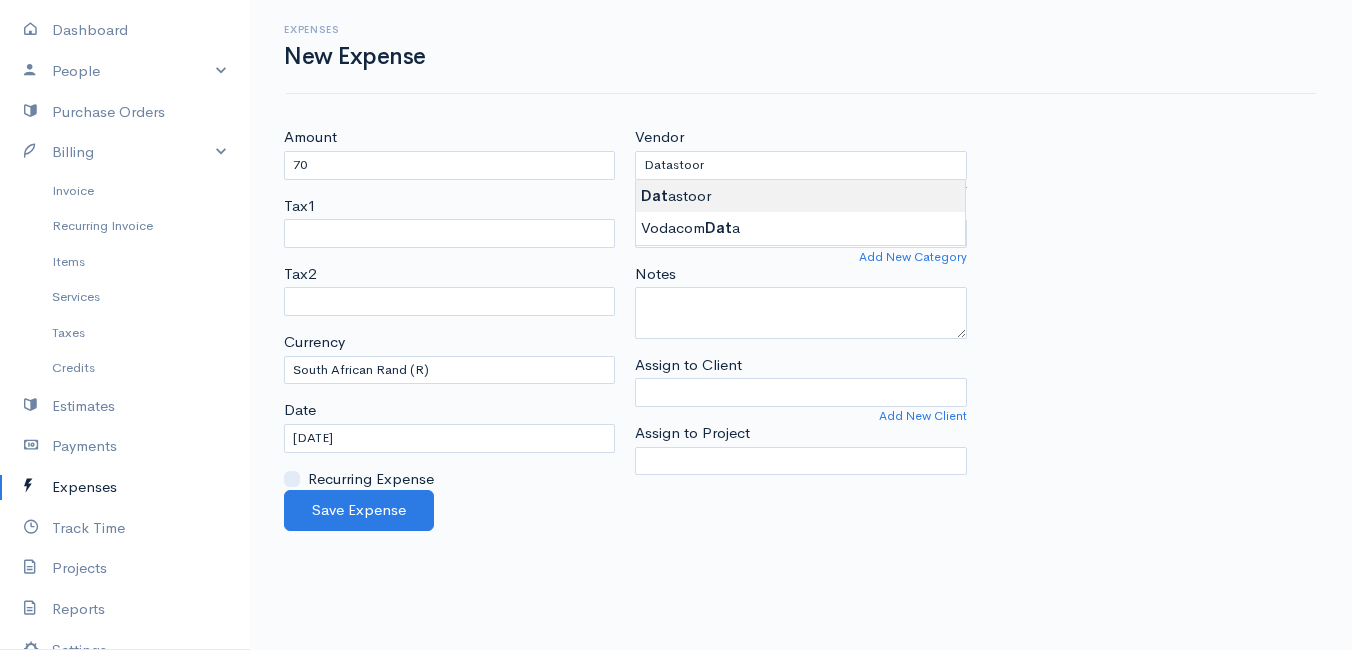 click on "Mamma Chicken
Upgrade
Dashboard
People
Clients
Vendors
Staff Users
Purchase Orders
Billing
Invoice
Recurring Invoice
Items
Services
Taxes
Credits
Estimates
Payments
Expenses
Track Time
Projects
Reports
Settings
My Organizations
Logout
Help
@CloudBooksApp 2022
Expenses
New Expense
Amount 70 Tax1 Tax2 Currency U.S. Dollars ($) Canadian Dollars ($) British Pounds Sterling (£) Euros (€) Australian Dollars ($) Afghani (Af) Algerian Dinar (د.ج) Argentine Pesos ($) Kina (K)" at bounding box center [676, 325] 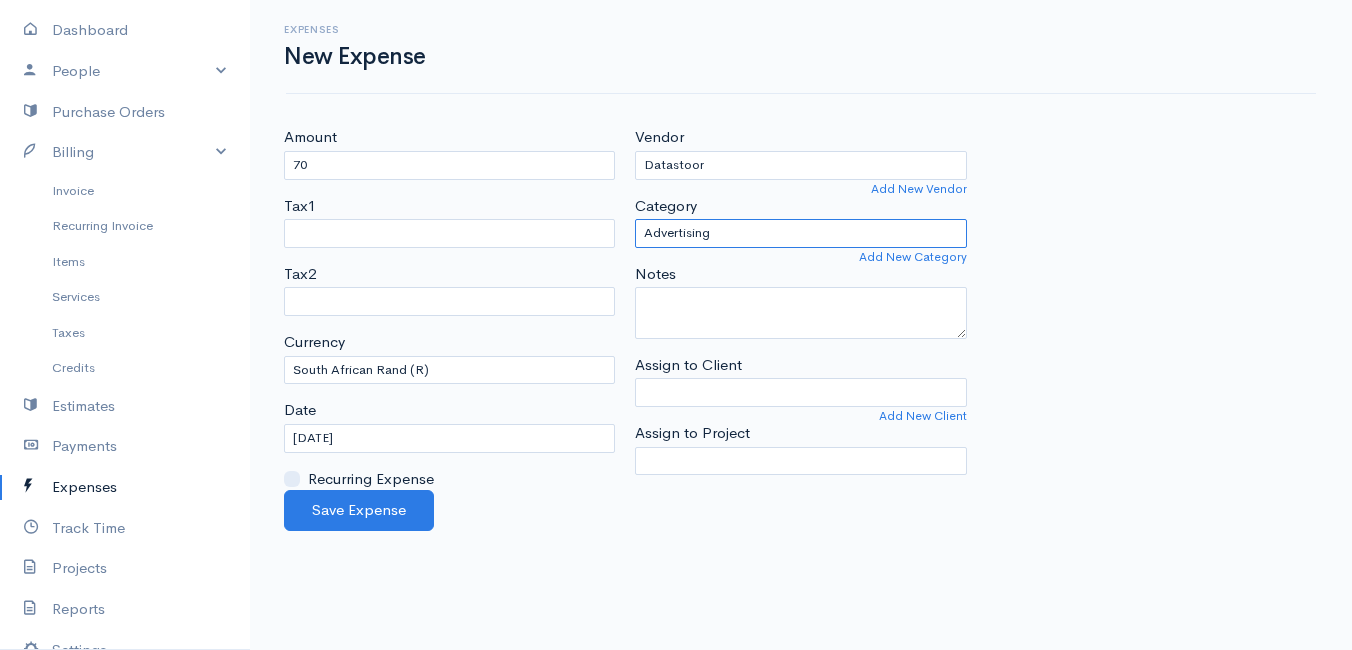 click on "Advertising Car & Truck Expenses Contractors Education Education and Training Employee Benefits Hardware Meals & Entertainment Other Expenses Personal Professional Services Rent or Lease Supplies Travel Utilities" at bounding box center [800, 233] 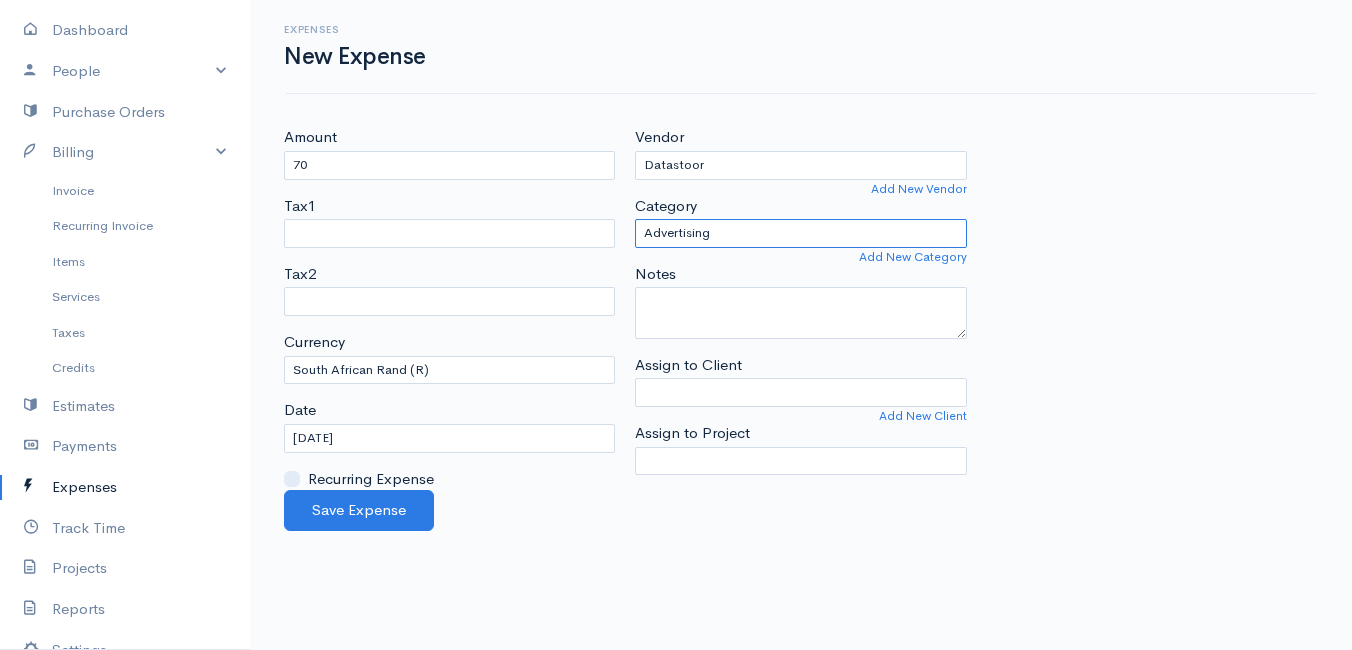 select on "Other Expenses" 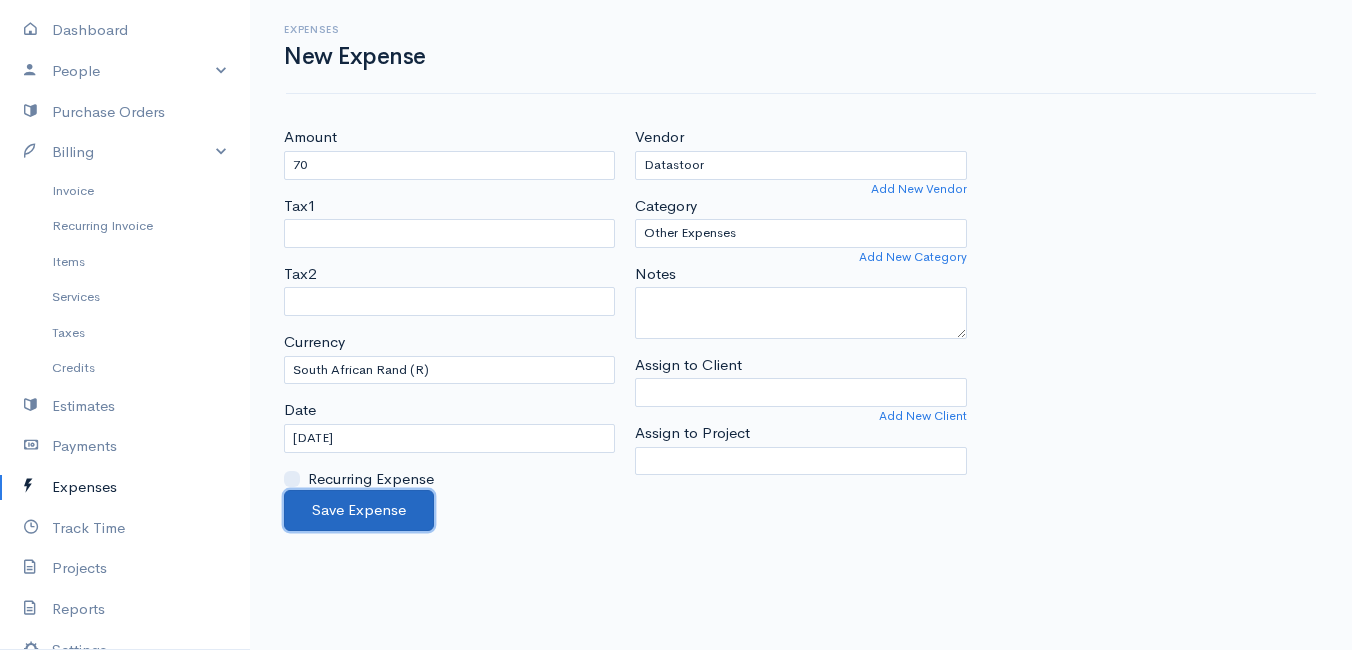 click on "Save Expense" at bounding box center (359, 510) 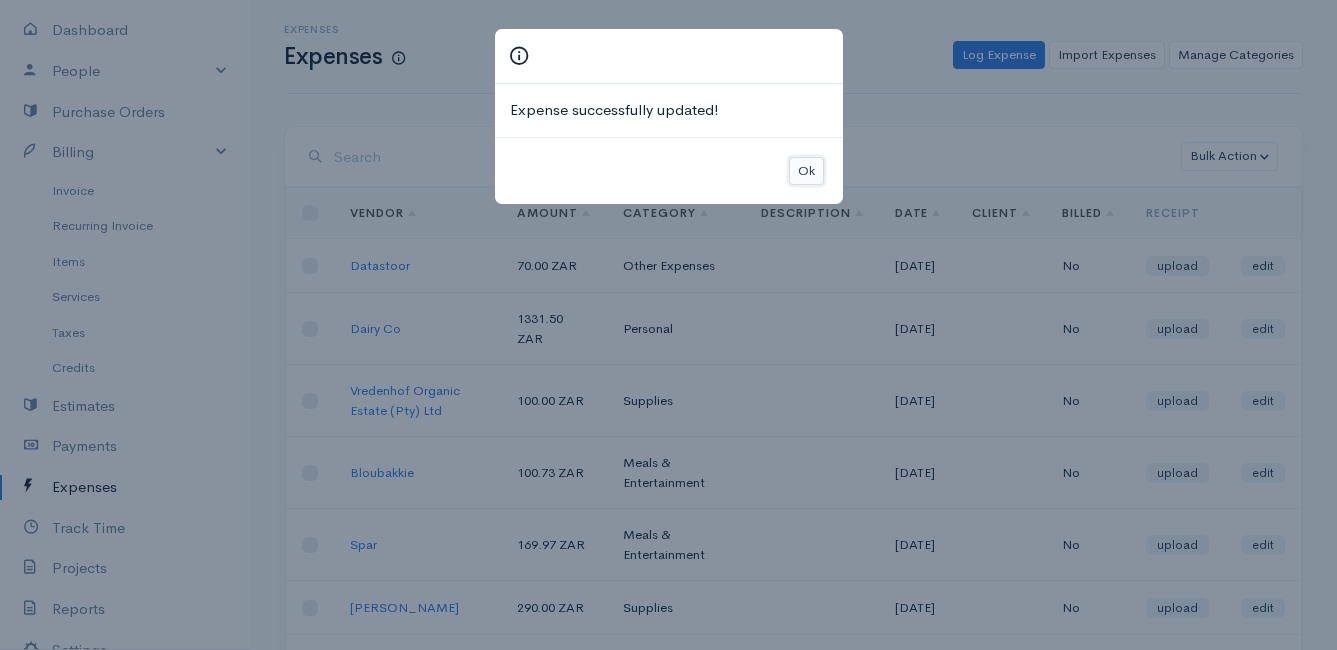 click on "Ok" at bounding box center (806, 171) 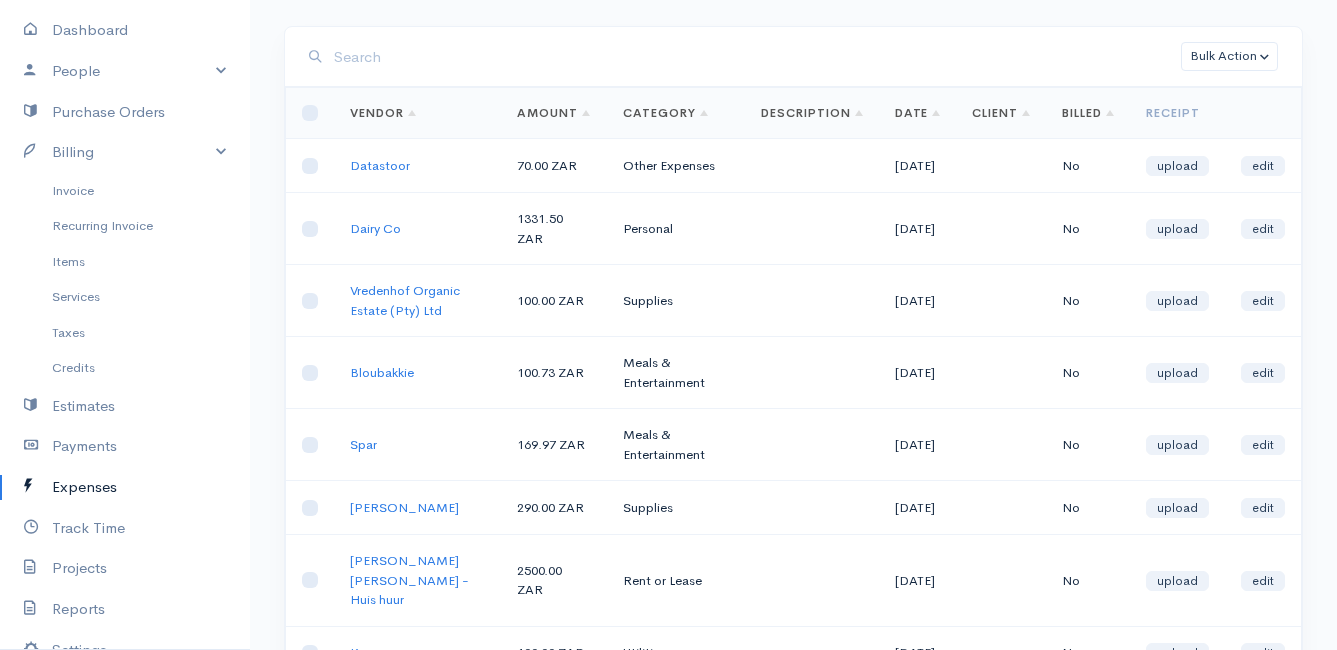 scroll, scrollTop: 0, scrollLeft: 0, axis: both 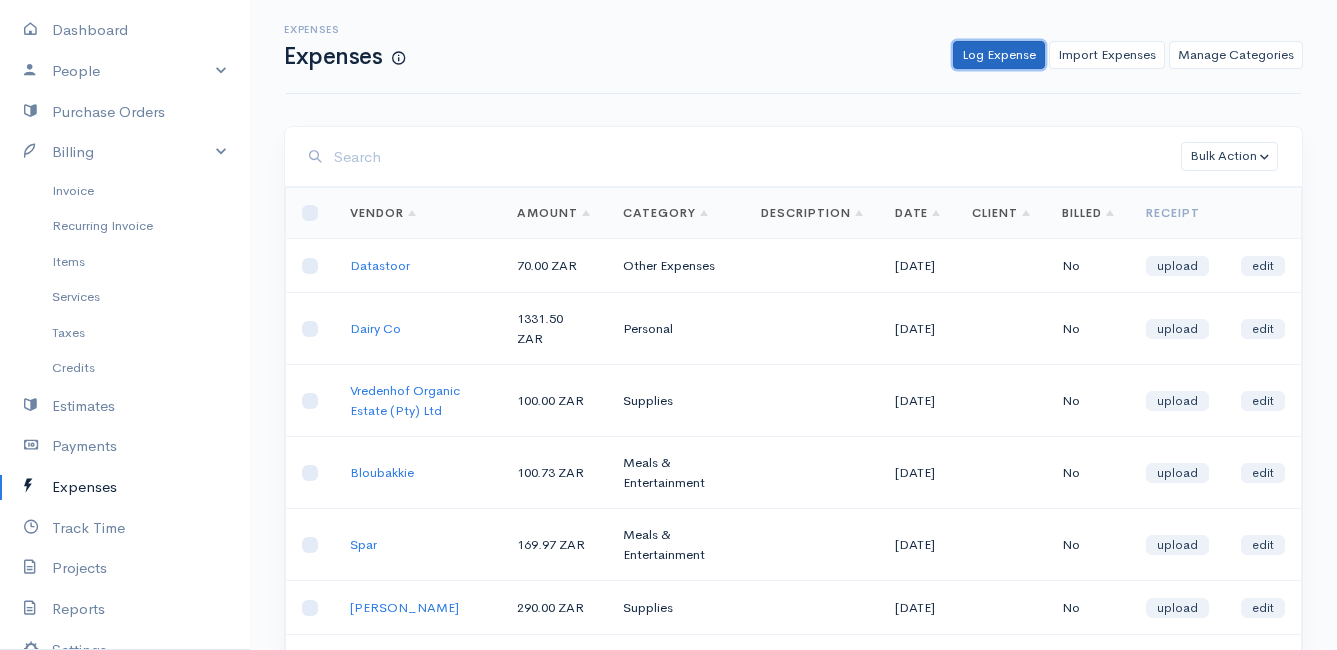 click on "Log Expense" at bounding box center (999, 55) 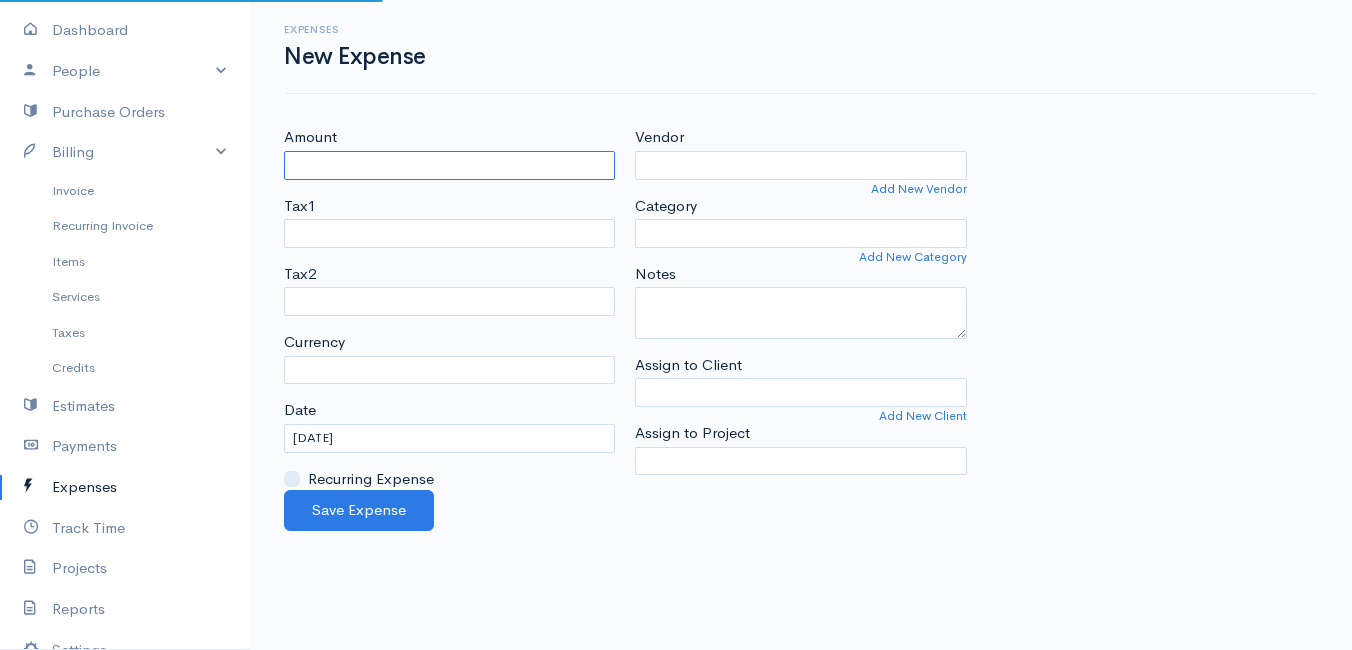 select on "ZAR" 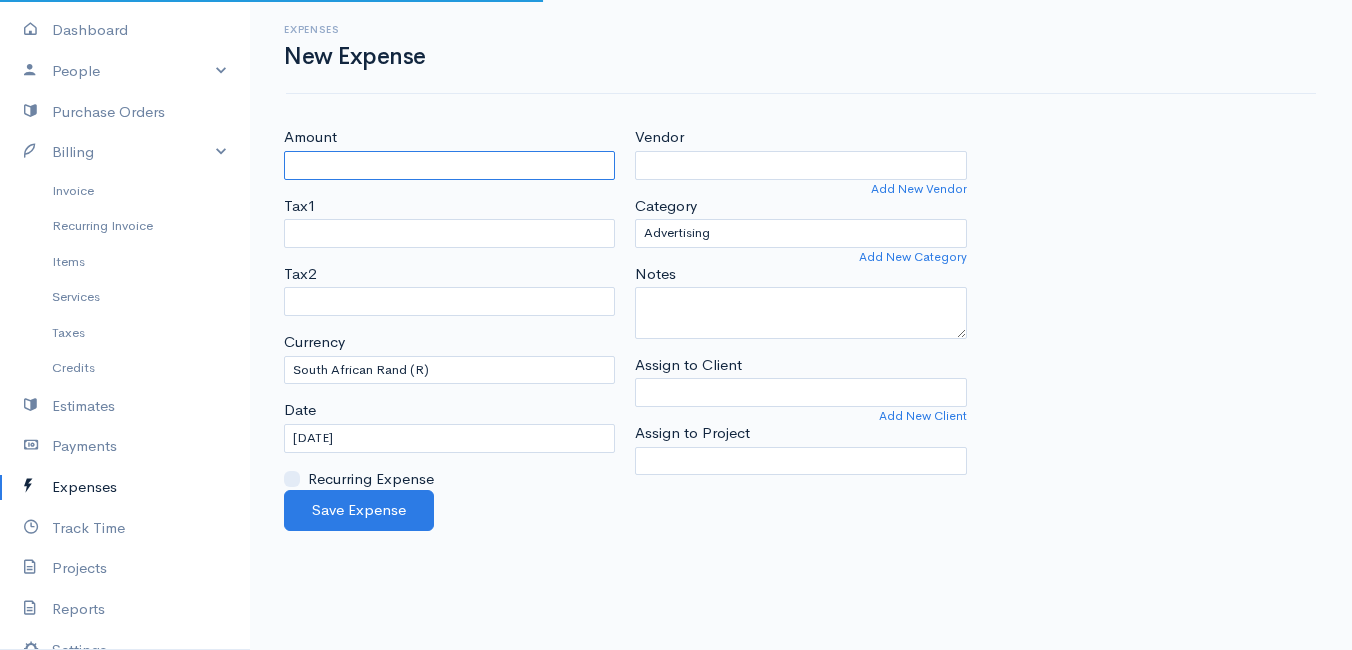 click on "Amount" at bounding box center [449, 165] 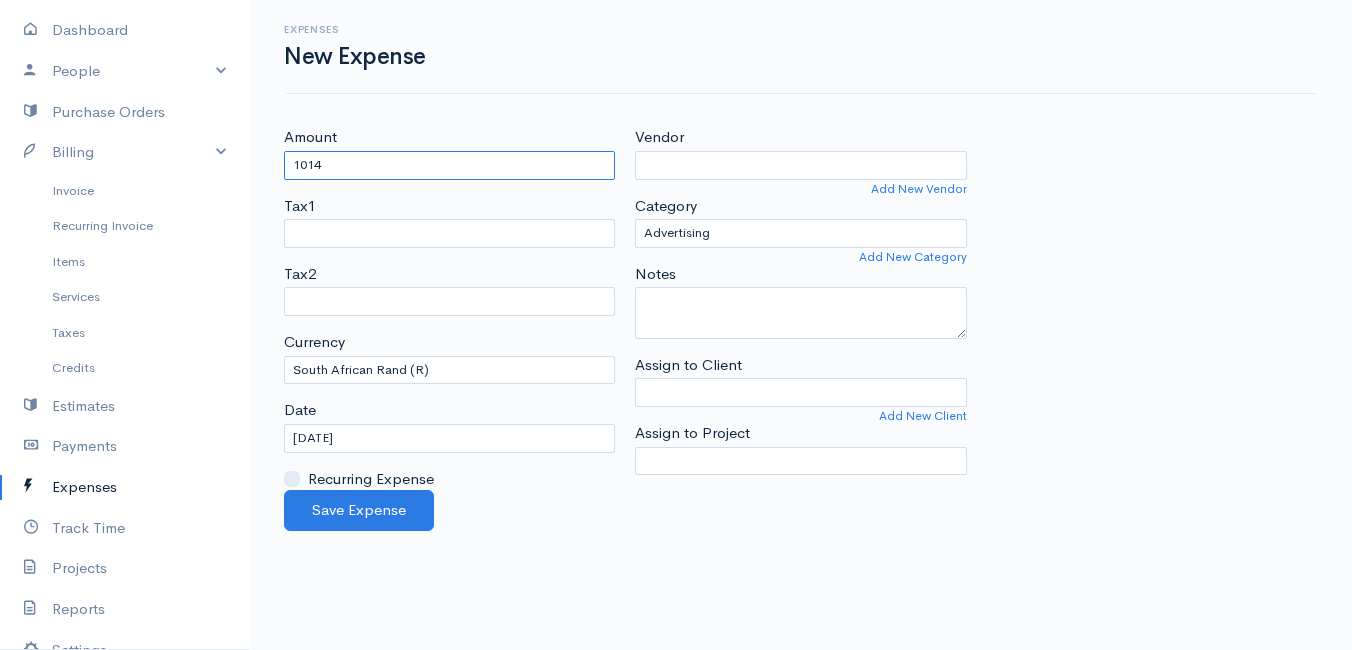 type on "1014" 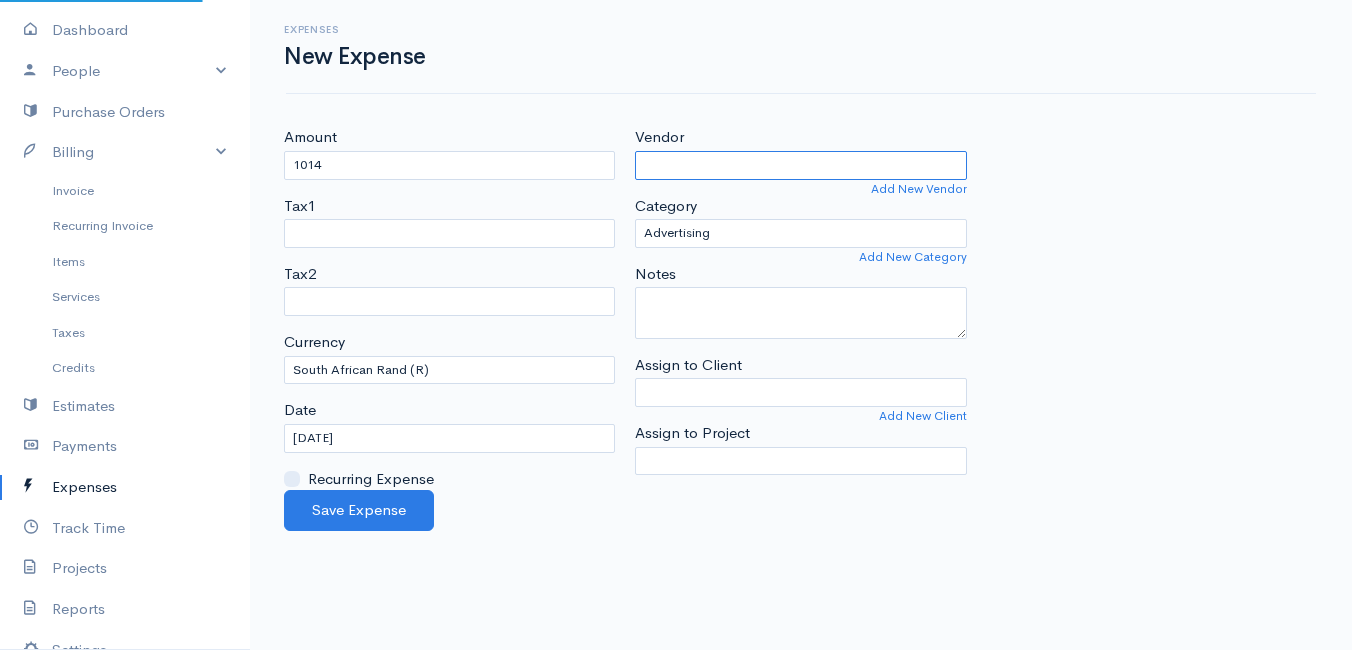 click on "Vendor" at bounding box center (800, 165) 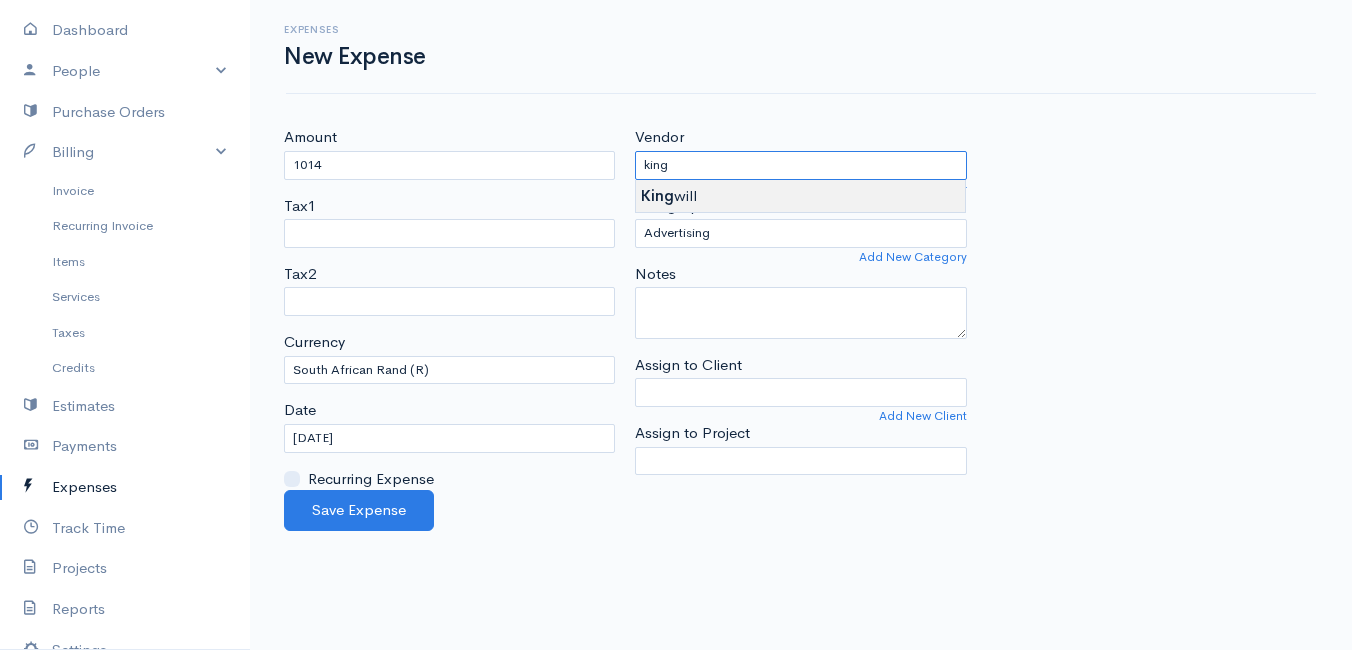 type on "Kingwill" 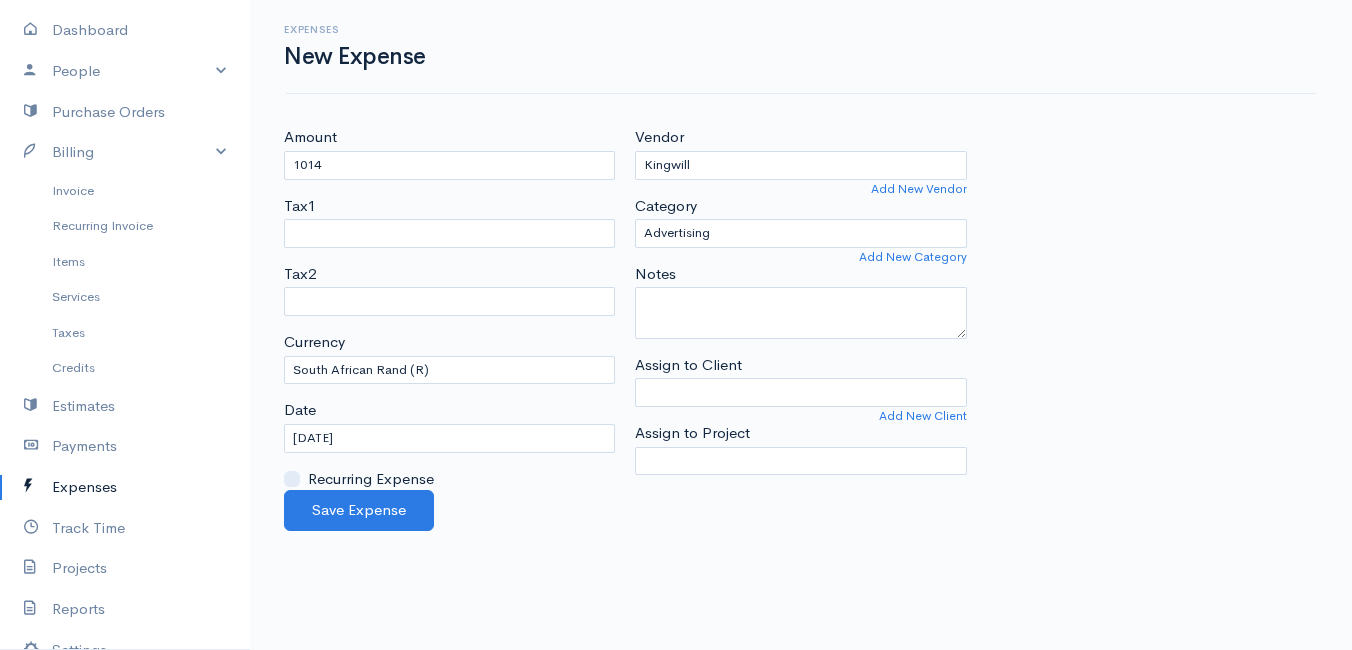 click on "Mamma Chicken
Upgrade
Dashboard
People
Clients
Vendors
Staff Users
Purchase Orders
Billing
Invoice
Recurring Invoice
Items
Services
Taxes
Credits
Estimates
Payments
Expenses
Track Time
Projects
Reports
Settings
My Organizations
Logout
Help
@CloudBooksApp 2022
Expenses
New Expense
Amount 1014 Tax1 Tax2 Currency U.S. Dollars ($) Canadian Dollars ($) British Pounds Sterling (£) Euros (€) Australian Dollars ($) Afghani (Af) Algerian Dinar (د.ج) Argentine Pesos ($) Date a" at bounding box center [676, 325] 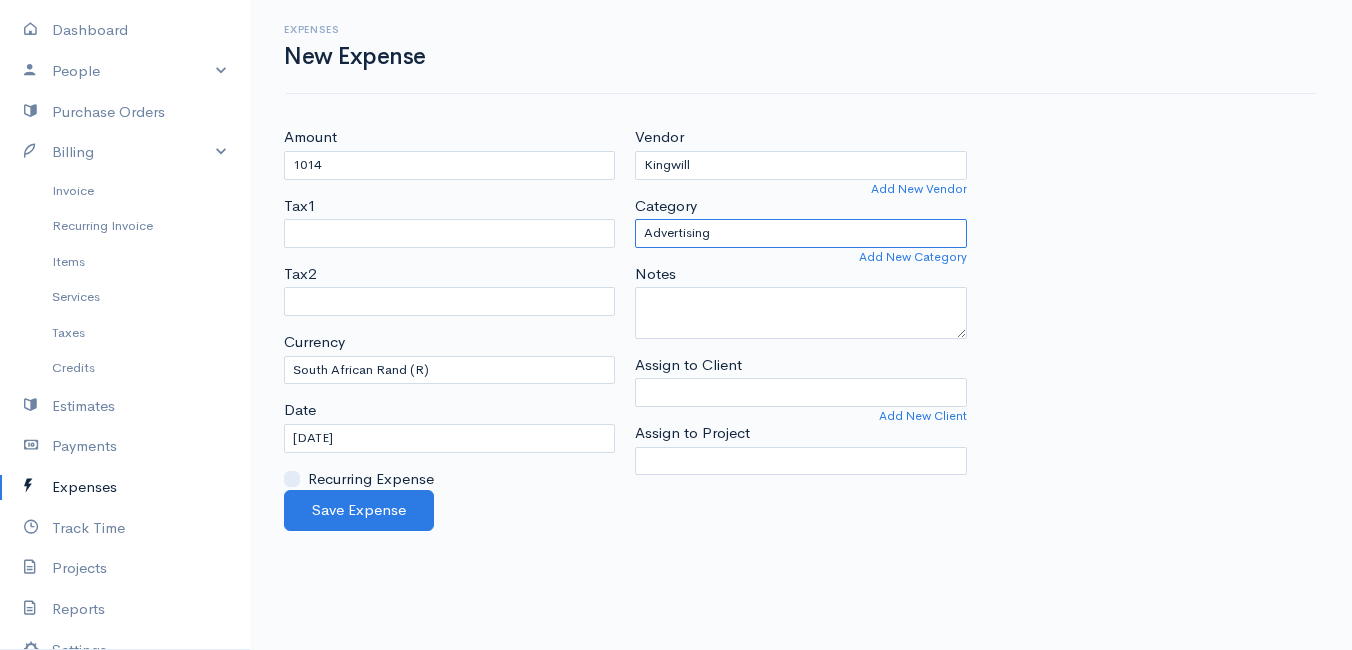 click on "Advertising Car & Truck Expenses Contractors Education Education and Training Employee Benefits Hardware Meals & Entertainment Other Expenses Personal Professional Services Rent or Lease Supplies Travel Utilities" at bounding box center [800, 233] 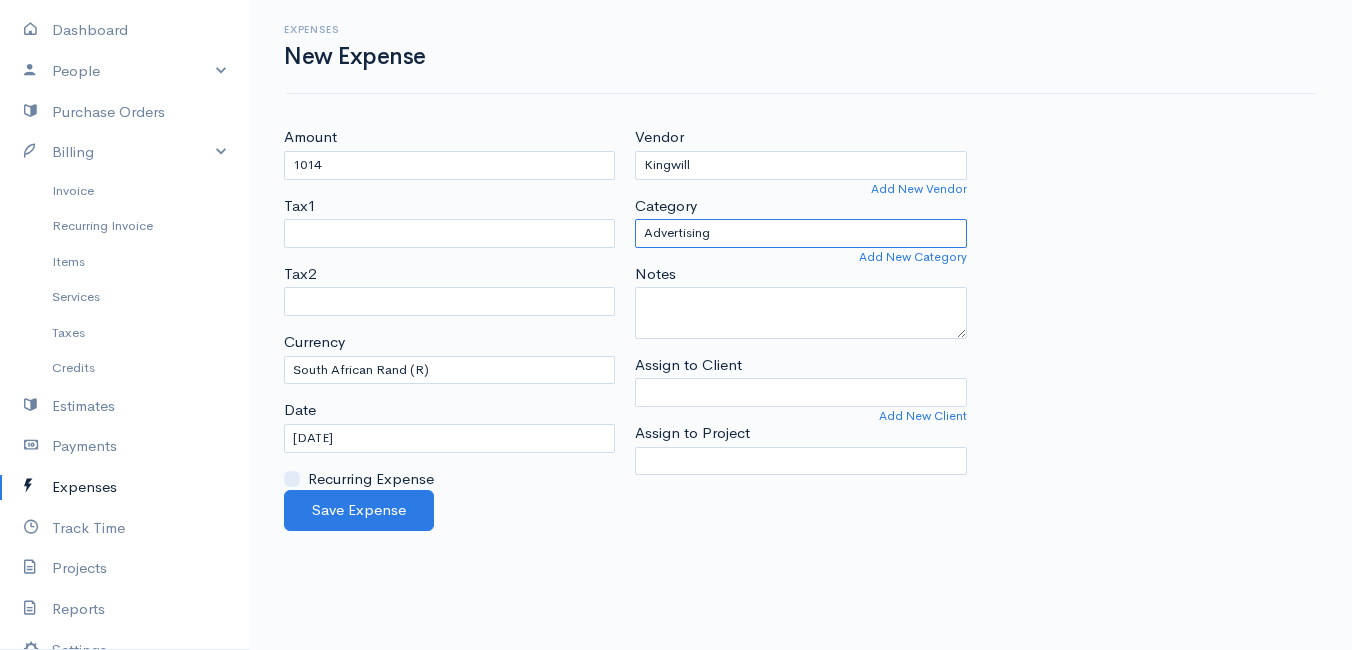 select on "Supplies" 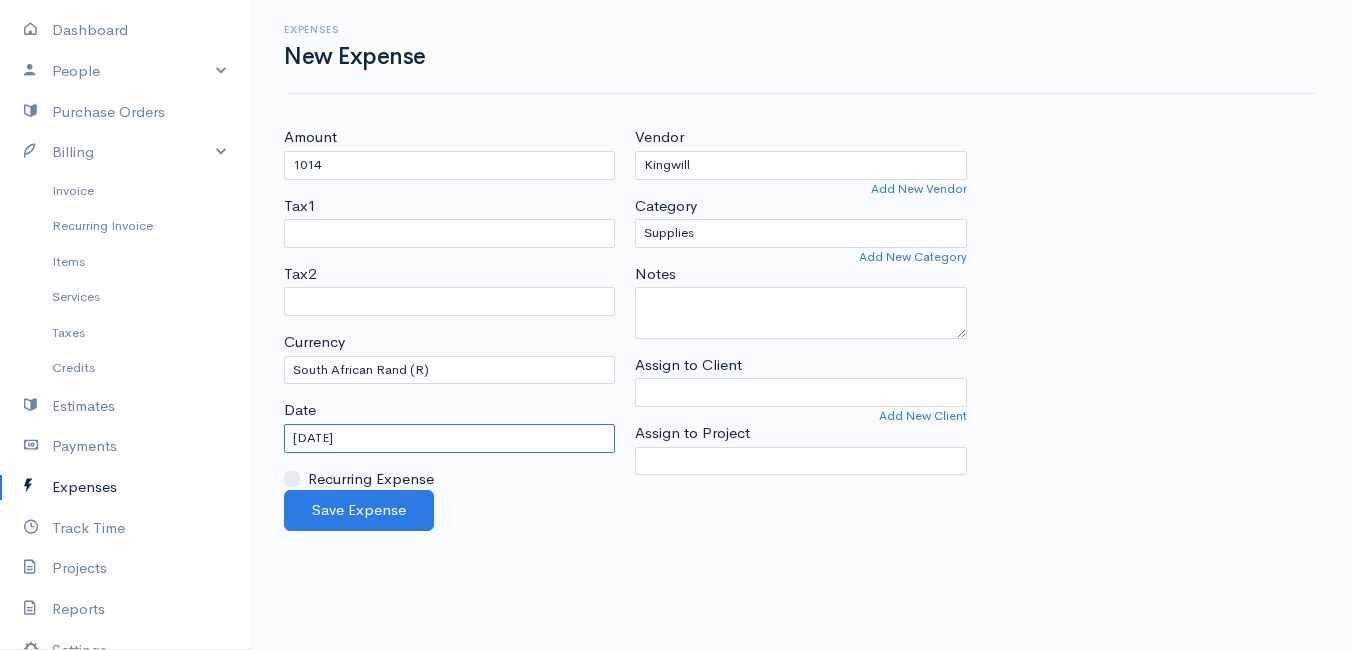 click on "[DATE]" at bounding box center (449, 438) 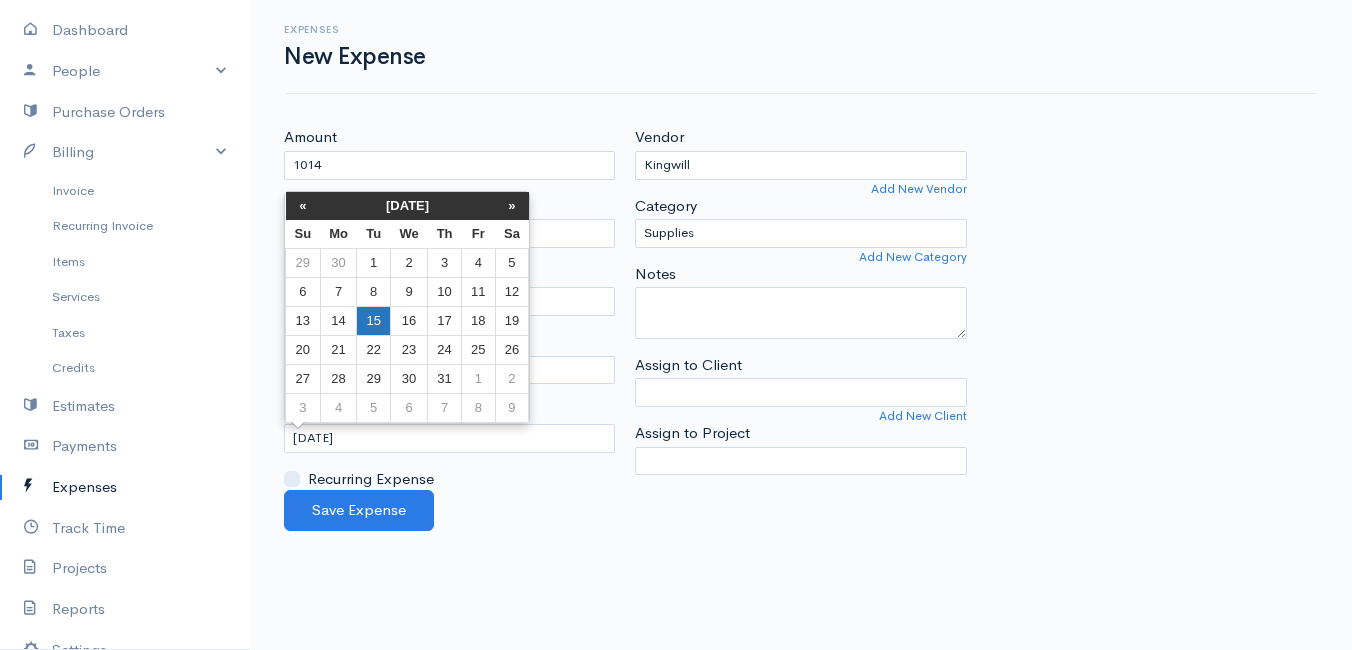 click on "15" at bounding box center [373, 320] 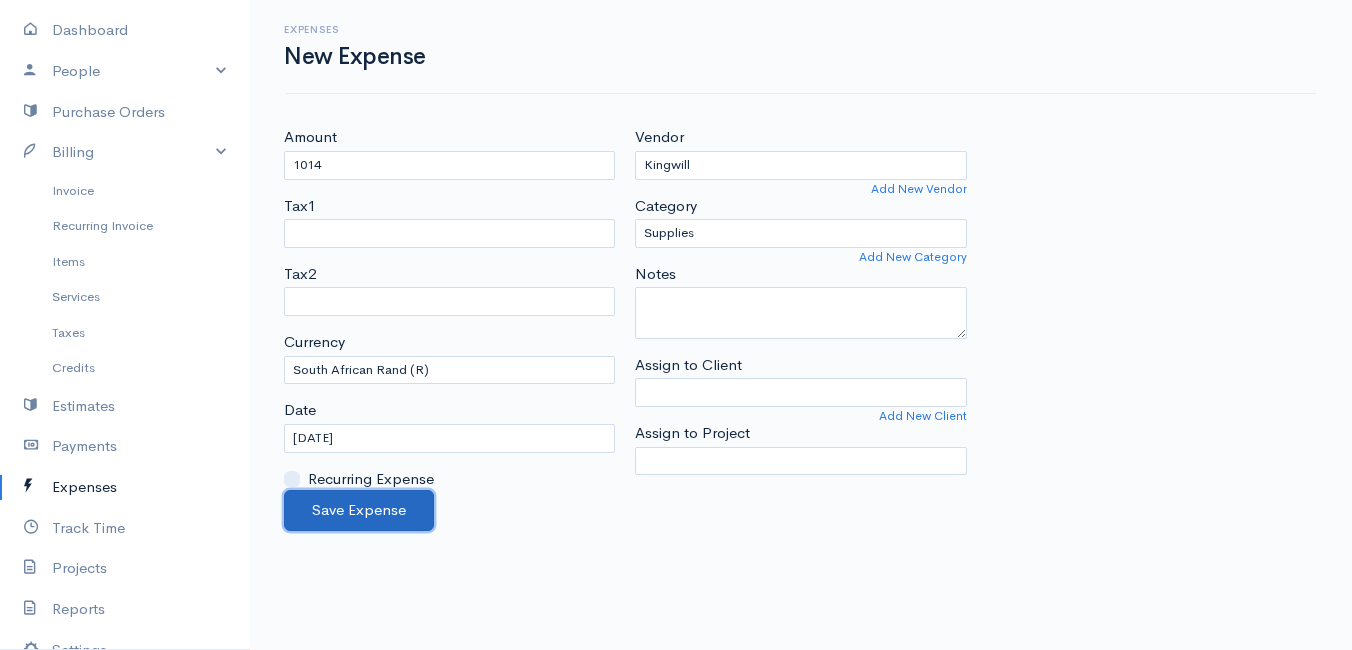 click on "Save Expense" at bounding box center (359, 510) 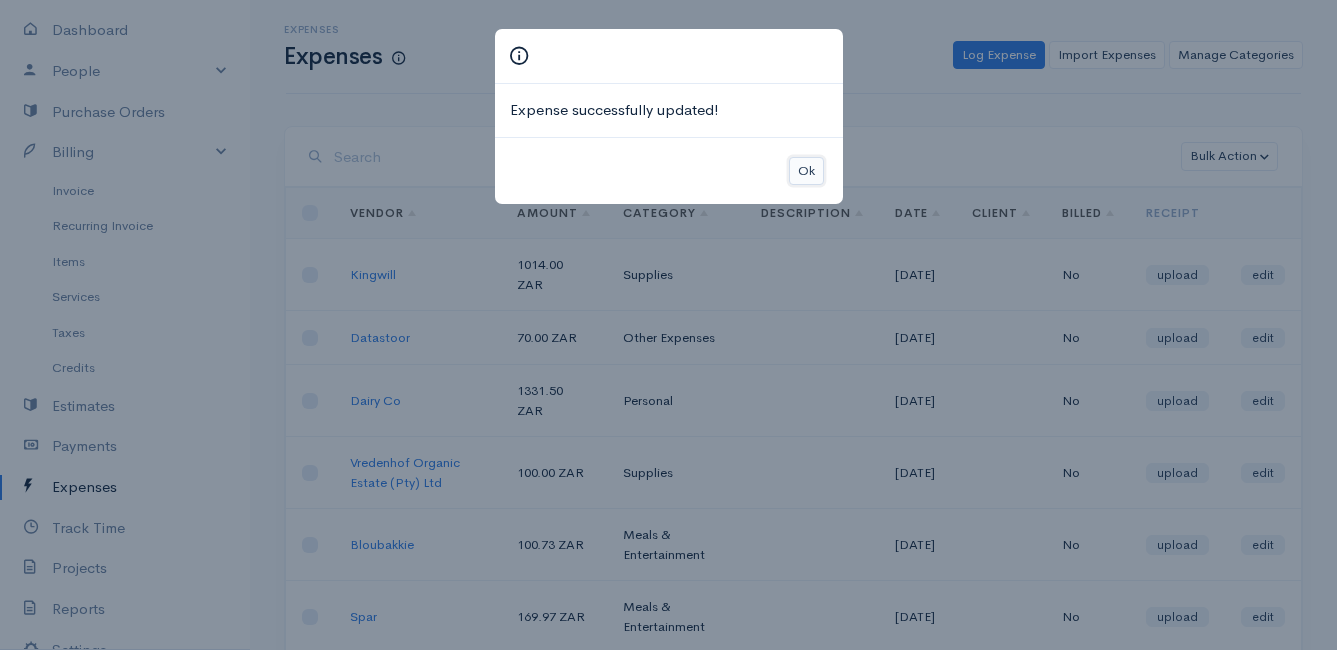 click on "Ok" at bounding box center (806, 171) 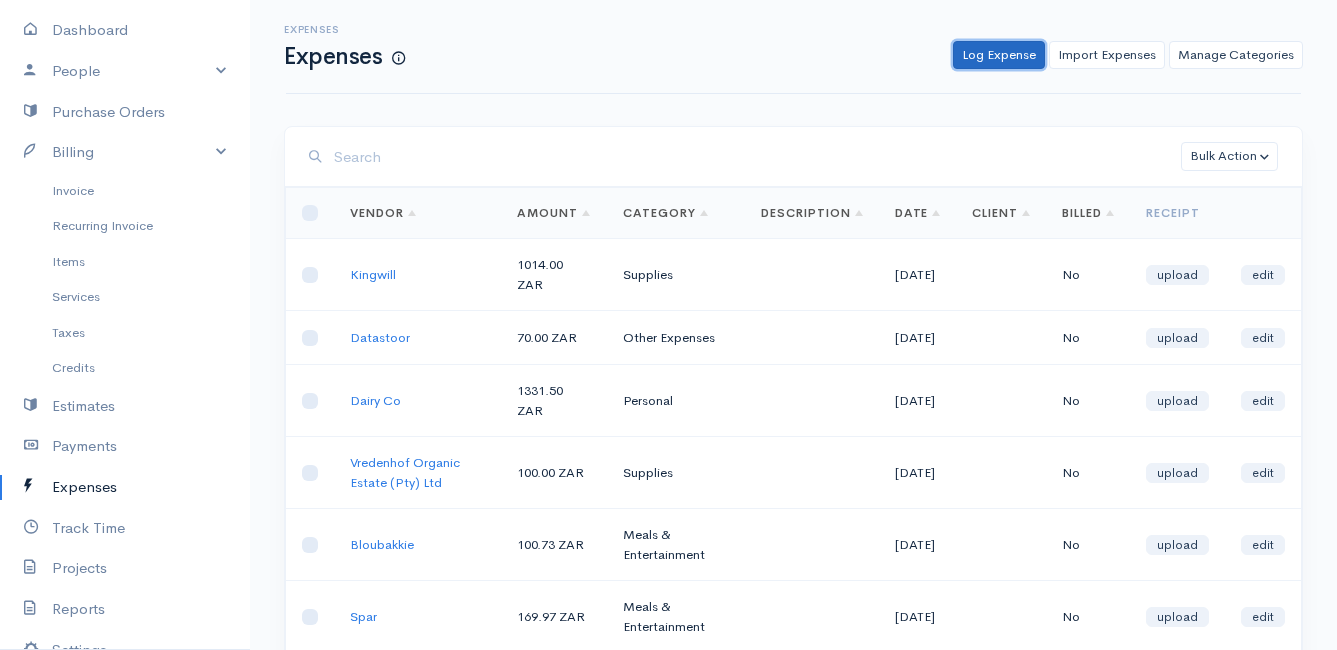 click on "Log Expense" at bounding box center [999, 55] 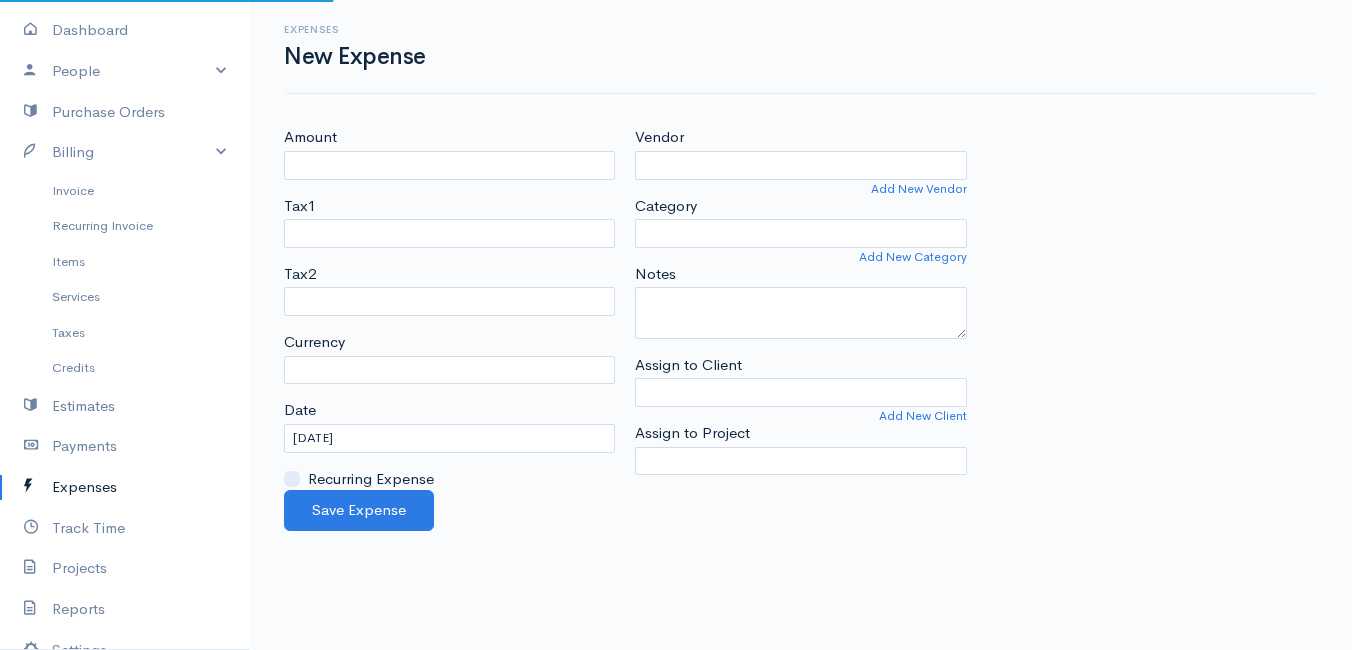 select on "ZAR" 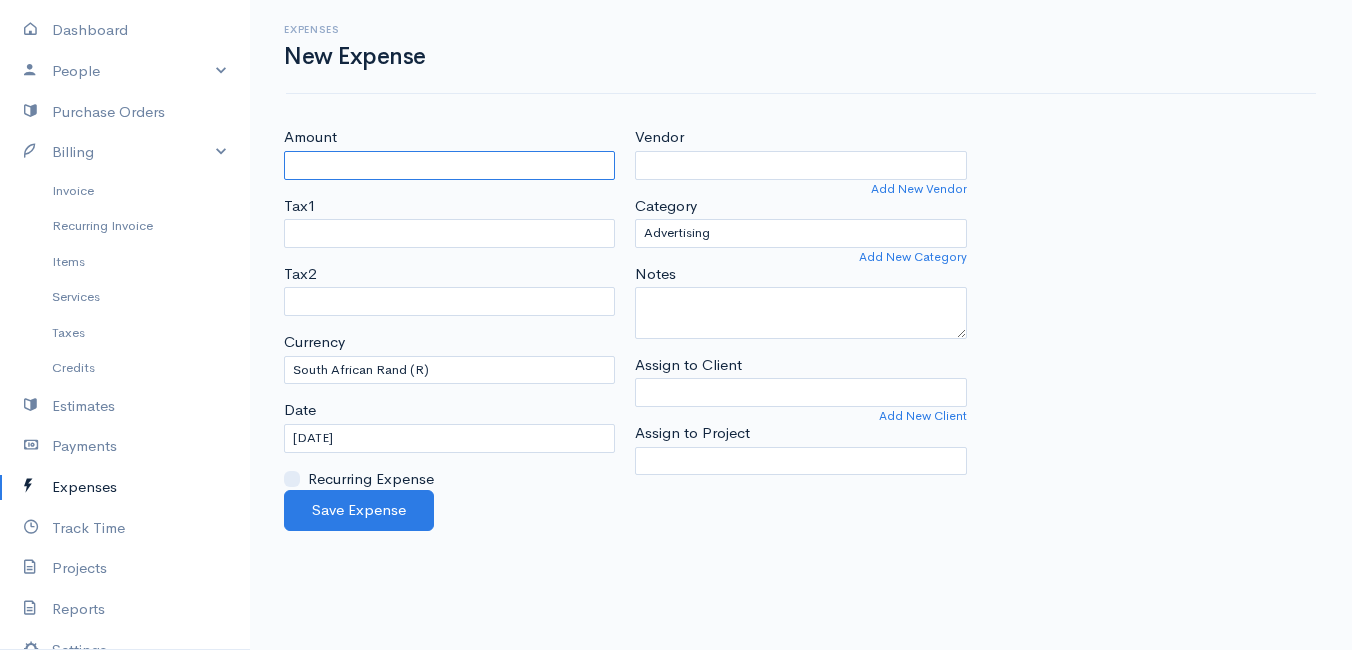 click on "Amount" at bounding box center [449, 165] 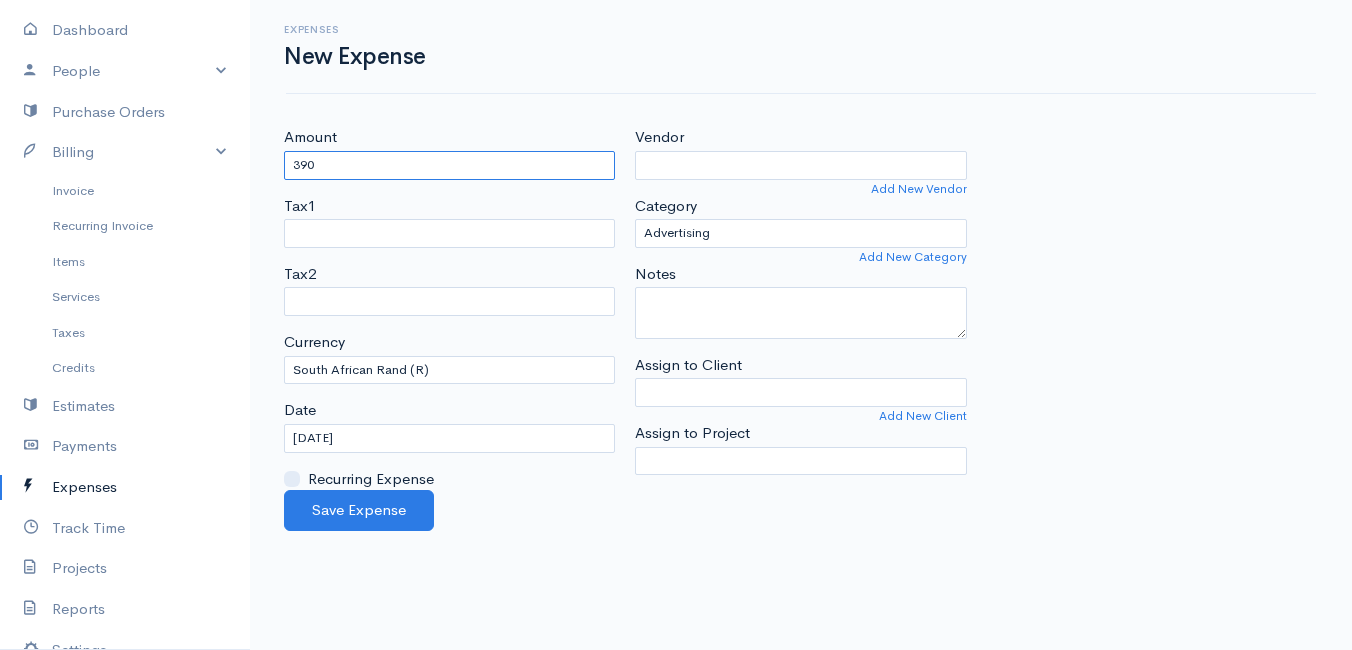 type on "390" 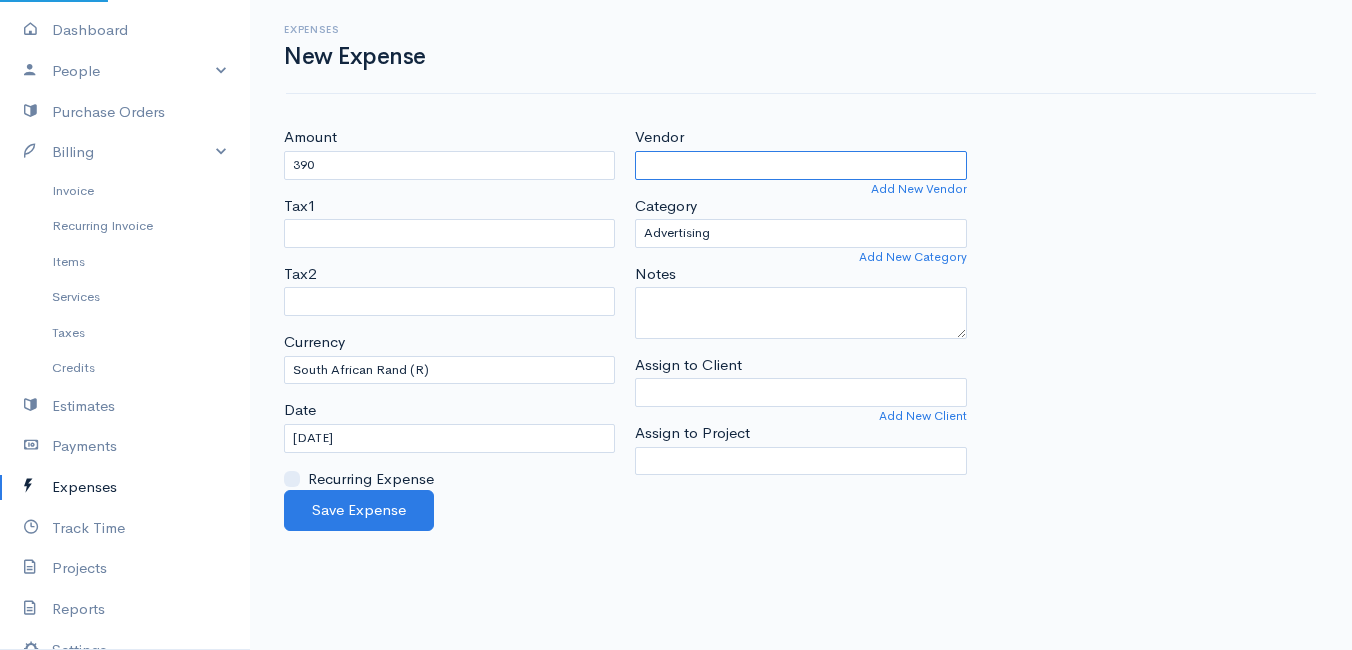 click on "Vendor" at bounding box center (800, 165) 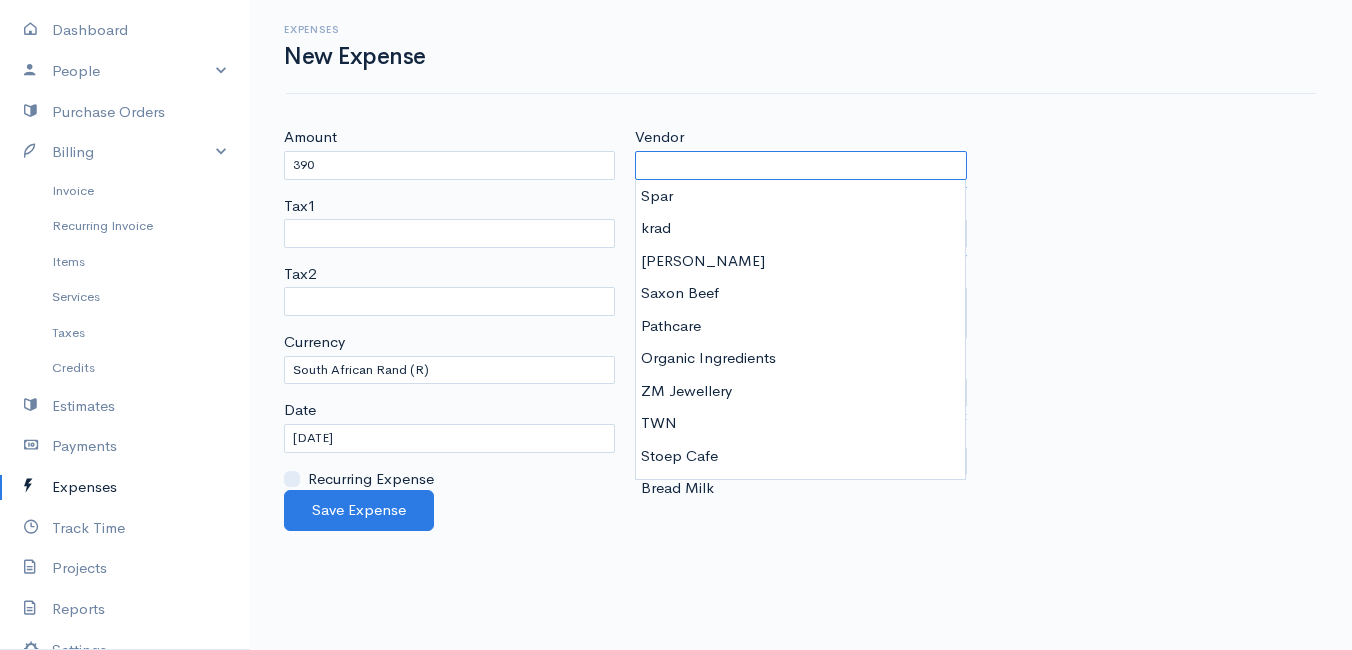 type on "c" 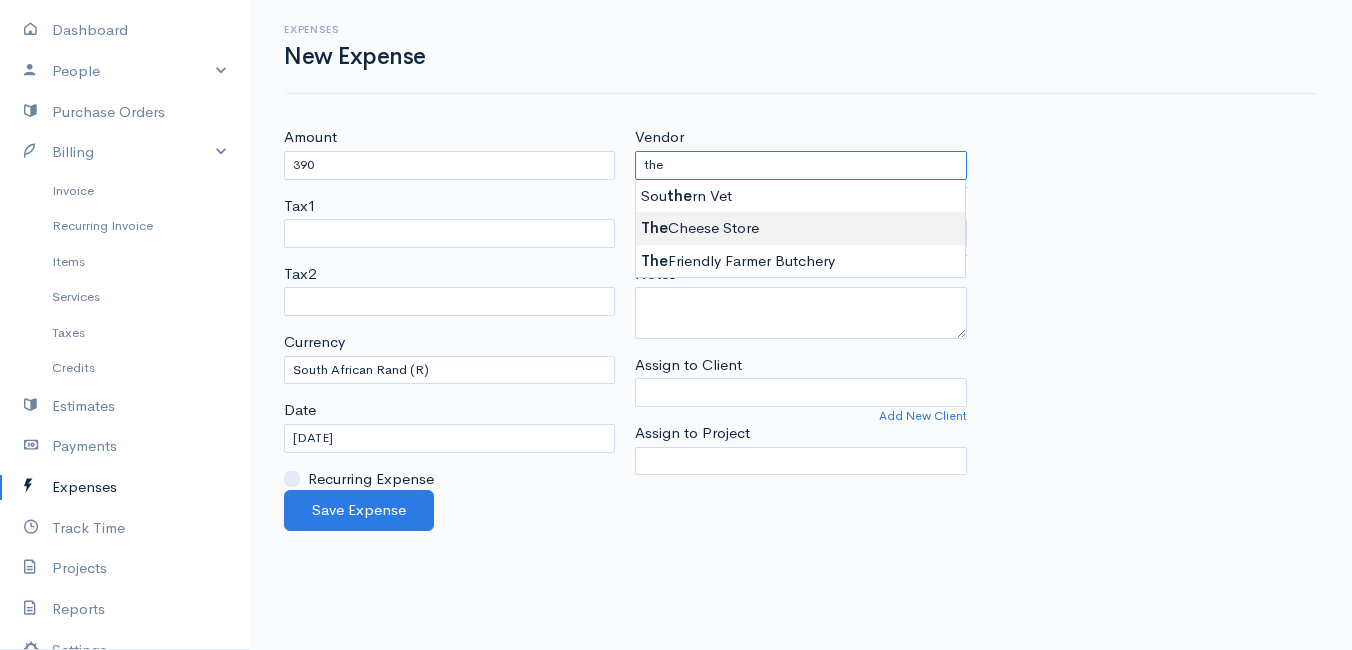 type on "The Cheese Store" 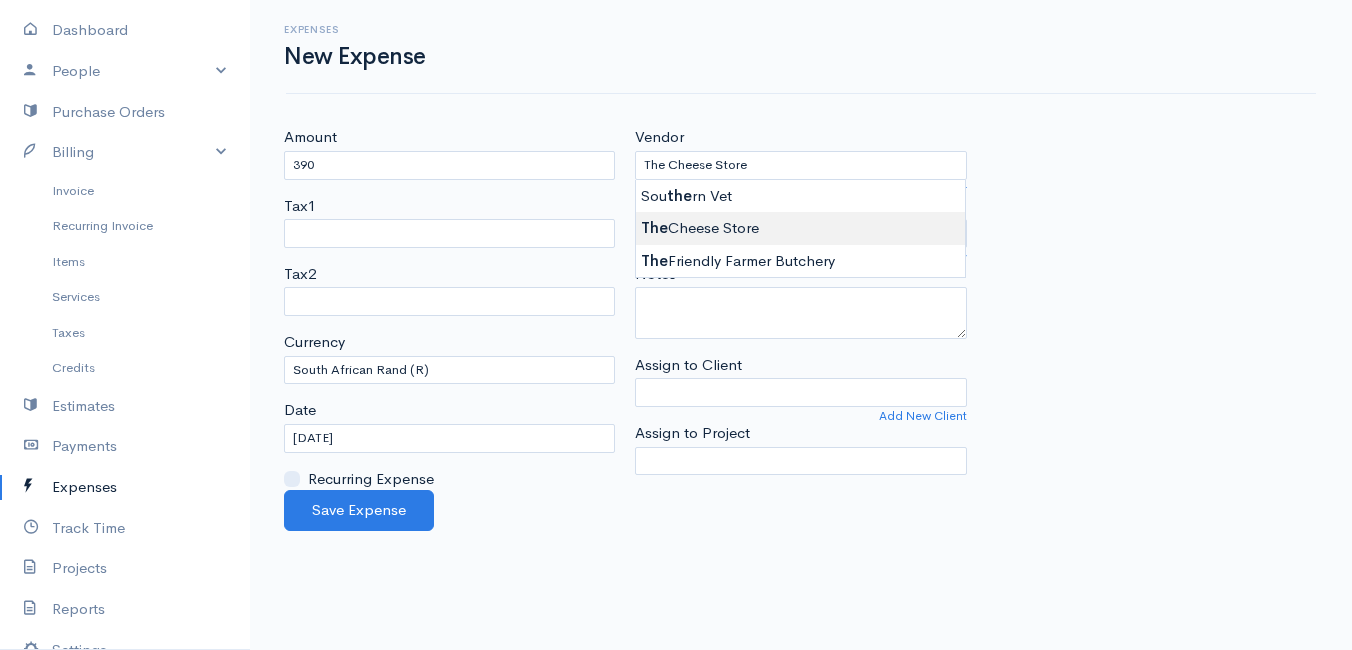 click on "Mamma Chicken
Upgrade
Dashboard
People
Clients
Vendors
Staff Users
Purchase Orders
Billing
Invoice
Recurring Invoice
Items
Services
Taxes
Credits
Estimates
Payments
Expenses
Track Time
Projects
Reports
Settings
My Organizations
Logout
Help
@CloudBooksApp 2022
Expenses
New Expense
Amount 390 Tax1 Tax2 Currency U.S. Dollars ($) Canadian Dollars ($) British Pounds Sterling (£) Euros (€) Australian Dollars ($) Afghani (Af) Algerian Dinar (د.ج) Argentine Pesos ($) Lek (L)" at bounding box center (676, 325) 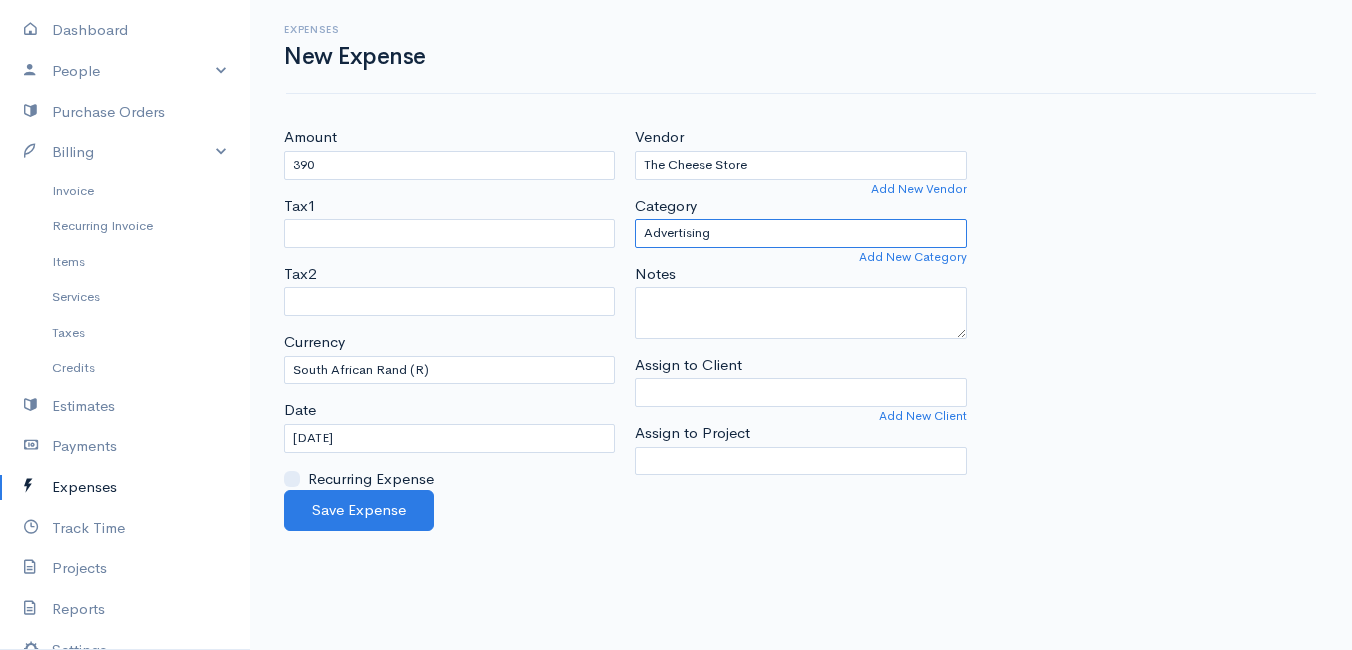 click on "Advertising Car & Truck Expenses Contractors Education Education and Training Employee Benefits Hardware Meals & Entertainment Other Expenses Personal Professional Services Rent or Lease Supplies Travel Utilities" at bounding box center (800, 233) 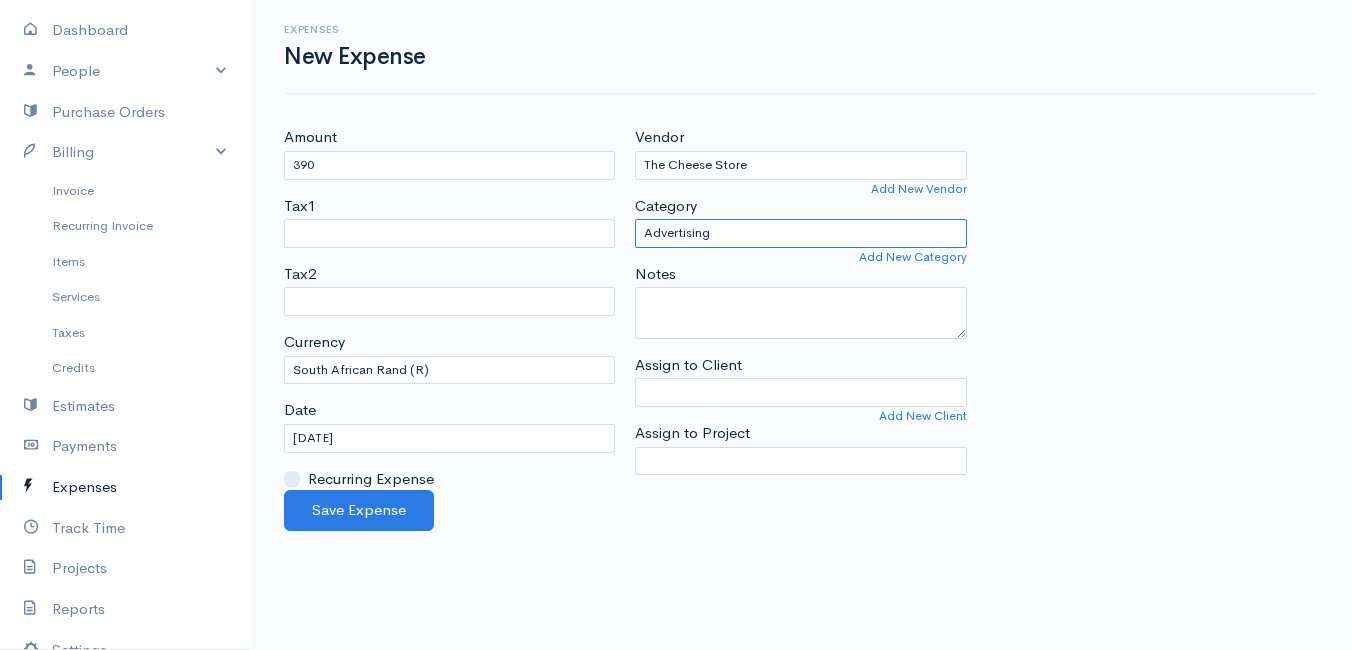 select on "Supplies" 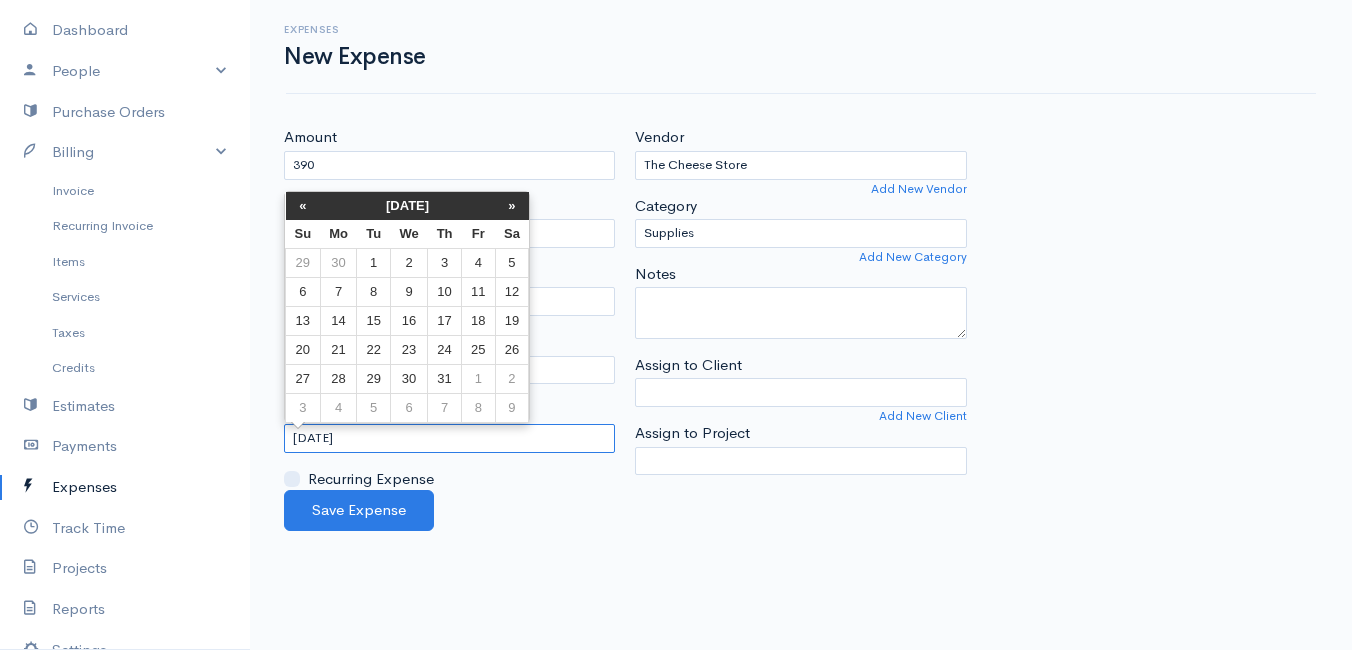 click on "[DATE]" at bounding box center (449, 438) 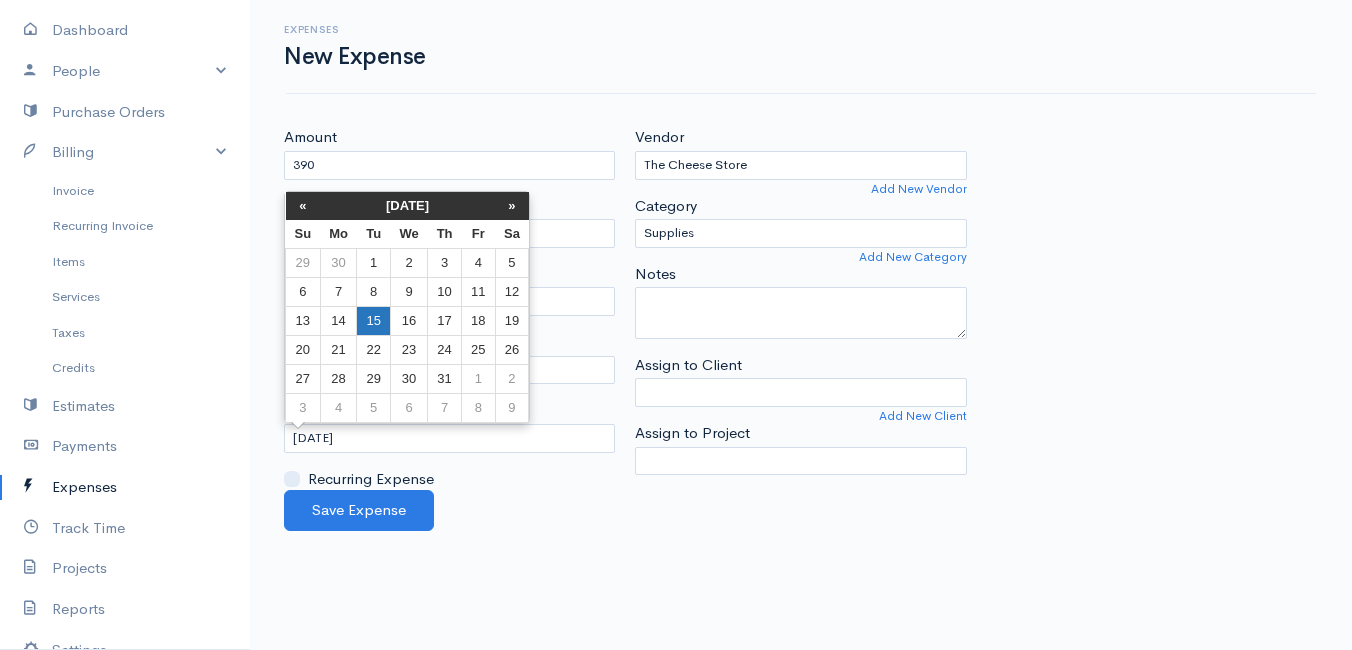 click on "15" at bounding box center (373, 320) 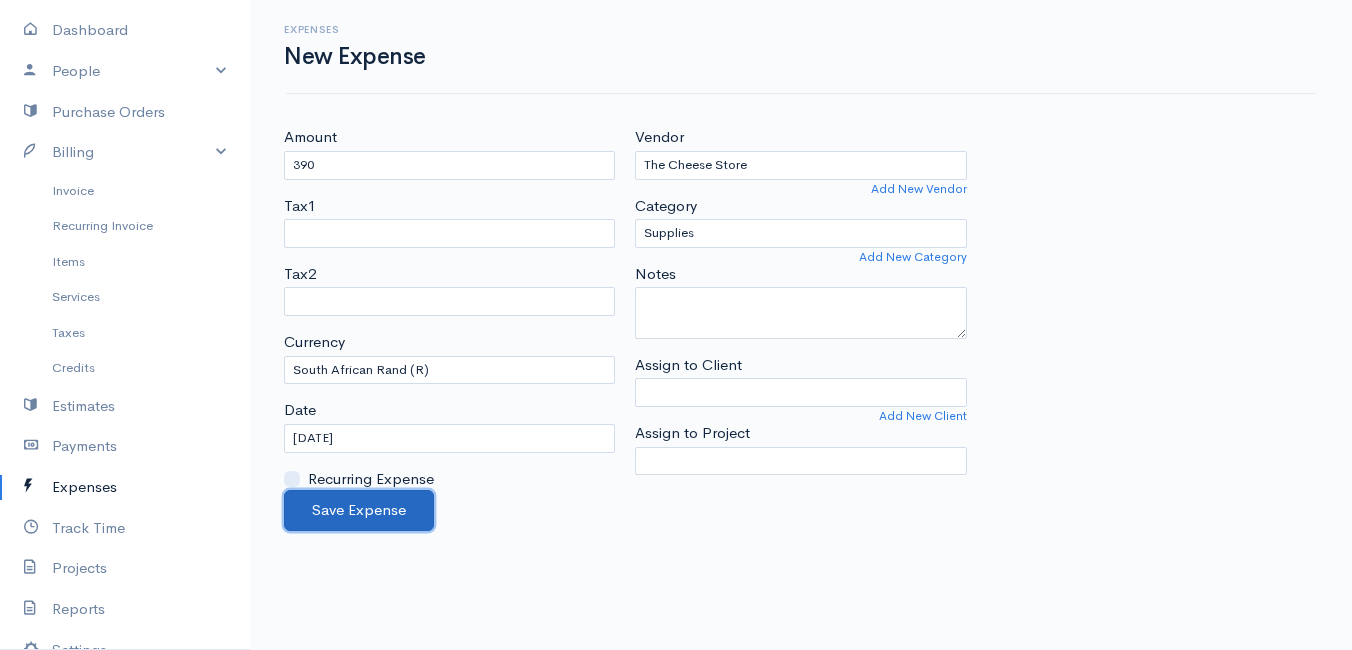 click on "Save Expense" at bounding box center (359, 510) 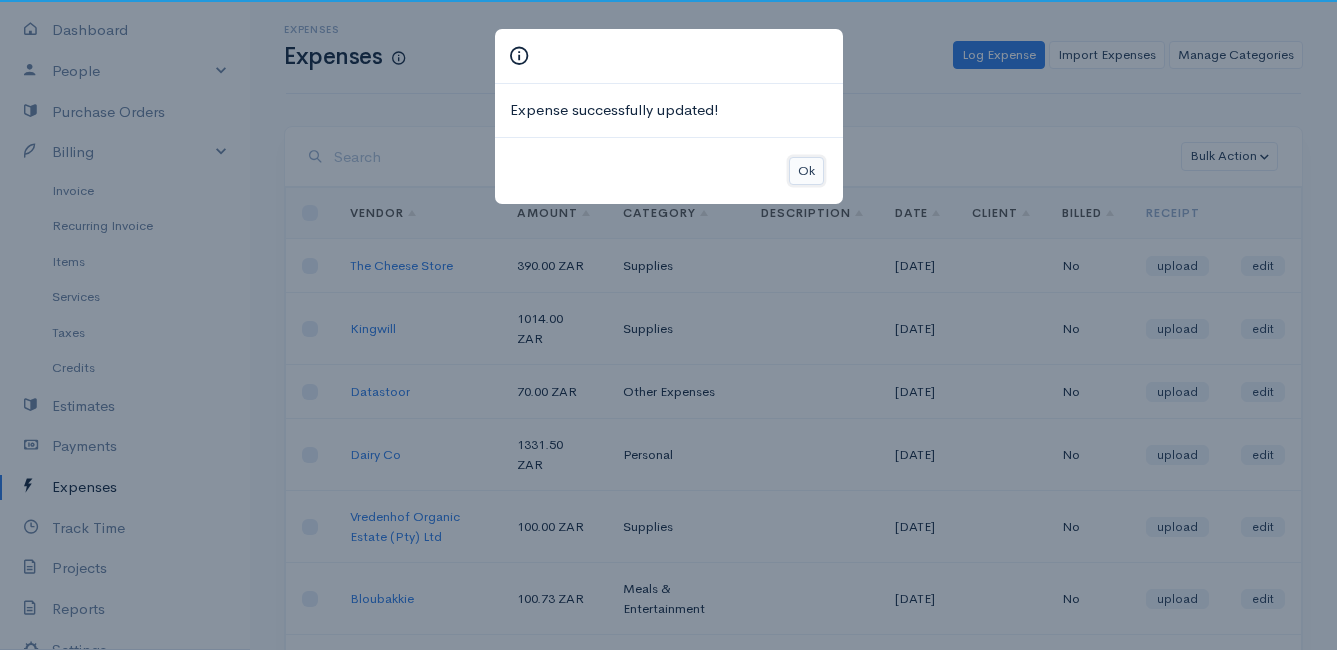 click on "Ok" at bounding box center [806, 171] 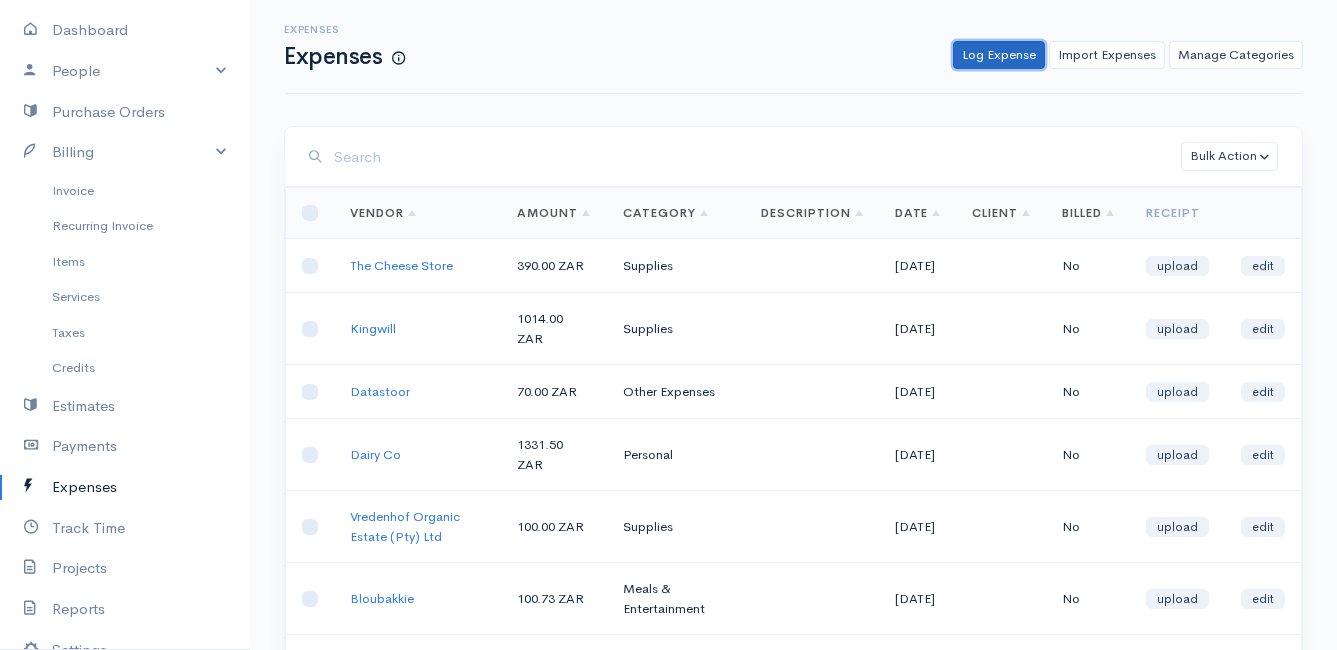 click on "Log Expense" at bounding box center (999, 55) 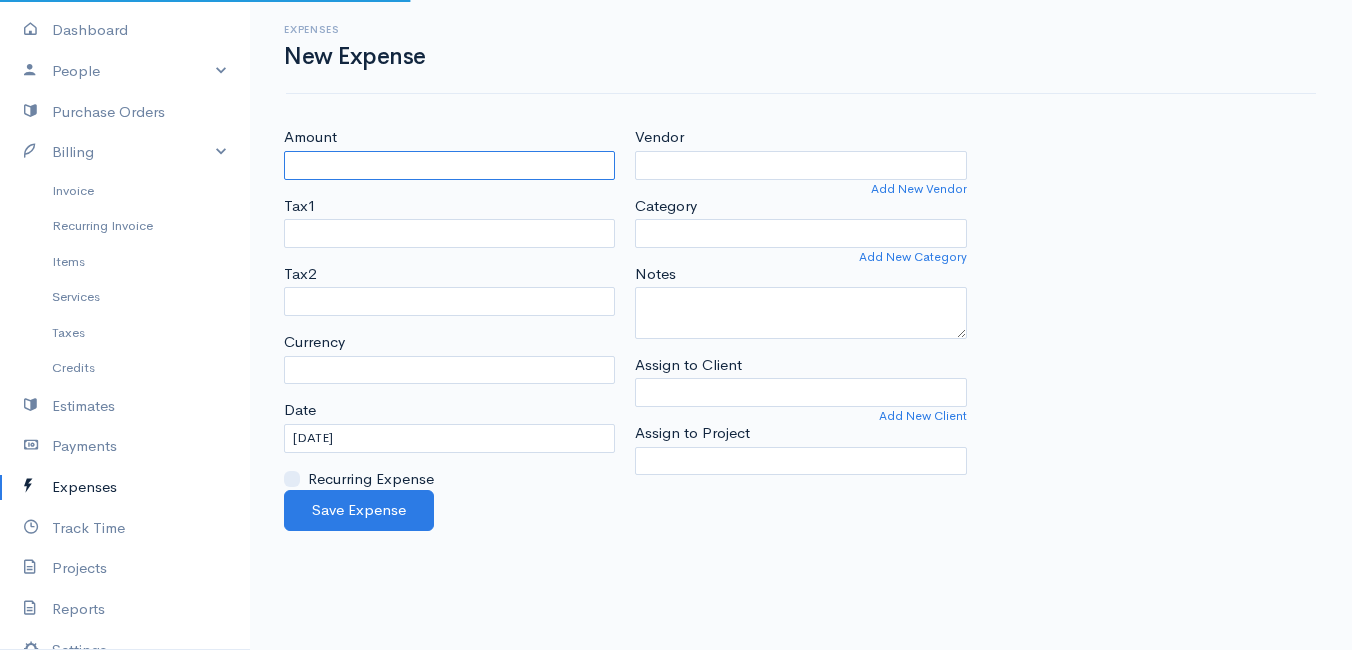 select on "ZAR" 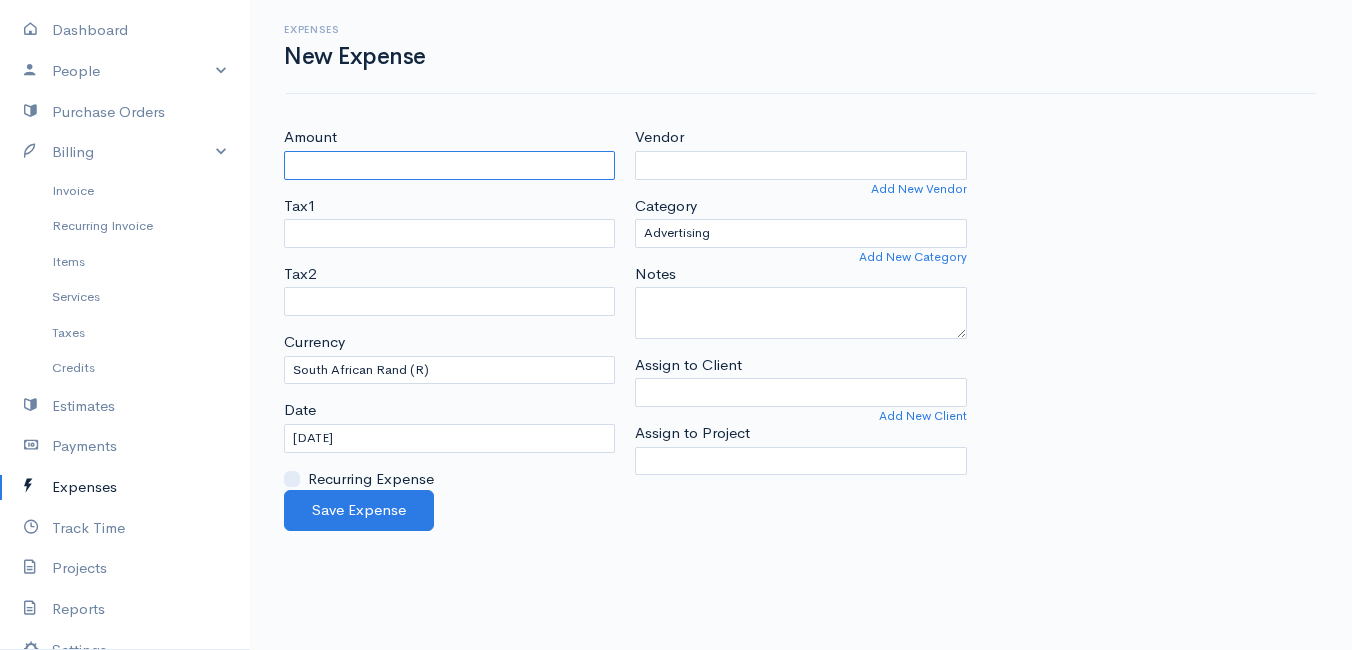 click on "Amount" at bounding box center (449, 165) 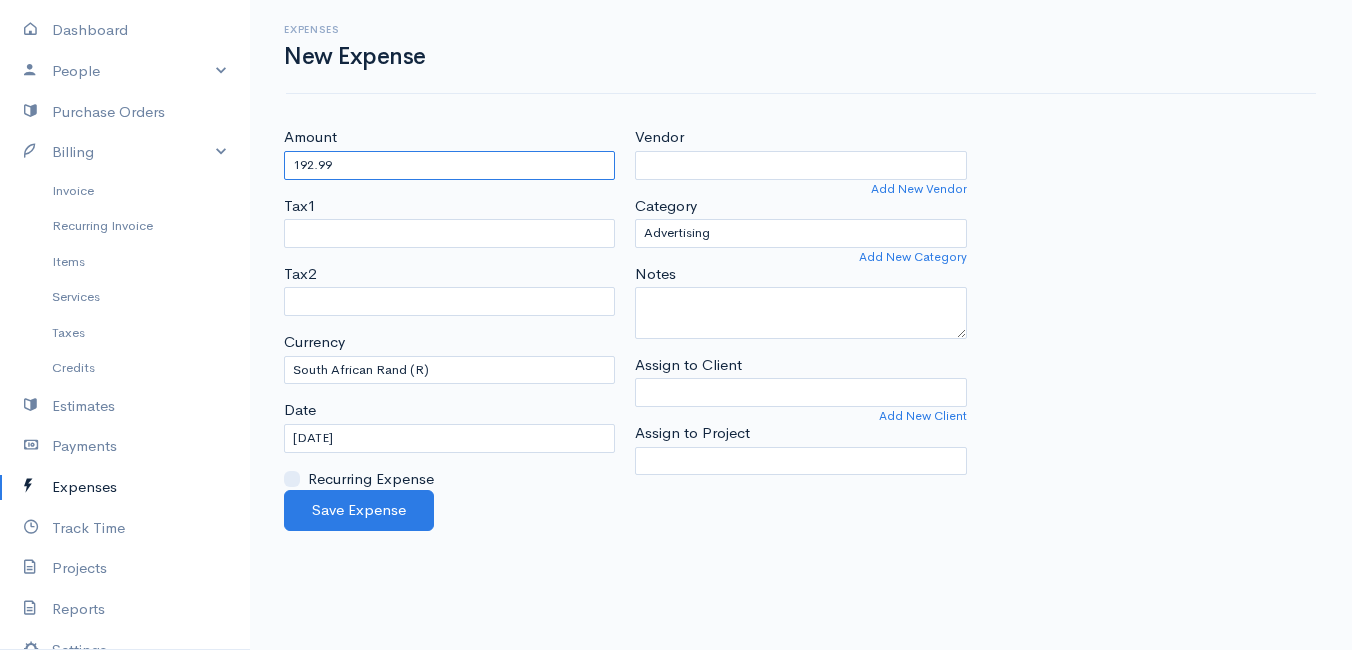 type on "192.99" 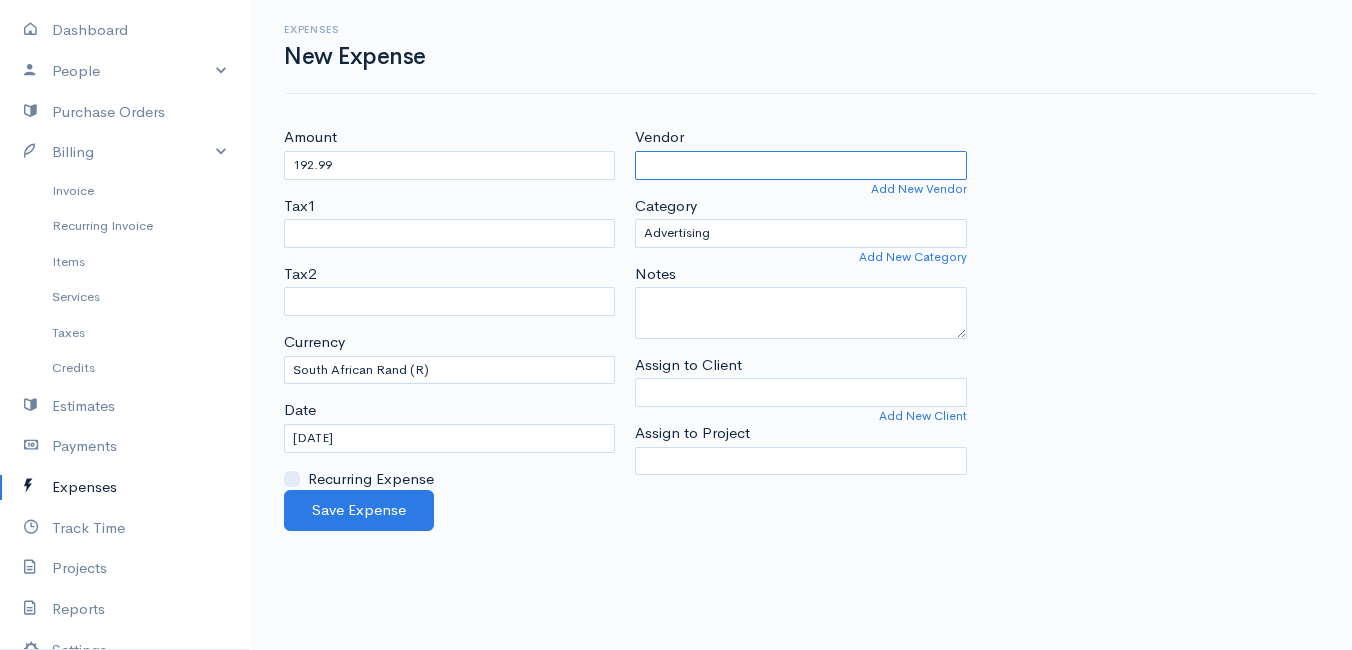 click on "Vendor" at bounding box center [800, 165] 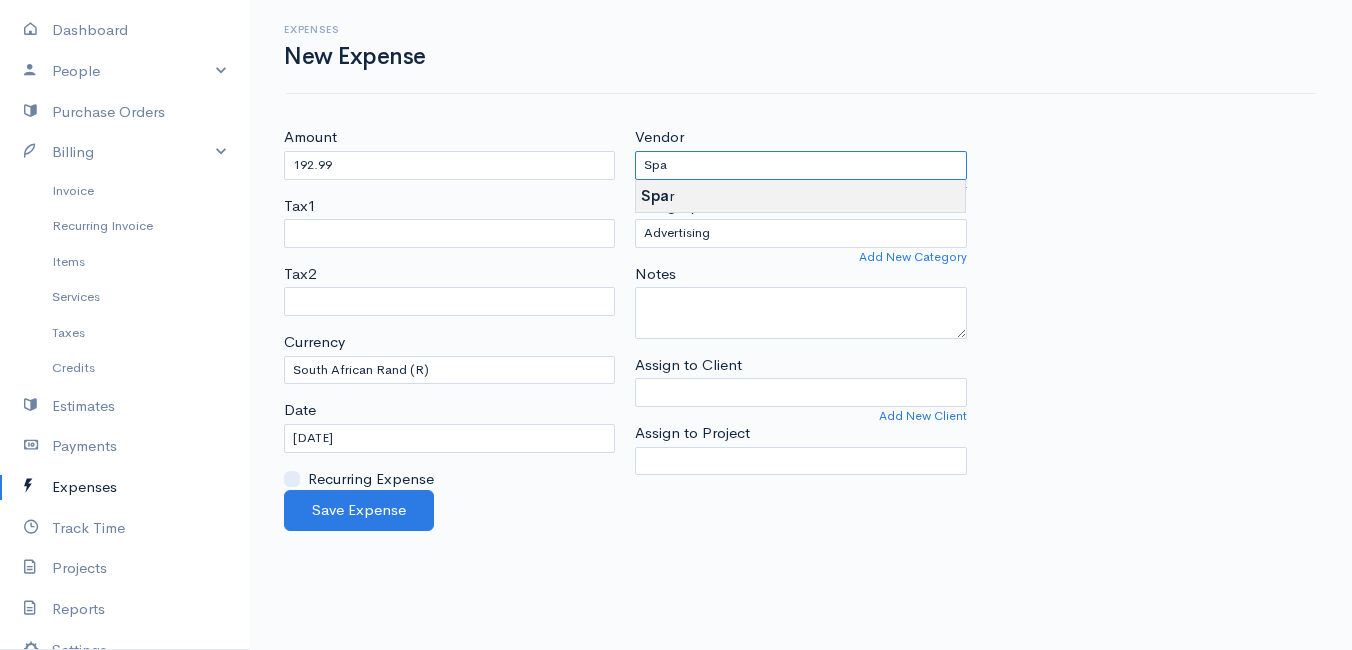 type on "Spar" 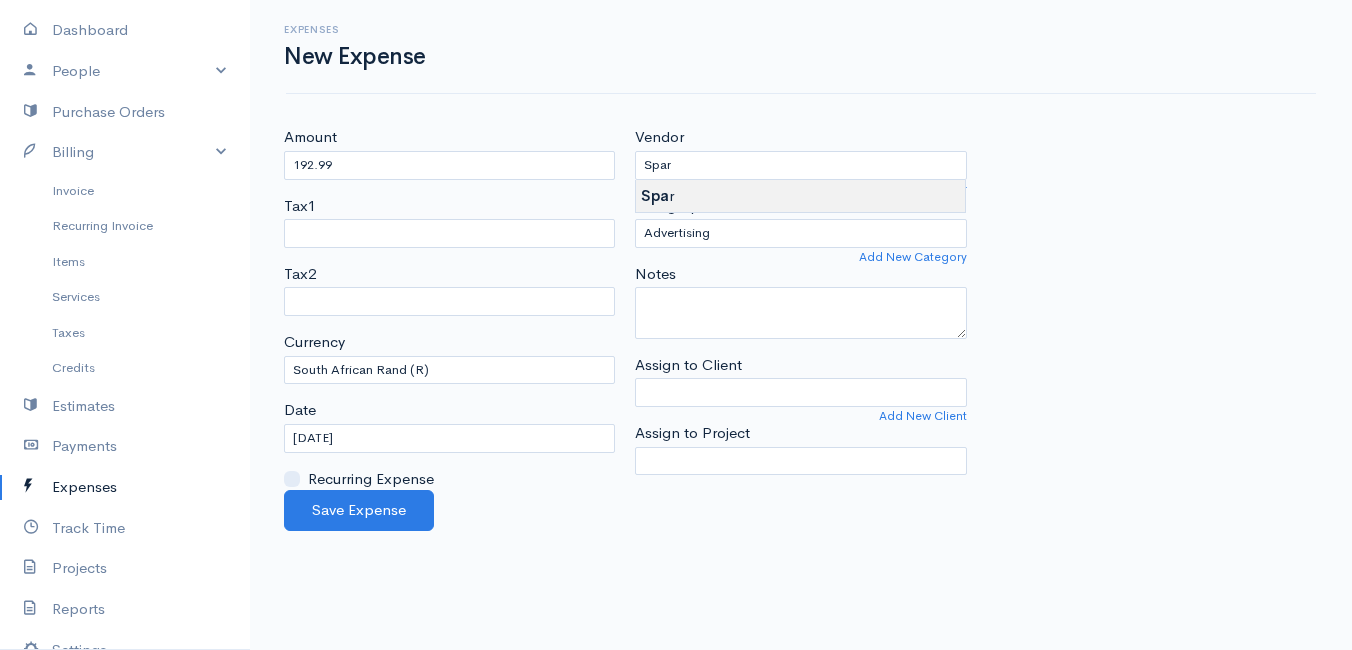 click on "Mamma Chicken
Upgrade
Dashboard
People
Clients
Vendors
Staff Users
Purchase Orders
Billing
Invoice
Recurring Invoice
Items
Services
Taxes
Credits
Estimates
Payments
Expenses
Track Time
Projects
Reports
Settings
My Organizations
Logout
Help
@CloudBooksApp 2022
Expenses
New Expense
Amount 192.99 Tax1 Tax2 Currency U.S. Dollars ($) Canadian Dollars ($) British Pounds Sterling (£) Euros (€) Australian Dollars ($) Afghani (Af) Algerian Dinar (د.ج) Argentine Pesos ($) Date" at bounding box center [676, 325] 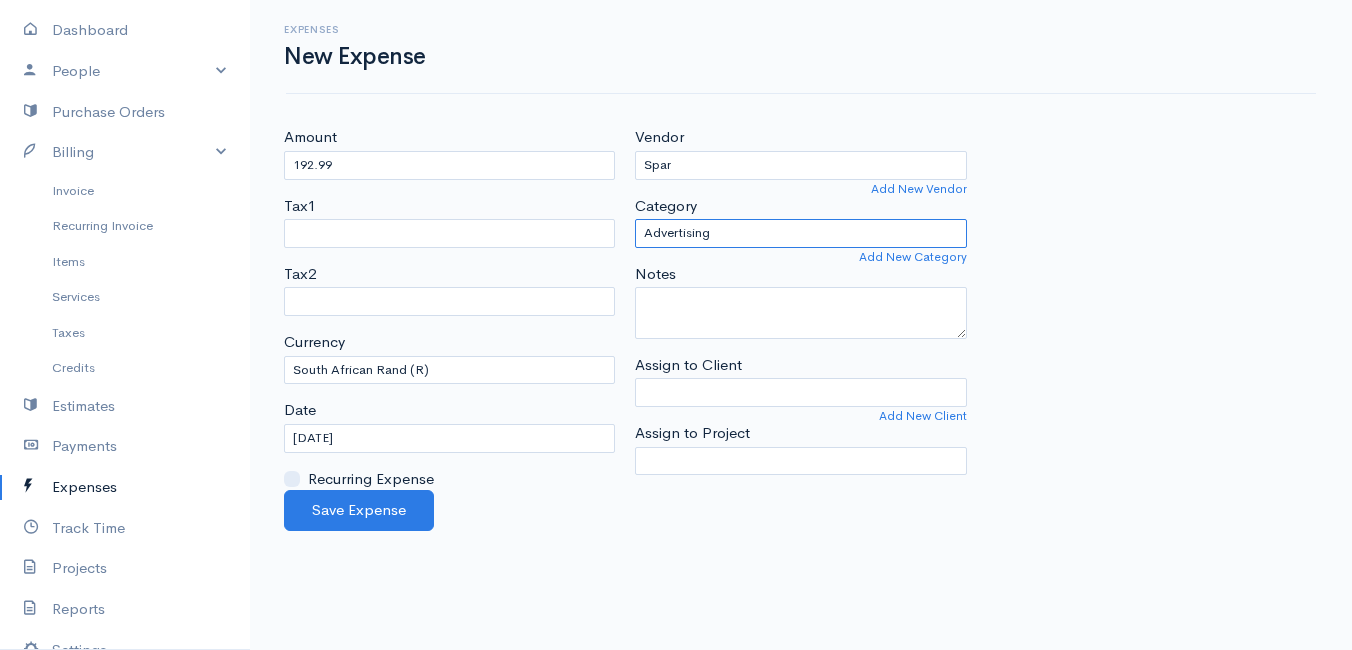 click on "Advertising Car & Truck Expenses Contractors Education Education and Training Employee Benefits Hardware Meals & Entertainment Other Expenses Personal Professional Services Rent or Lease Supplies Travel Utilities" at bounding box center (800, 233) 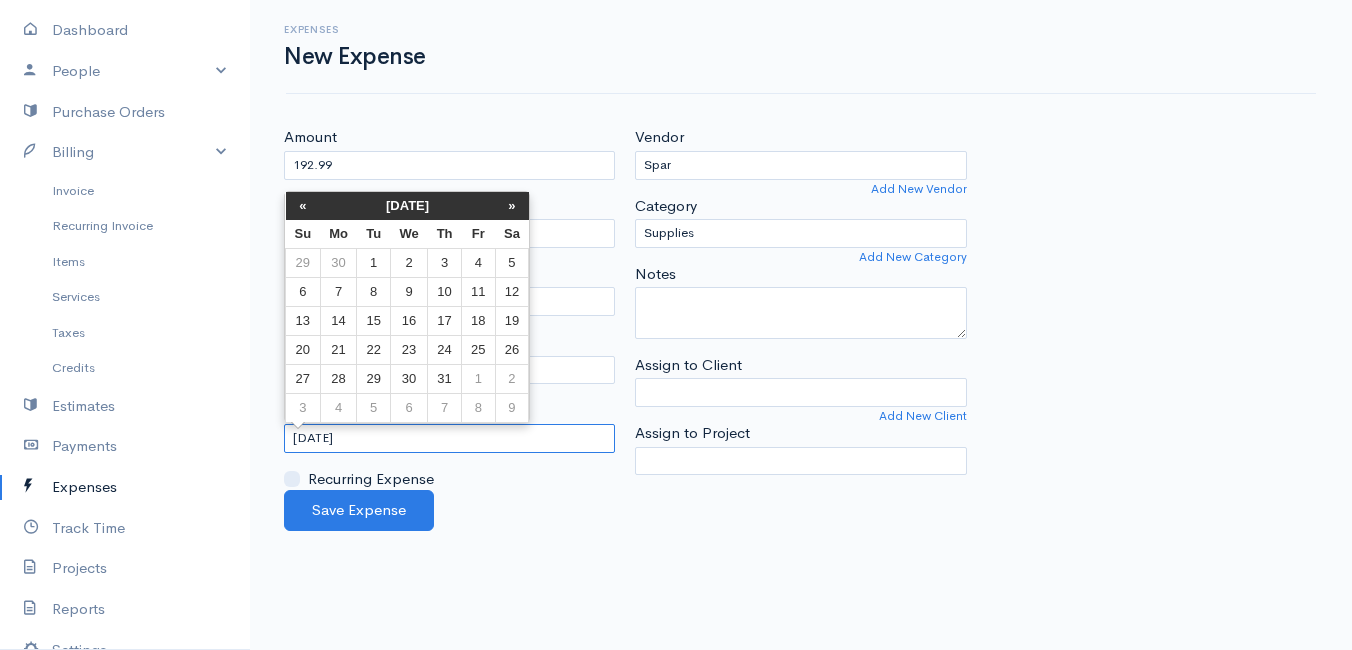 click on "[DATE]" at bounding box center (449, 438) 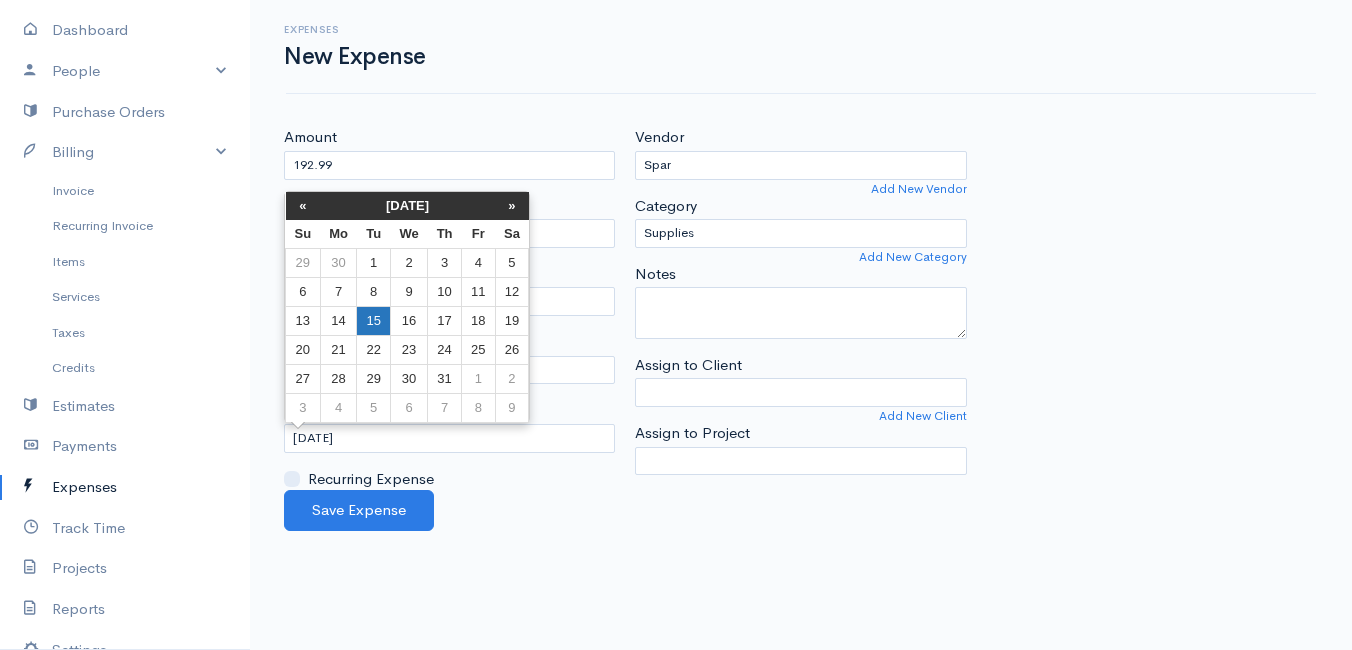 click on "15" at bounding box center (373, 320) 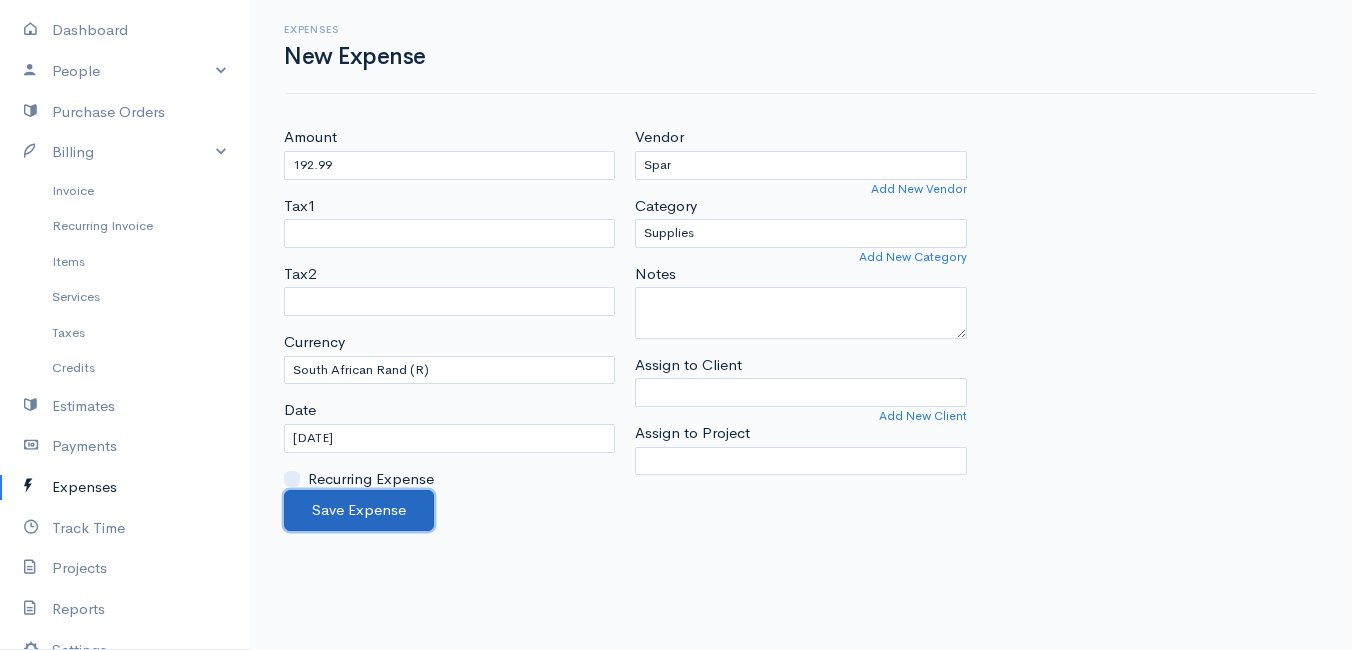 click on "Save Expense" at bounding box center (359, 510) 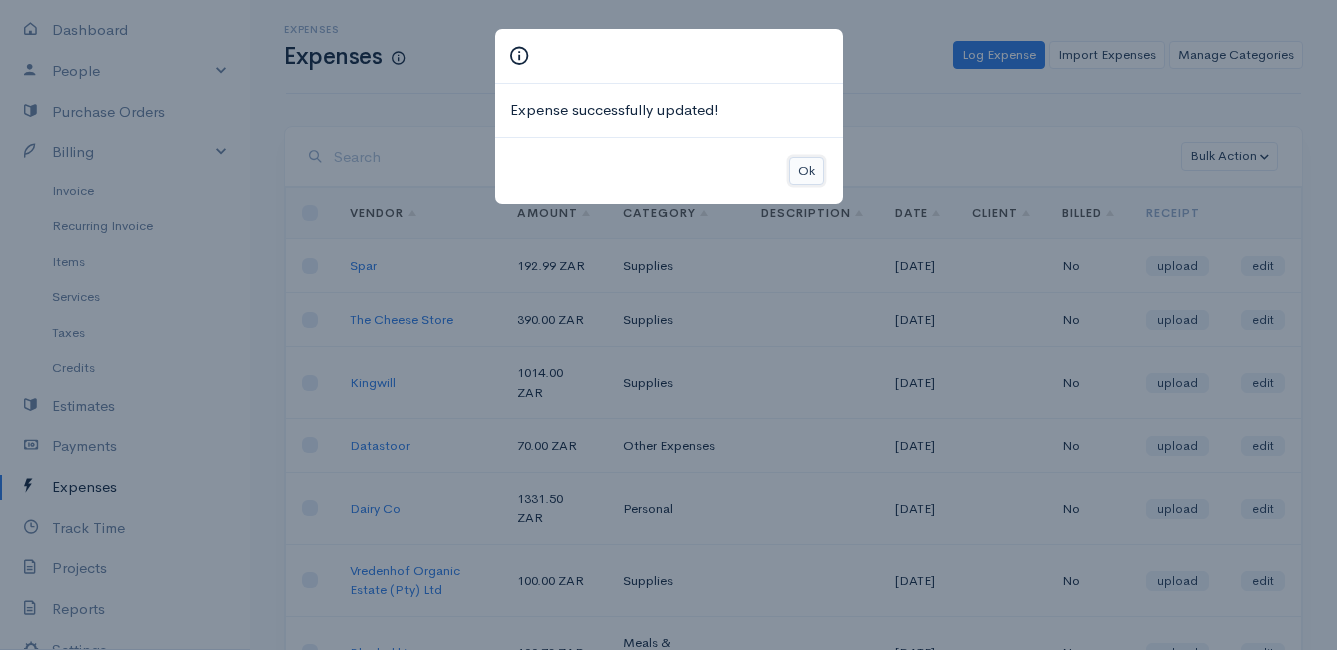 click on "Ok" at bounding box center (806, 171) 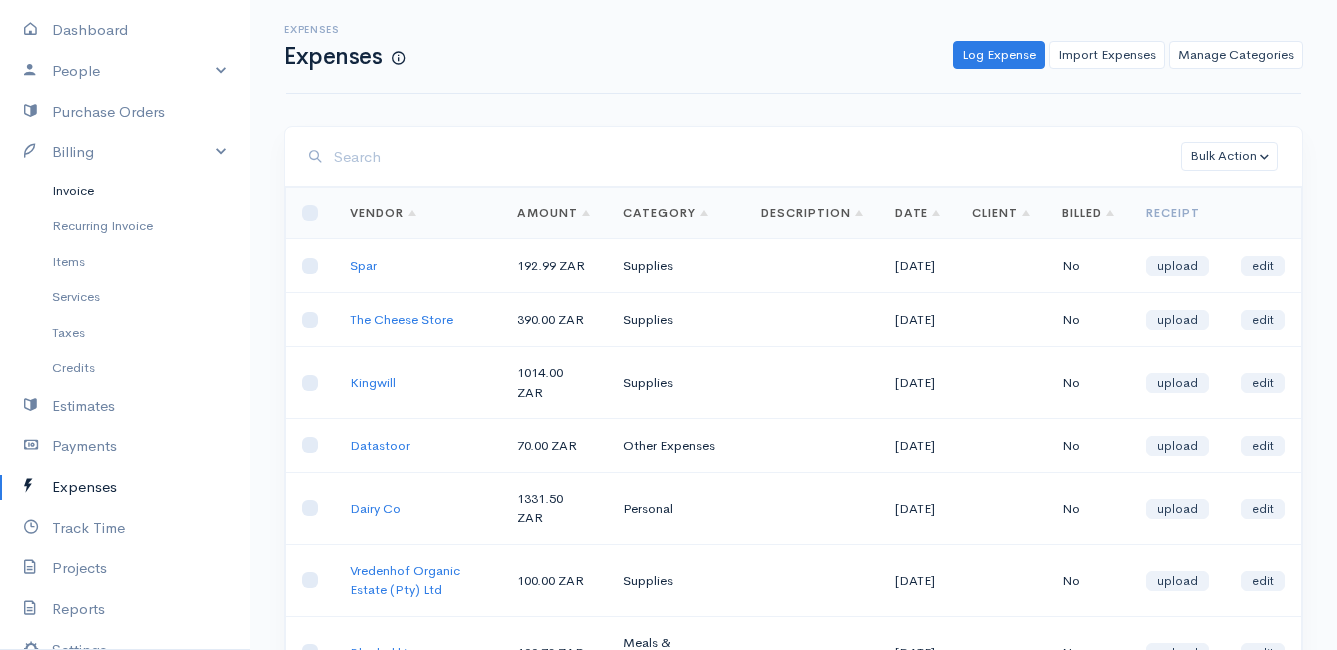 click on "Invoice" at bounding box center (125, 191) 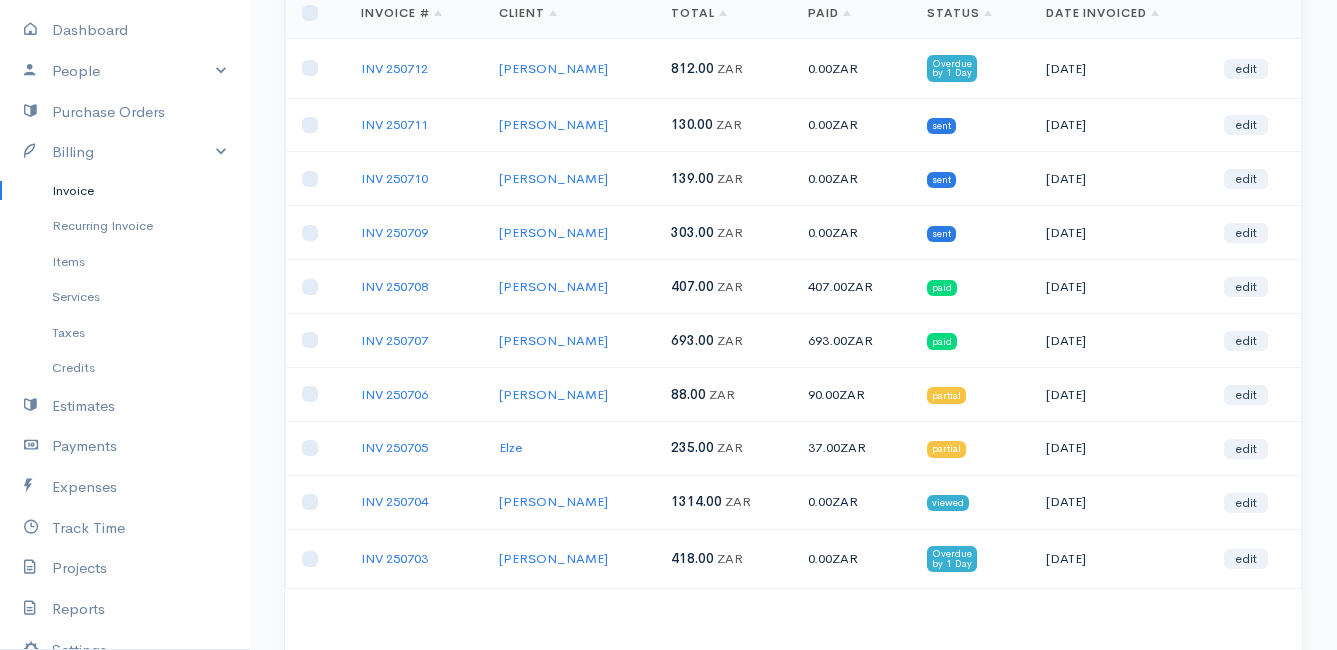 scroll, scrollTop: 100, scrollLeft: 0, axis: vertical 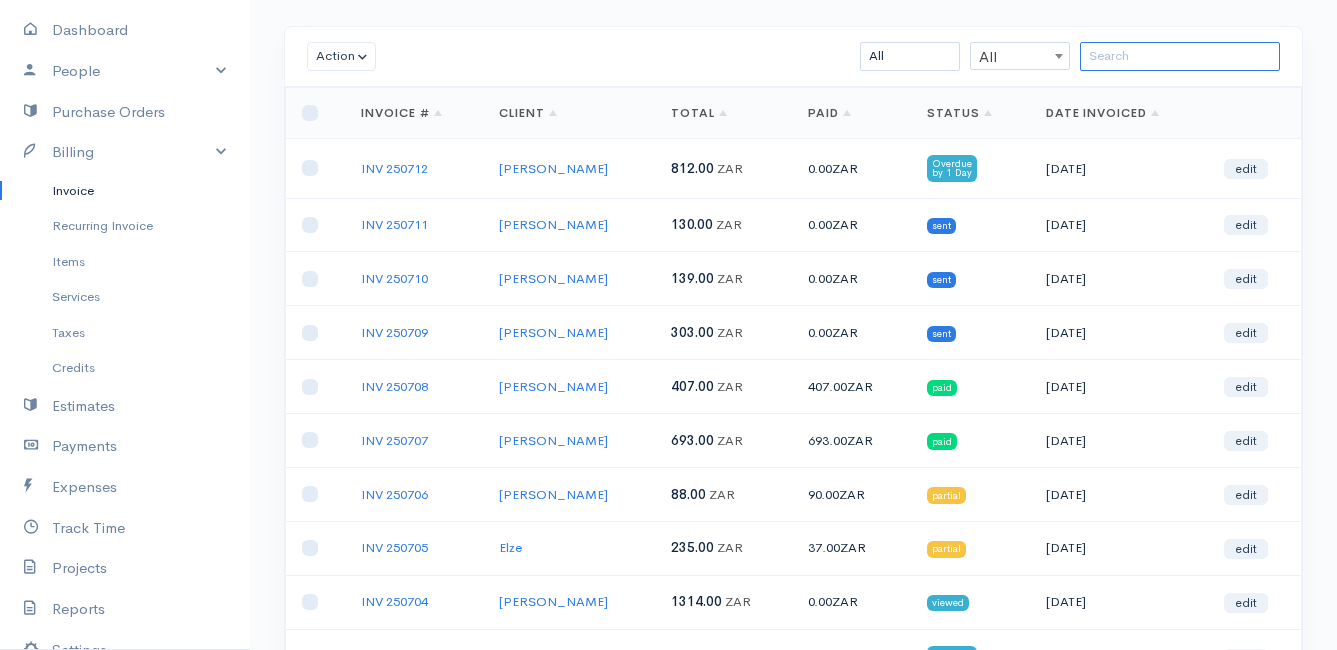 click at bounding box center (1180, 56) 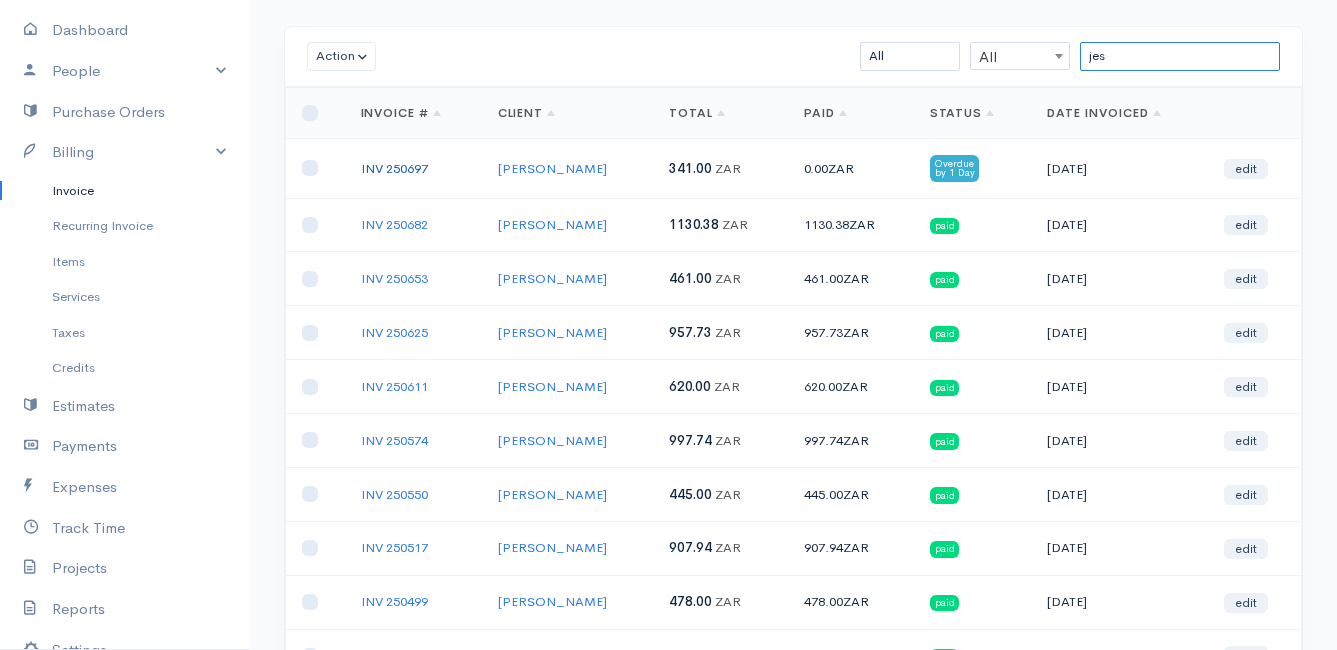 type on "jes" 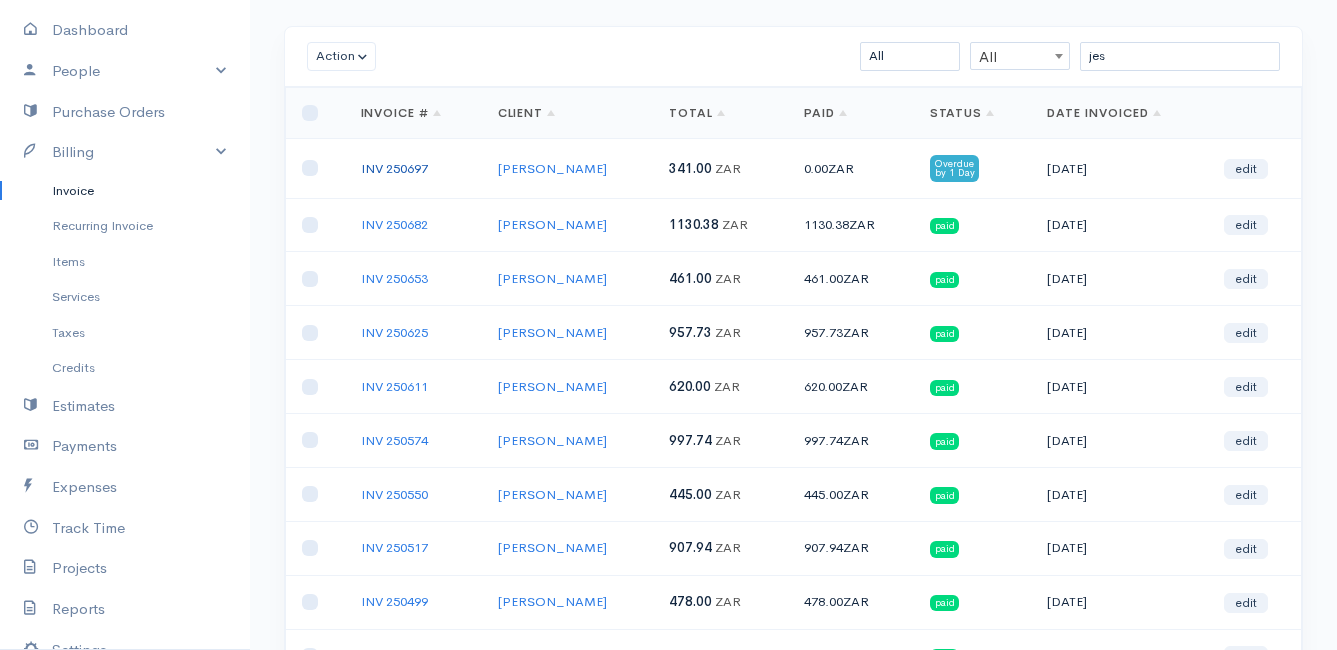 click on "INV 250697" at bounding box center [394, 168] 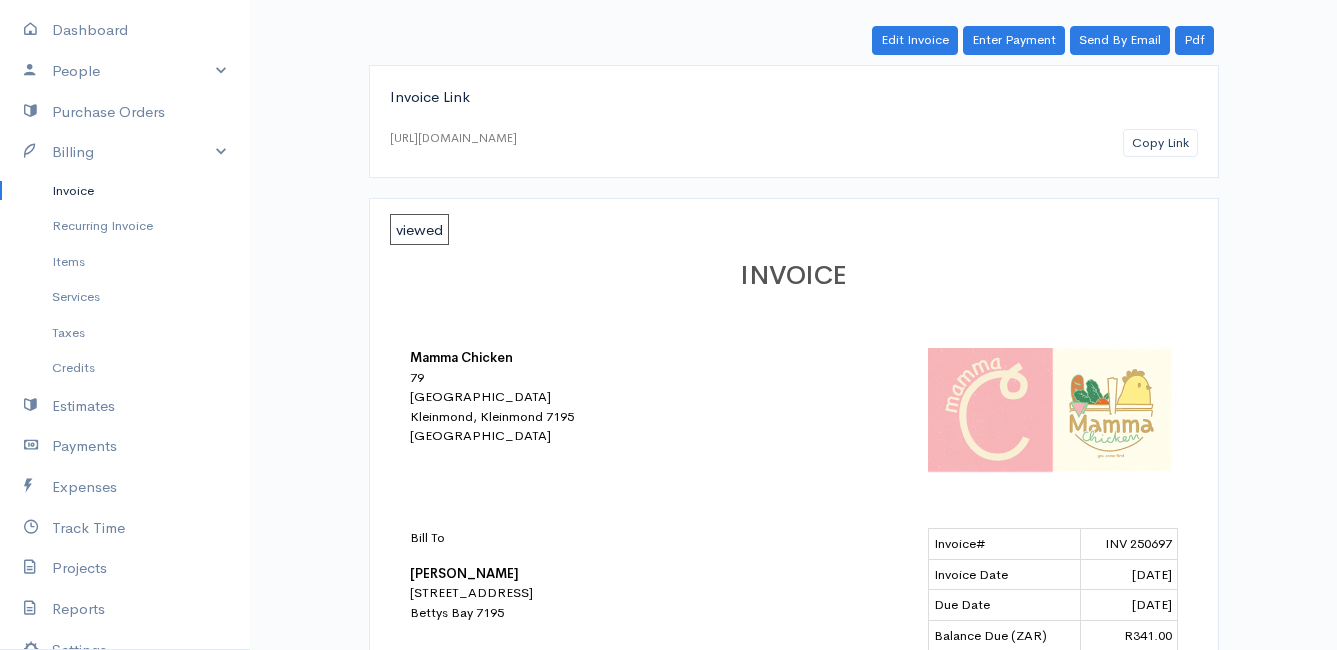 scroll, scrollTop: 0, scrollLeft: 0, axis: both 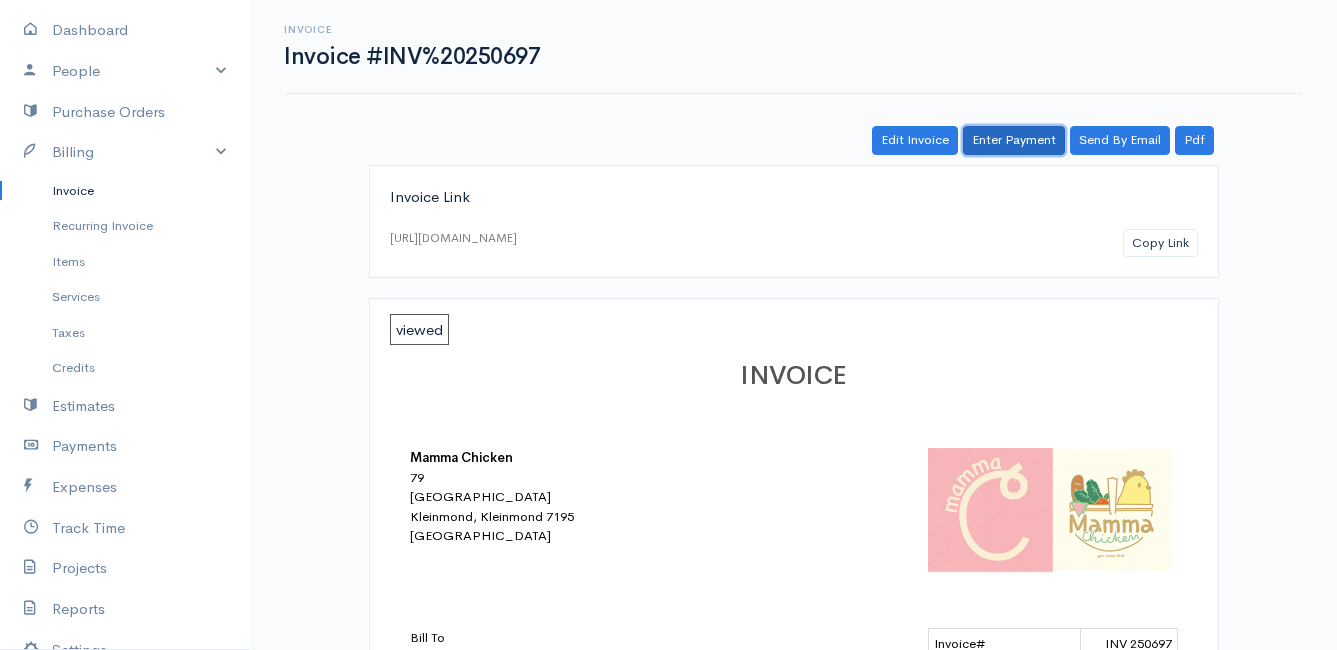click on "Enter Payment" at bounding box center [1014, 140] 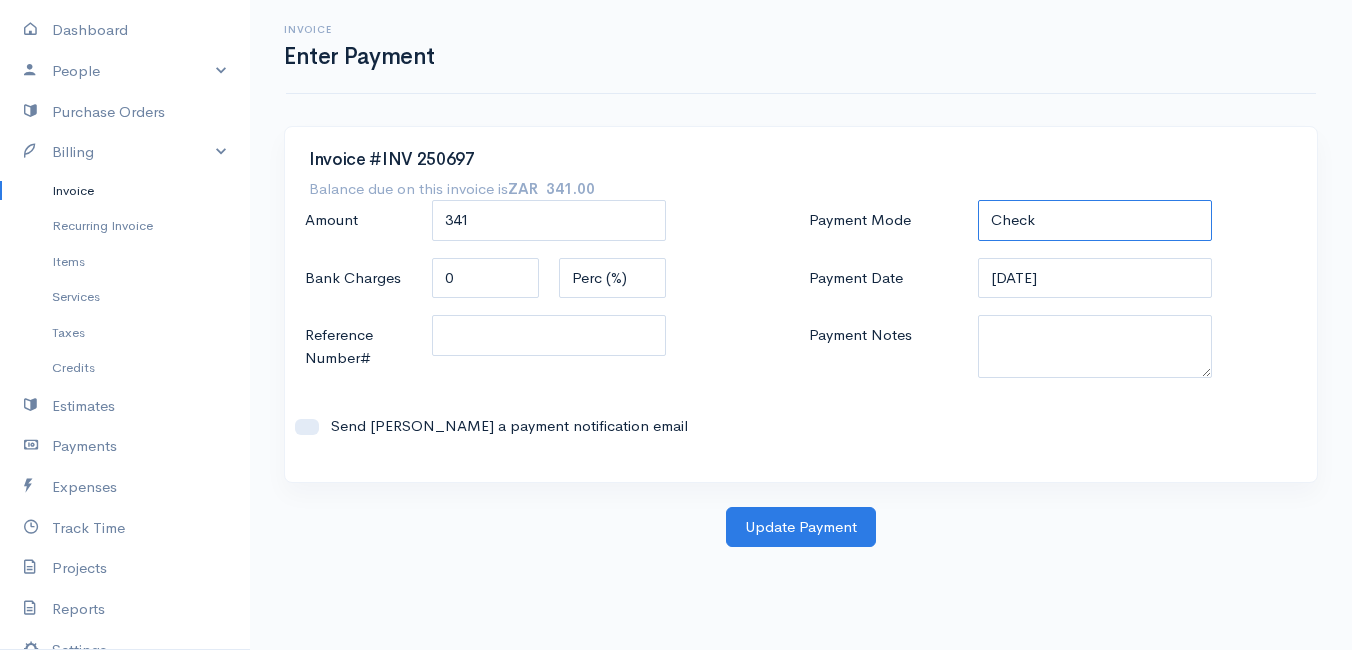 click on "Check Bank Transfer Credit Cash Debit ACH VISA MASTERCARD AMEX DISCOVER DINERS EUROCARD JCB NOVA Credit Card PayPal Google Checkout 2Checkout Amazon" at bounding box center [1095, 220] 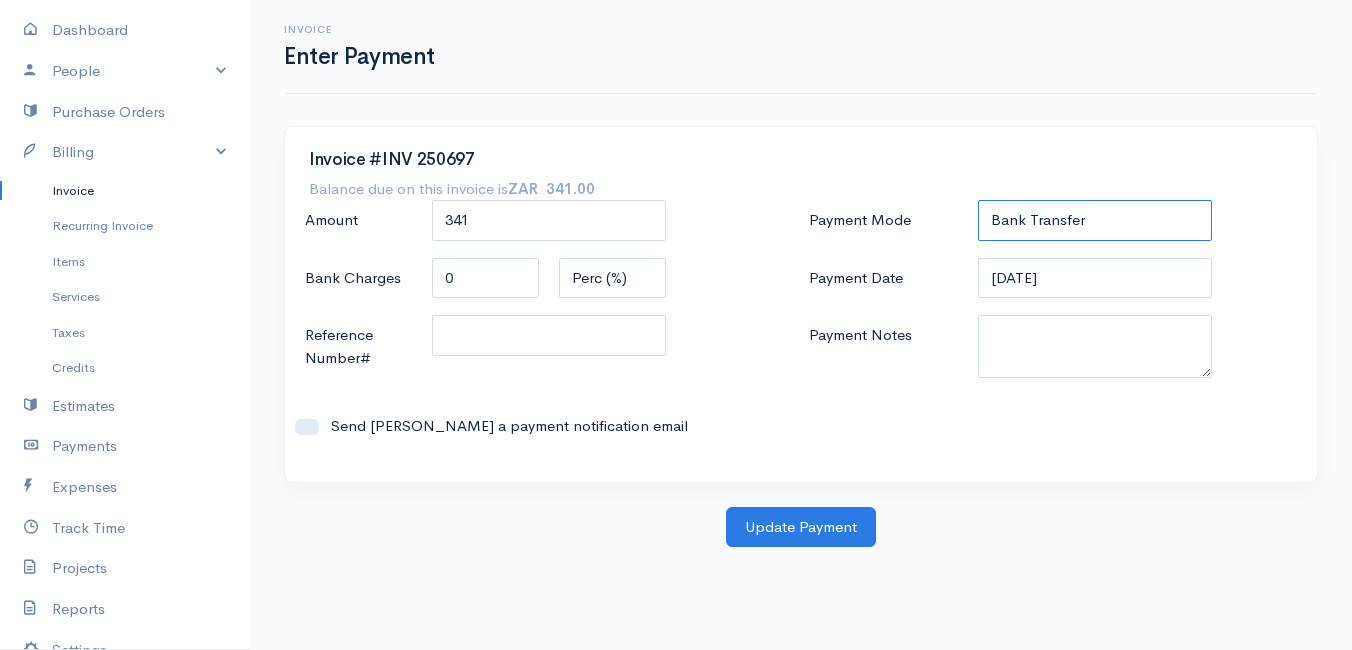 click on "Check Bank Transfer Credit Cash Debit ACH VISA MASTERCARD AMEX DISCOVER DINERS EUROCARD JCB NOVA Credit Card PayPal Google Checkout 2Checkout Amazon" at bounding box center (1095, 220) 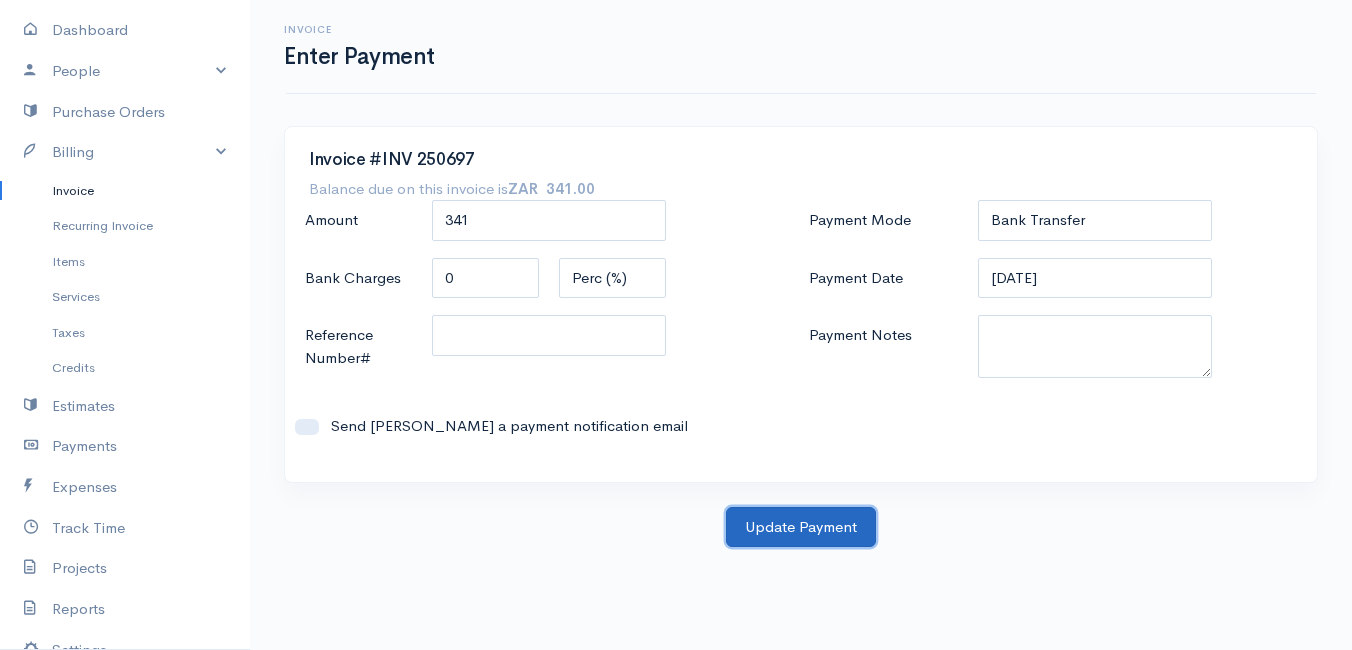 click on "Update Payment" at bounding box center (801, 527) 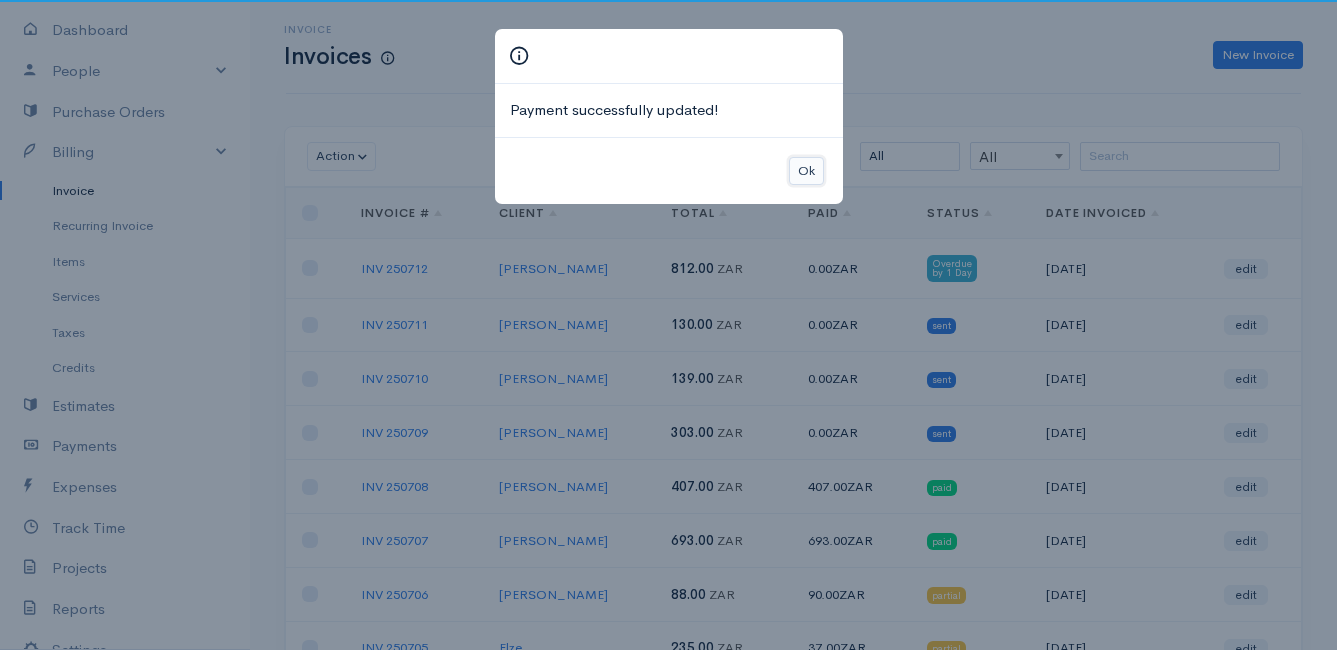click on "Ok" at bounding box center (806, 171) 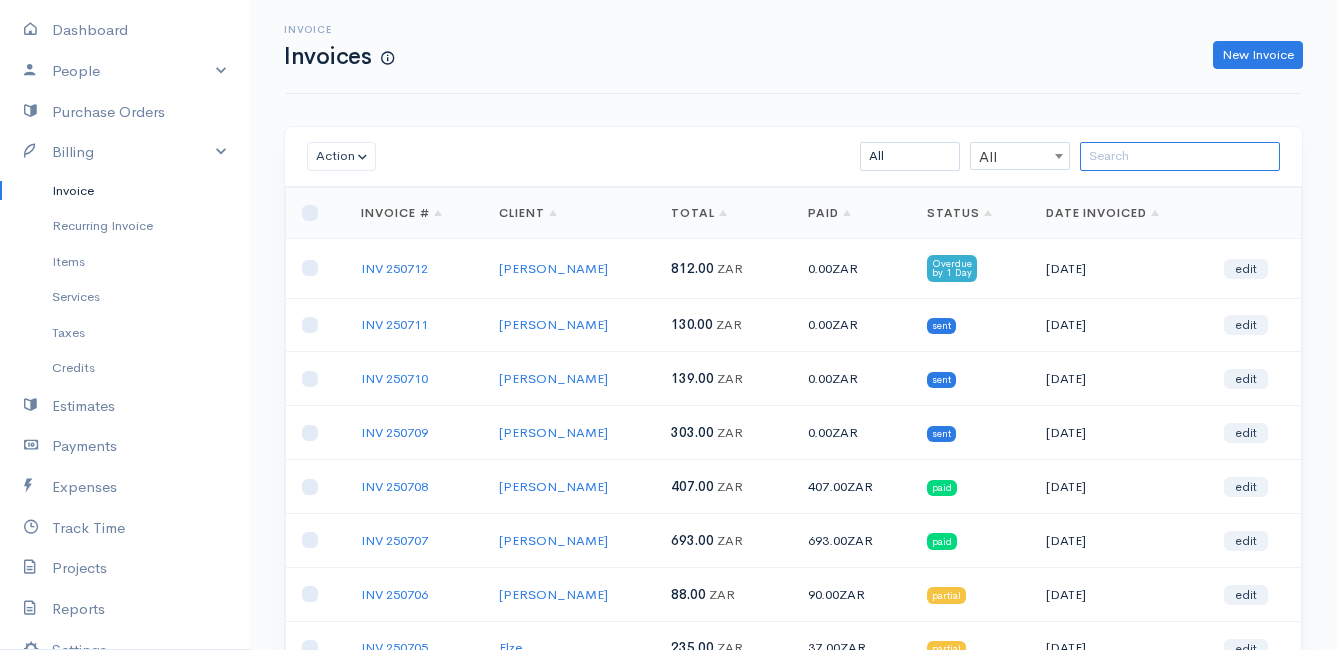click at bounding box center [1180, 156] 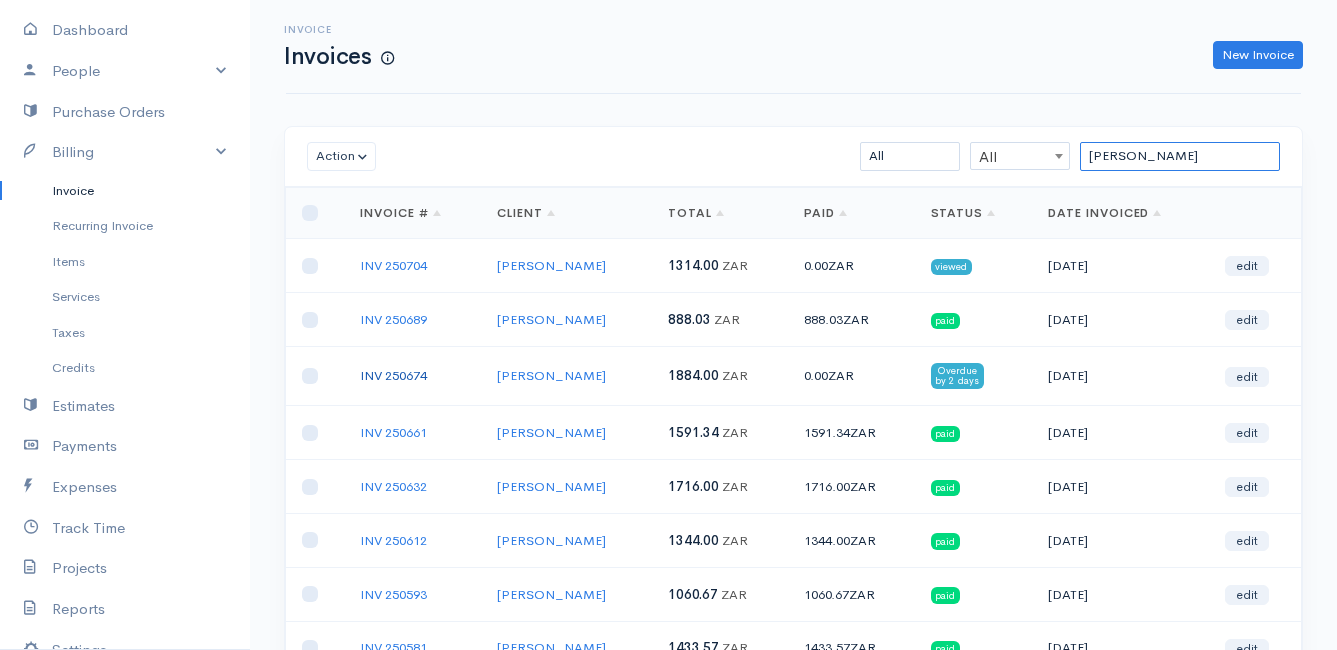 type on "amy" 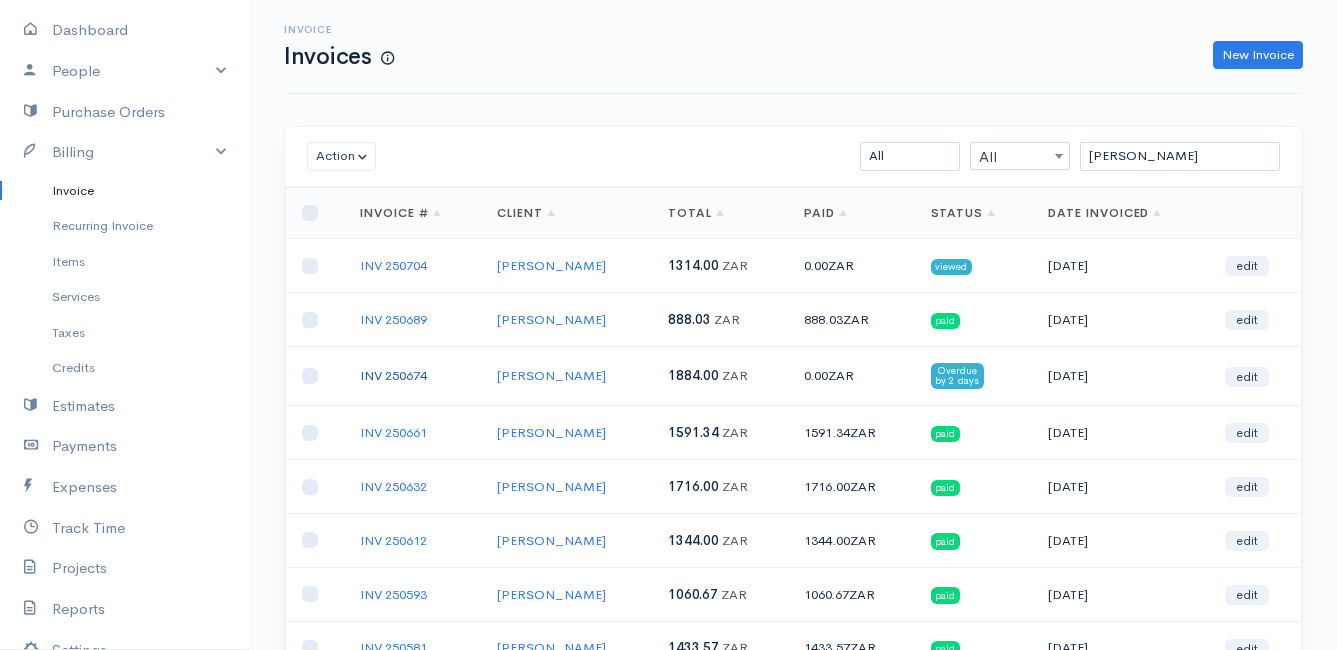 click on "INV 250674" at bounding box center [393, 375] 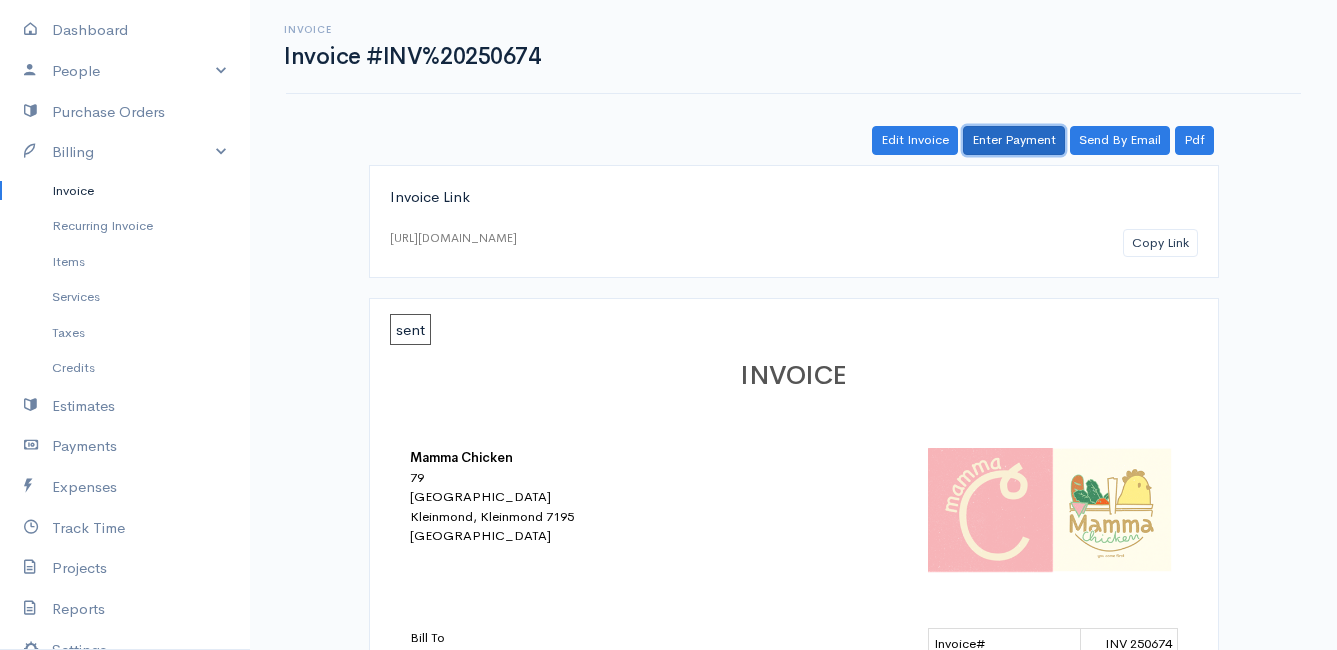 click on "Enter Payment" at bounding box center (1014, 140) 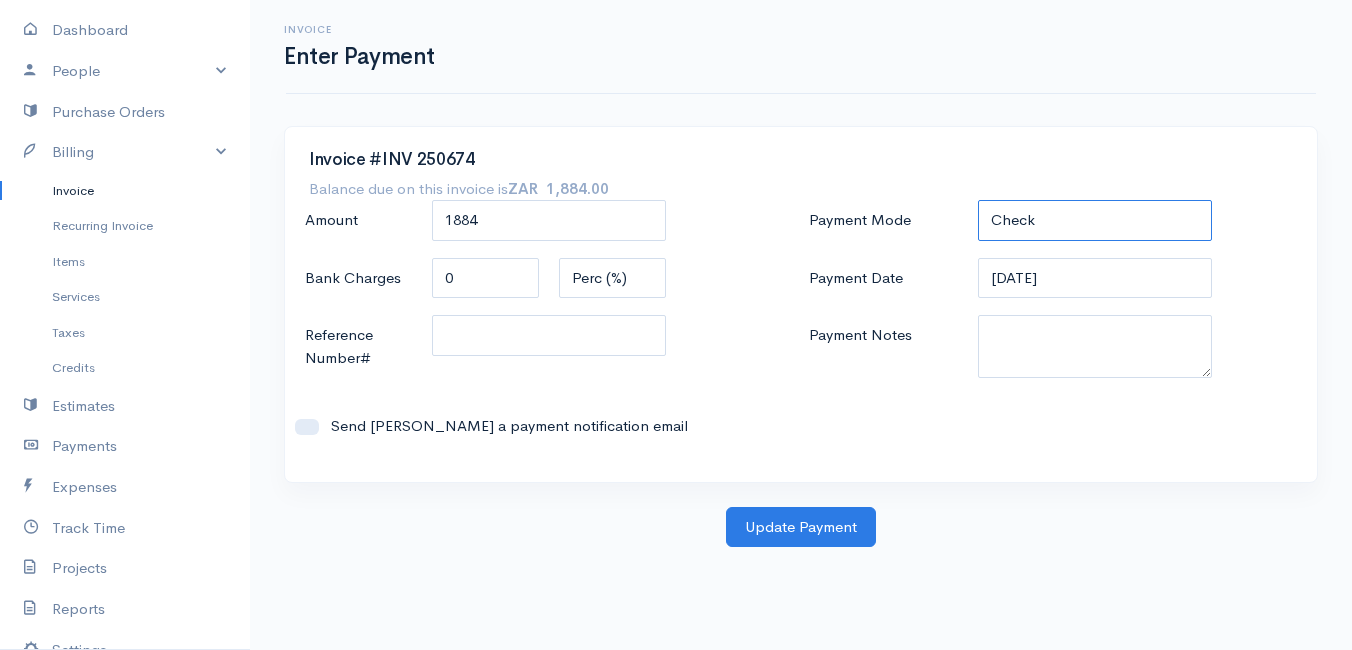 click on "Check Bank Transfer Credit Cash Debit ACH VISA MASTERCARD AMEX DISCOVER DINERS EUROCARD JCB NOVA Credit Card PayPal Google Checkout 2Checkout Amazon" at bounding box center [1095, 220] 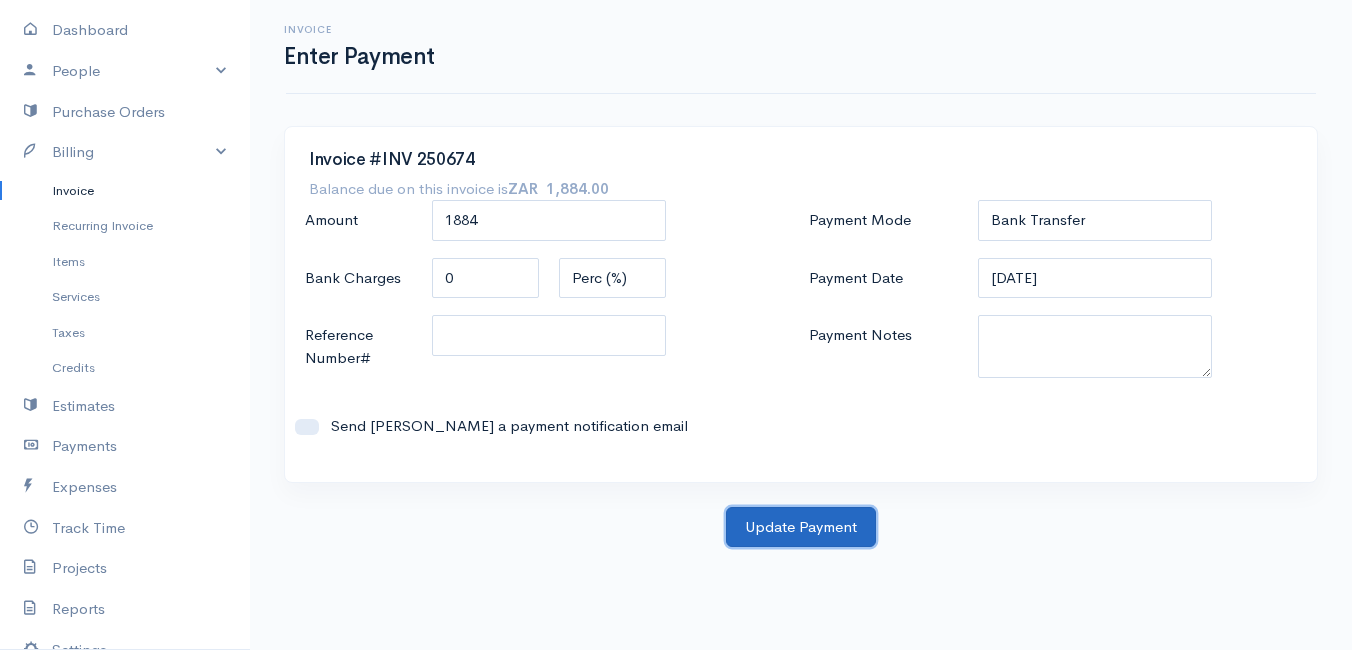 click on "Update Payment" at bounding box center (801, 527) 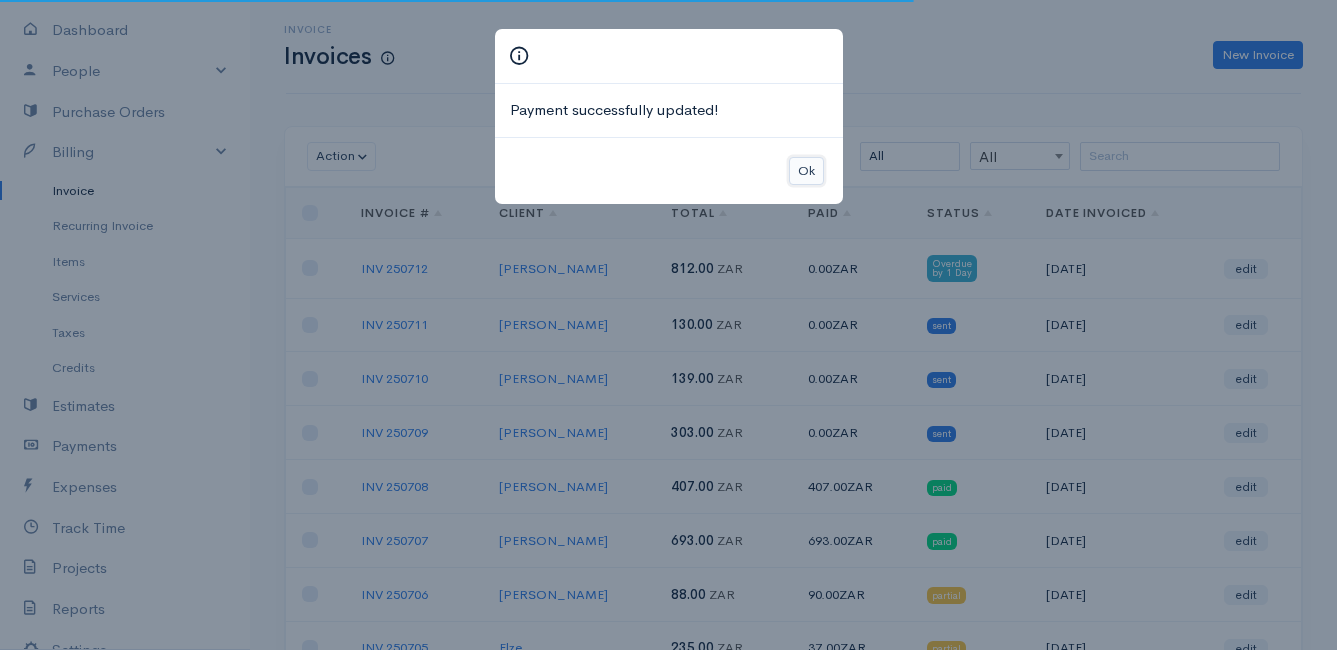 click on "Ok" at bounding box center (806, 171) 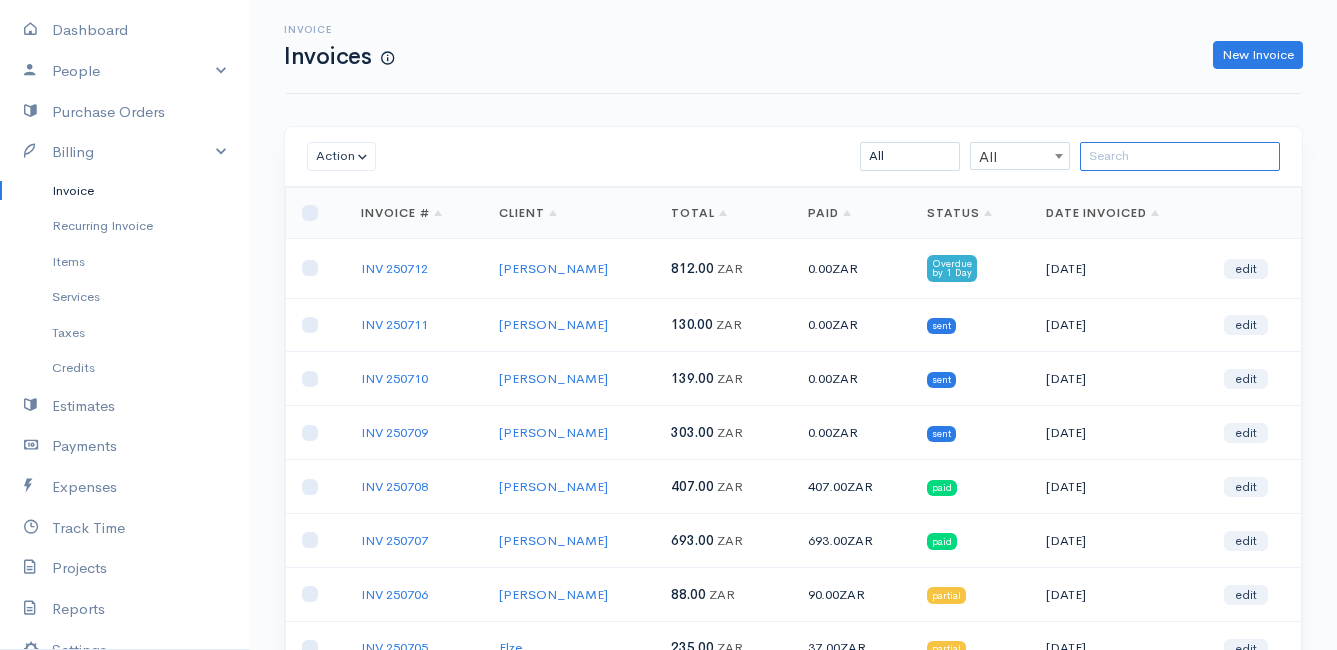 click at bounding box center (1180, 156) 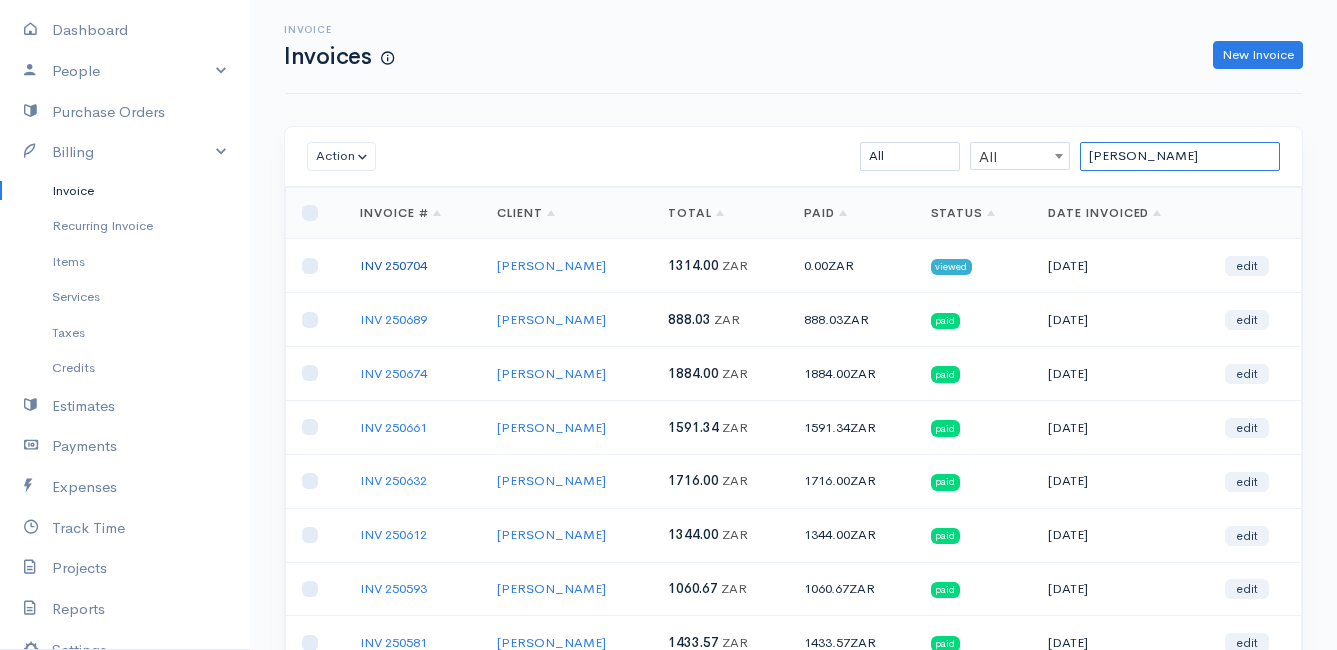 type on "amy" 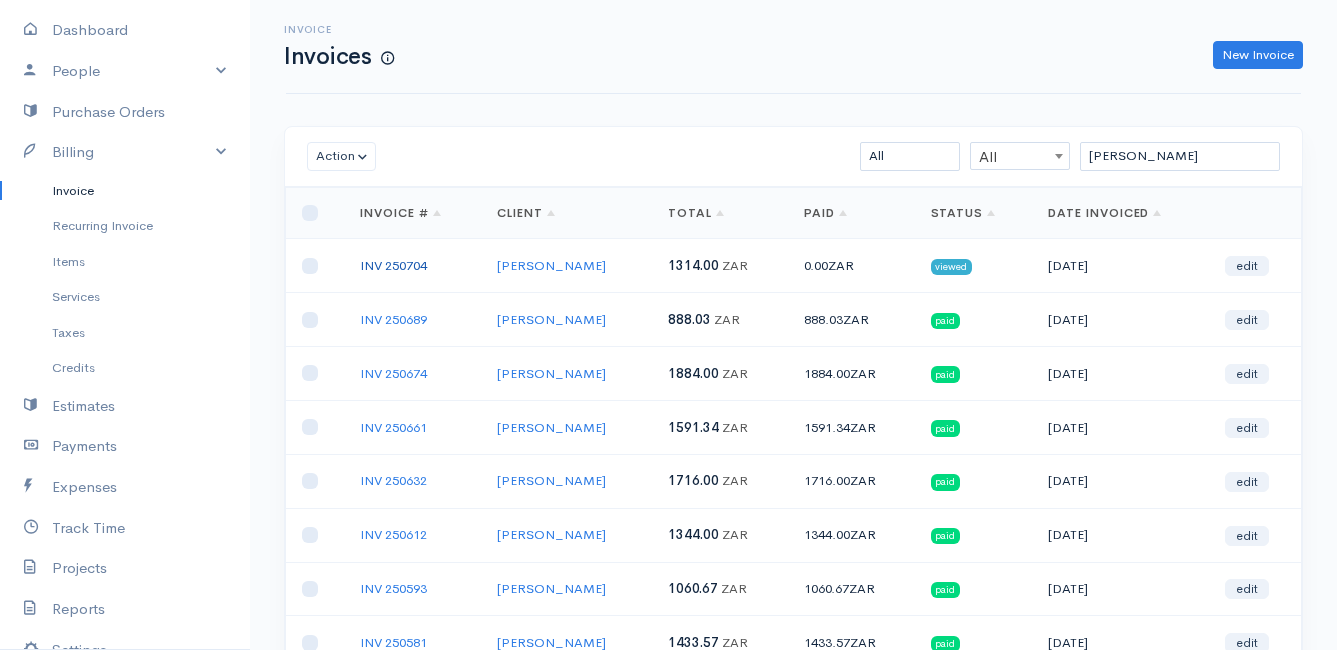 click on "INV 250704" at bounding box center (393, 265) 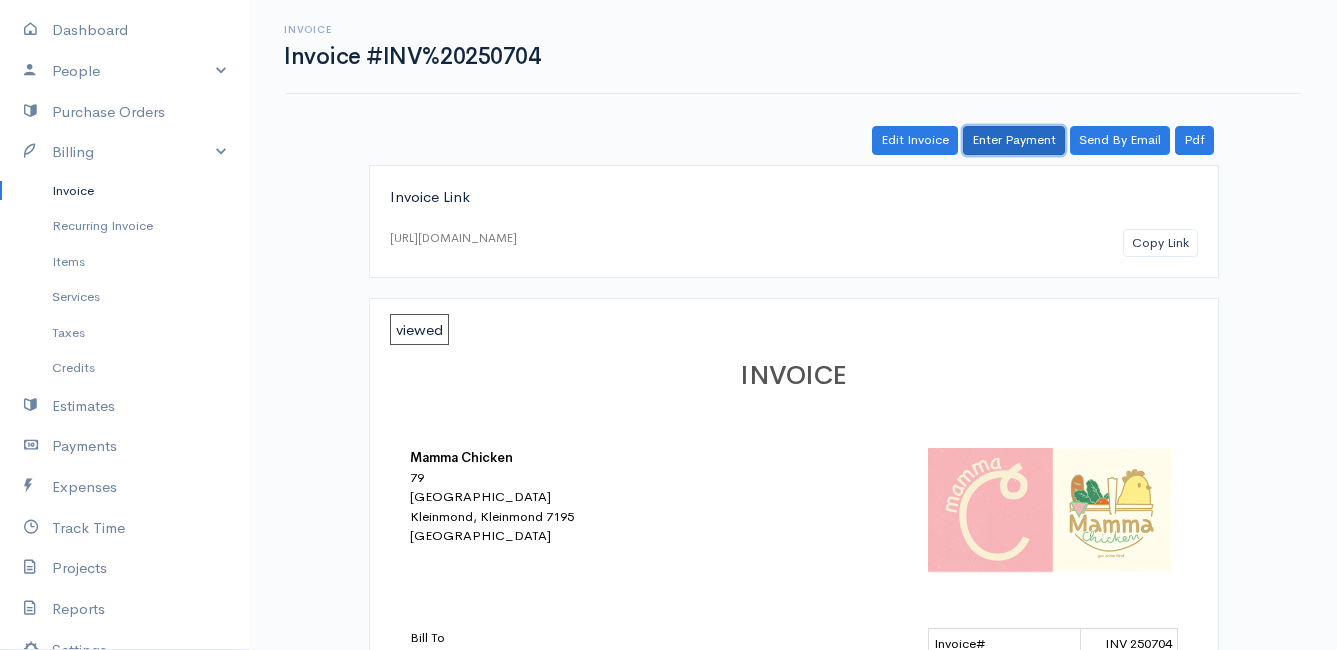click on "Enter Payment" at bounding box center (1014, 140) 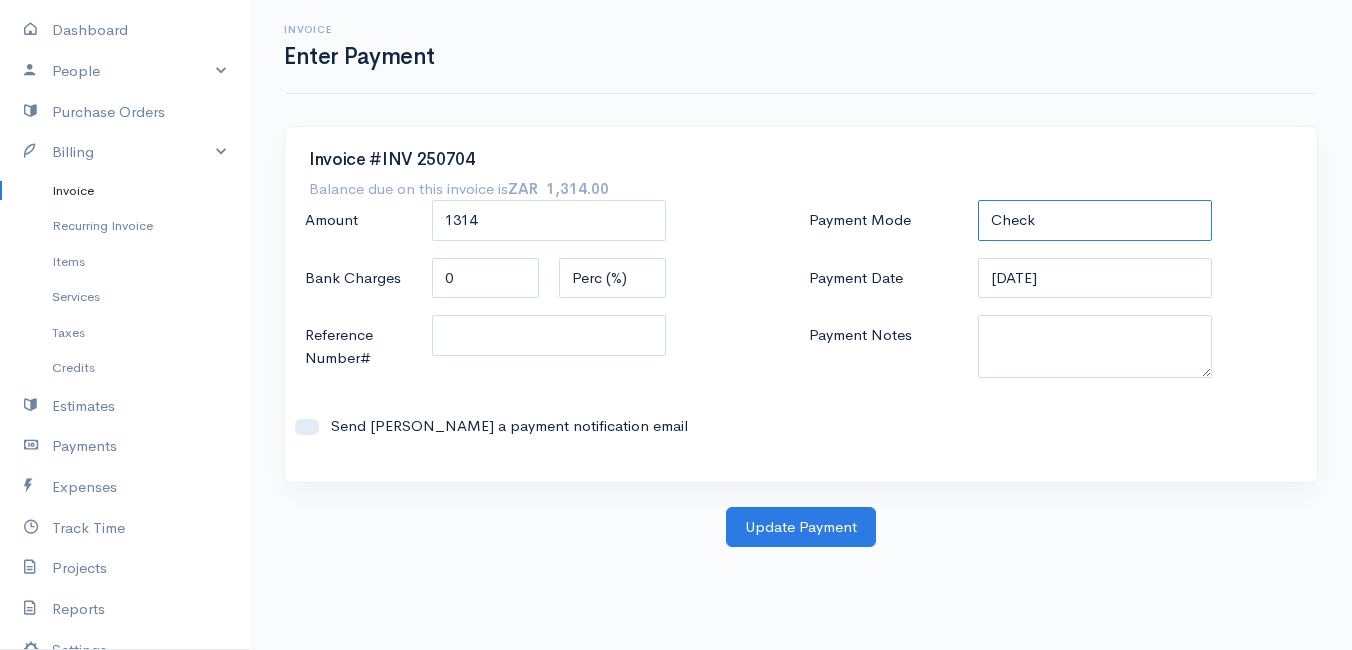 click on "Check Bank Transfer Credit Cash Debit ACH VISA MASTERCARD AMEX DISCOVER DINERS EUROCARD JCB NOVA Credit Card PayPal Google Checkout 2Checkout Amazon" at bounding box center [1095, 220] 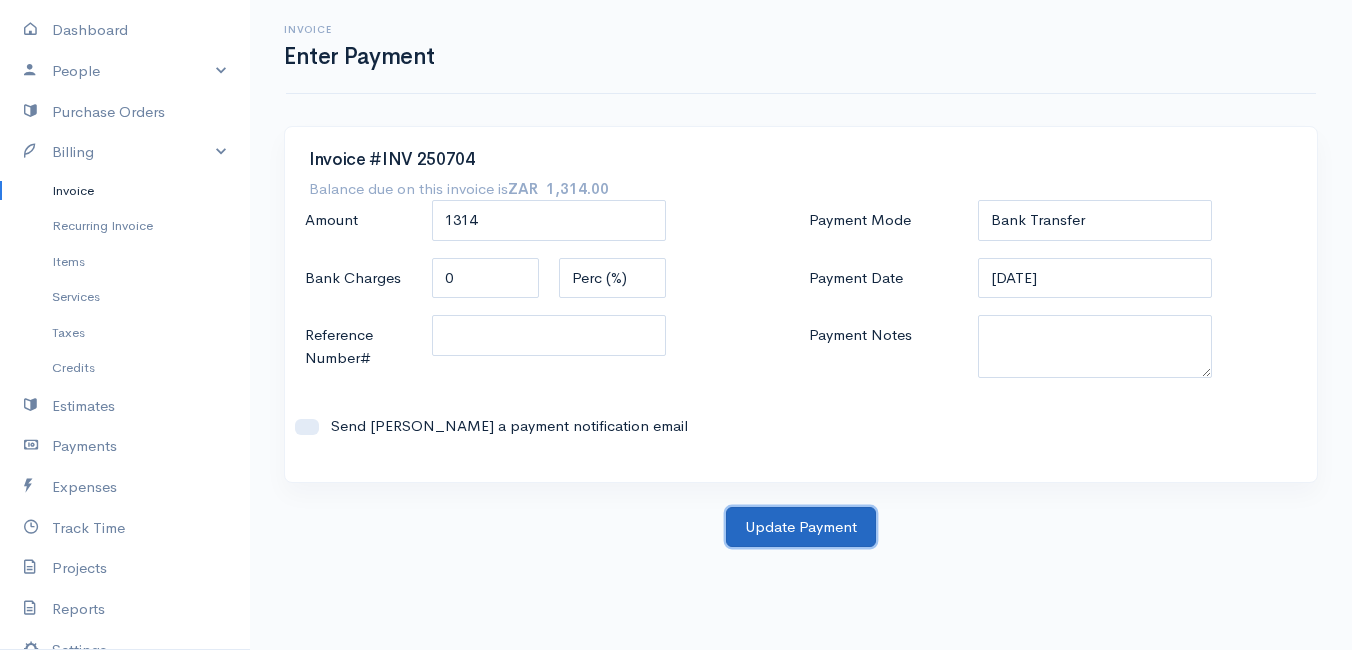 click on "Update Payment" at bounding box center (801, 527) 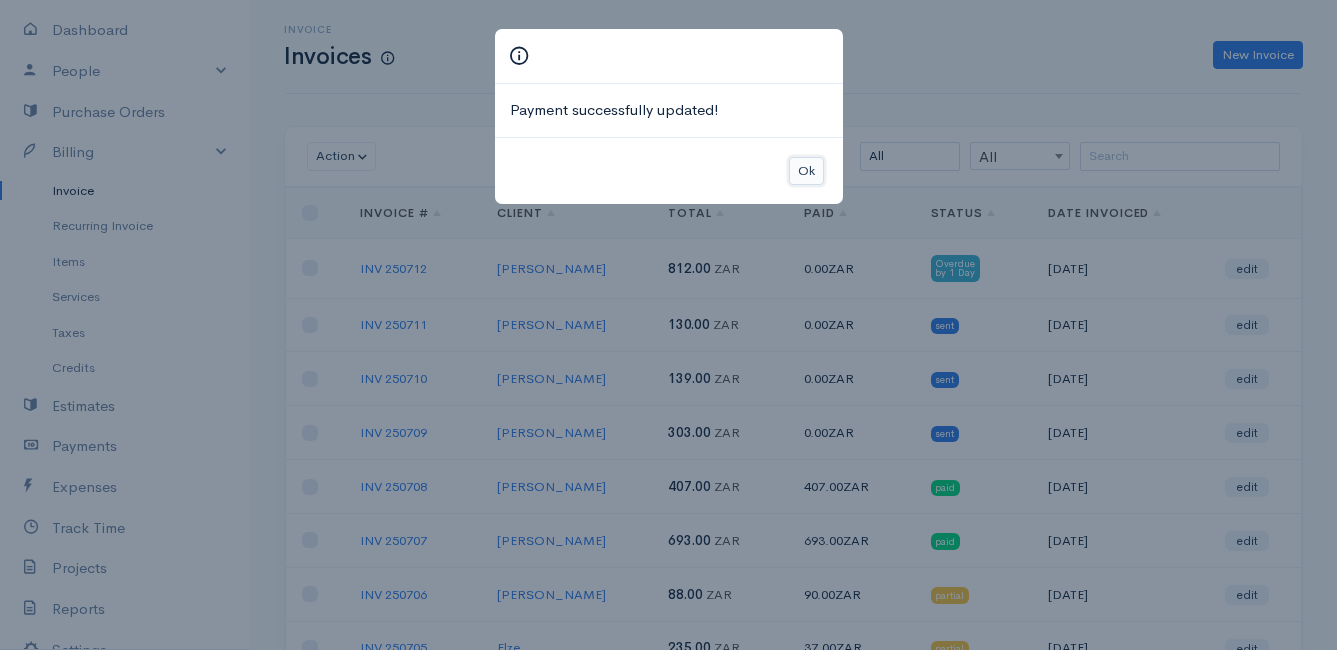 click on "Ok" at bounding box center [806, 171] 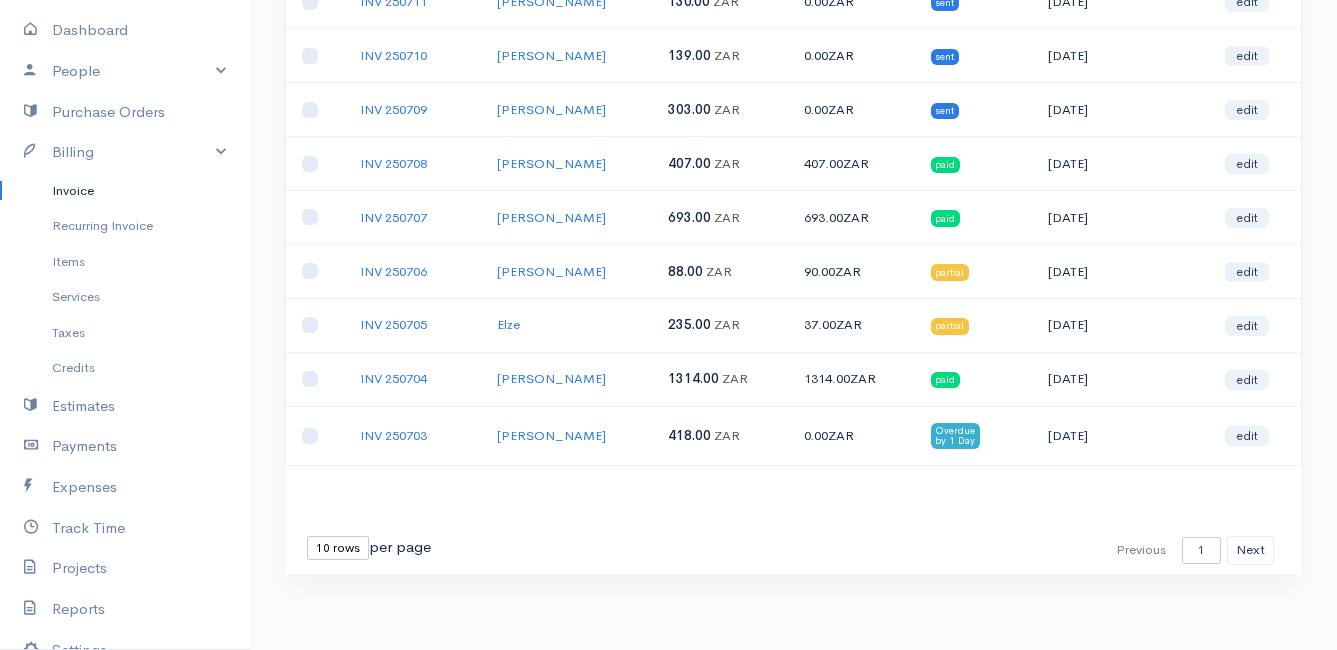 scroll, scrollTop: 0, scrollLeft: 0, axis: both 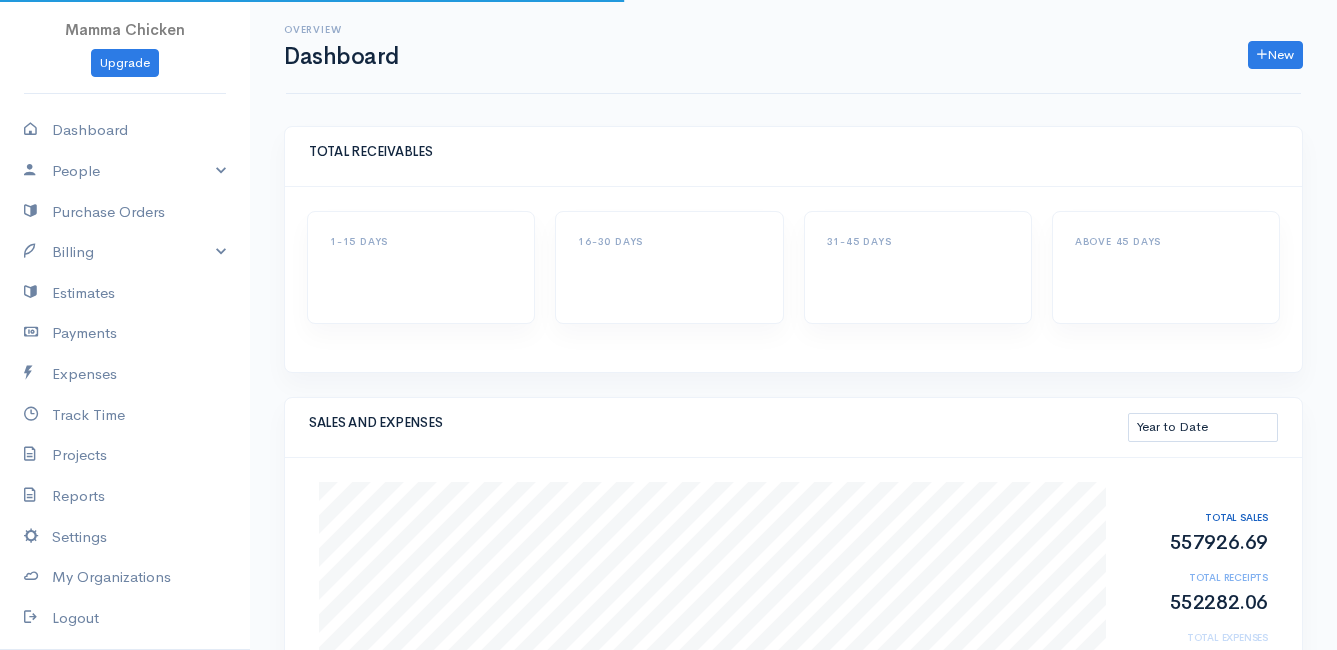 select on "thistoyear" 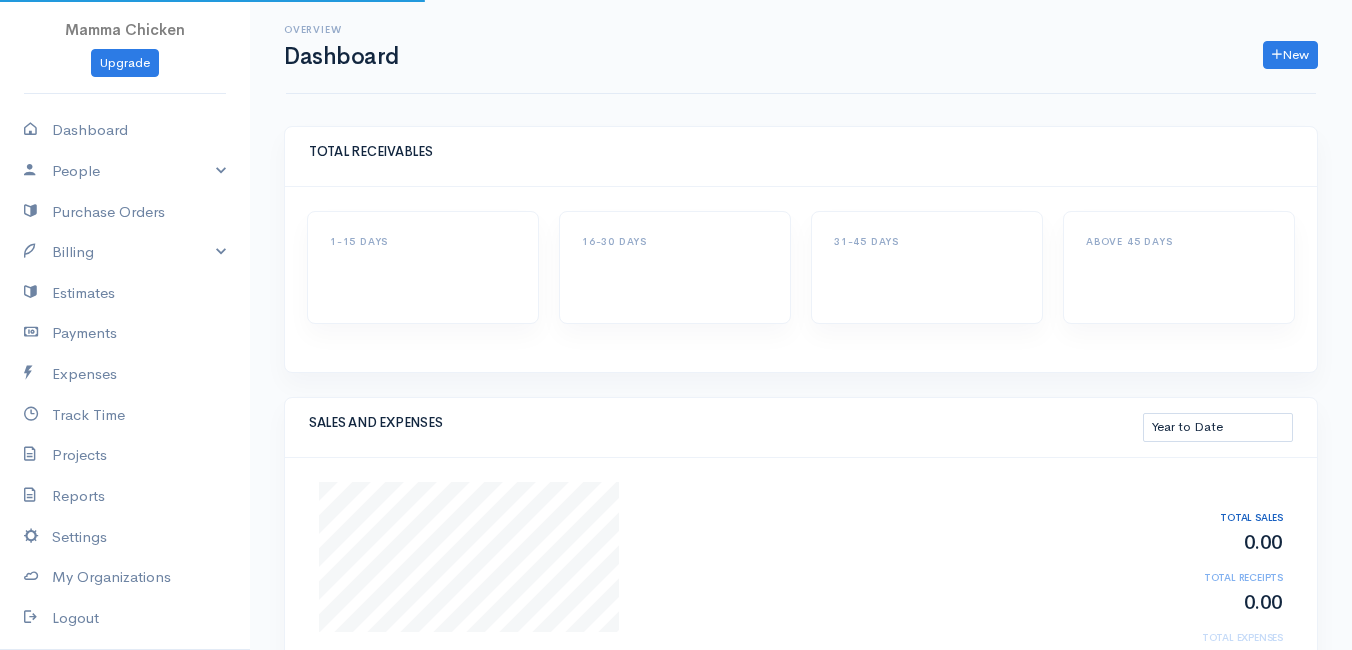 select on "thistoyear" 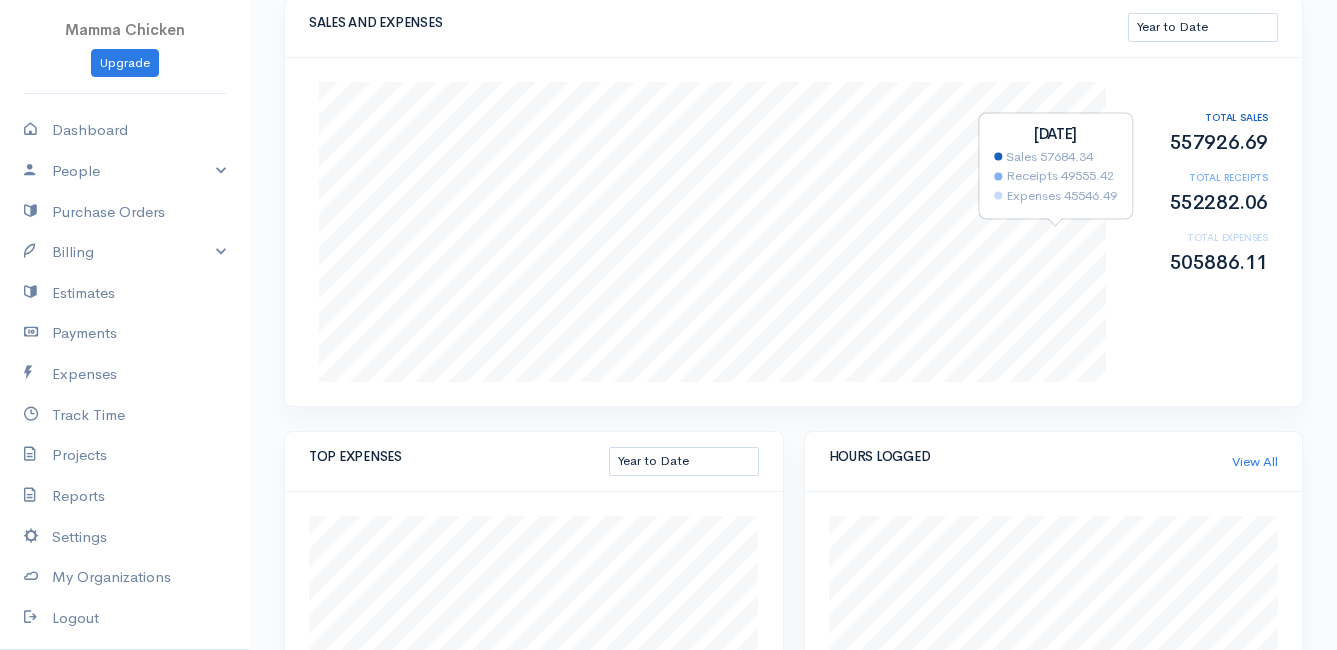 scroll, scrollTop: 200, scrollLeft: 0, axis: vertical 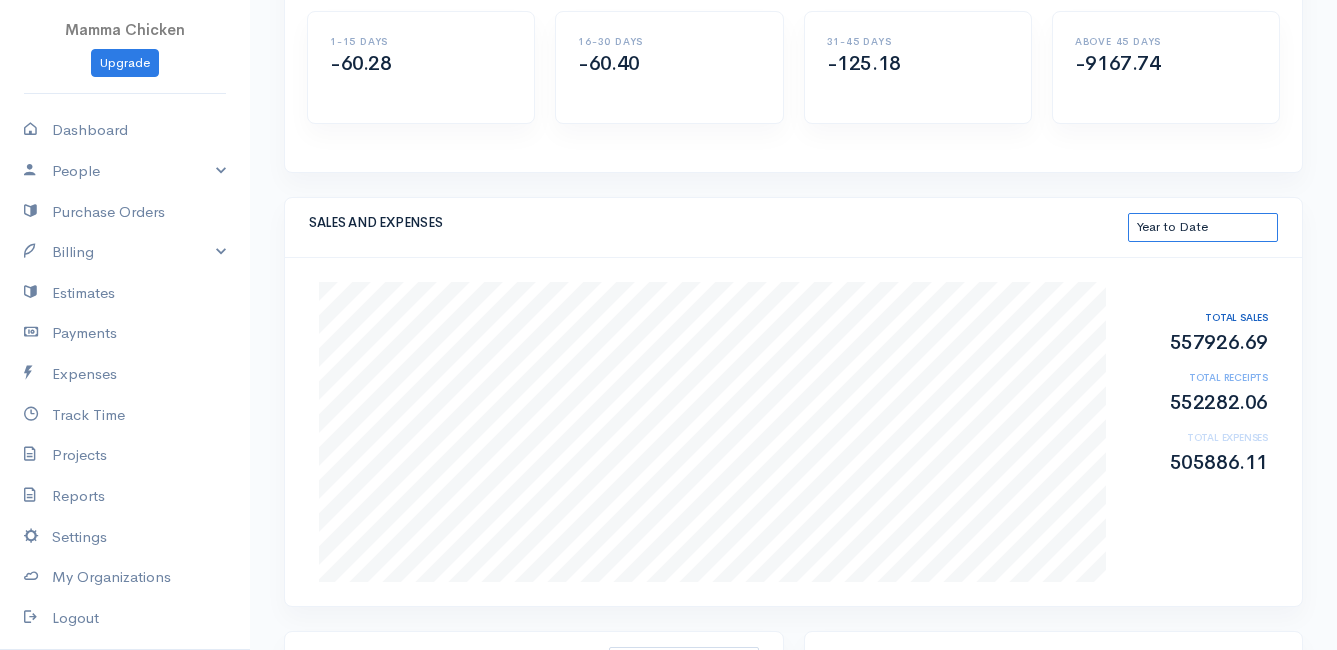 click on "This Month Last 30 Days Last 3 Months Last 12 Months Year to Date" at bounding box center [1203, 227] 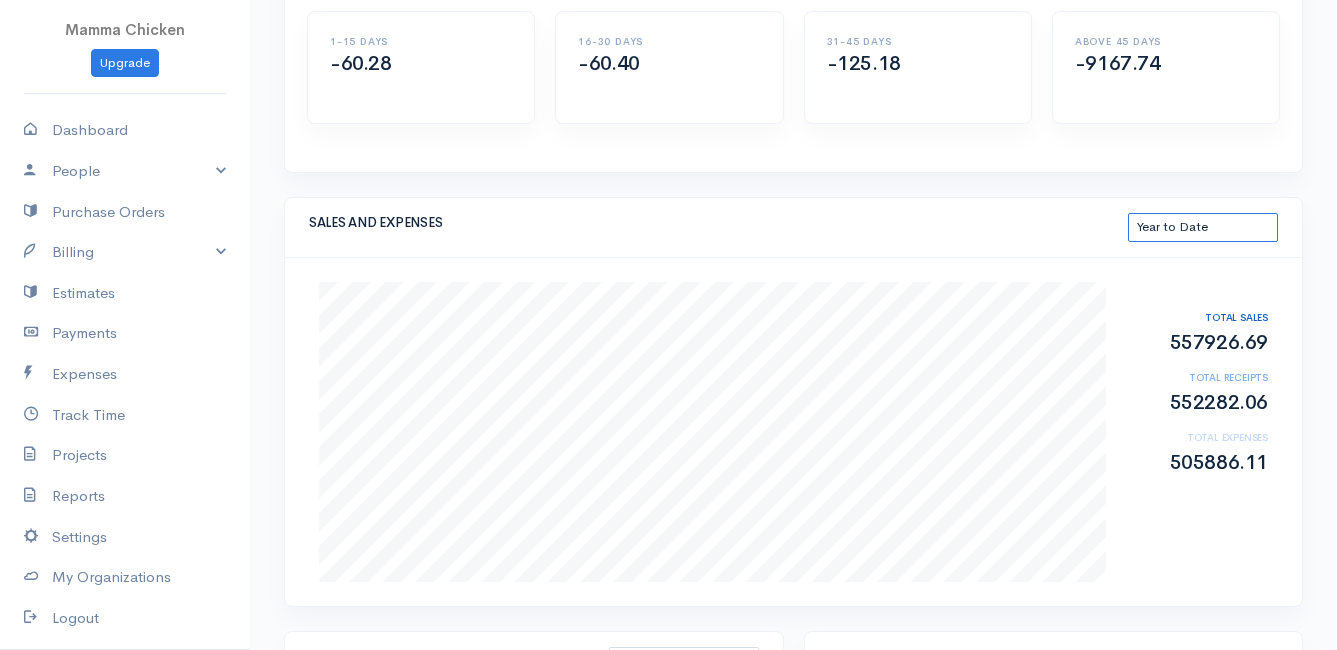 scroll, scrollTop: 0, scrollLeft: 0, axis: both 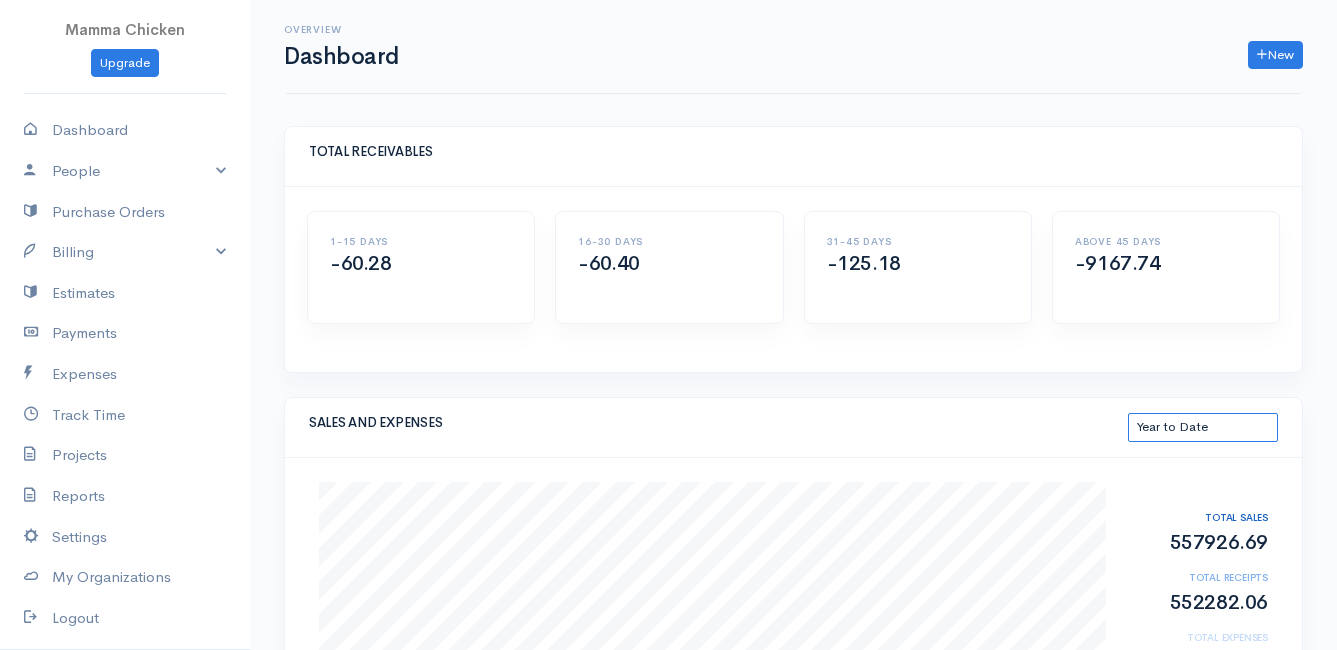 click on "This Month Last 30 Days Last 3 Months Last 12 Months Year to Date" at bounding box center [1203, 427] 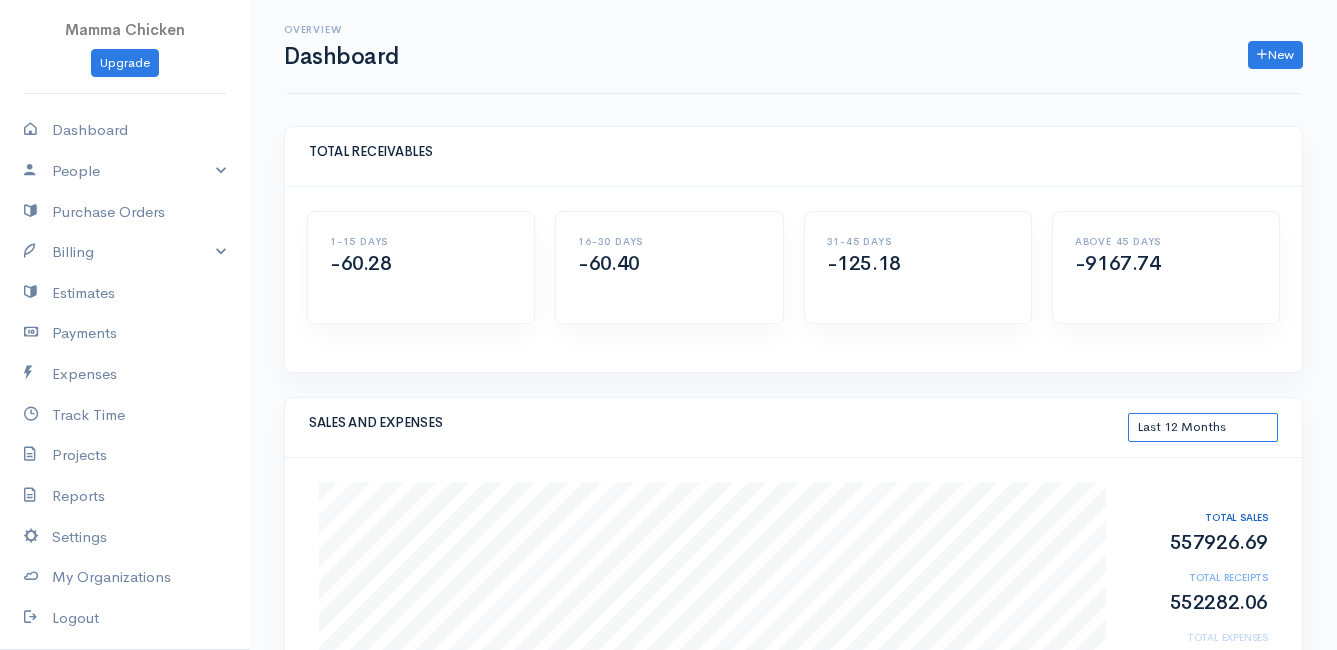 click on "This Month Last 30 Days Last 3 Months Last 12 Months Year to Date" at bounding box center (1203, 427) 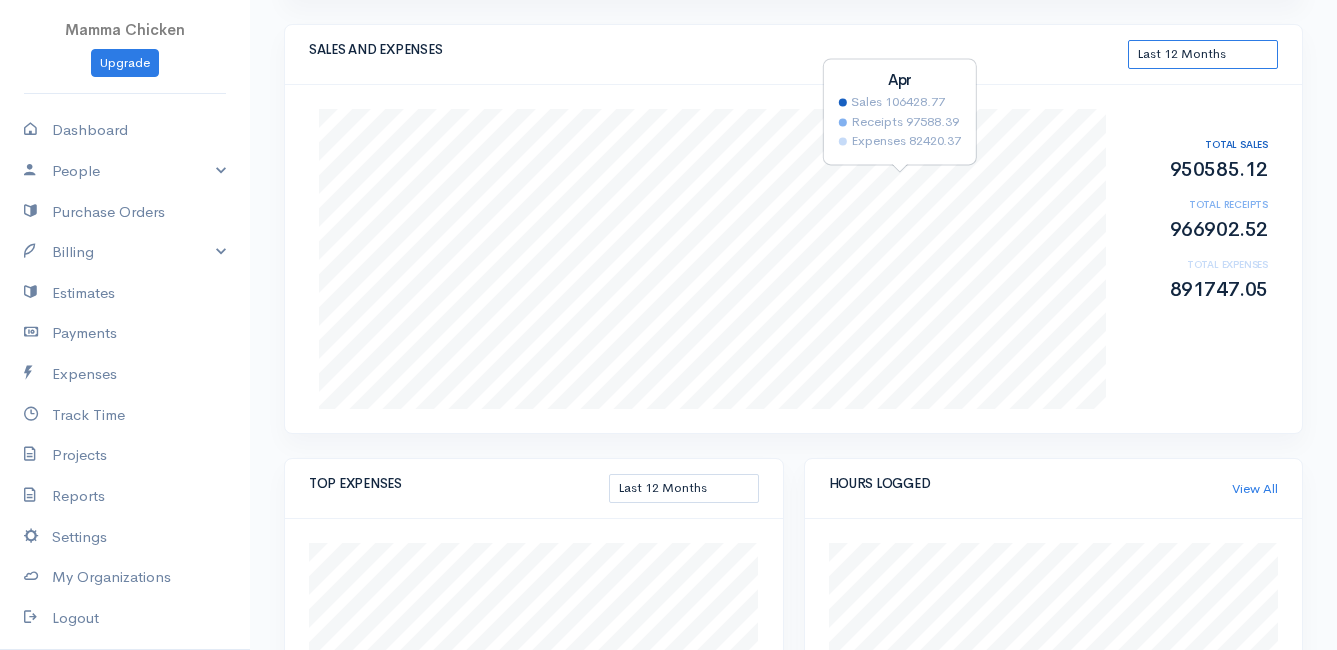 scroll, scrollTop: 0, scrollLeft: 0, axis: both 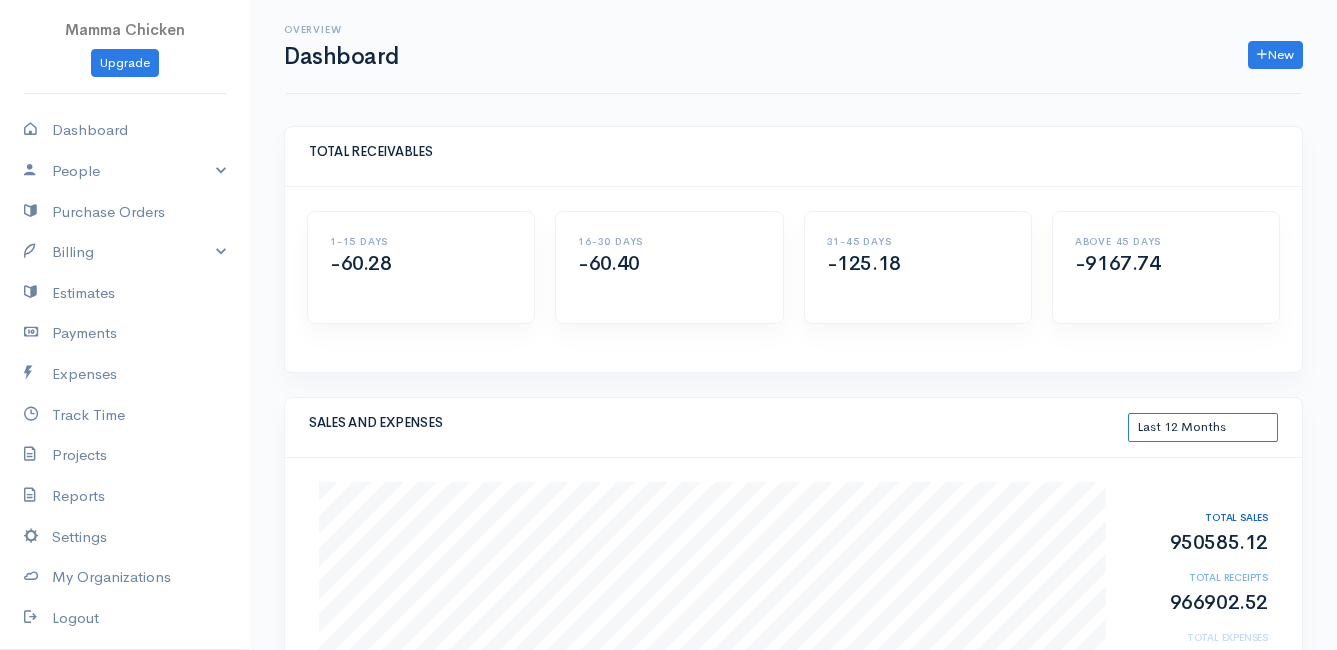 click on "This Month Last 30 Days Last 3 Months Last 12 Months Year to Date" at bounding box center (1203, 427) 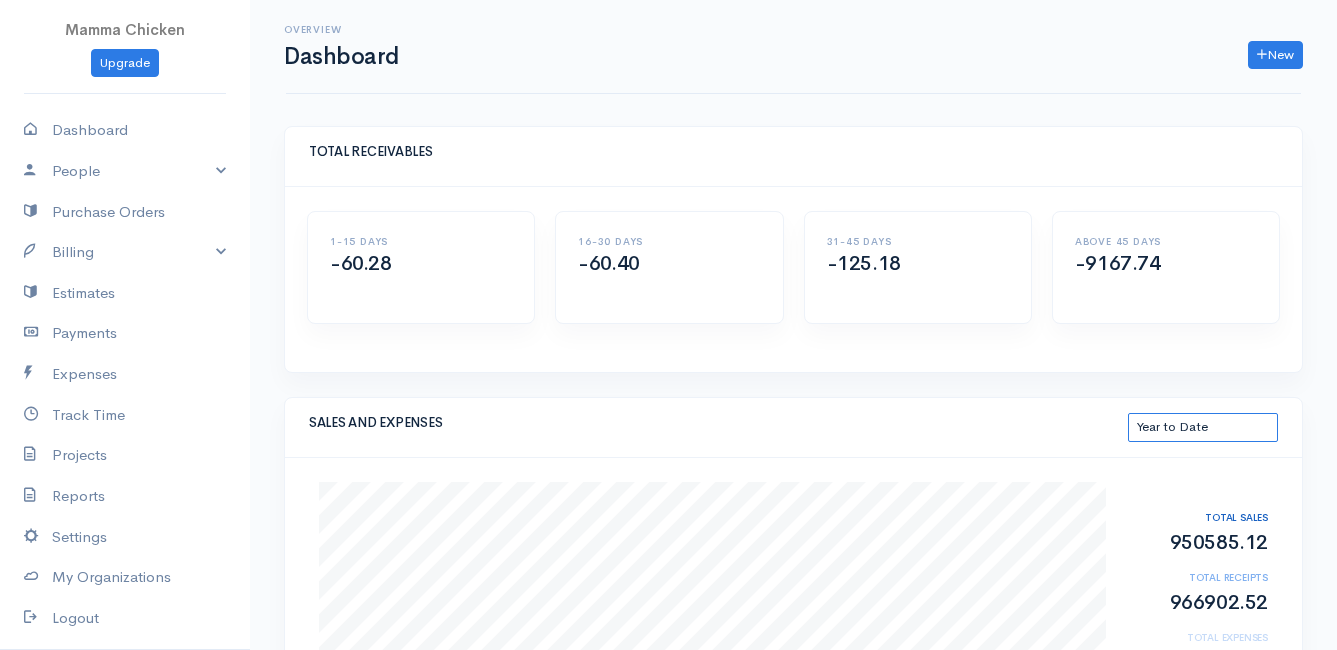click on "This Month Last 30 Days Last 3 Months Last 12 Months Year to Date" at bounding box center (1203, 427) 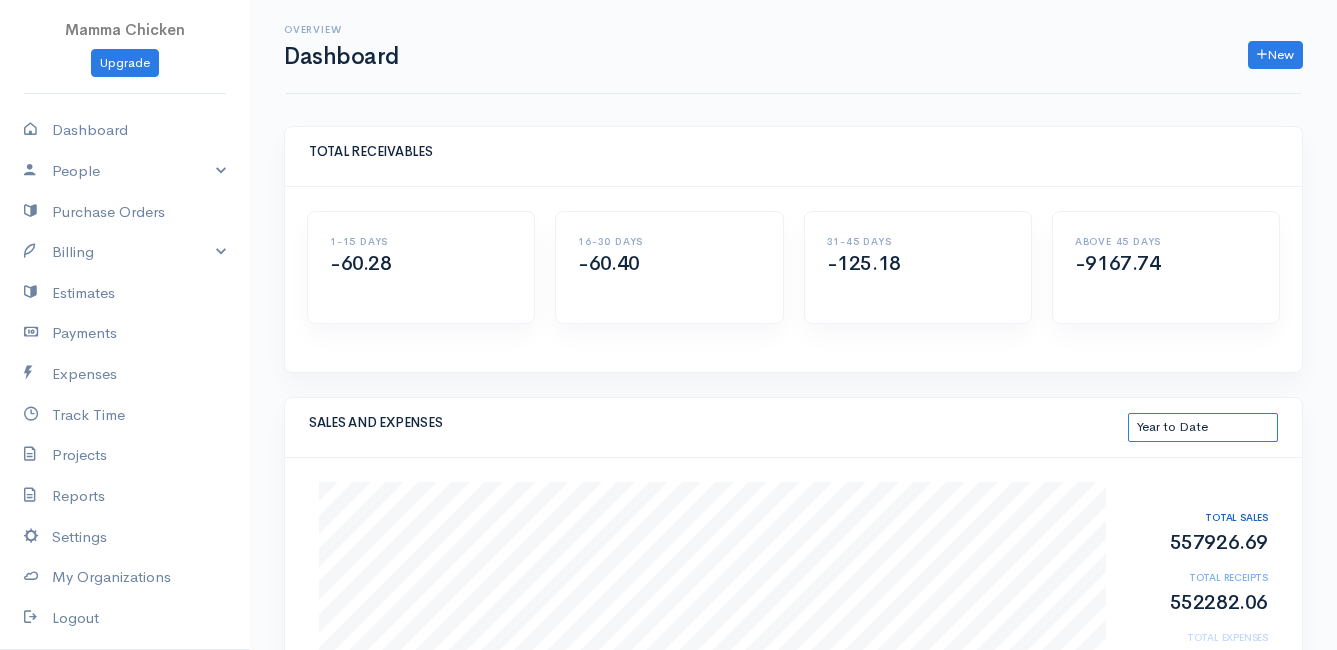 click on "This Month Last 30 Days Last 3 Months Last 12 Months Year to Date" at bounding box center (1203, 427) 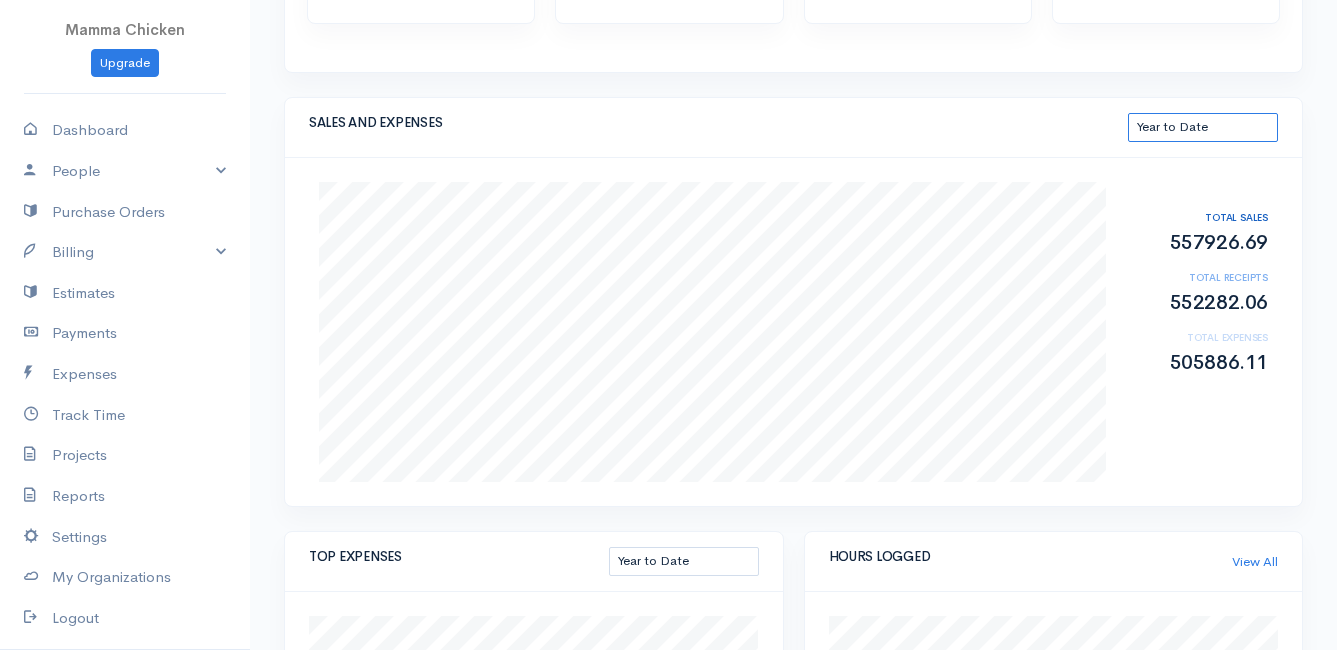 scroll, scrollTop: 200, scrollLeft: 0, axis: vertical 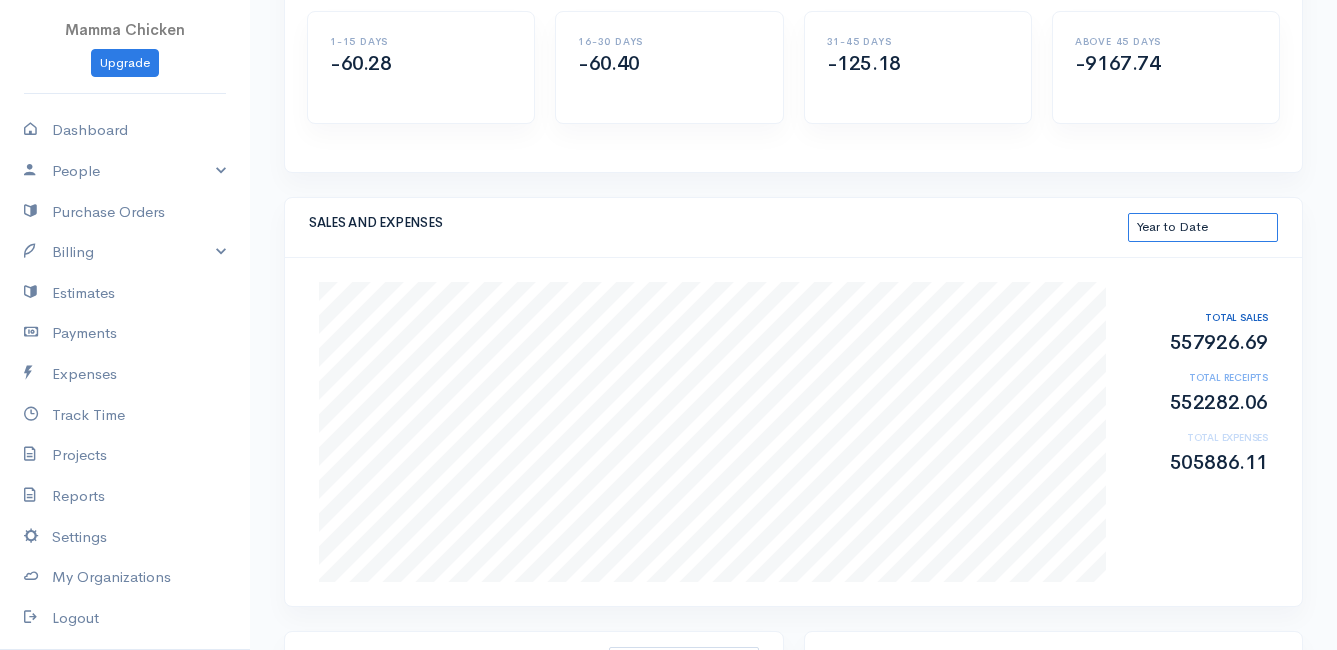 click on "This Month Last 30 Days Last 3 Months Last 12 Months Year to Date" at bounding box center (1203, 227) 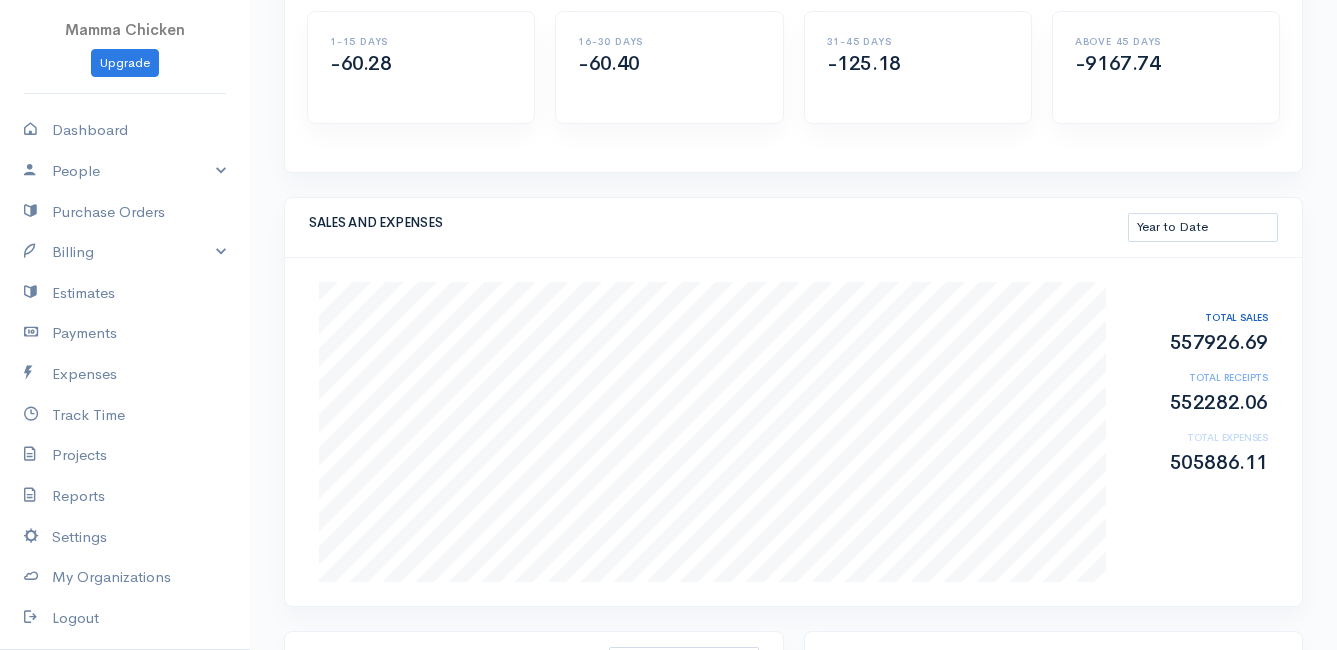 click on "SALES AND EXPENSES This Month Last 30 Days Last 3 Months Last 12 Months Year to Date" at bounding box center (793, 228) 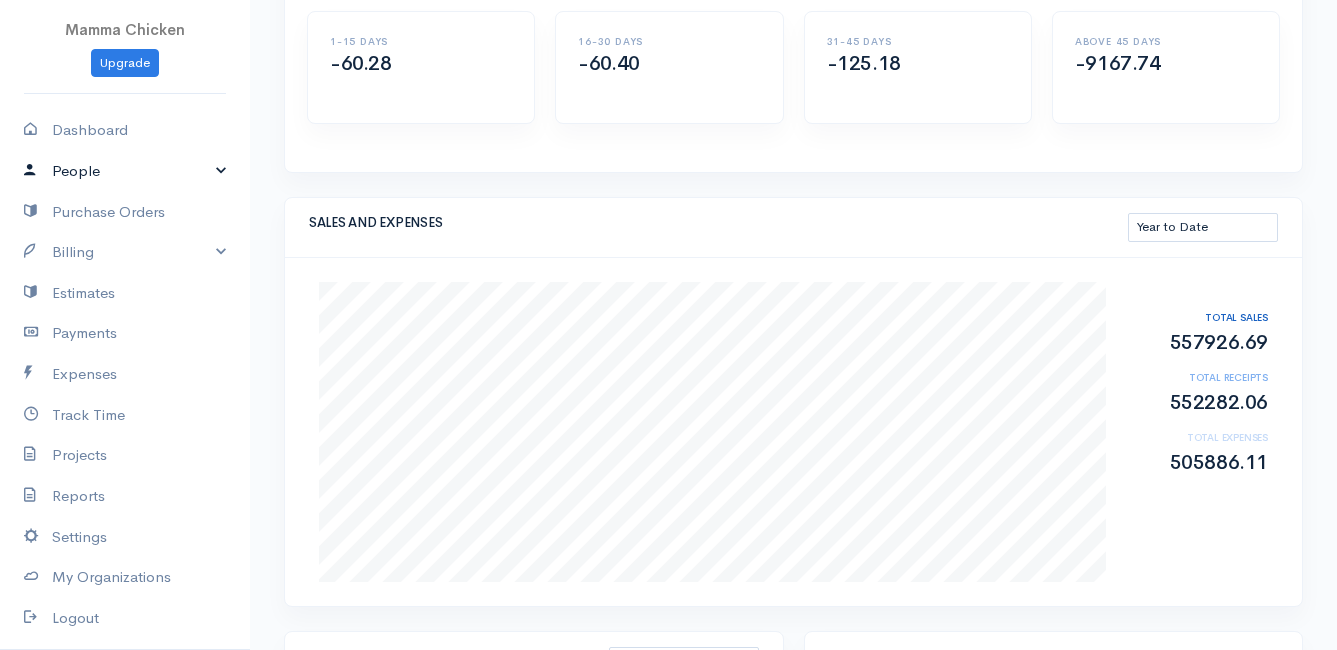 click on "People" at bounding box center (125, 171) 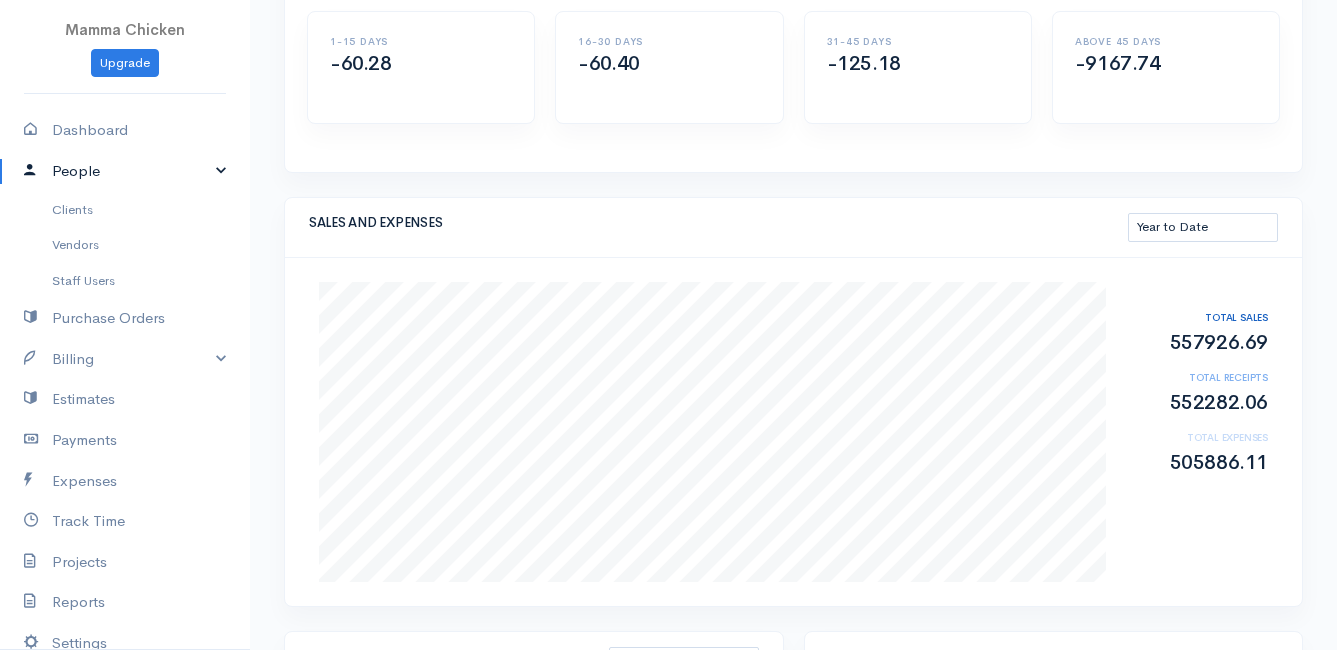 click on "People" at bounding box center (125, 171) 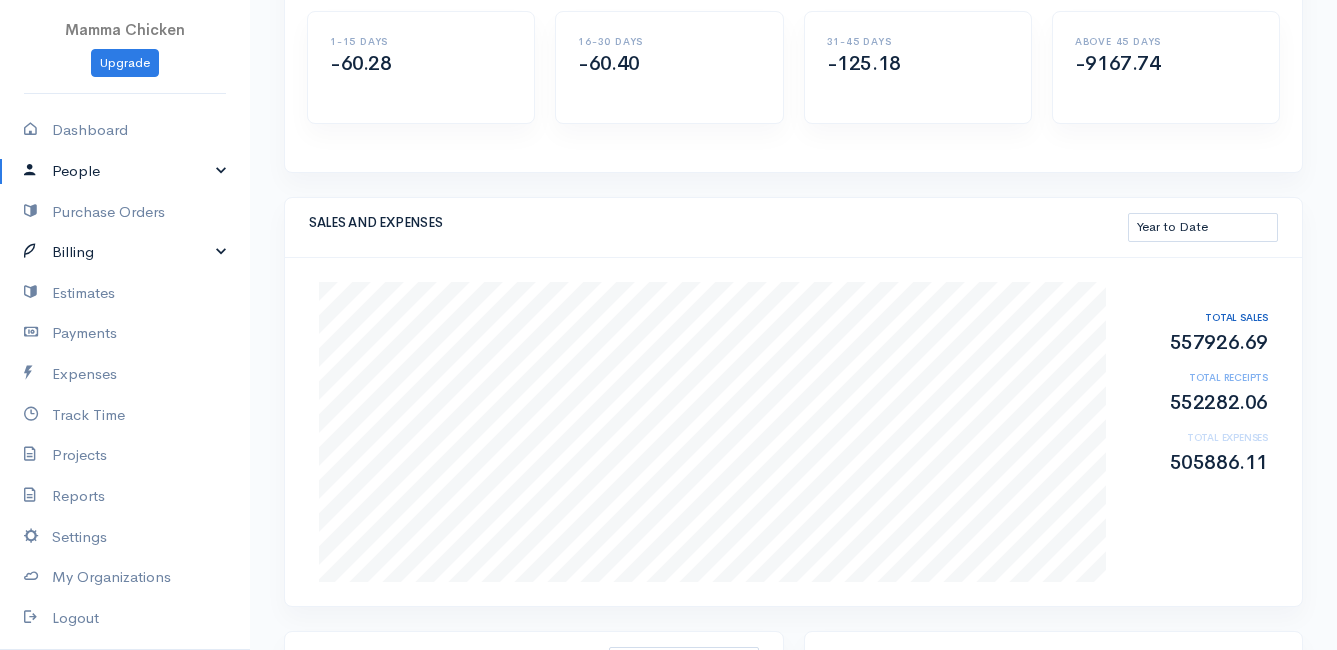 click on "Billing" at bounding box center (125, 252) 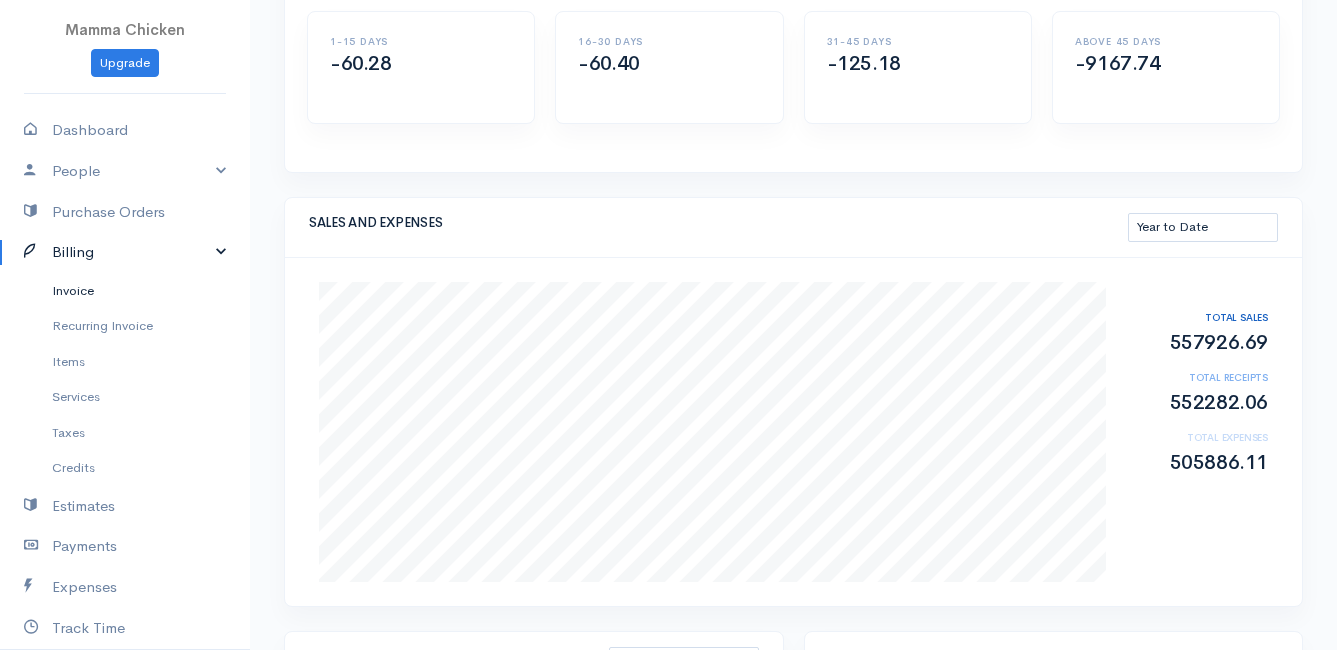 click on "Invoice" at bounding box center [125, 291] 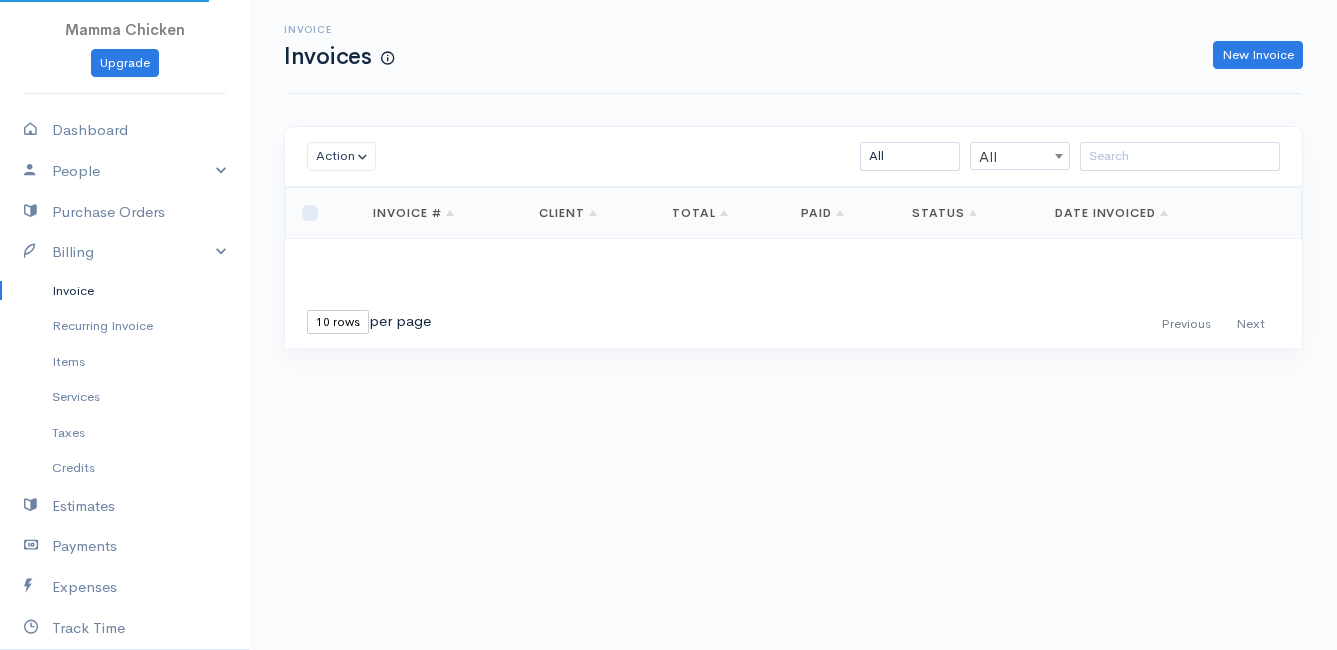 scroll, scrollTop: 0, scrollLeft: 0, axis: both 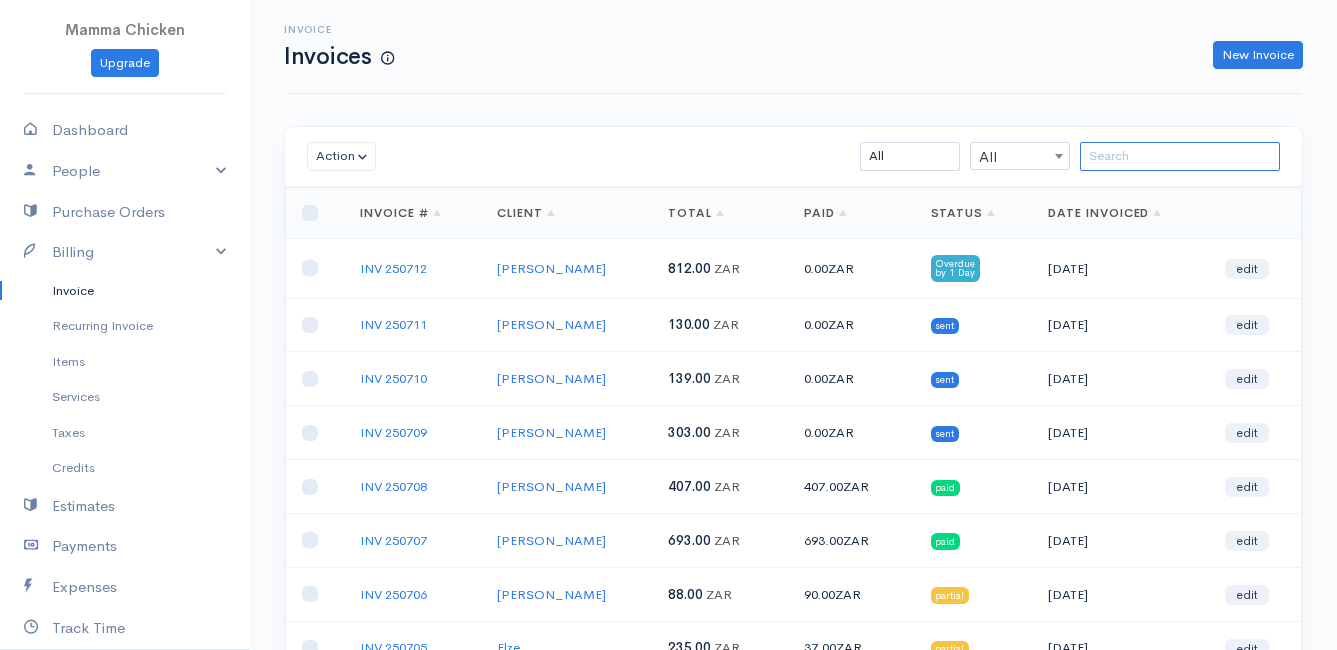click at bounding box center [1180, 156] 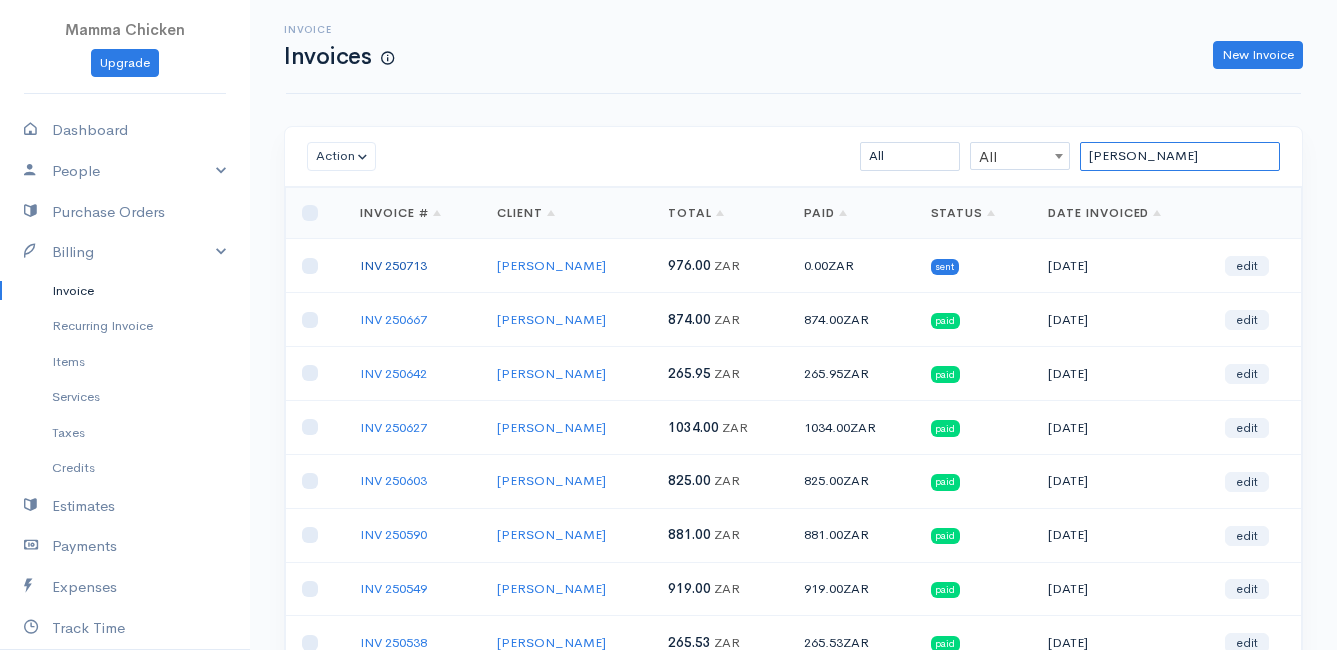 type on "dan" 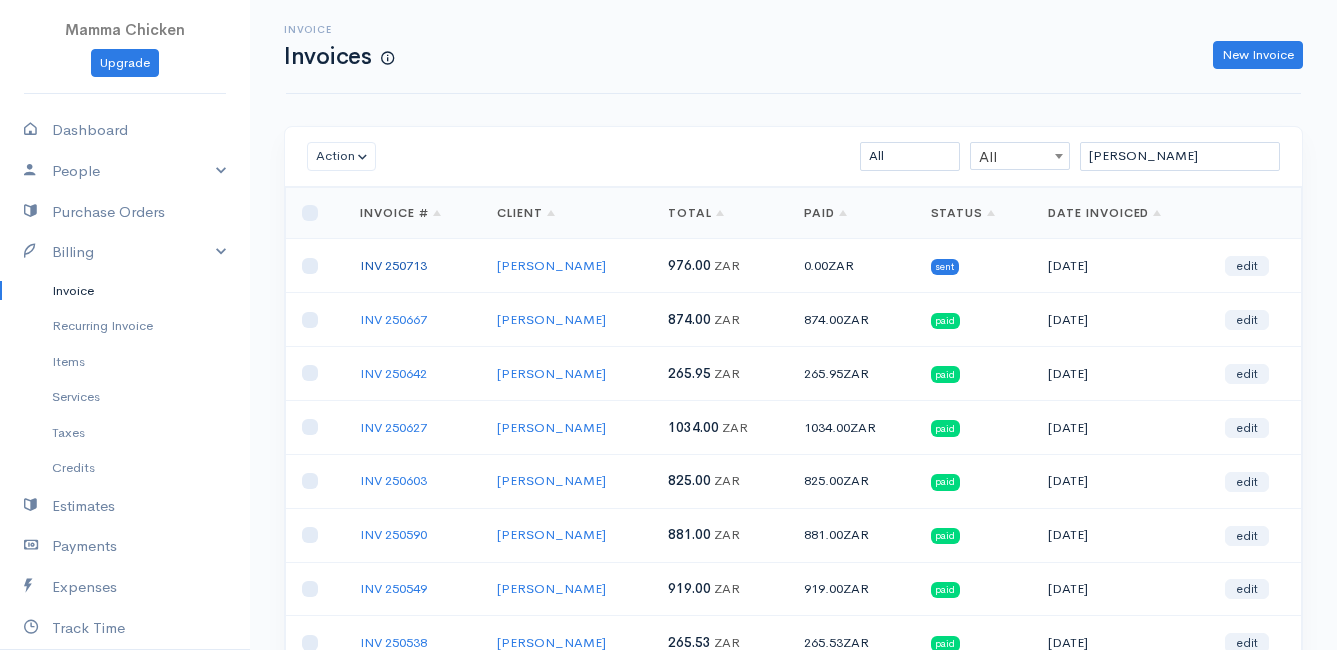 click on "INV 250713" at bounding box center (393, 265) 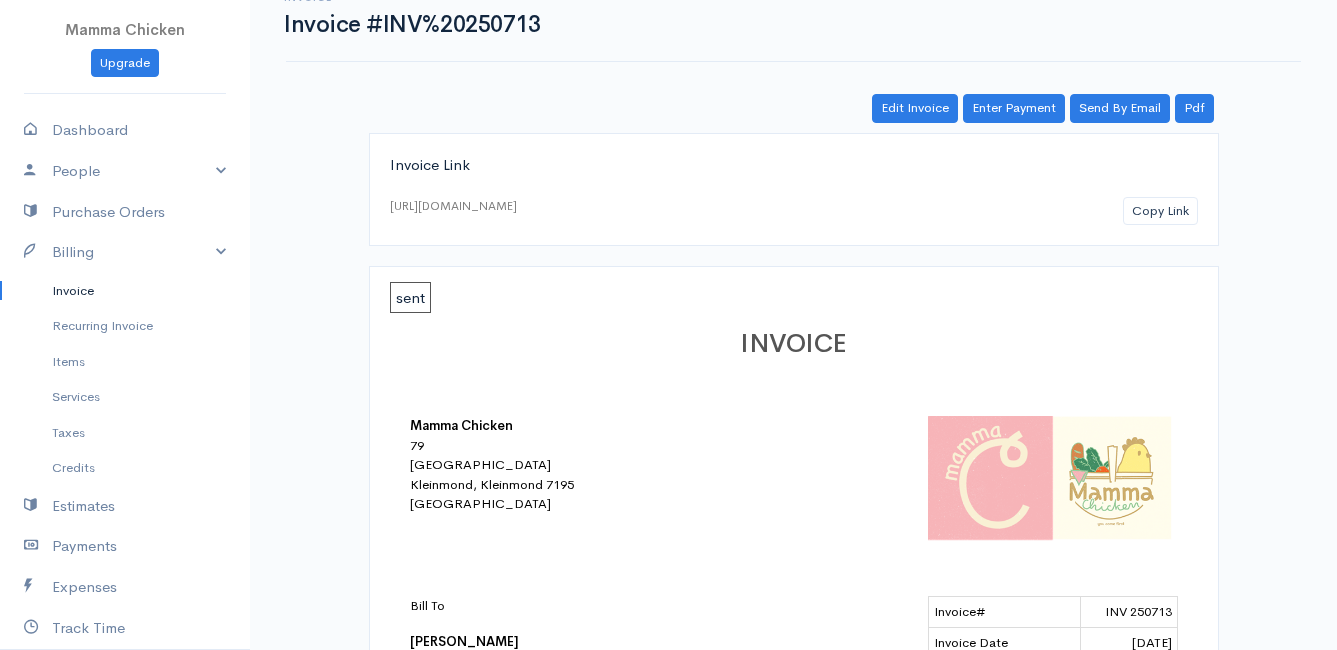 scroll, scrollTop: 0, scrollLeft: 0, axis: both 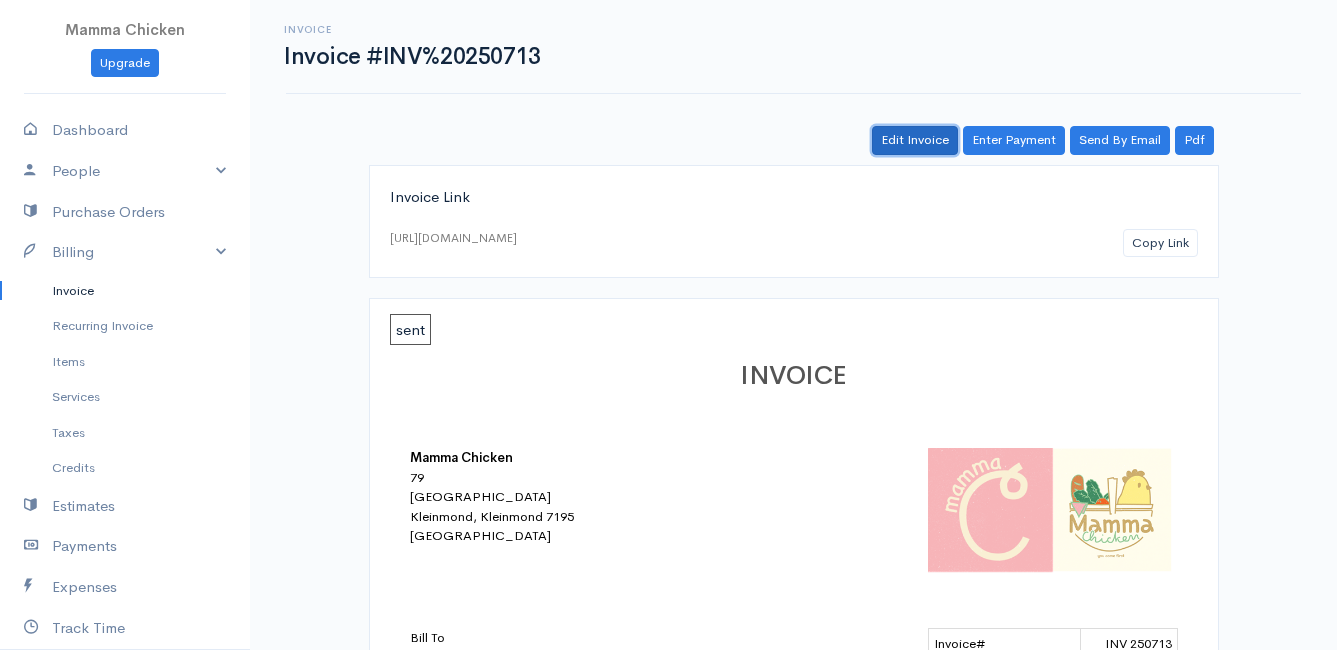 click on "Edit Invoice" at bounding box center [915, 140] 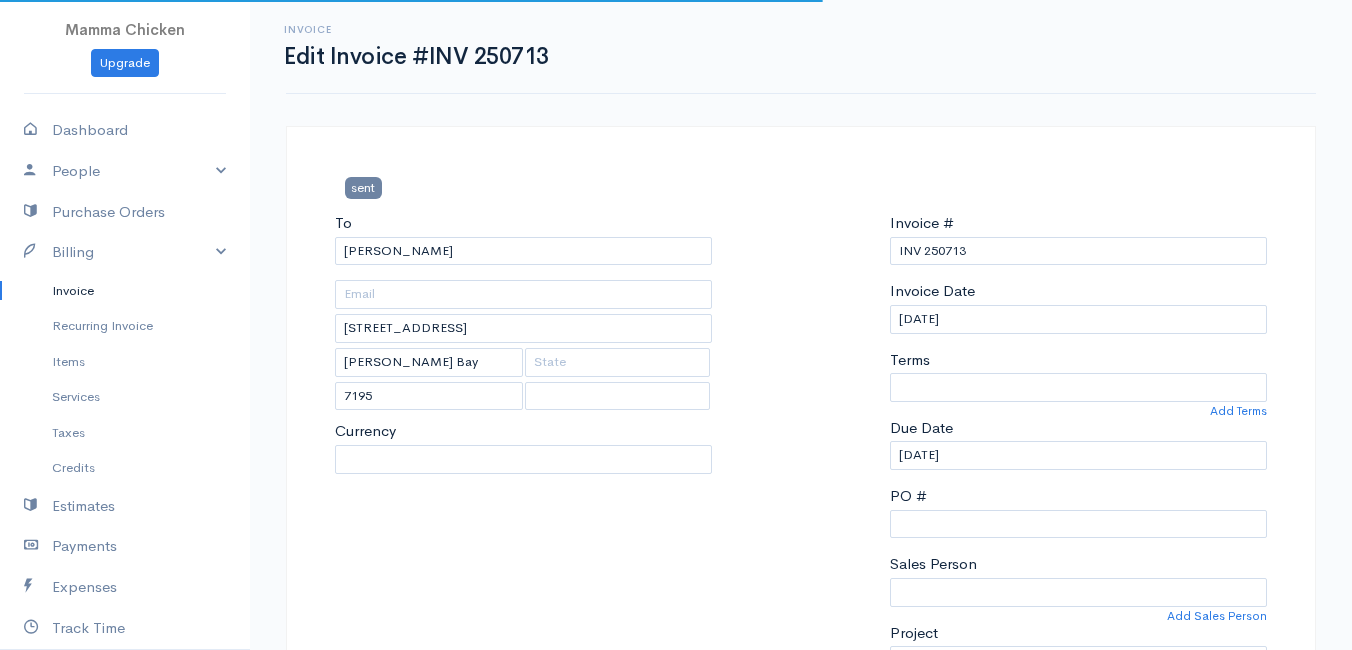 select on "0" 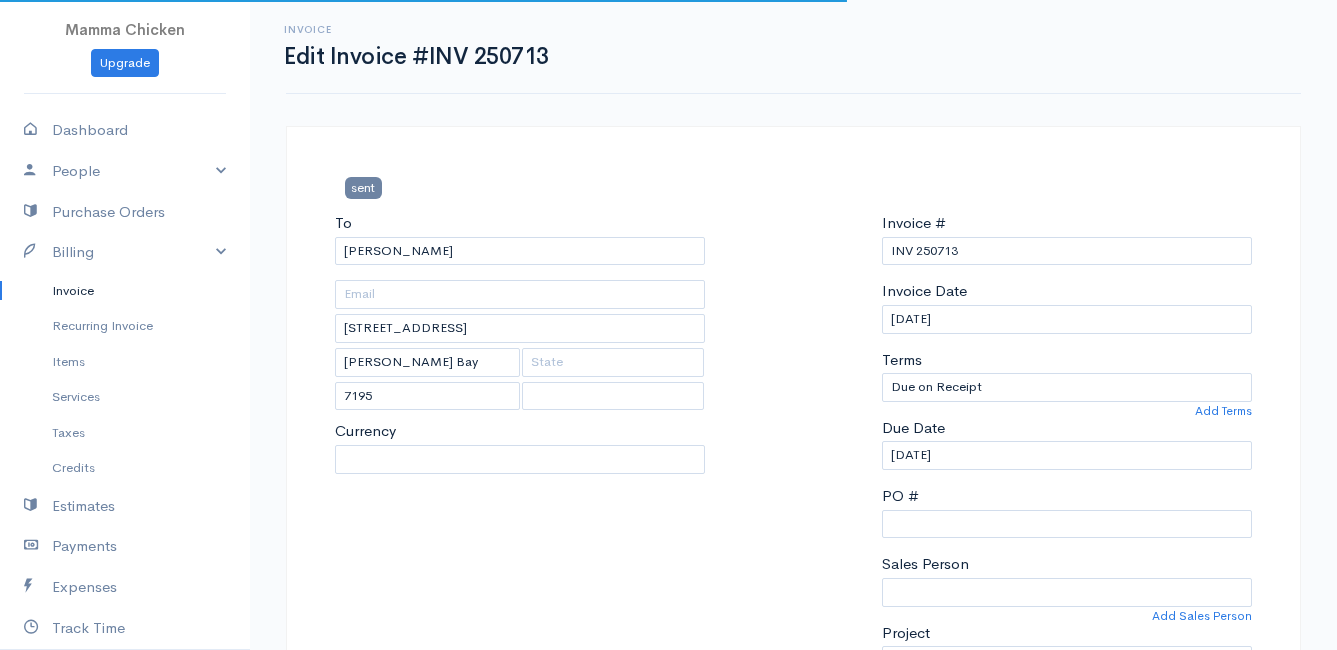 select on "[GEOGRAPHIC_DATA]" 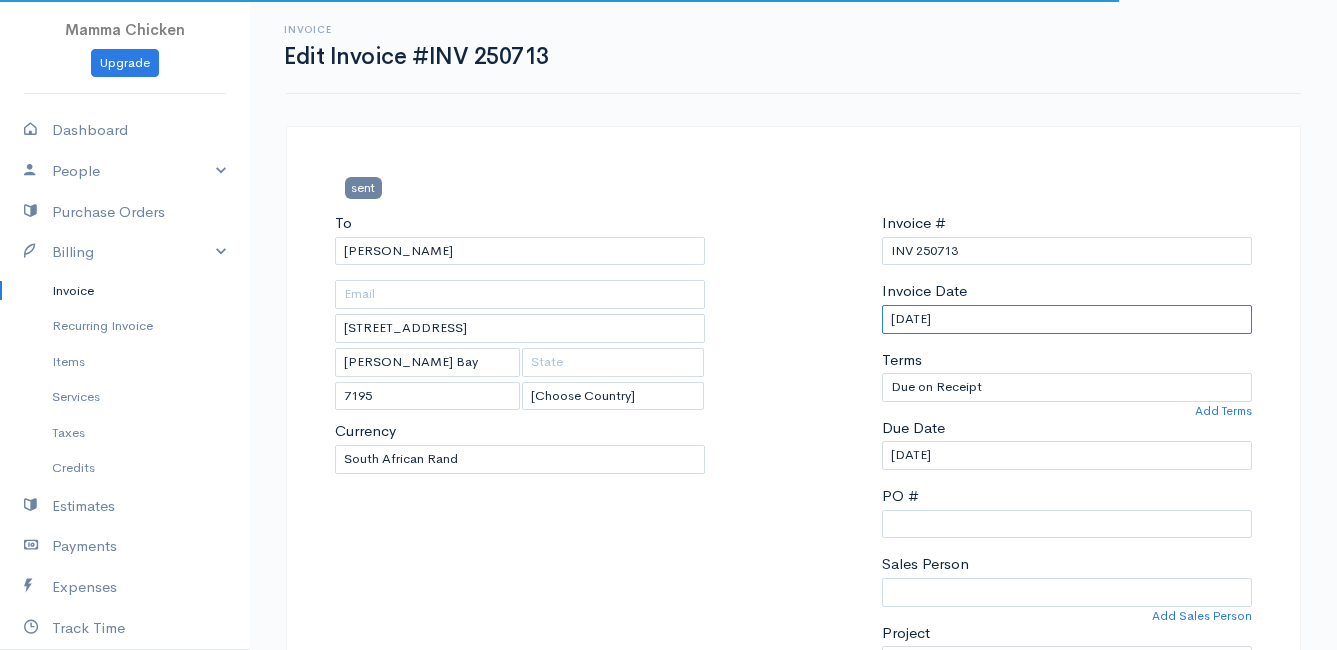 click on "[DATE]" at bounding box center [1067, 319] 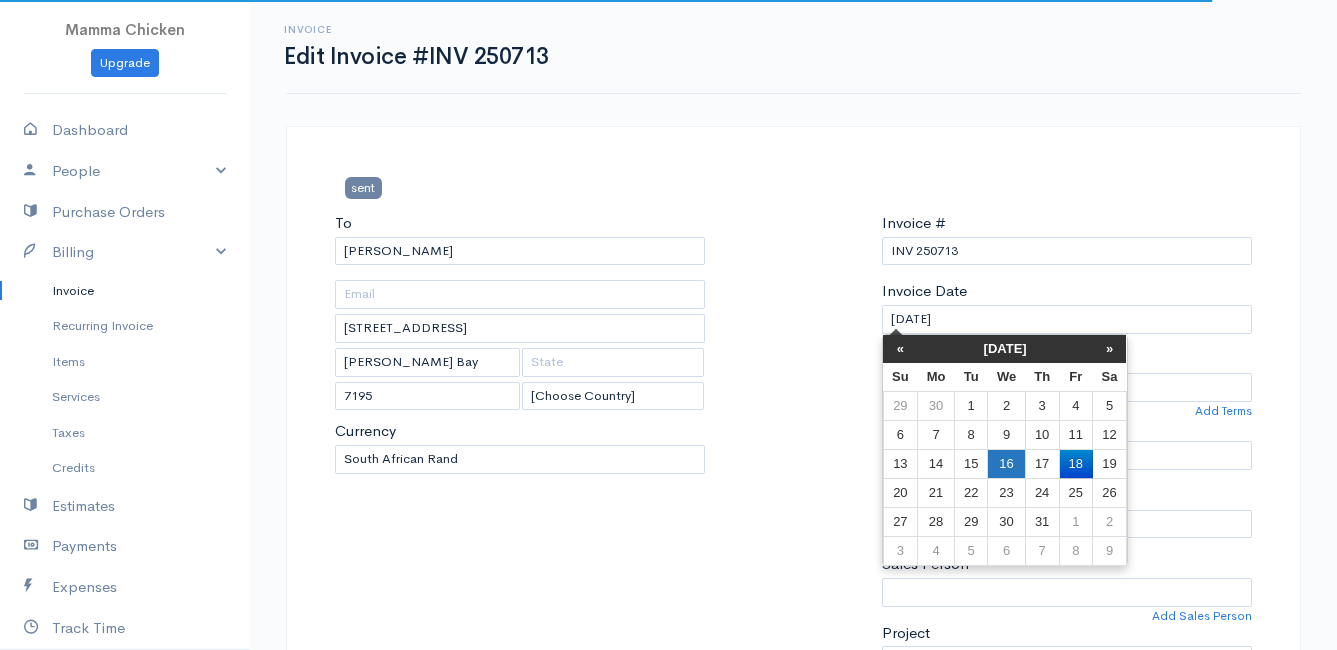 click on "16" at bounding box center [1006, 463] 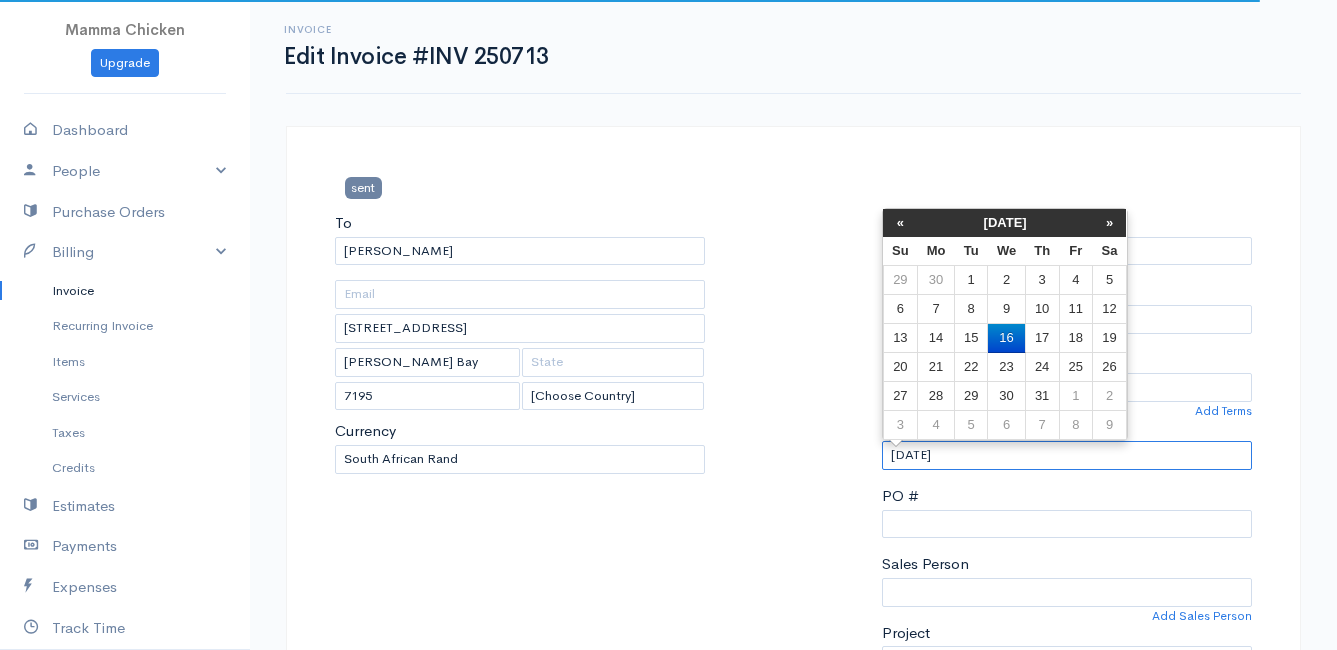 click on "[DATE]" at bounding box center (1067, 455) 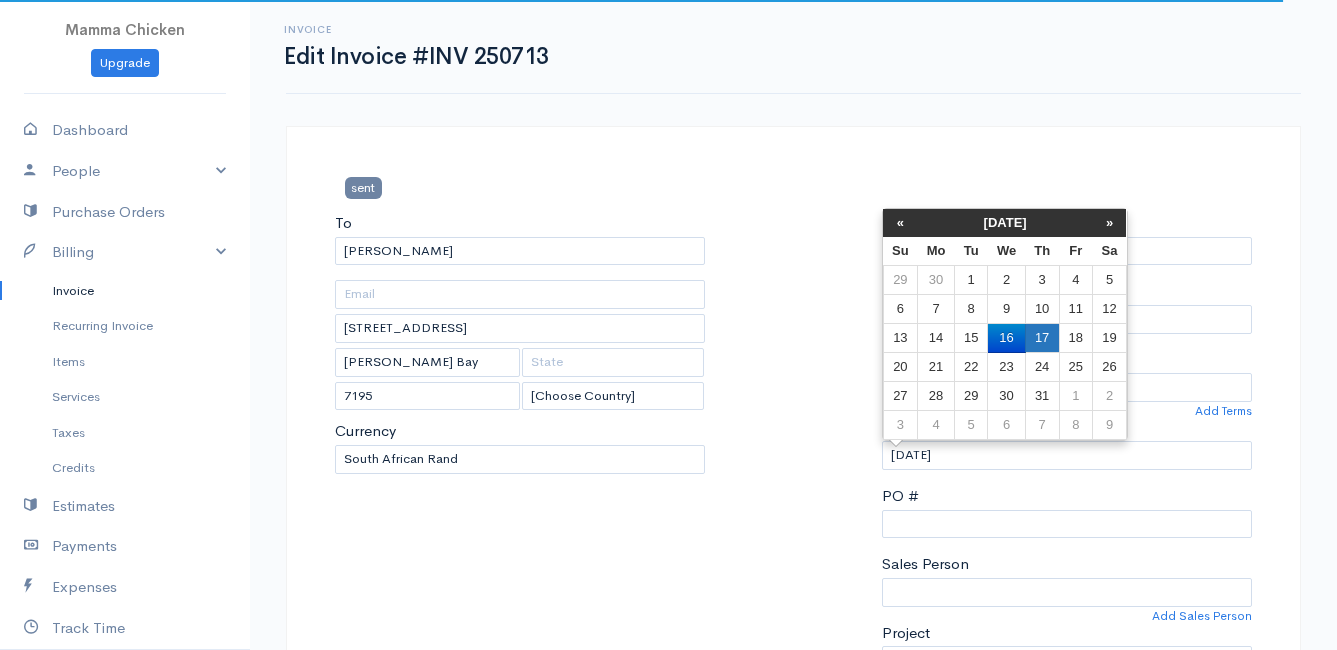 click on "17" at bounding box center [1042, 338] 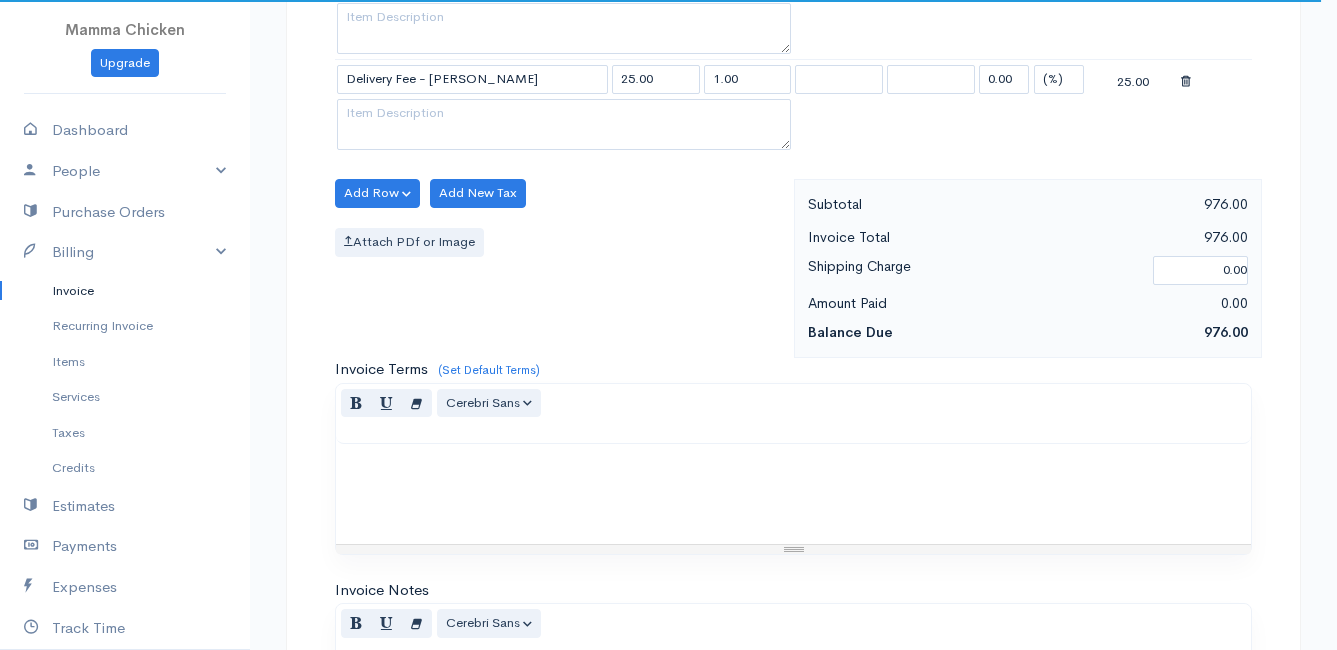 scroll, scrollTop: 3100, scrollLeft: 0, axis: vertical 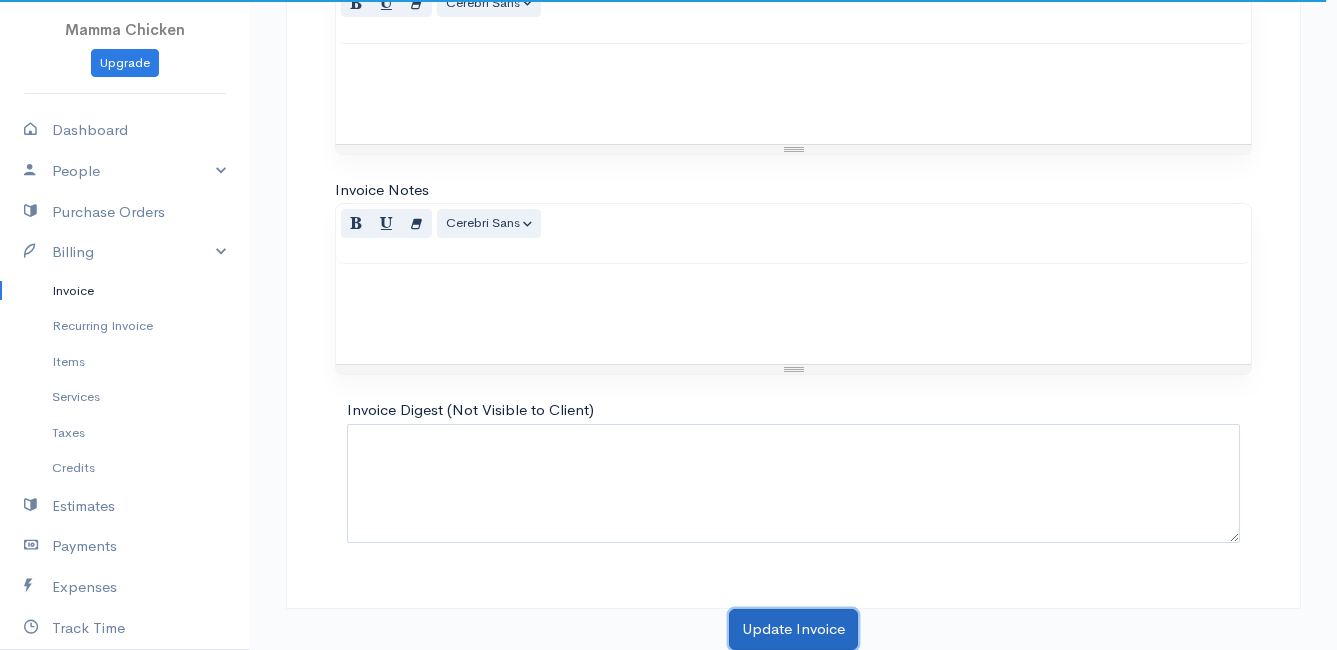 click on "Update Invoice" at bounding box center (793, 629) 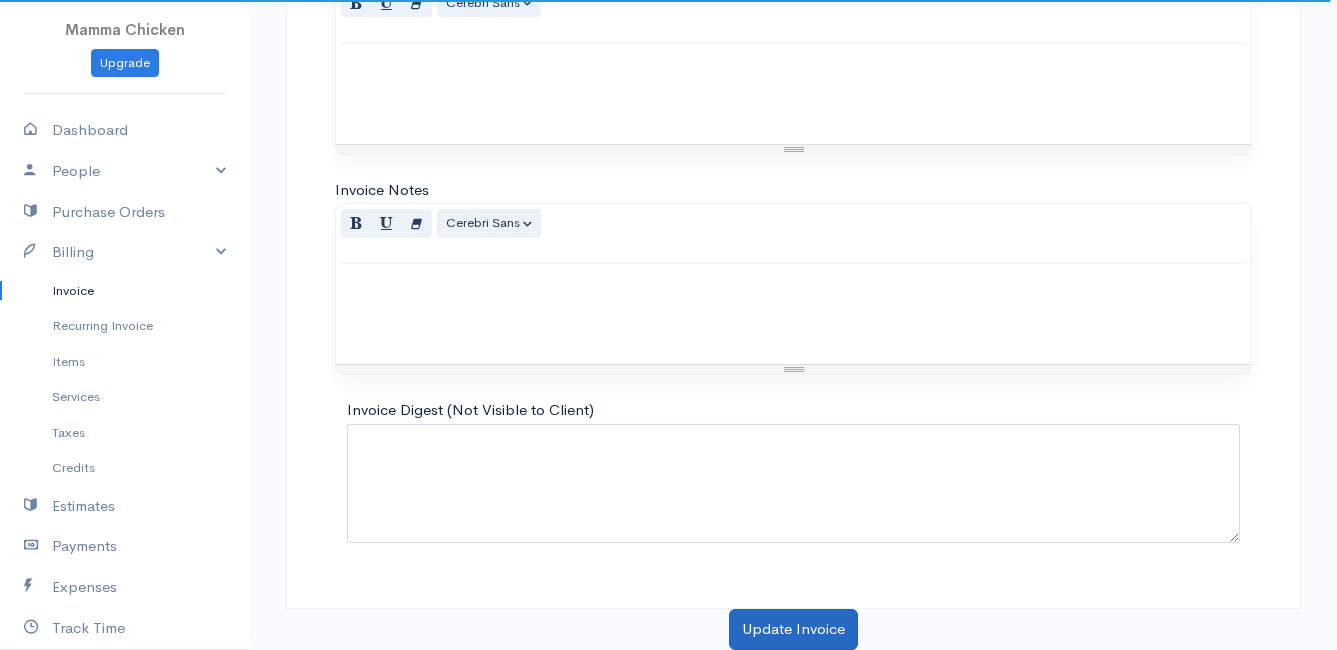 scroll, scrollTop: 0, scrollLeft: 0, axis: both 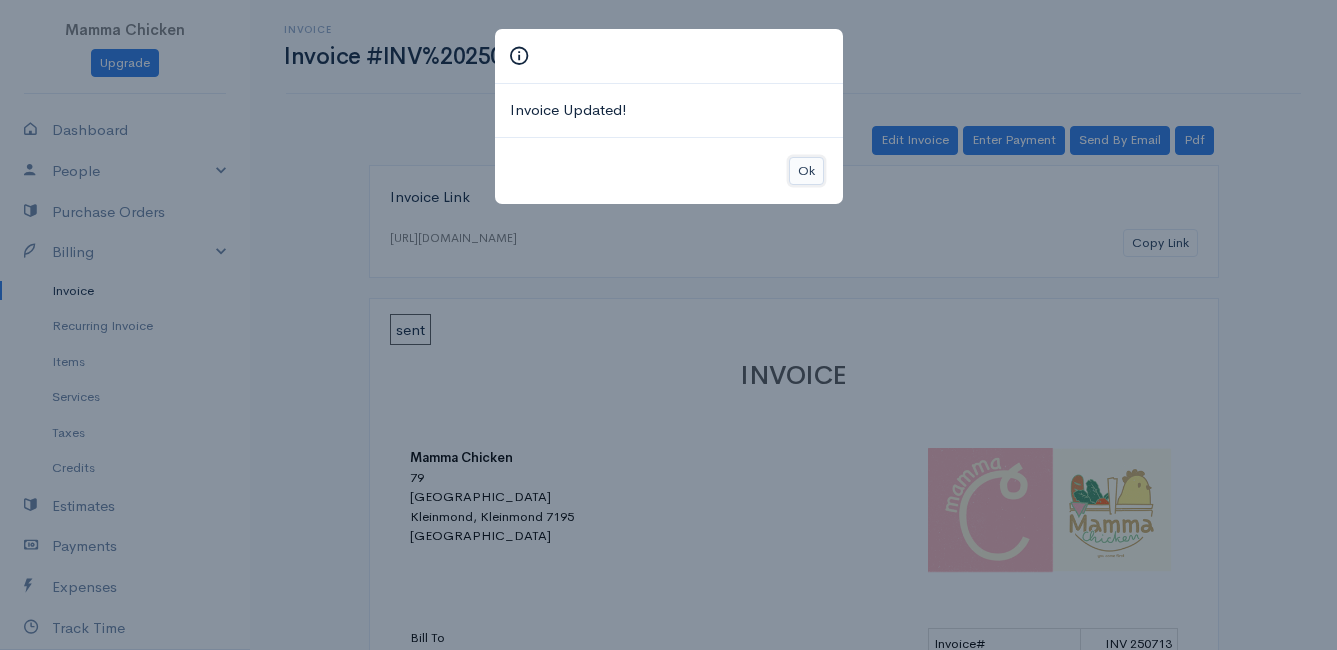 click on "Ok" at bounding box center [806, 171] 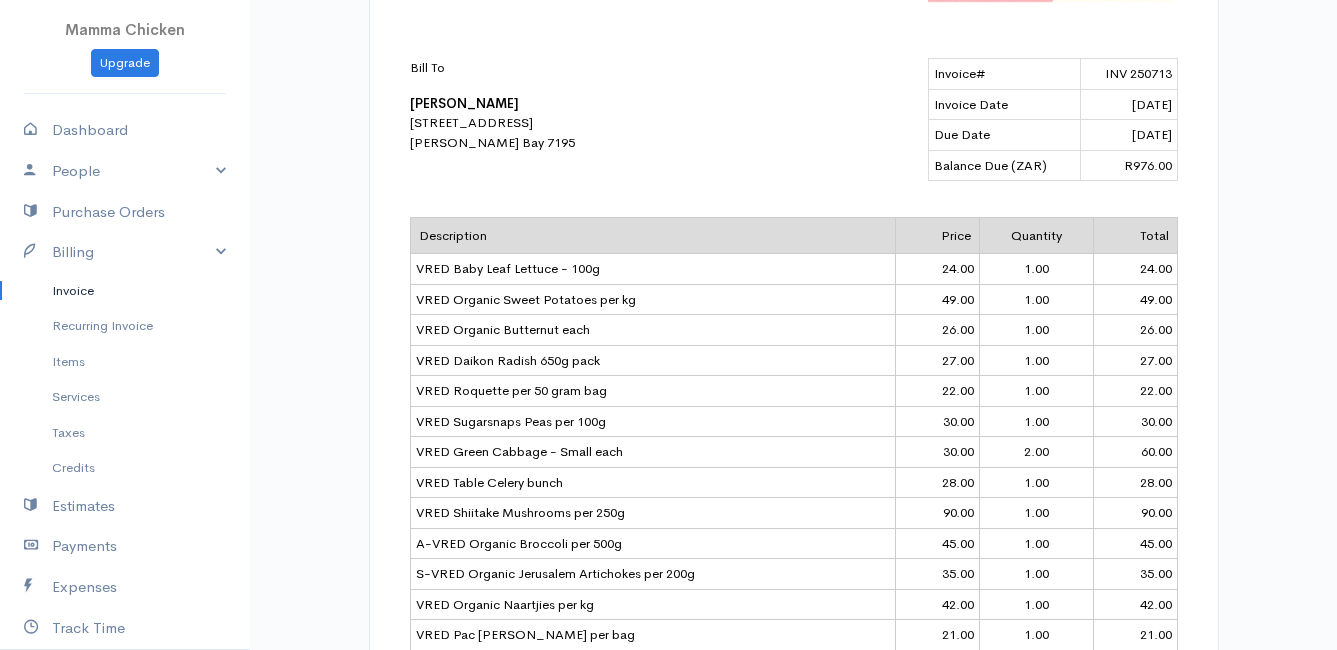 scroll, scrollTop: 0, scrollLeft: 0, axis: both 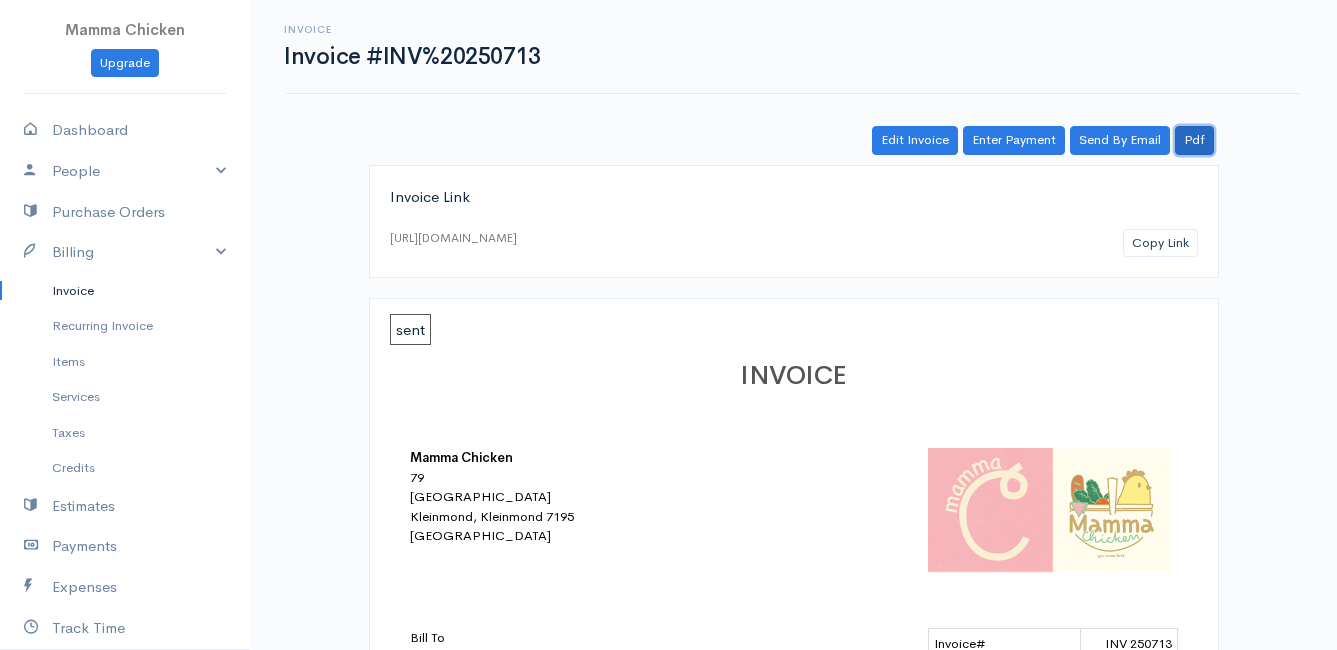 click on "Pdf" at bounding box center (1194, 140) 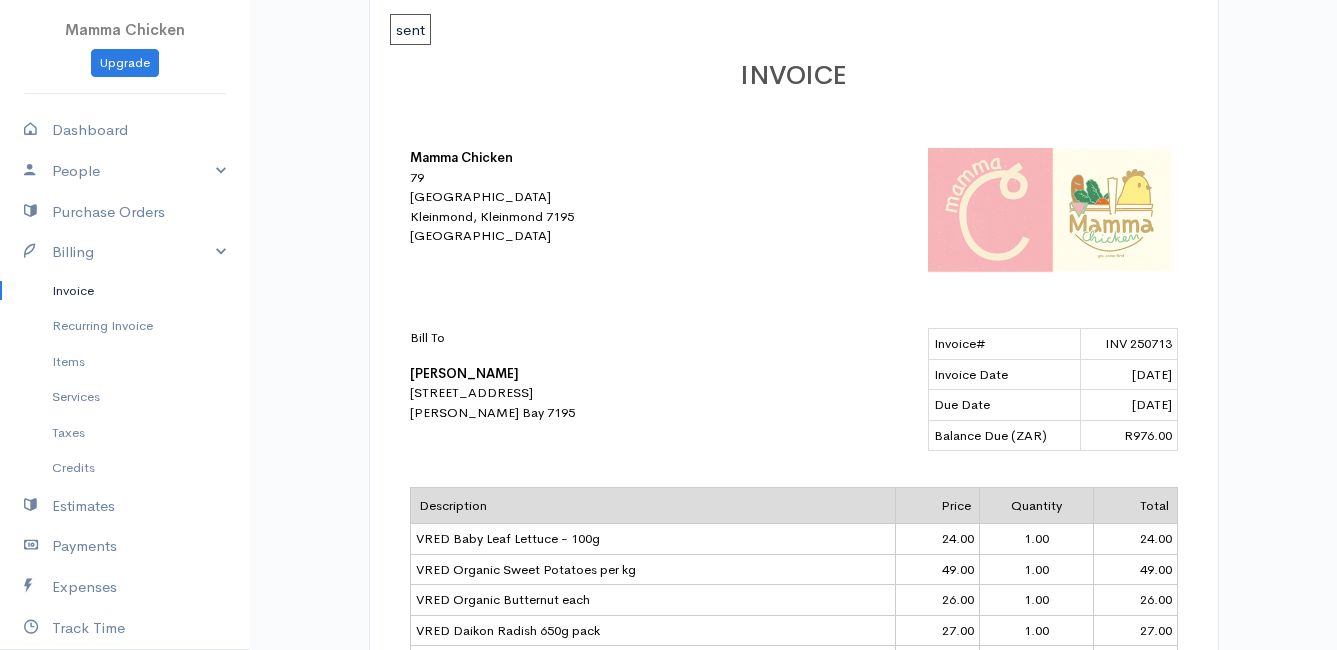 scroll, scrollTop: 0, scrollLeft: 0, axis: both 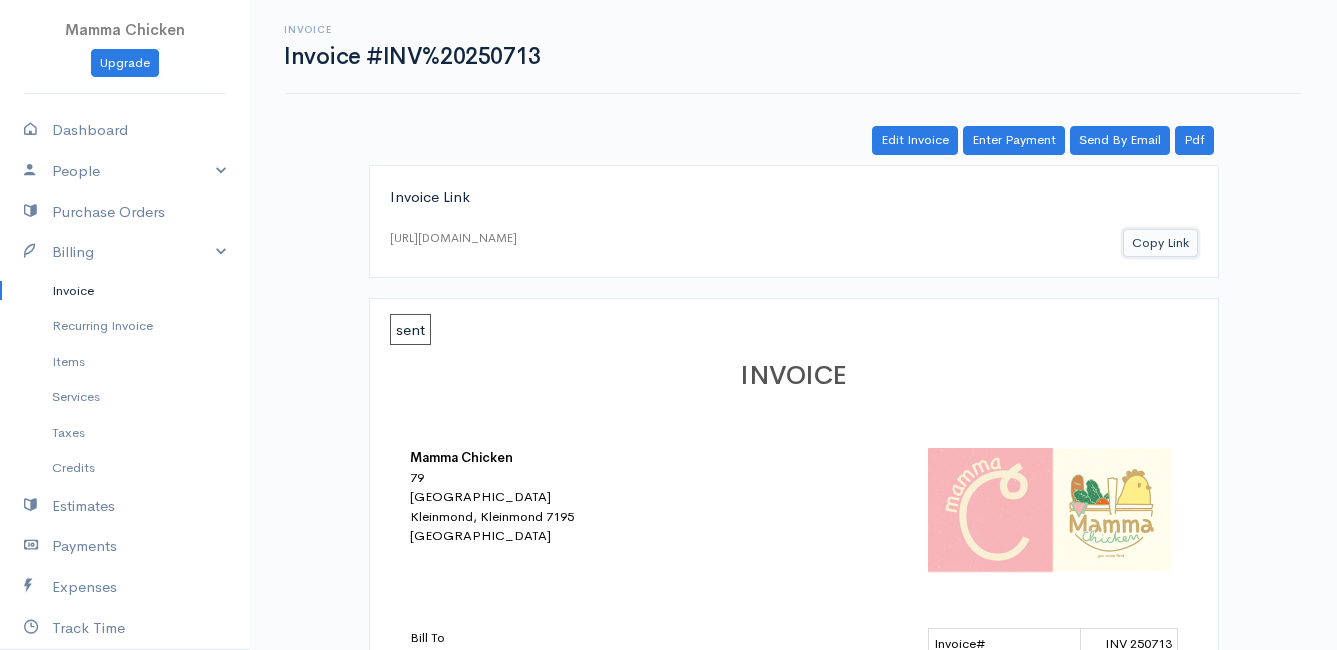 click on "Copy Link" at bounding box center [1160, 243] 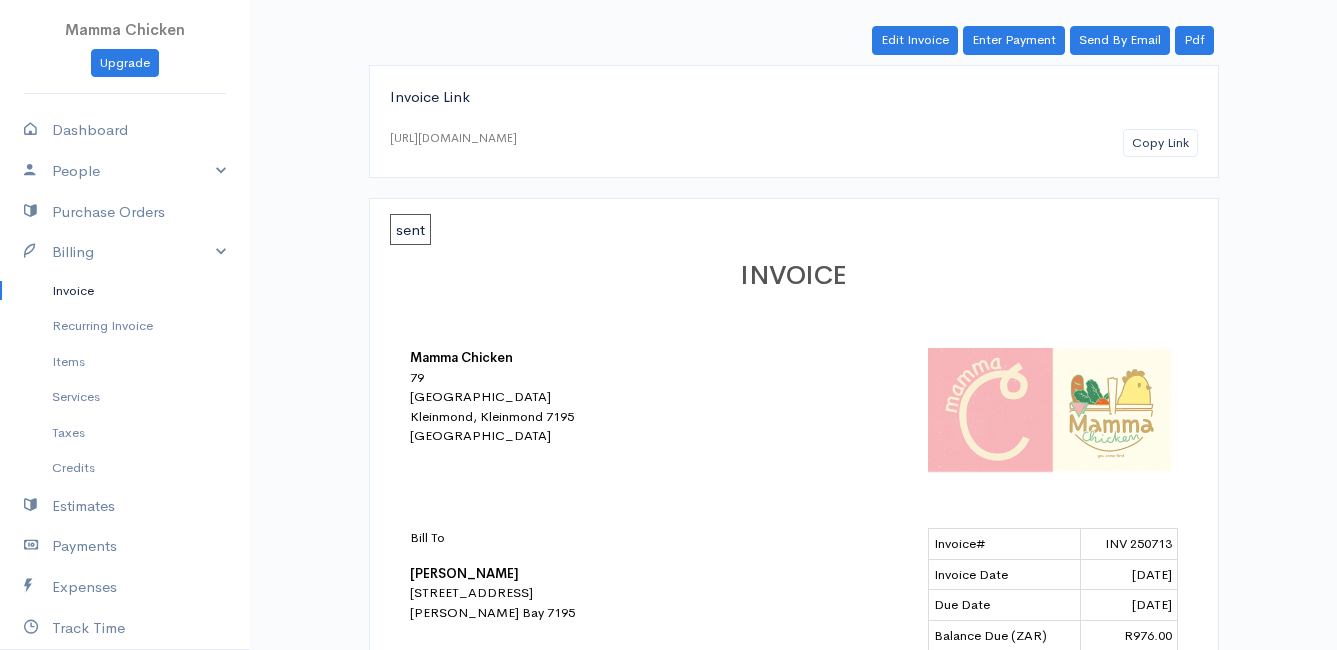 scroll, scrollTop: 200, scrollLeft: 0, axis: vertical 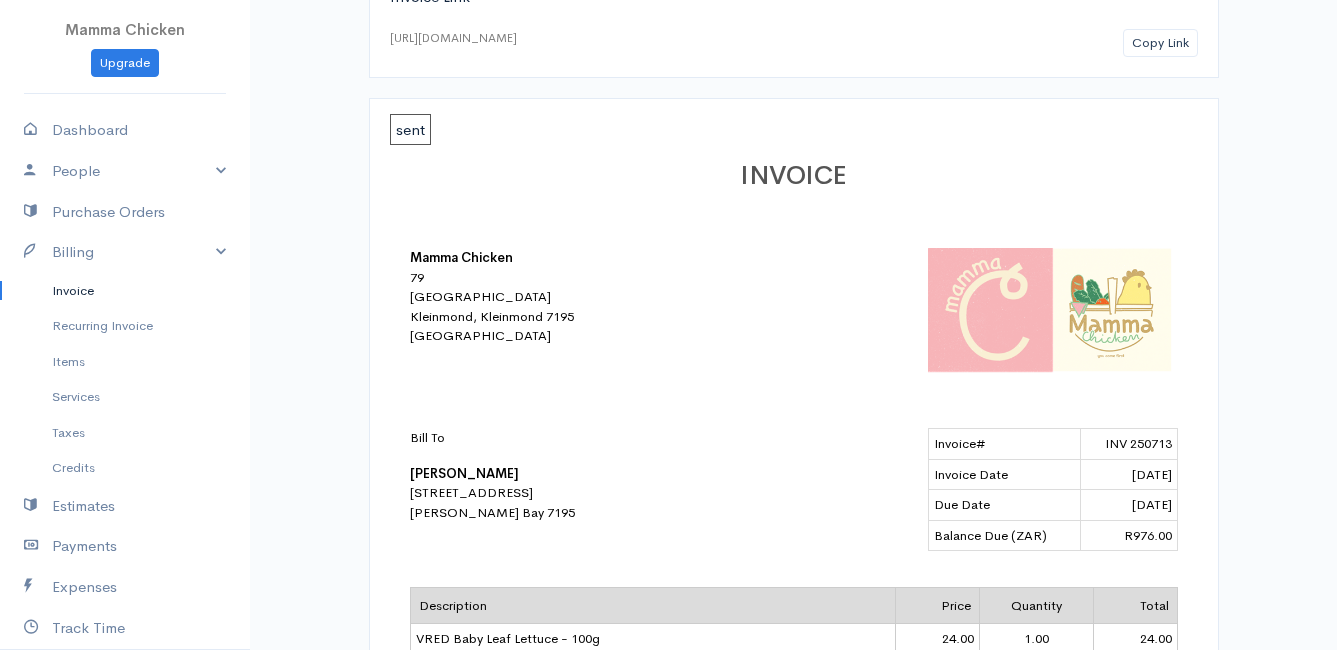 click on "Invoice" at bounding box center (125, 291) 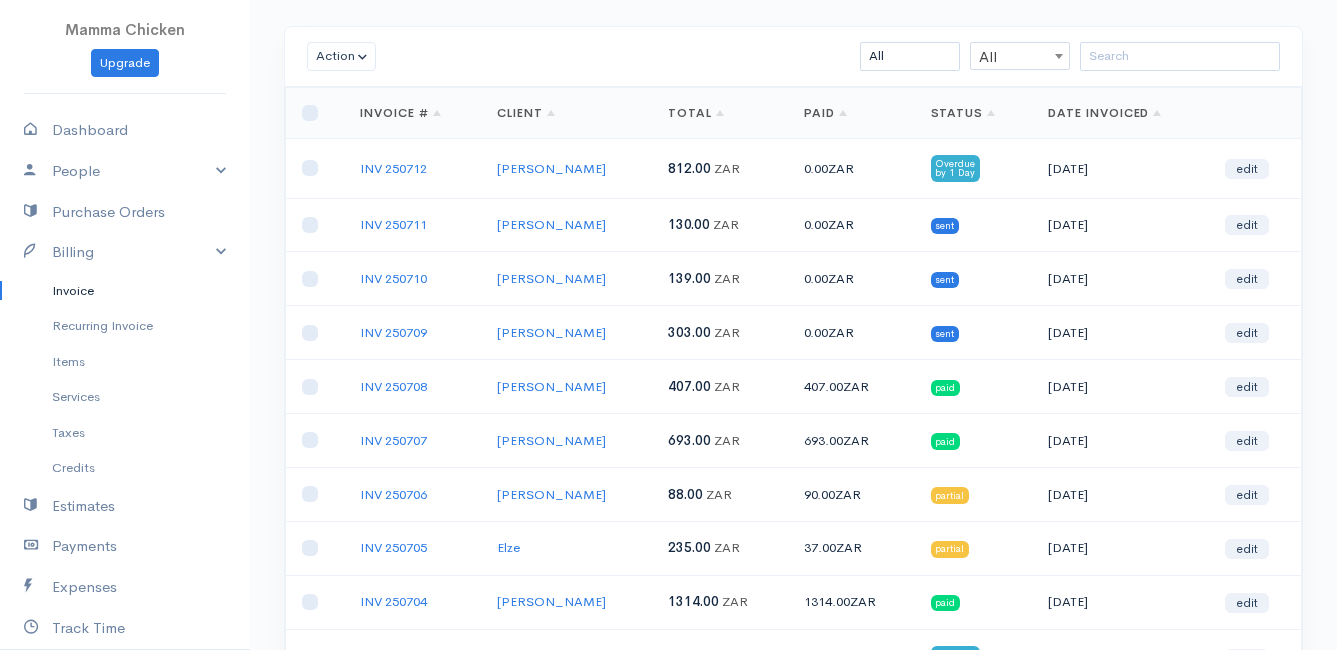 scroll, scrollTop: 0, scrollLeft: 0, axis: both 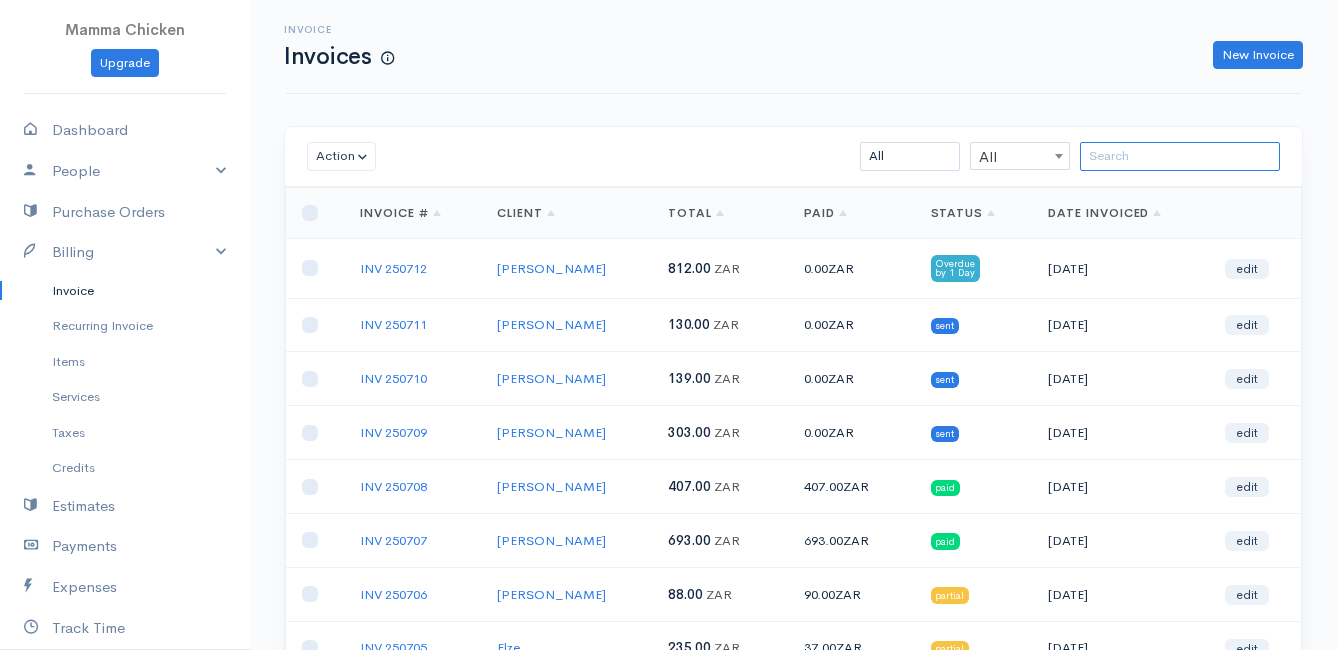 click at bounding box center (1180, 156) 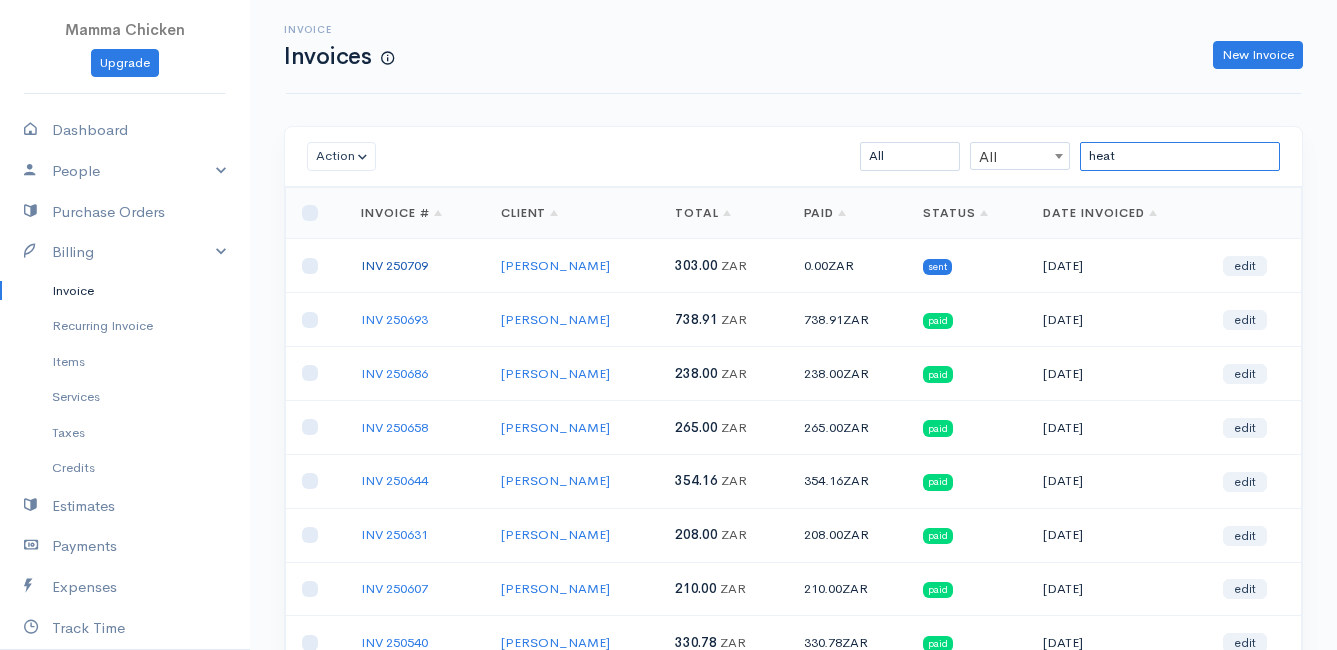 type on "heat" 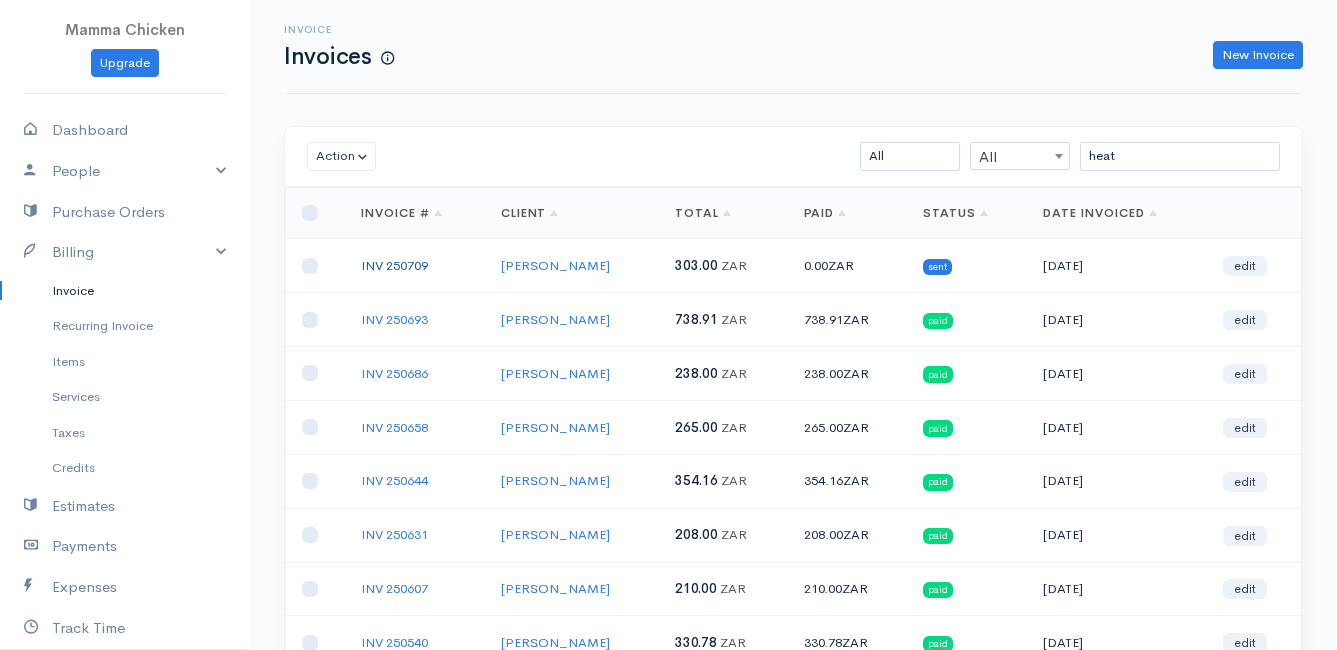 click on "INV 250709" at bounding box center [394, 265] 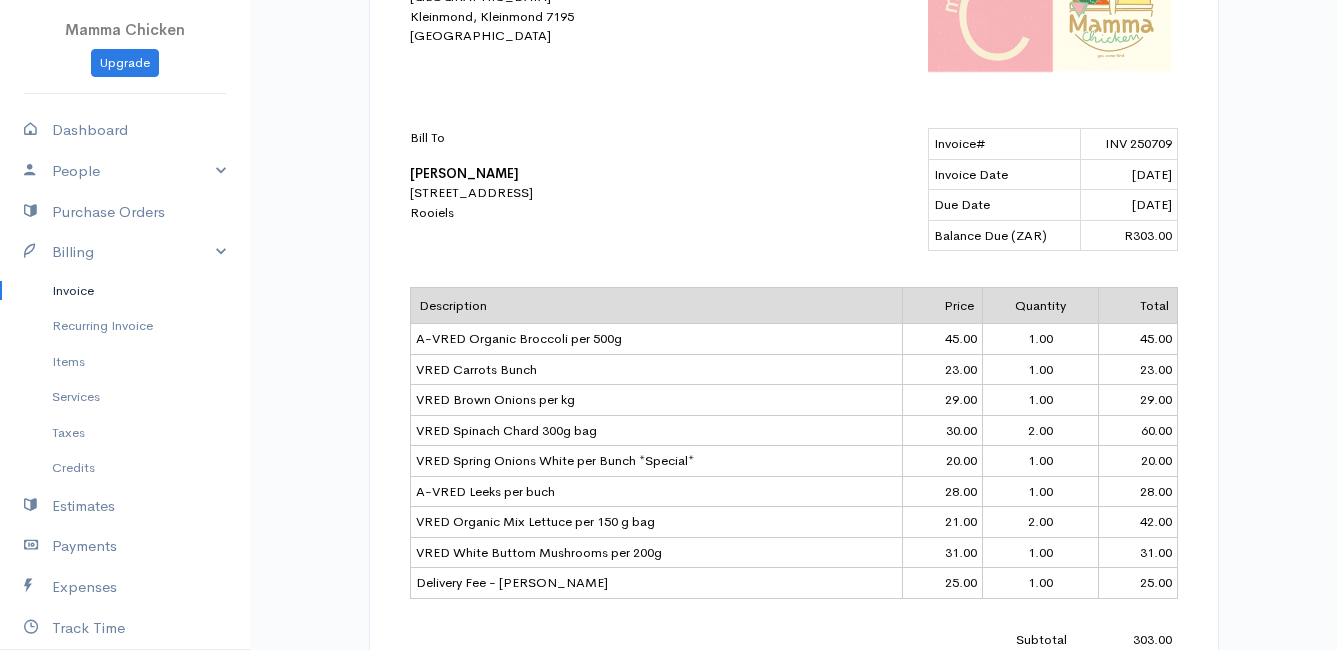 scroll, scrollTop: 0, scrollLeft: 0, axis: both 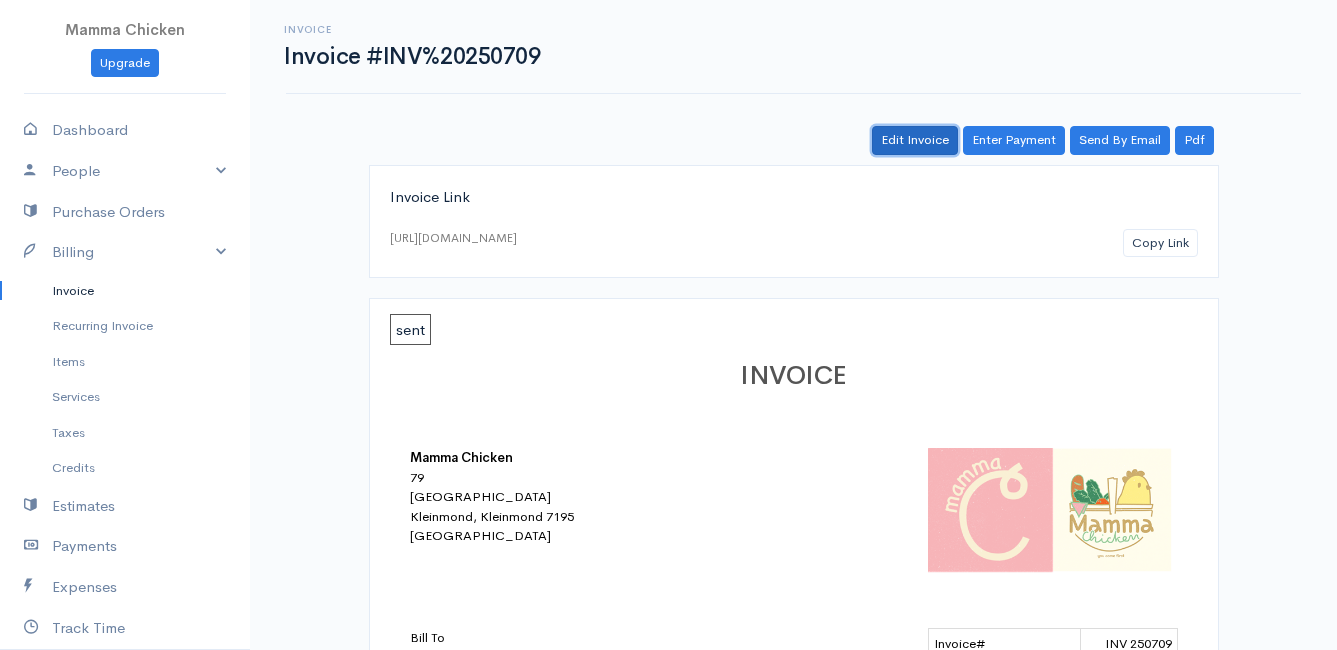 click on "Edit Invoice" at bounding box center [915, 140] 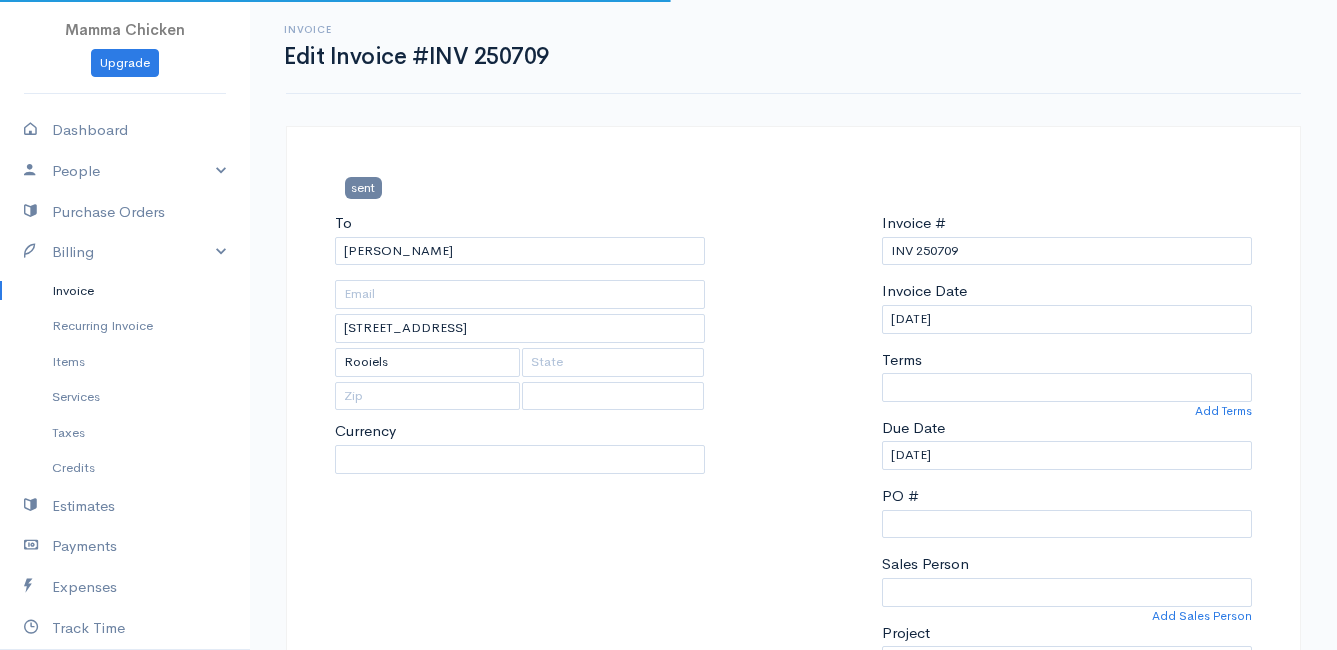 select on "[GEOGRAPHIC_DATA]" 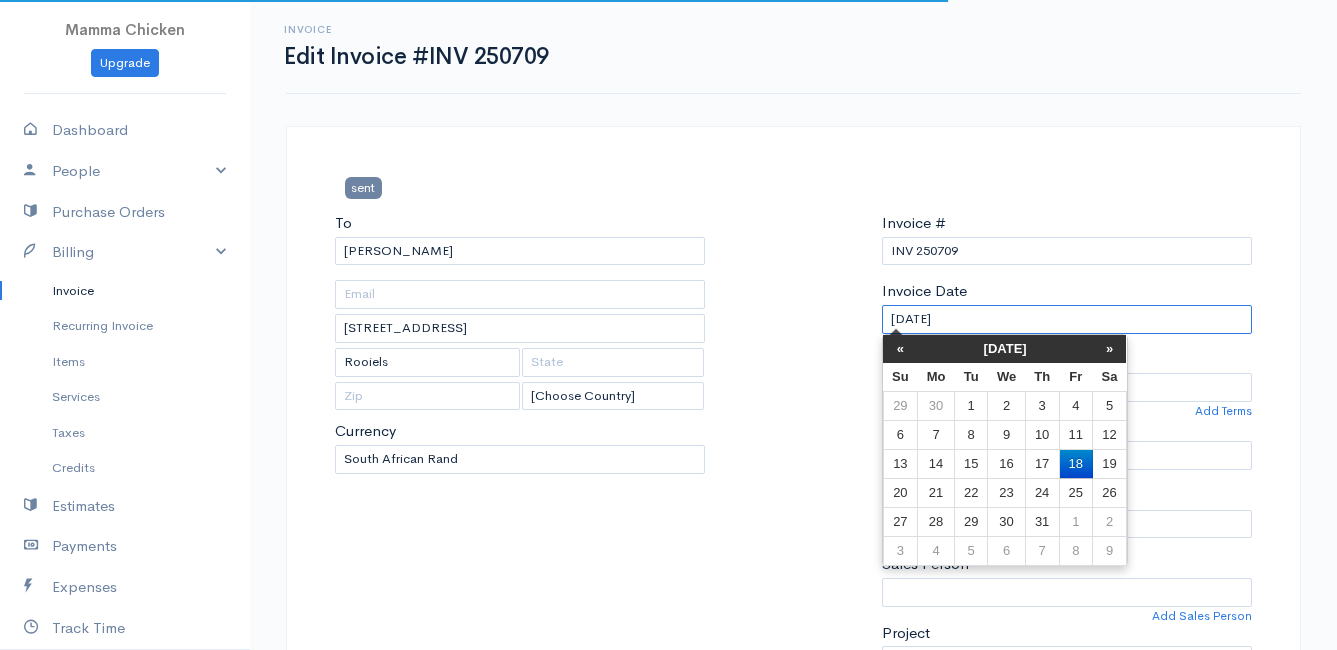 click on "[DATE]" at bounding box center [1067, 319] 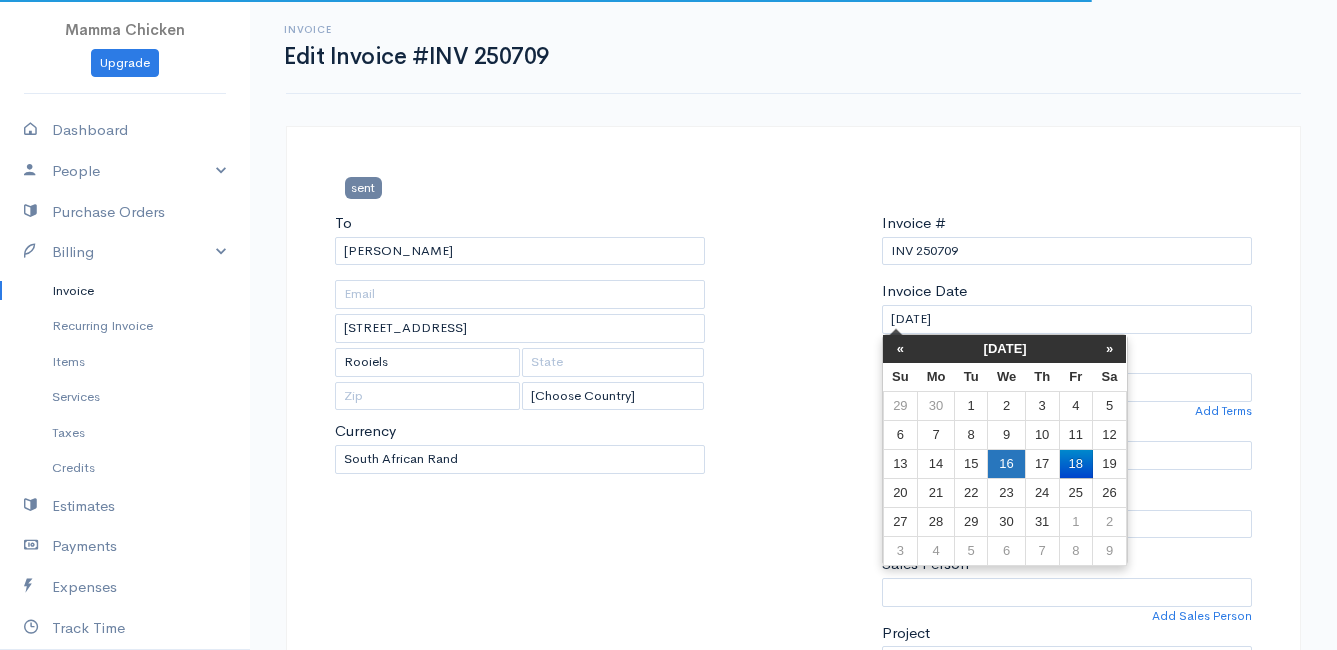 click on "16" at bounding box center [1006, 463] 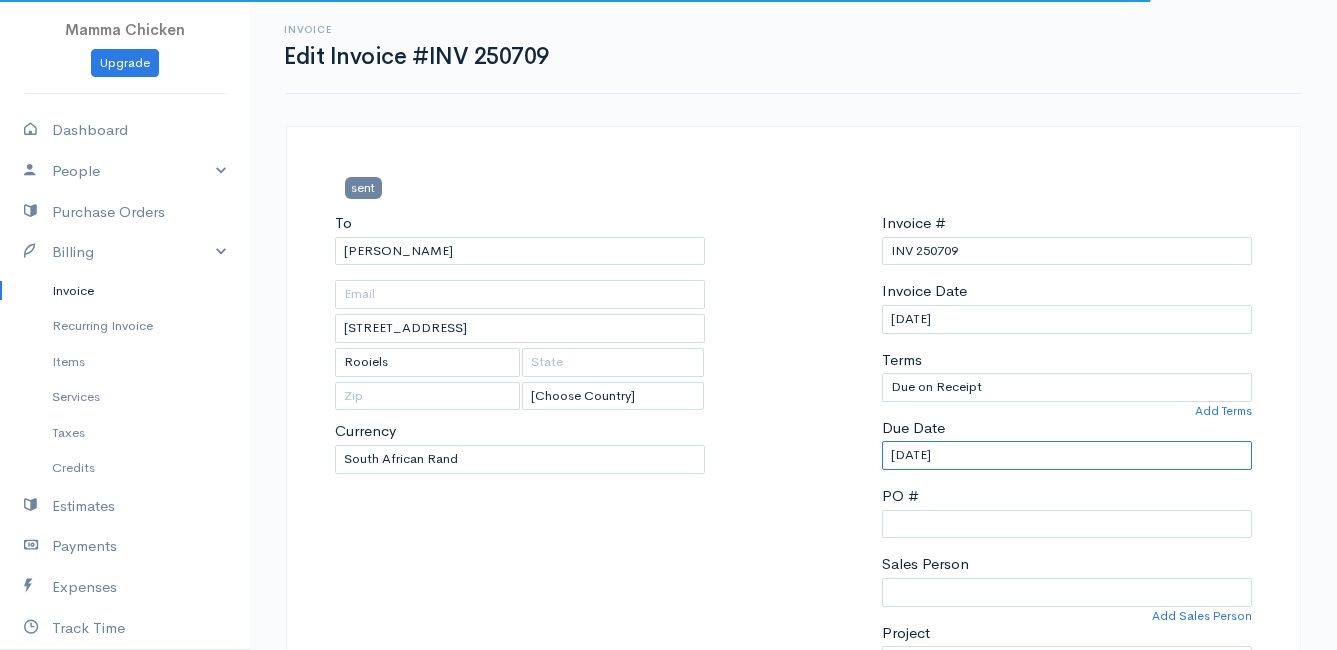 click on "[DATE]" at bounding box center (1067, 455) 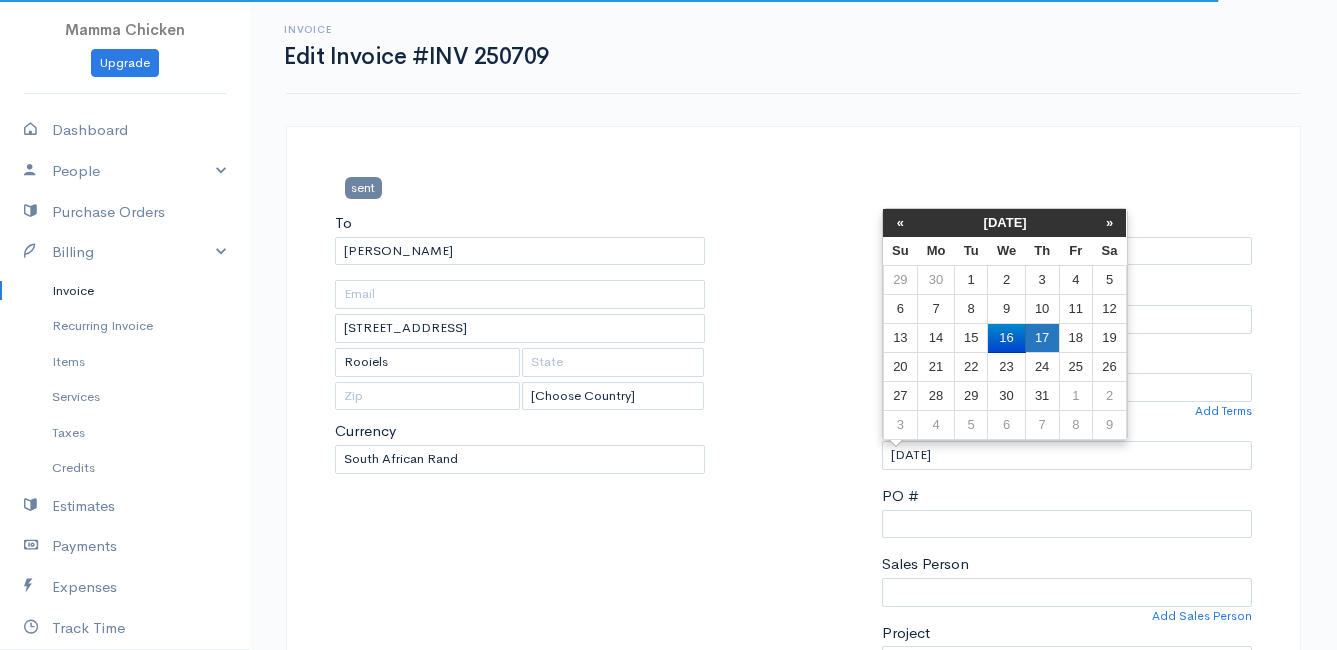 click on "17" at bounding box center (1042, 338) 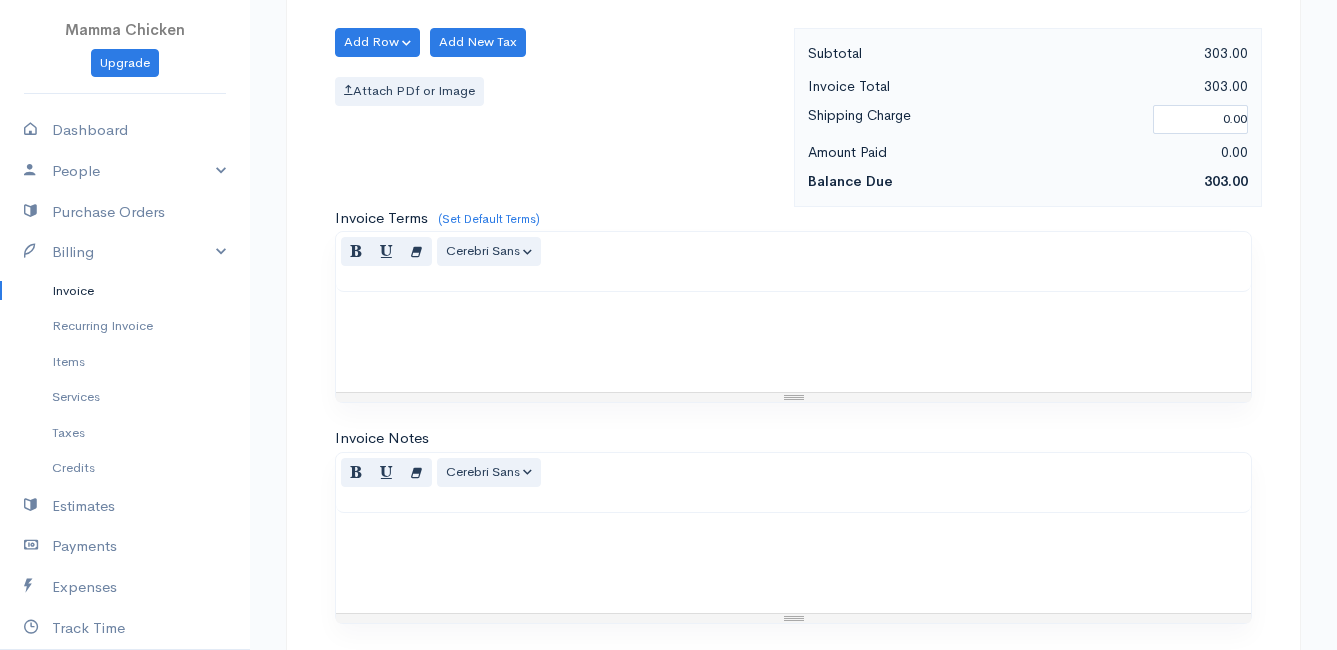 scroll, scrollTop: 1849, scrollLeft: 0, axis: vertical 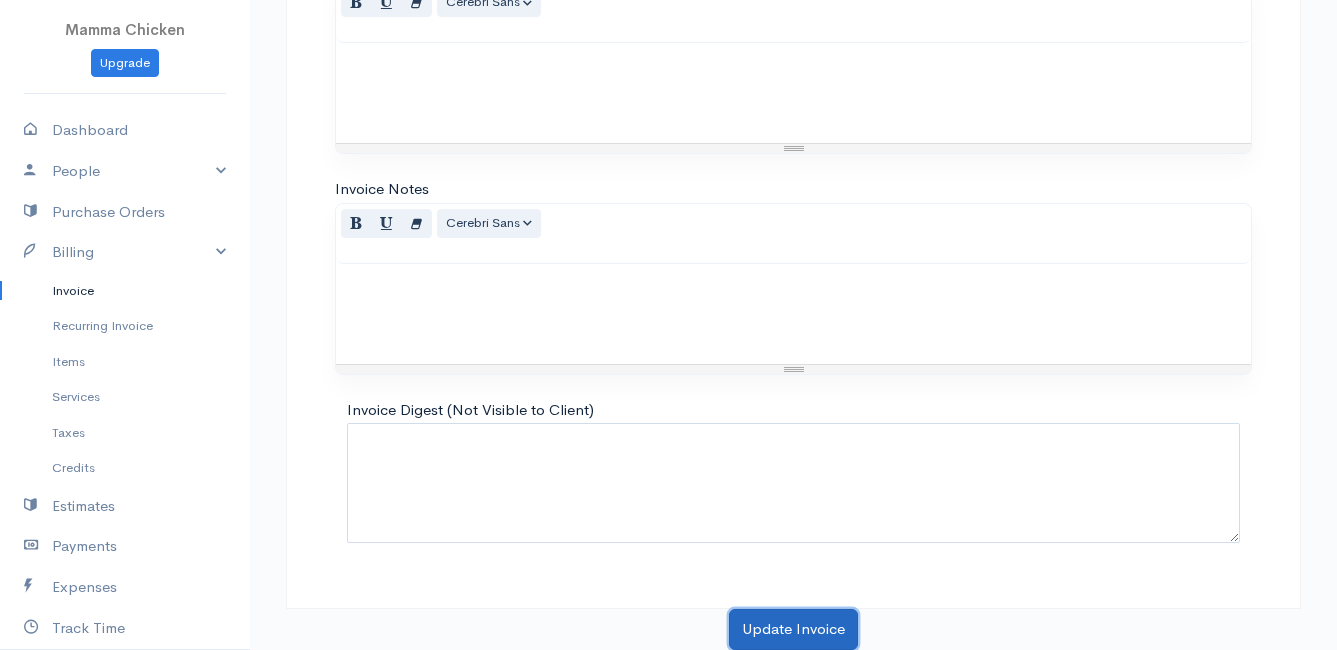 click on "Update Invoice" at bounding box center [793, 629] 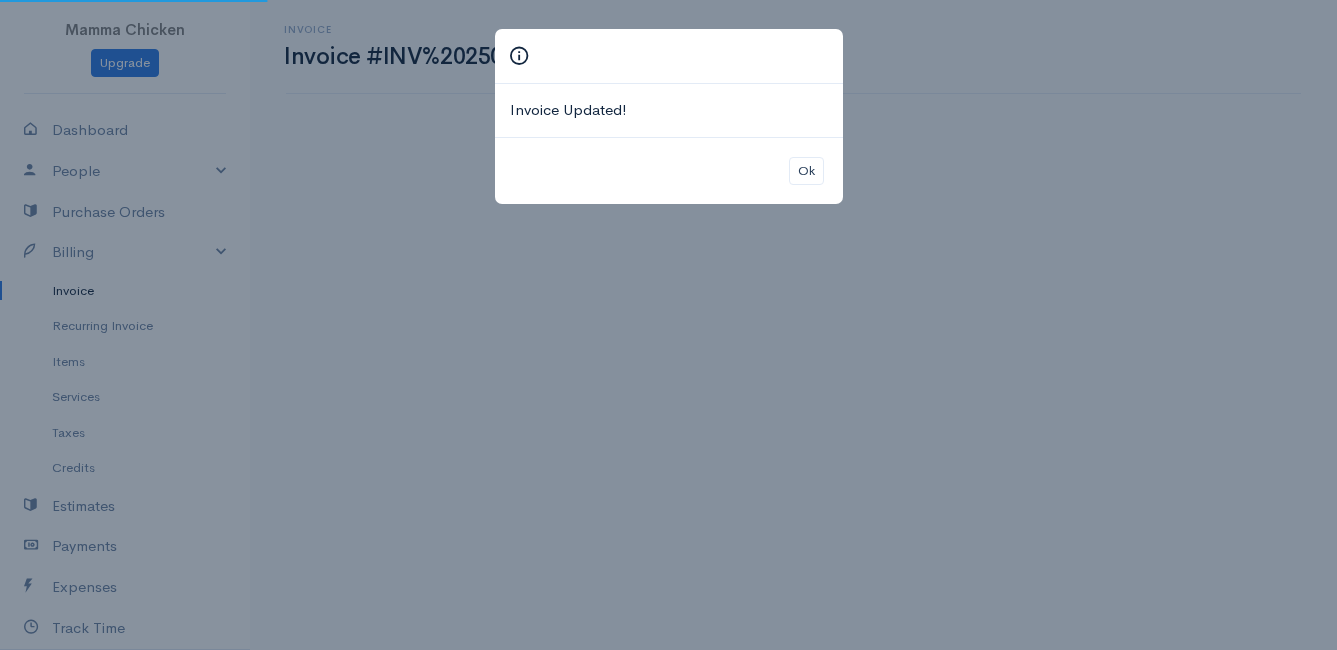 scroll, scrollTop: 0, scrollLeft: 0, axis: both 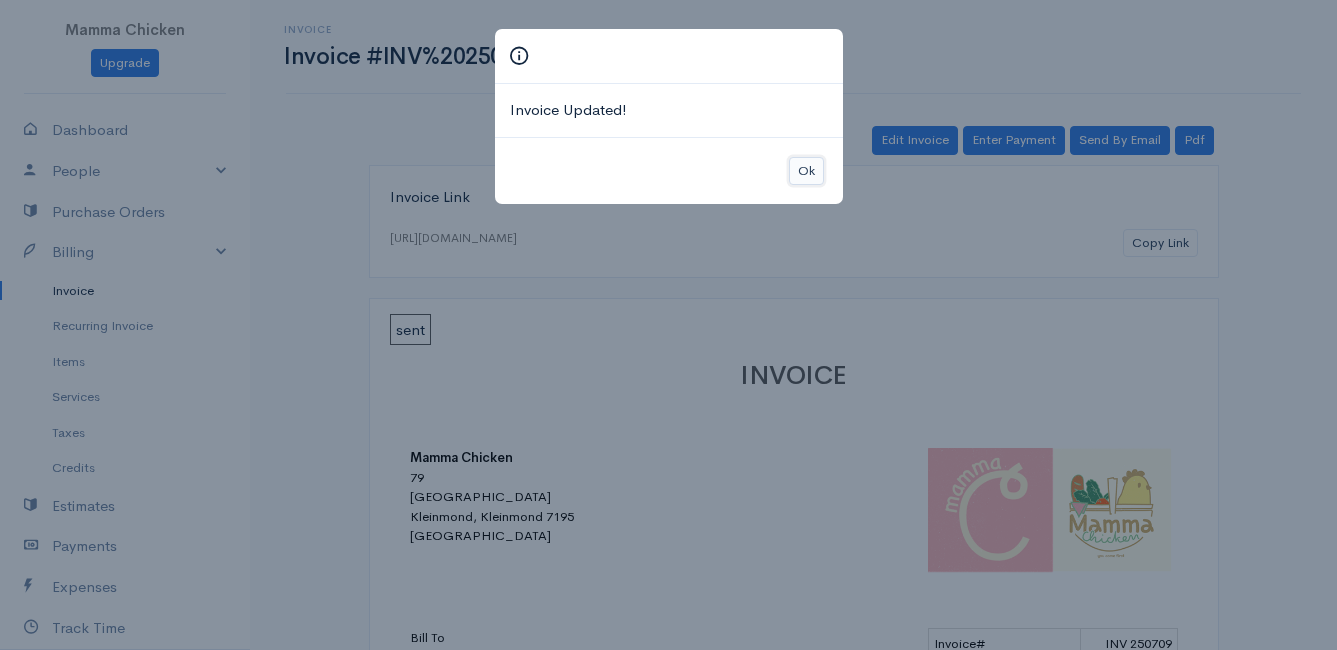 click on "Ok" at bounding box center [806, 171] 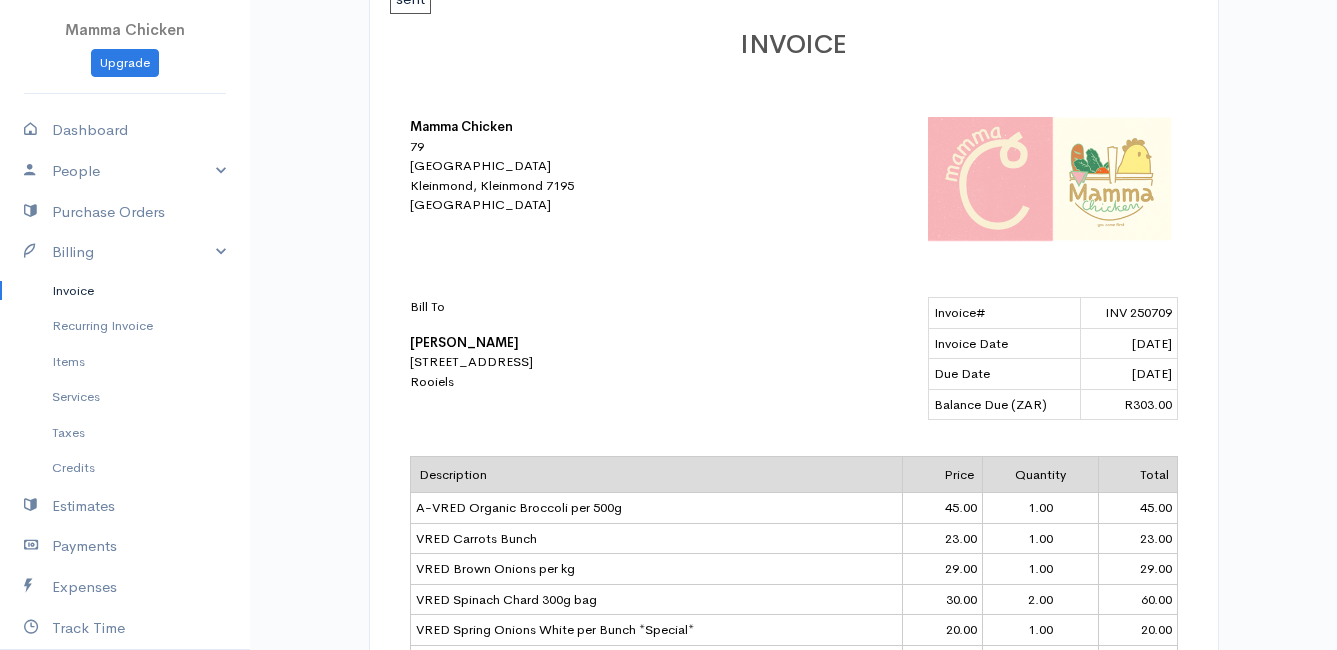 scroll, scrollTop: 31, scrollLeft: 0, axis: vertical 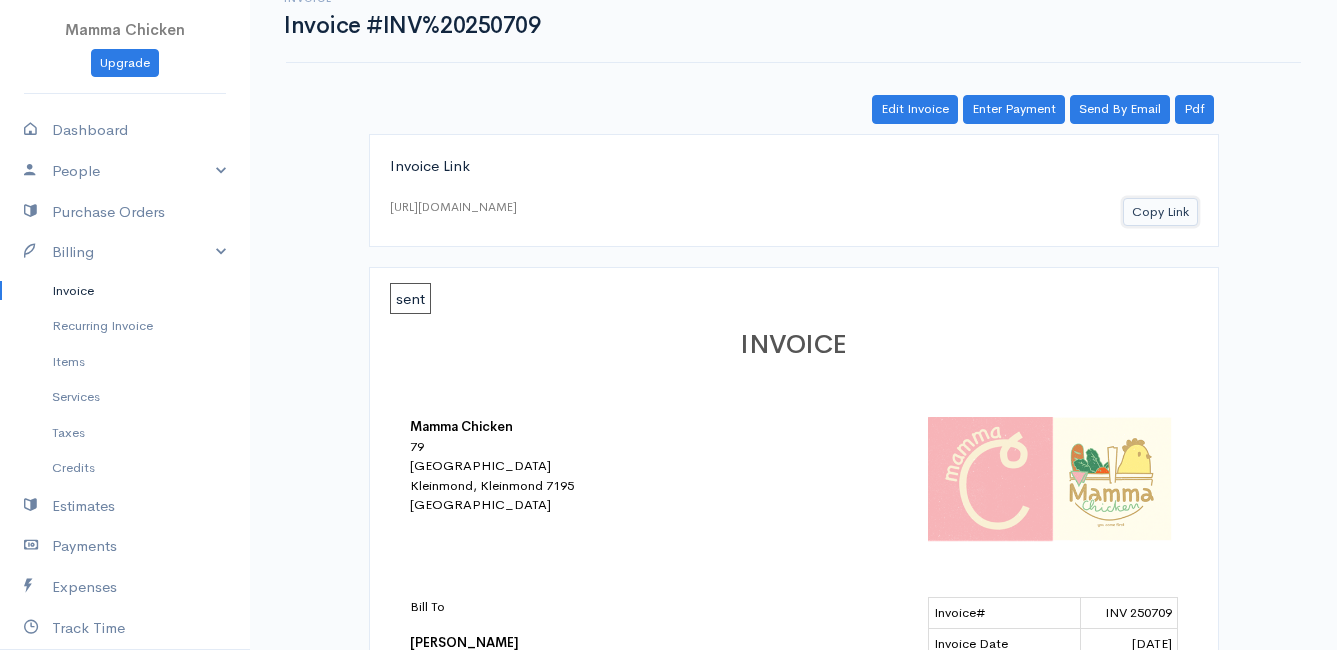 click on "Copy Link" at bounding box center [1160, 212] 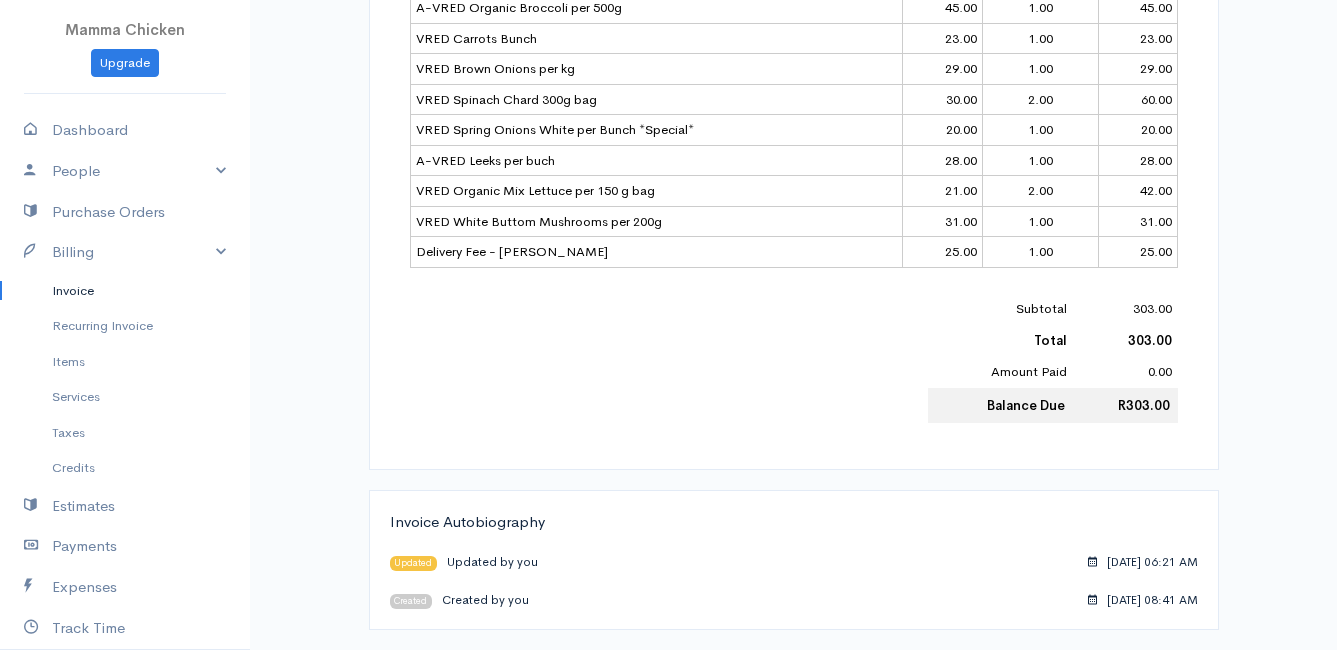 scroll, scrollTop: 231, scrollLeft: 0, axis: vertical 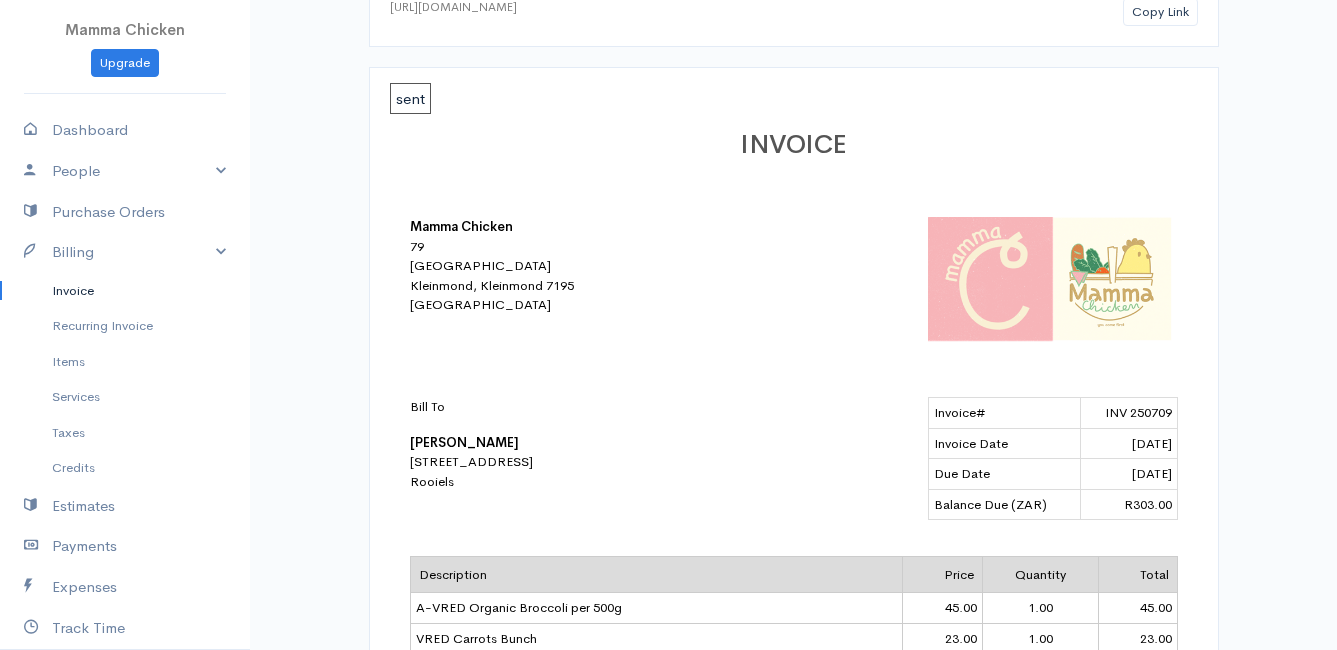 click on "Invoice" at bounding box center (125, 291) 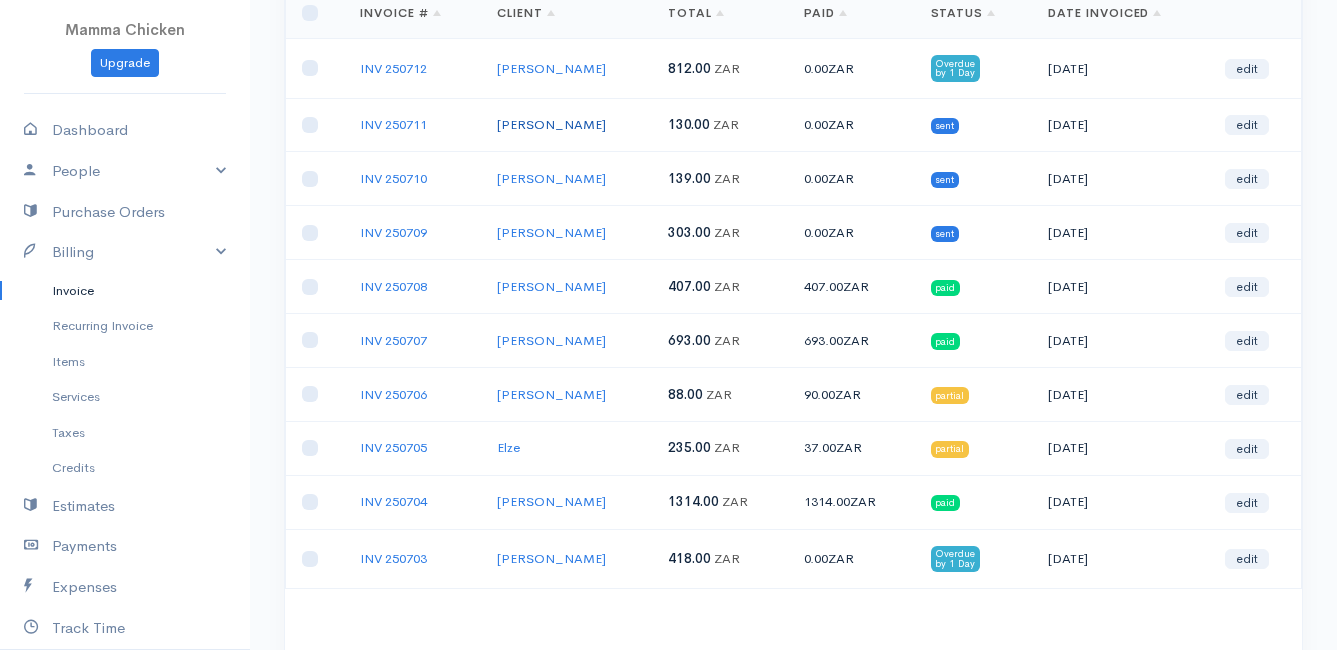 scroll, scrollTop: 300, scrollLeft: 0, axis: vertical 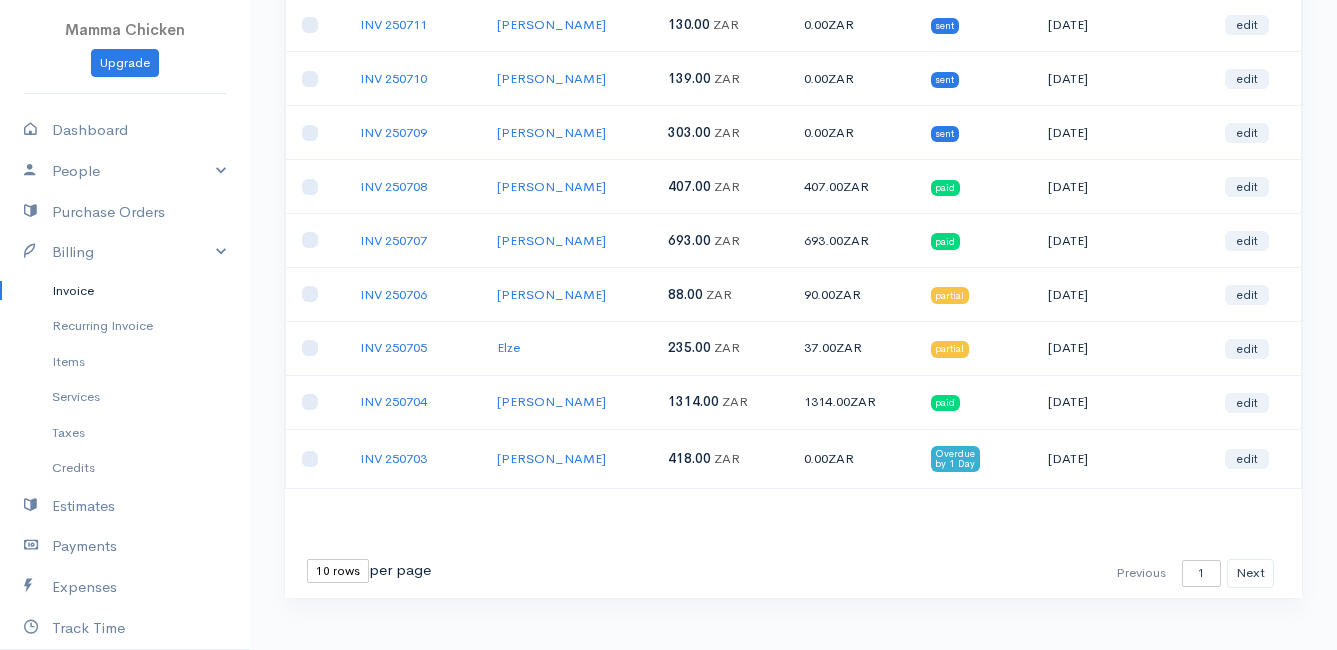 click on "10 rows 25 rows 50 rows" at bounding box center (338, 571) 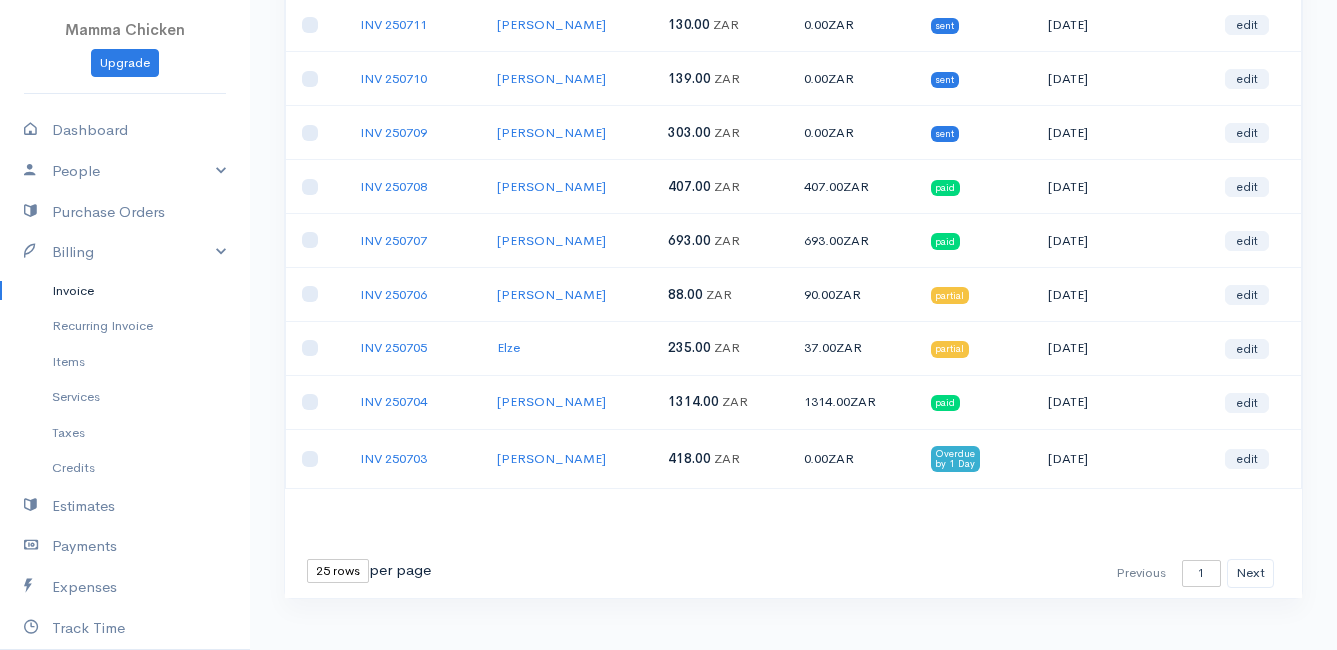 click on "10 rows 25 rows 50 rows" at bounding box center [338, 571] 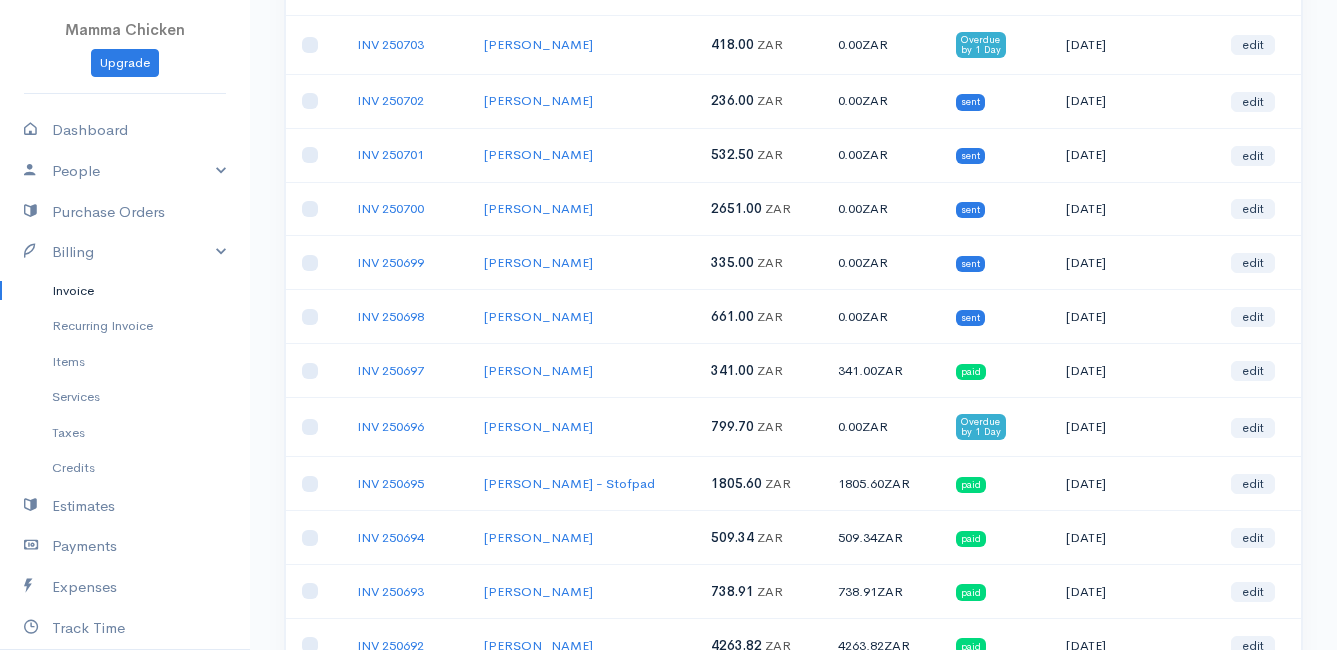 scroll, scrollTop: 614, scrollLeft: 0, axis: vertical 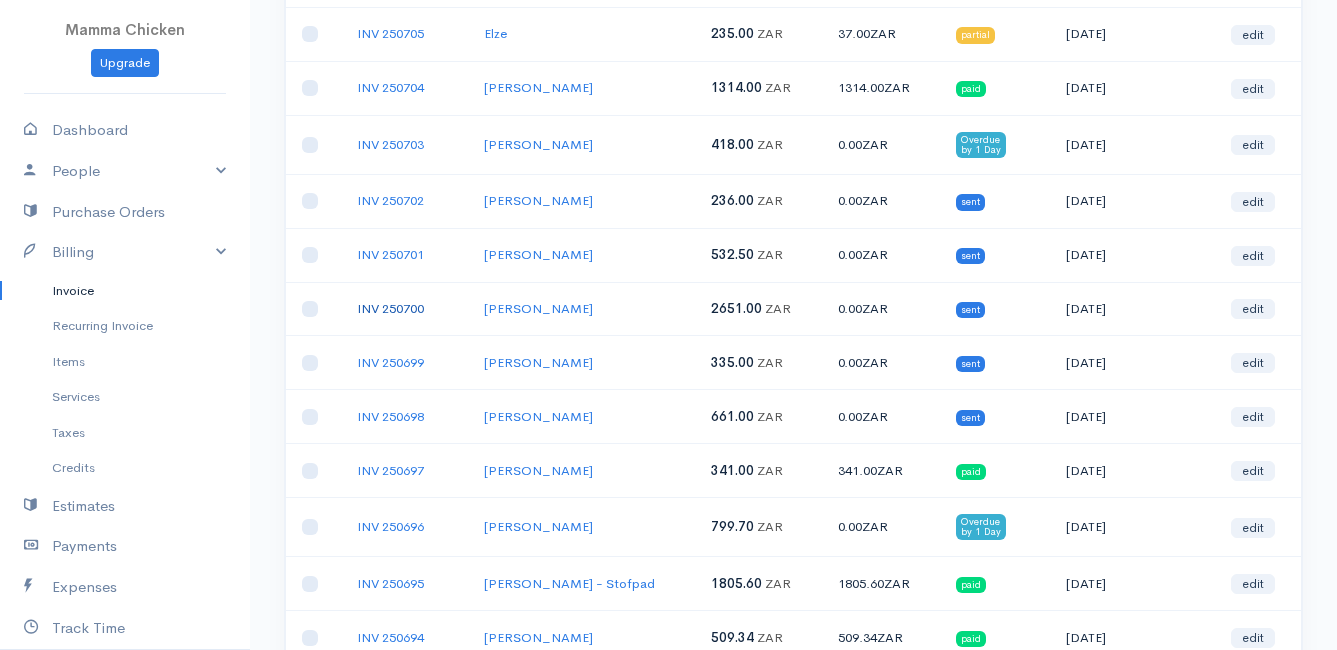 click on "INV 250700" at bounding box center (390, 308) 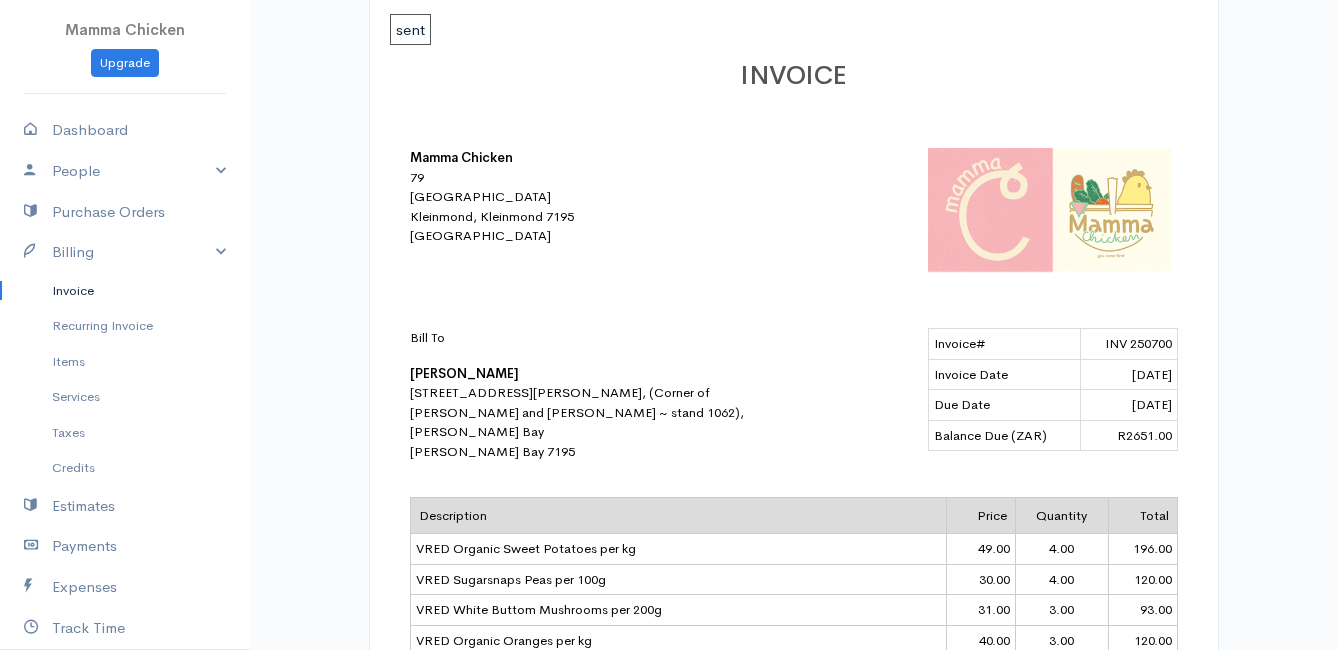 scroll, scrollTop: 0, scrollLeft: 0, axis: both 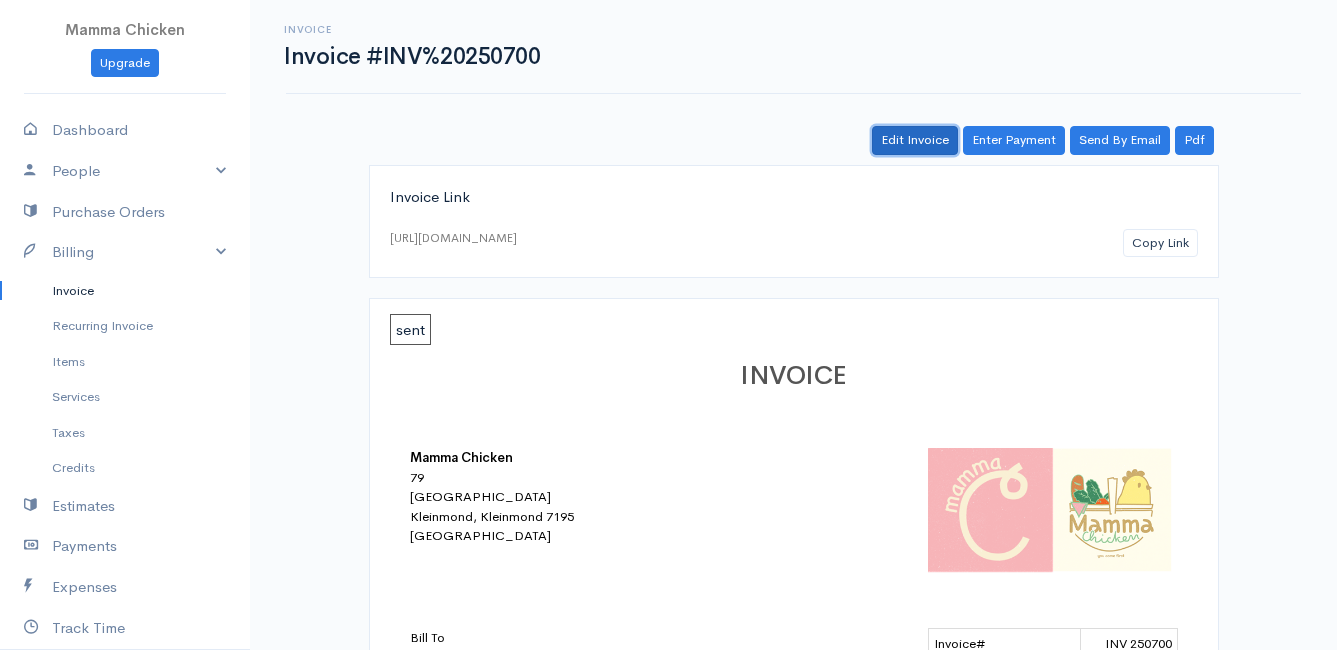 click on "Edit Invoice" at bounding box center [915, 140] 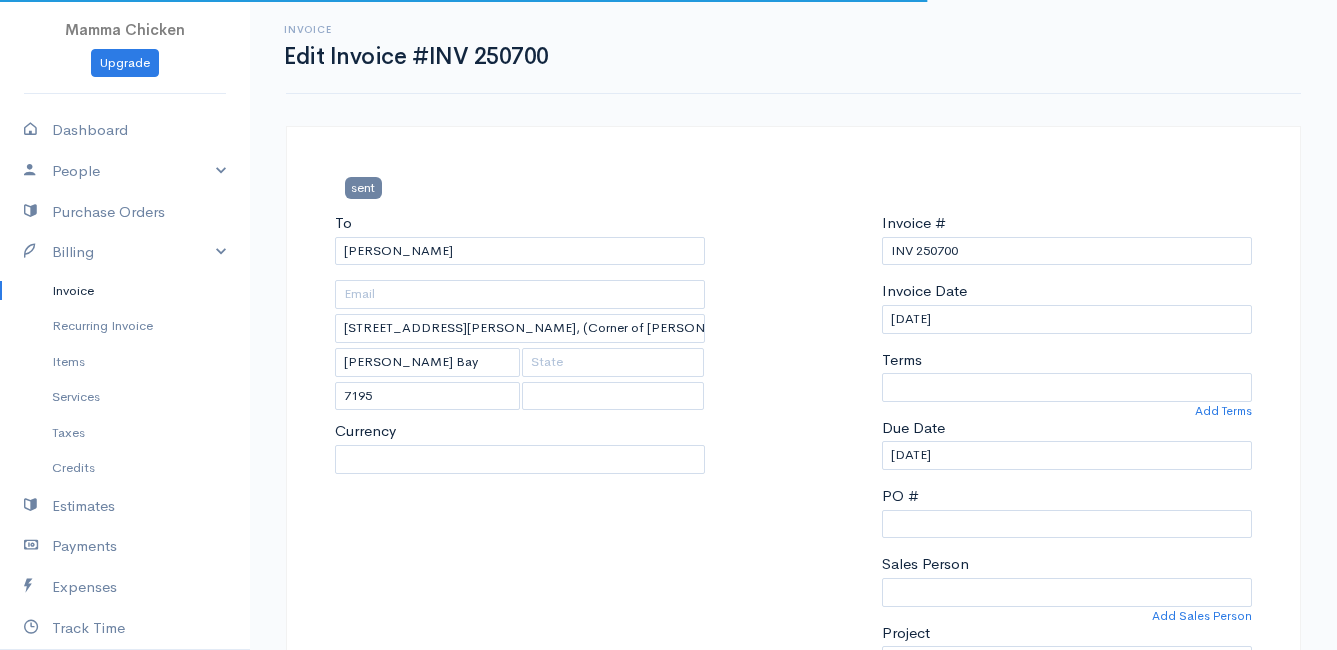 select on "0" 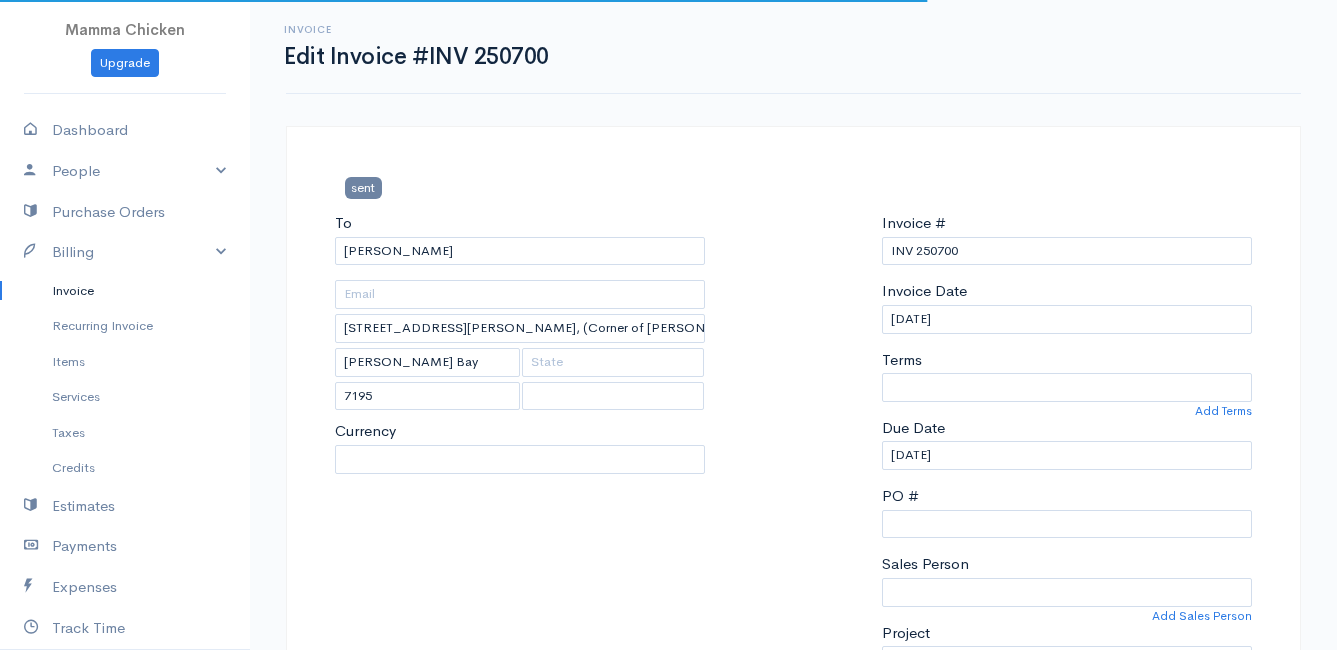 select 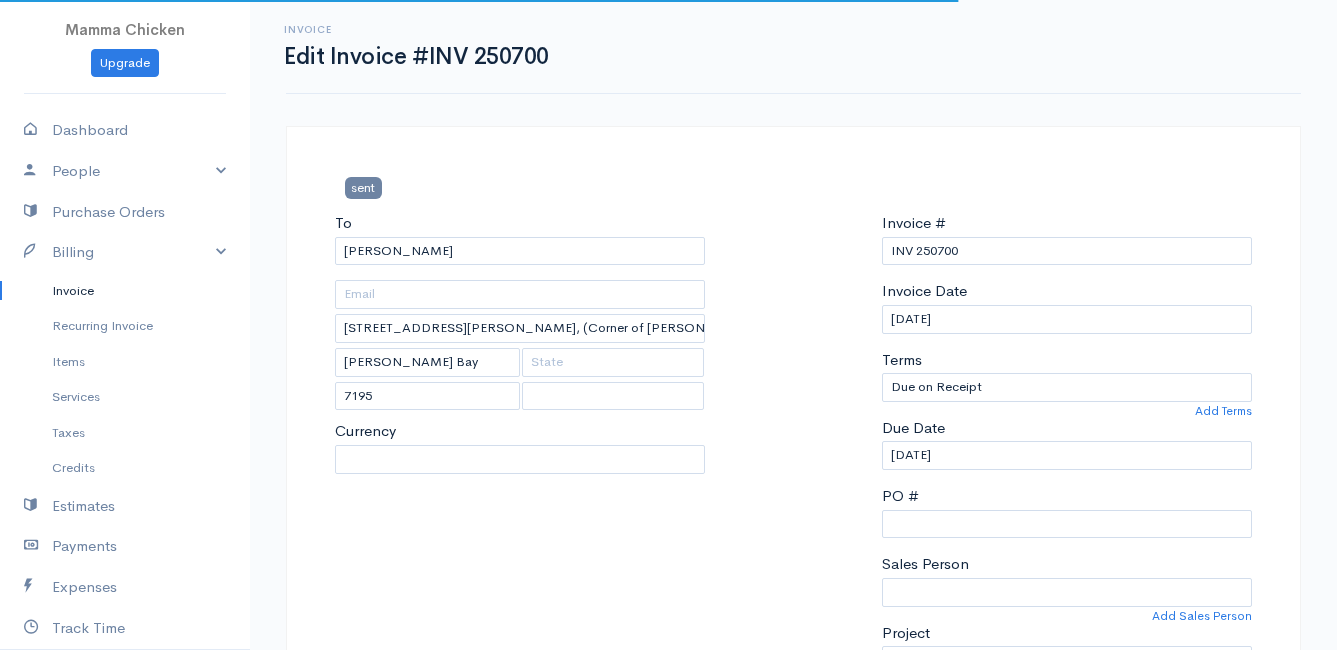 select on "[GEOGRAPHIC_DATA]" 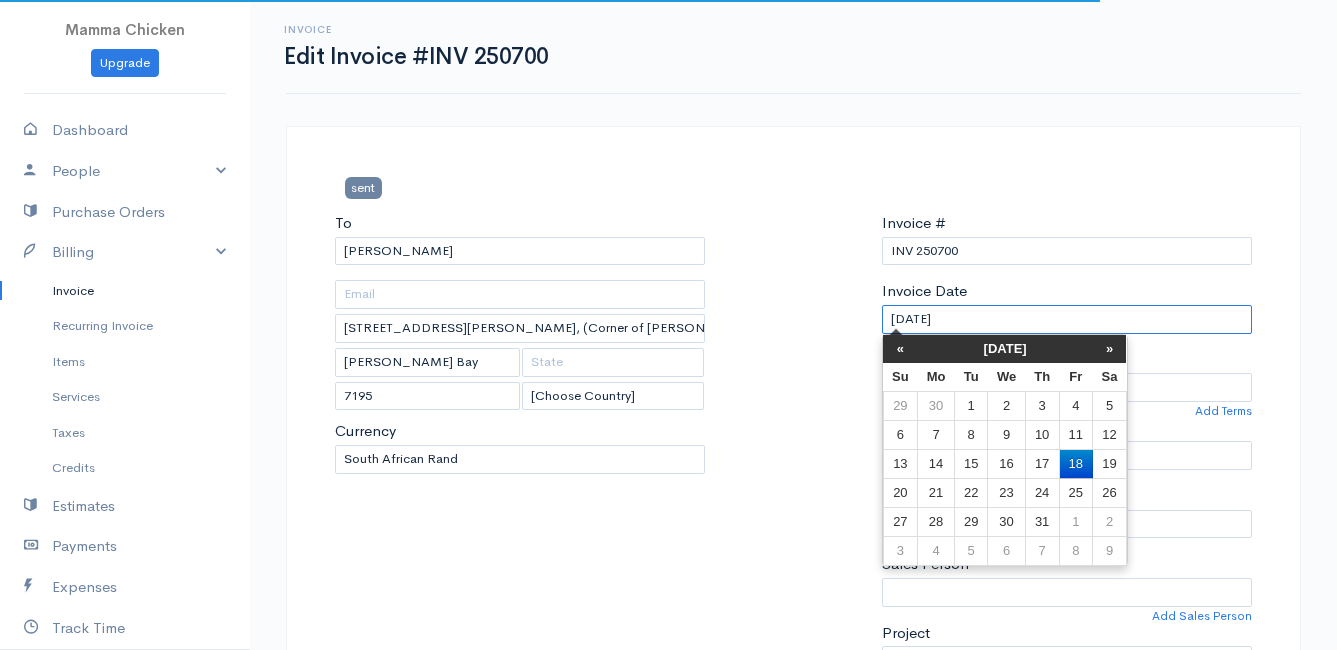 click on "[DATE]" at bounding box center (1067, 319) 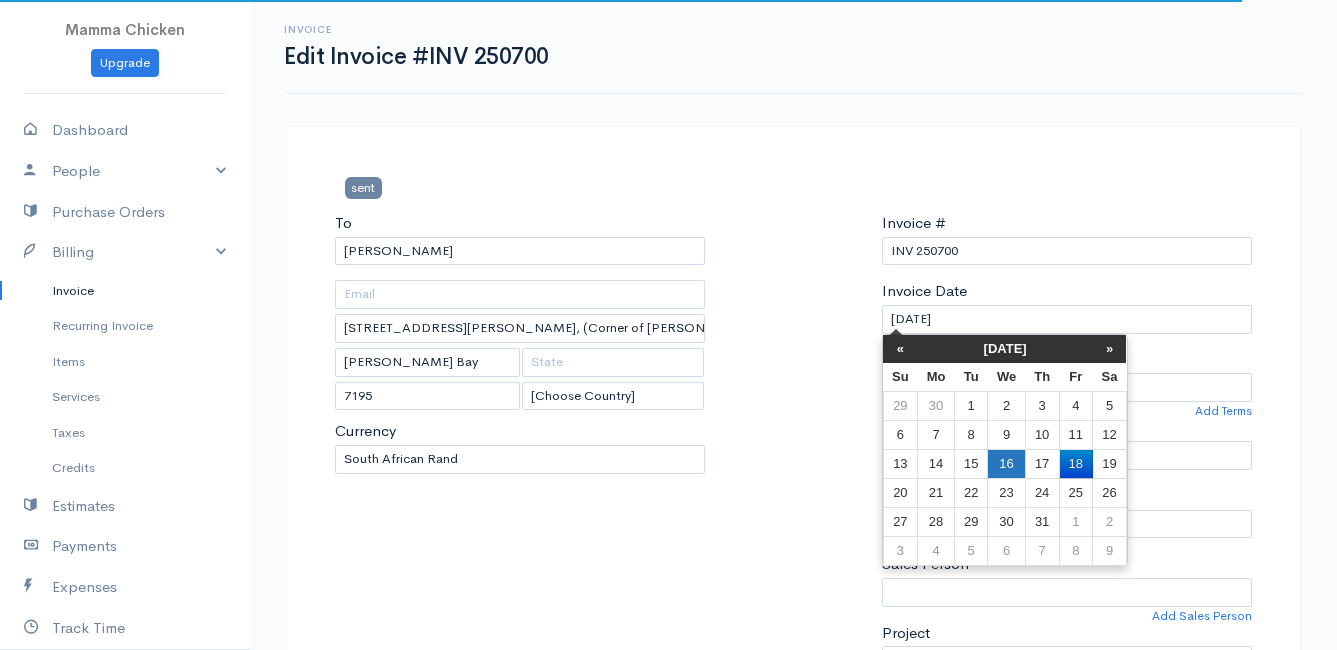 click on "16" at bounding box center [1006, 463] 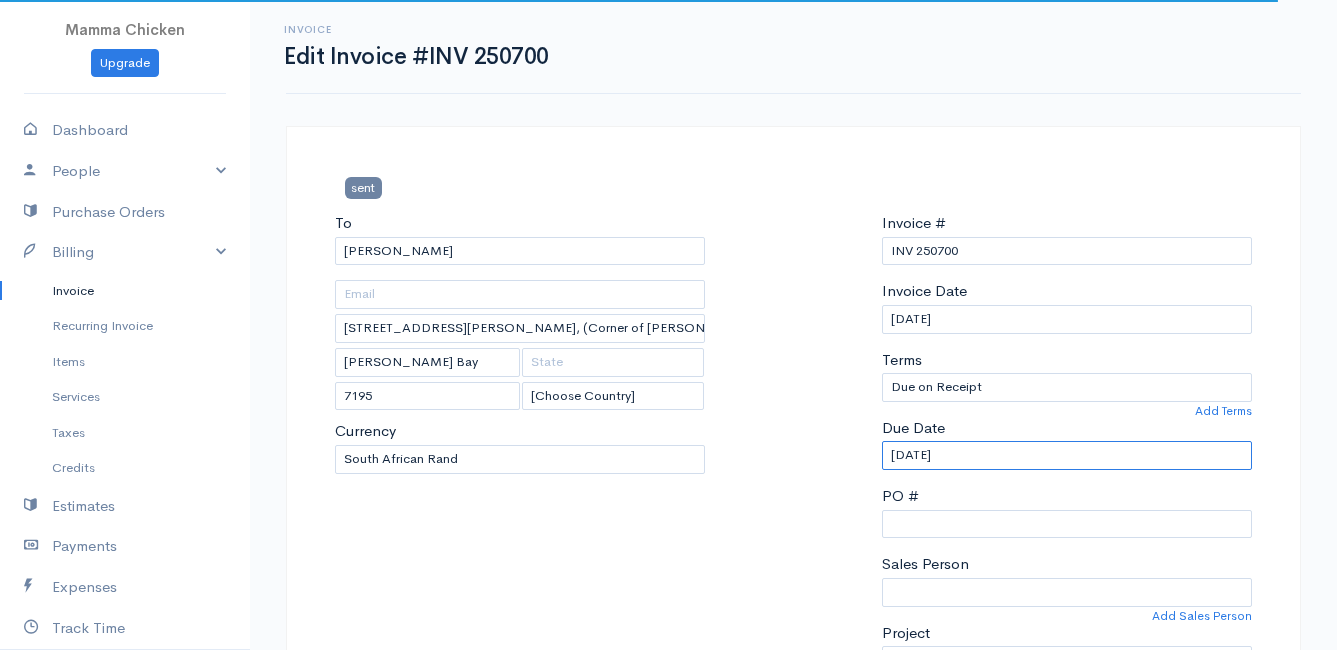 click on "[DATE]" at bounding box center (1067, 455) 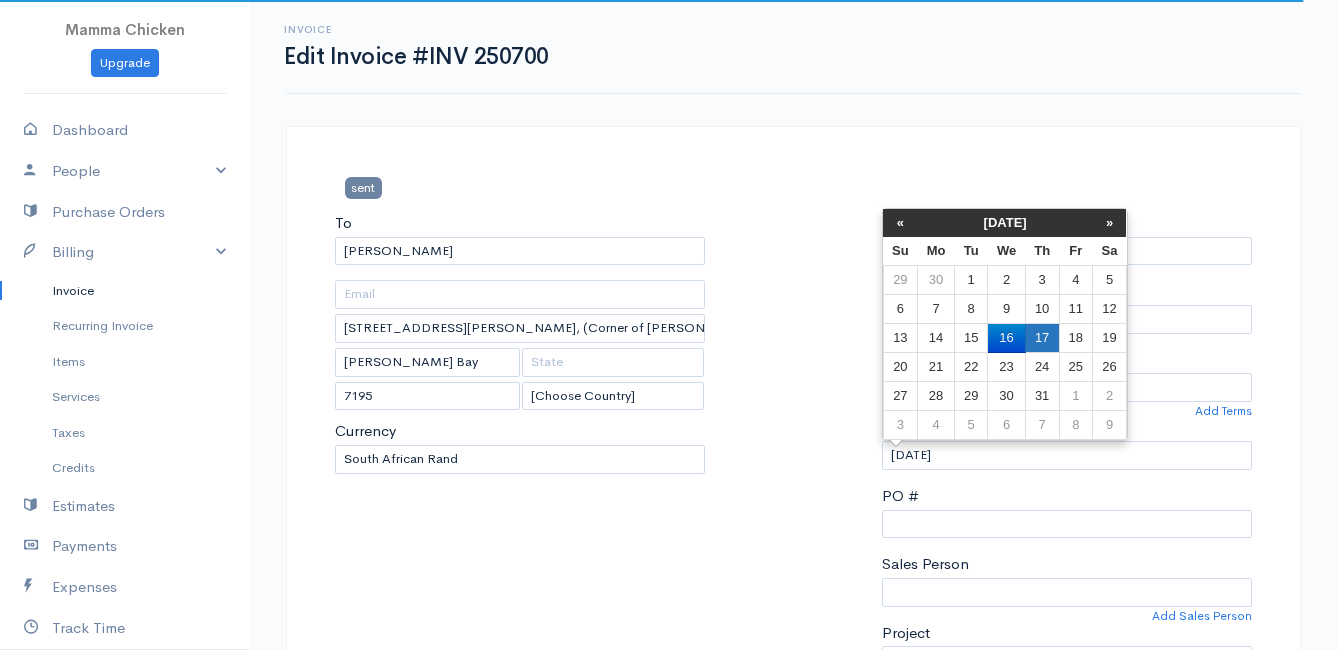 click on "17" at bounding box center [1042, 338] 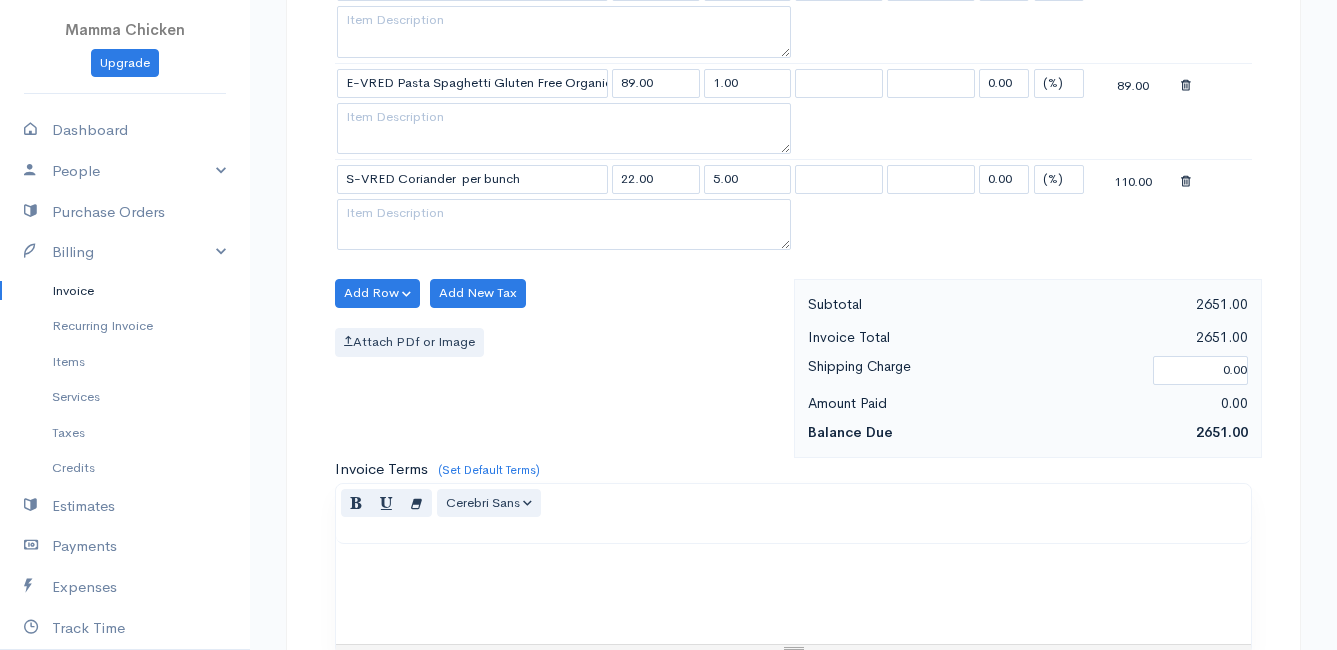 scroll, scrollTop: 2500, scrollLeft: 0, axis: vertical 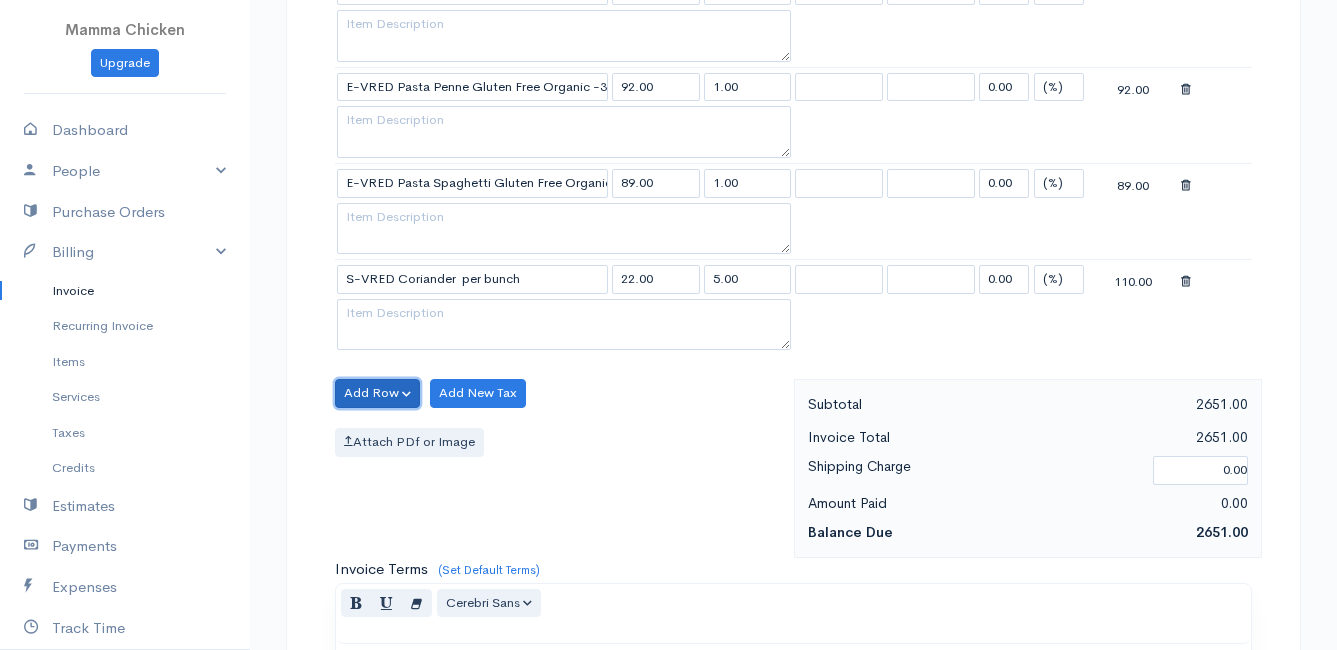 click on "Add Row" at bounding box center (377, 393) 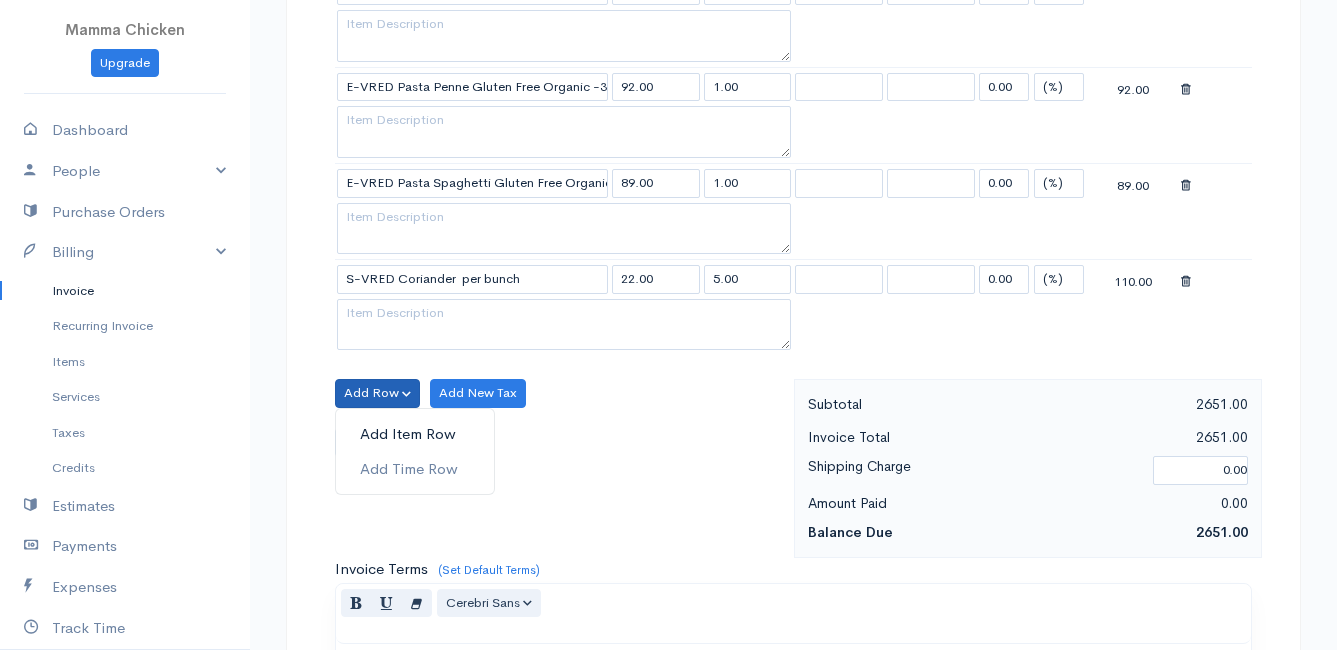 click on "Add Item Row" at bounding box center (415, 434) 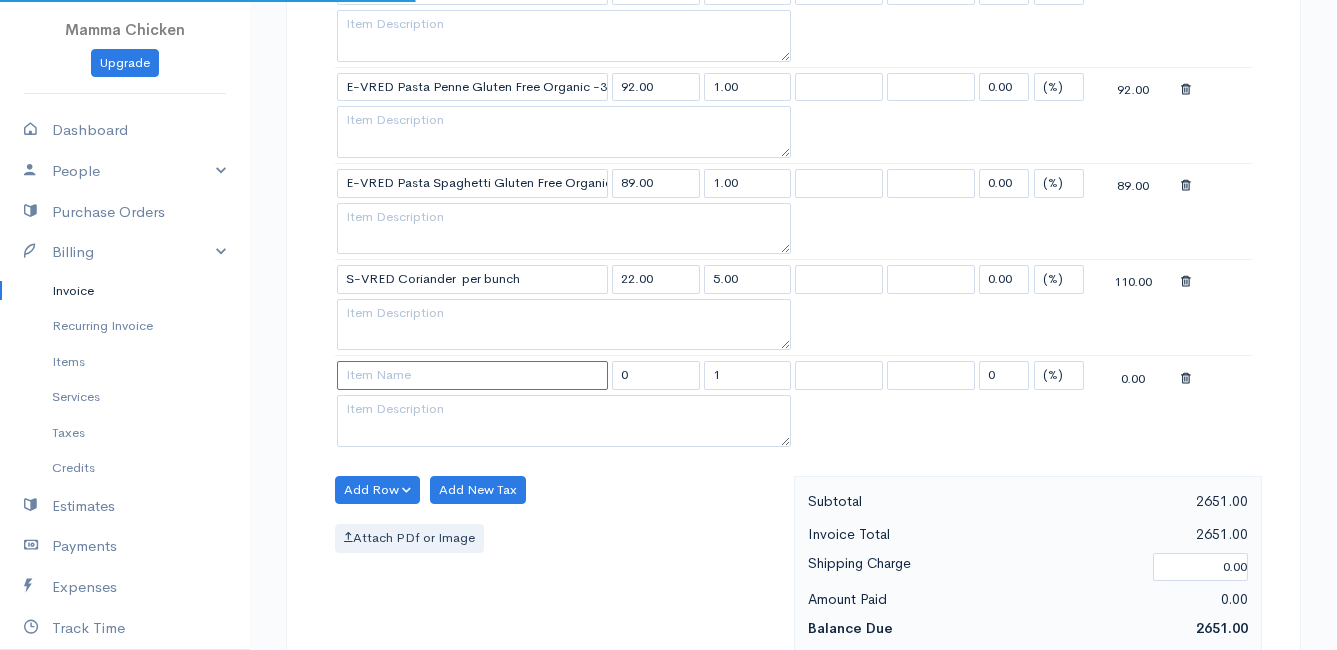 click at bounding box center (472, 375) 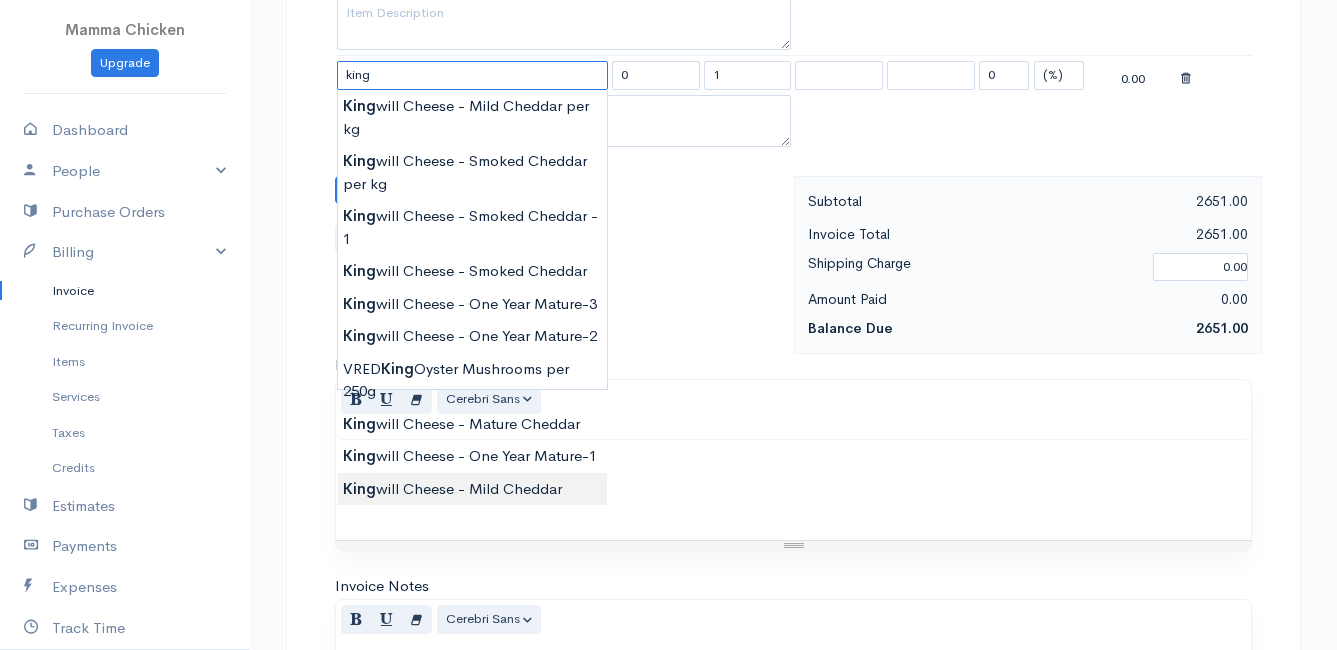 scroll, scrollTop: 2700, scrollLeft: 0, axis: vertical 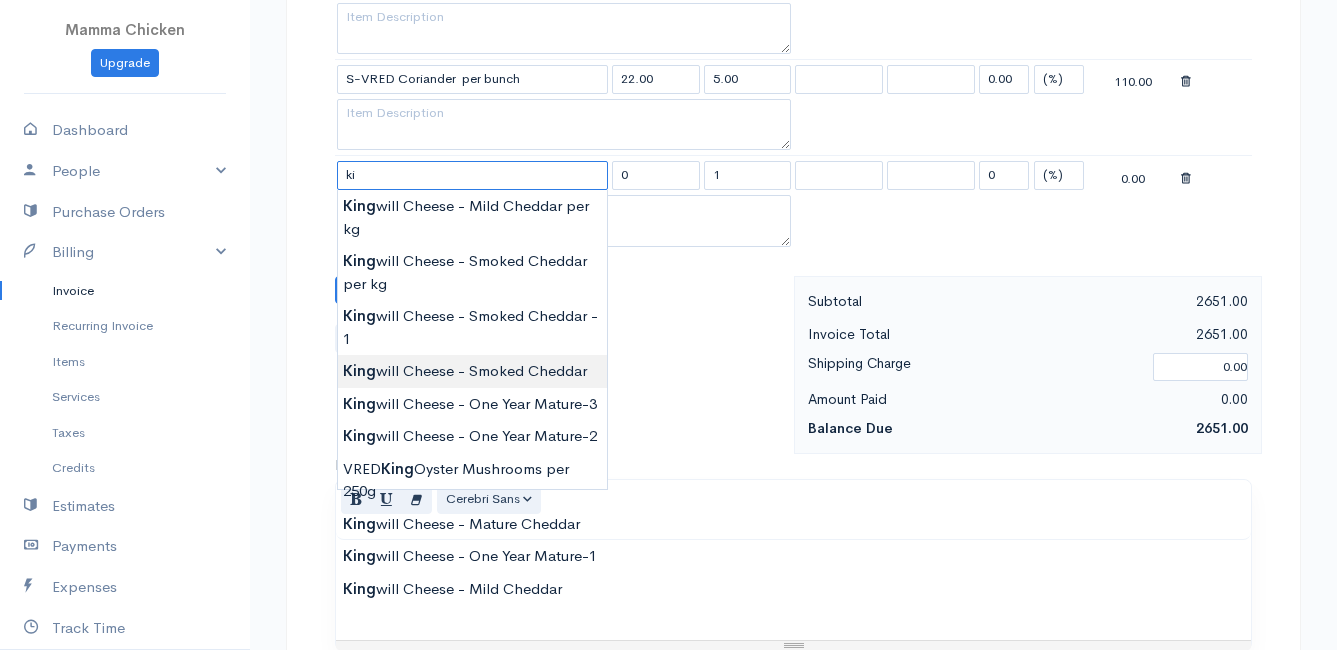type on "k" 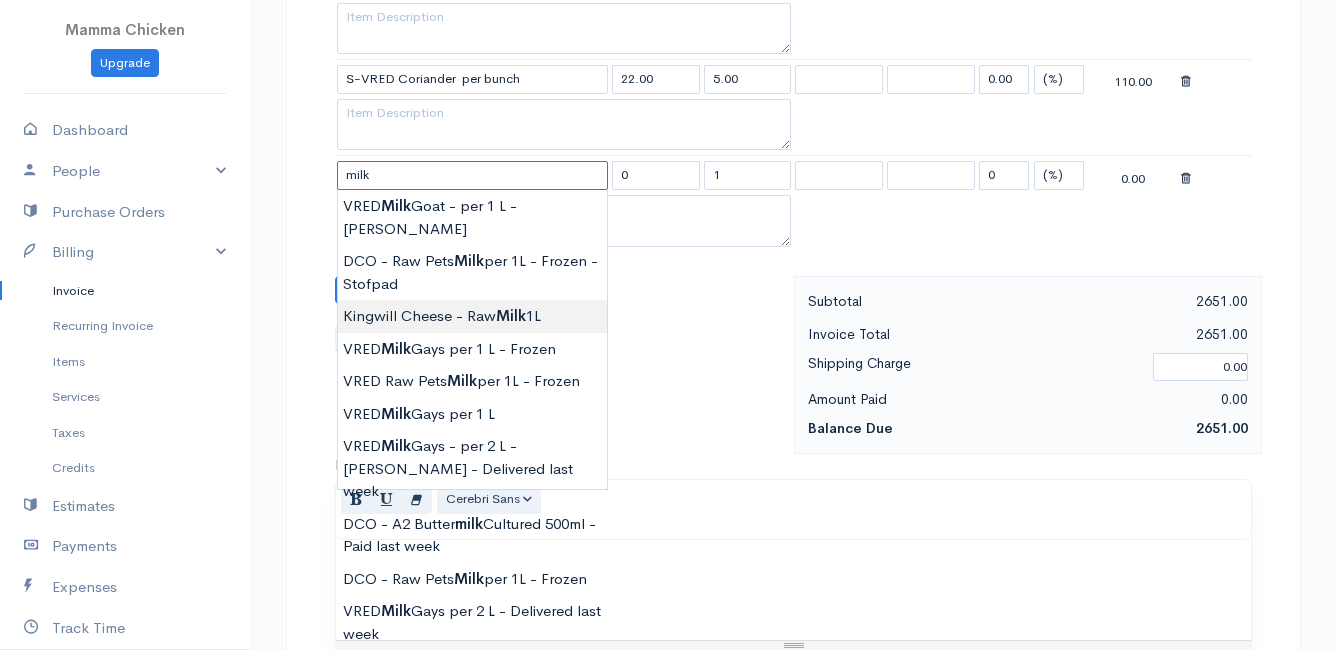 type on "Kingwill Cheese - Raw Milk 1L" 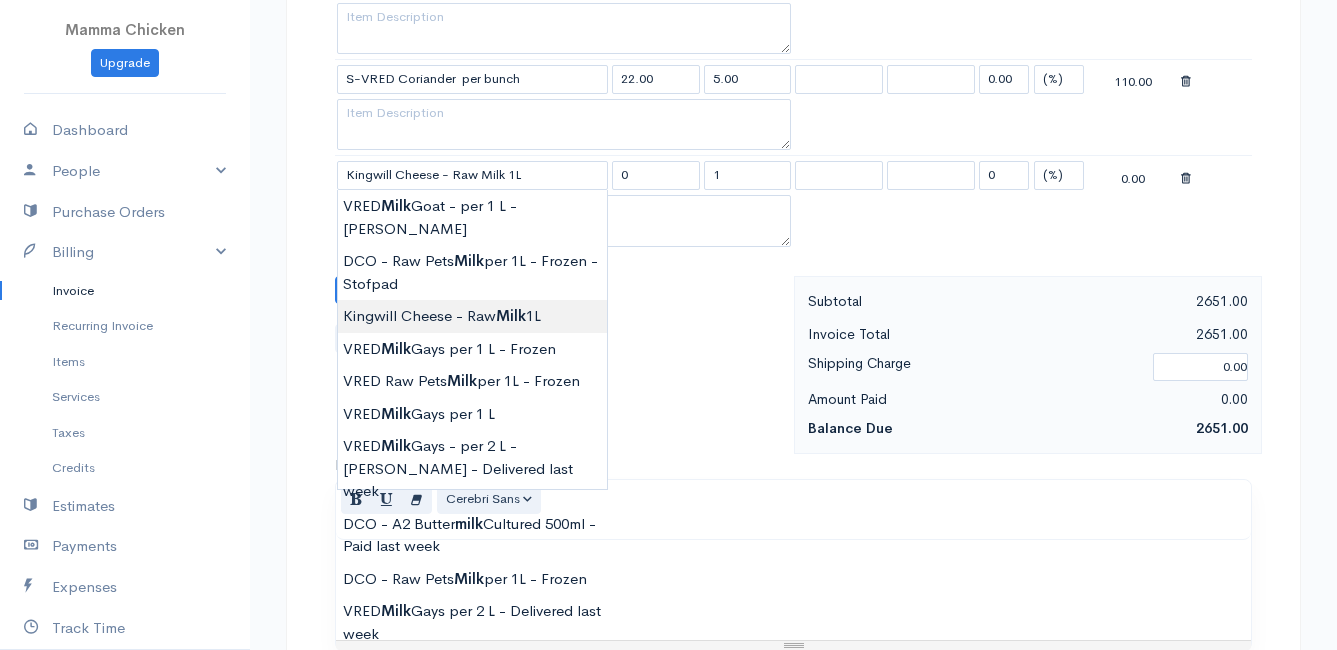 type on "15.00" 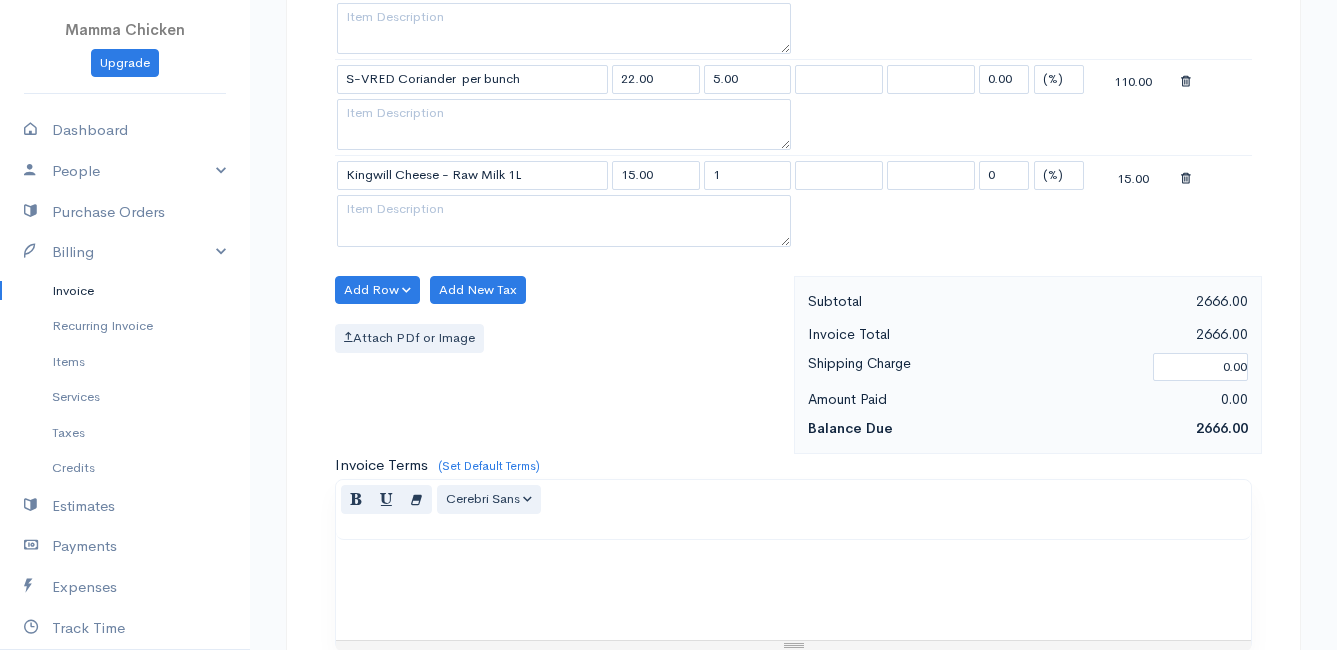 click on "Mamma Chicken
Upgrade
Dashboard
People
Clients
Vendors
Staff Users
Purchase Orders
Billing
Invoice
Recurring Invoice
Items
Services
Taxes
Credits
Estimates
Payments
Expenses
Track Time
Projects
Reports
Settings
My Organizations
Logout
Help
@CloudBooksApp 2022
Invoice
Edit Invoice #INV 250700
sent To Laura Markus 11 Elizabeth Road, (Corner of Elizabeth and Rita ~ stand 1062), Pringle Bay Pringle Bay 7195 [Choose Country] United States Canada United Kingdom Afghanistan Chad" at bounding box center [668, -777] 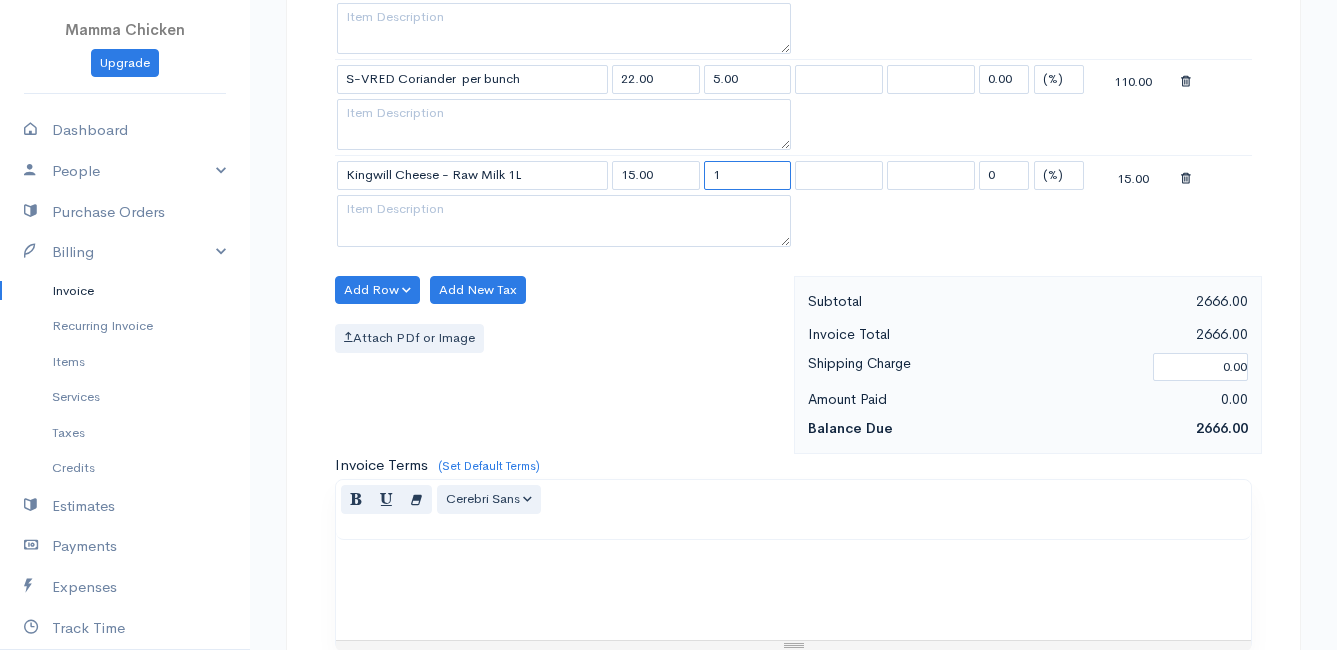 drag, startPoint x: 744, startPoint y: 170, endPoint x: 685, endPoint y: 182, distance: 60.207973 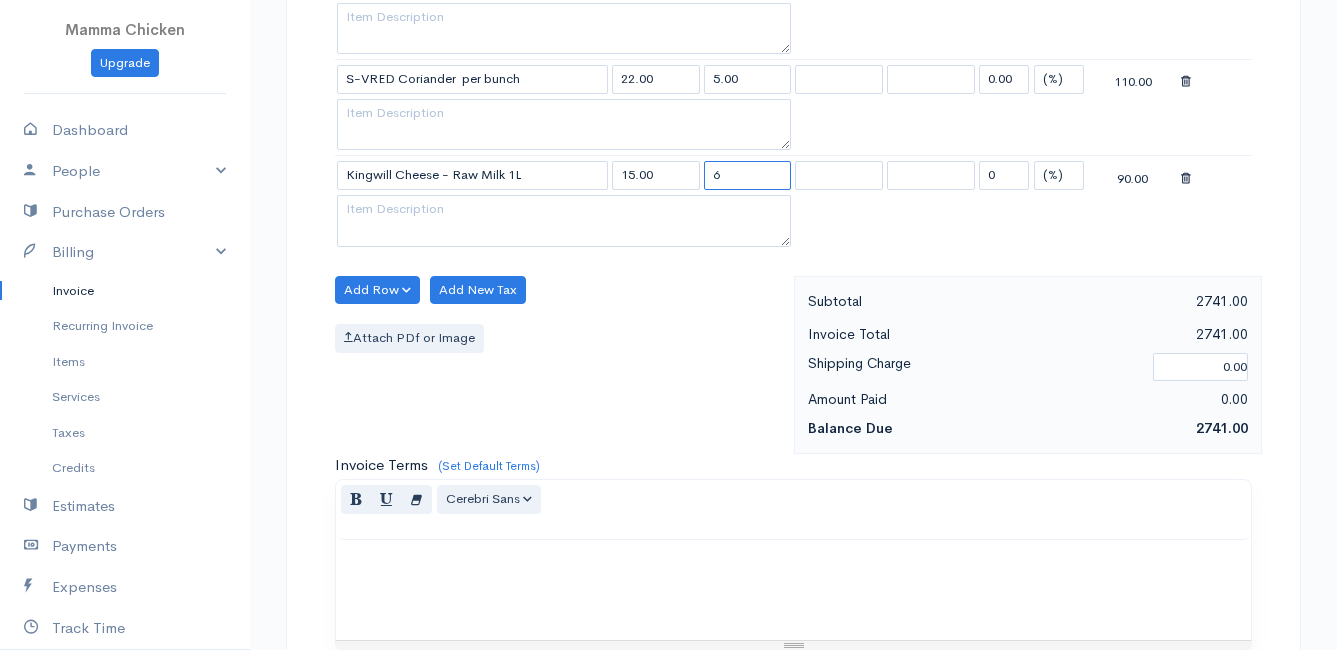 type on "6" 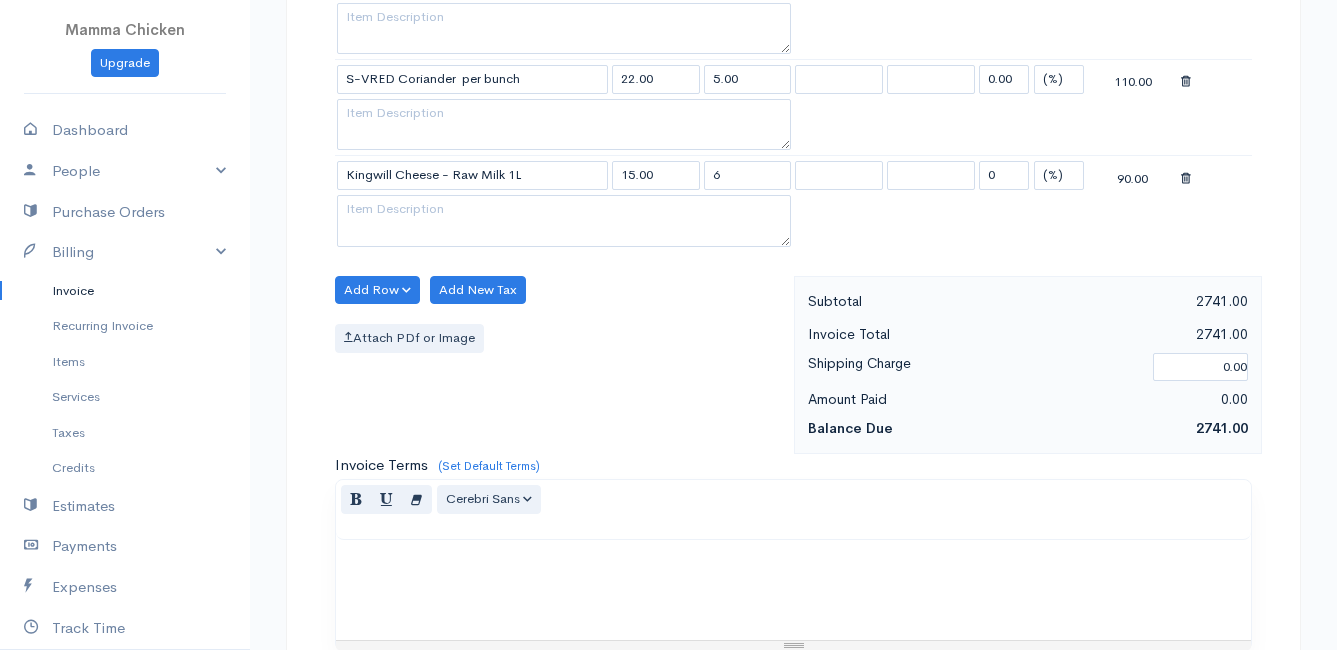 click on "Add Row Add Item Row Add Time Row Add New Tax                          Attach PDf or Image" at bounding box center [559, 365] 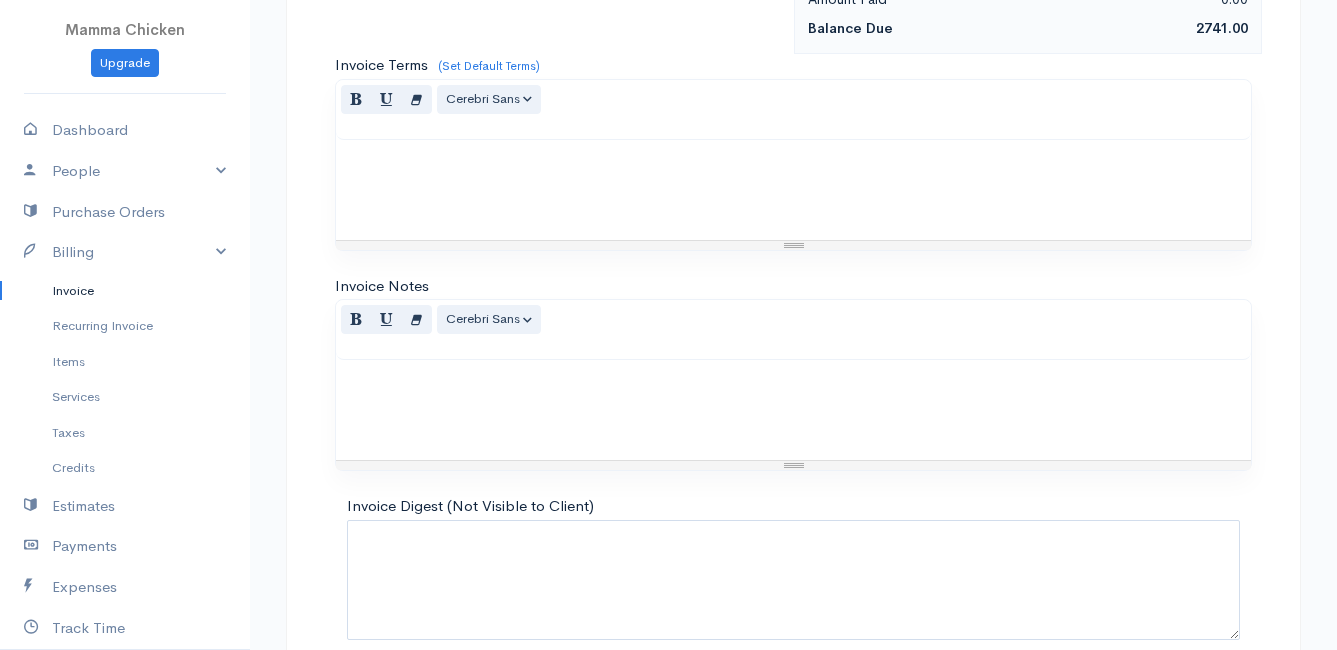 scroll, scrollTop: 3196, scrollLeft: 0, axis: vertical 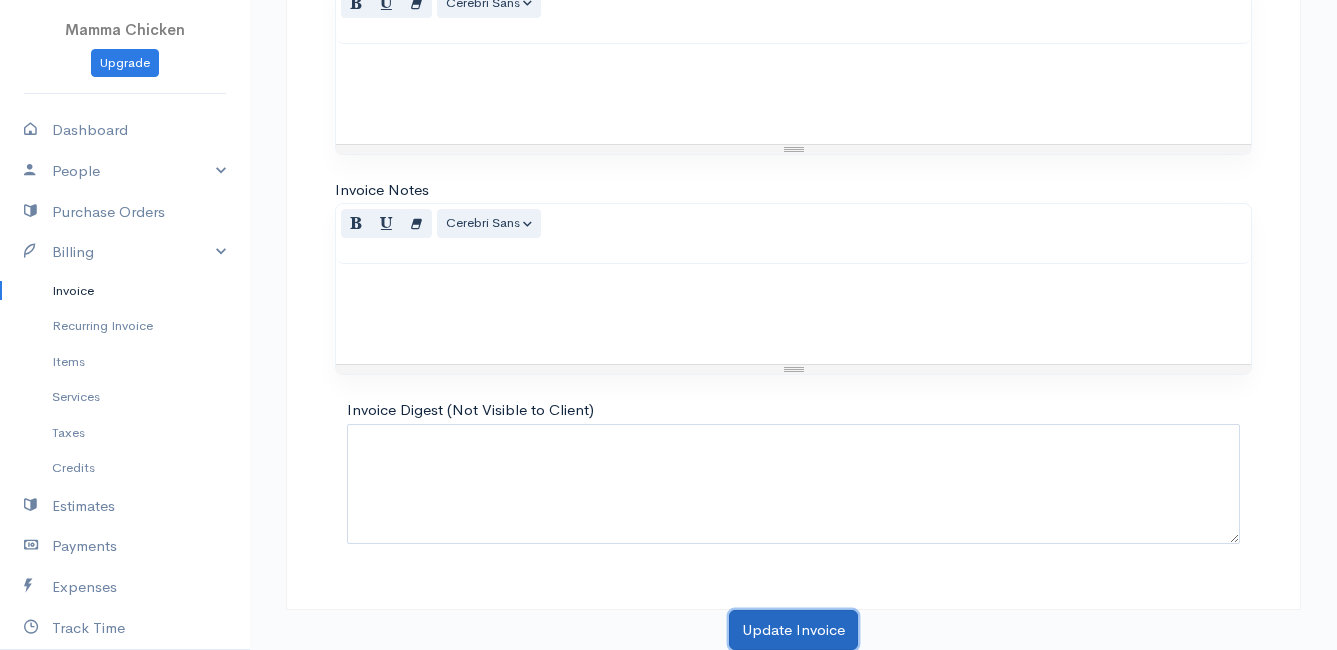 click on "Update Invoice" at bounding box center [793, 630] 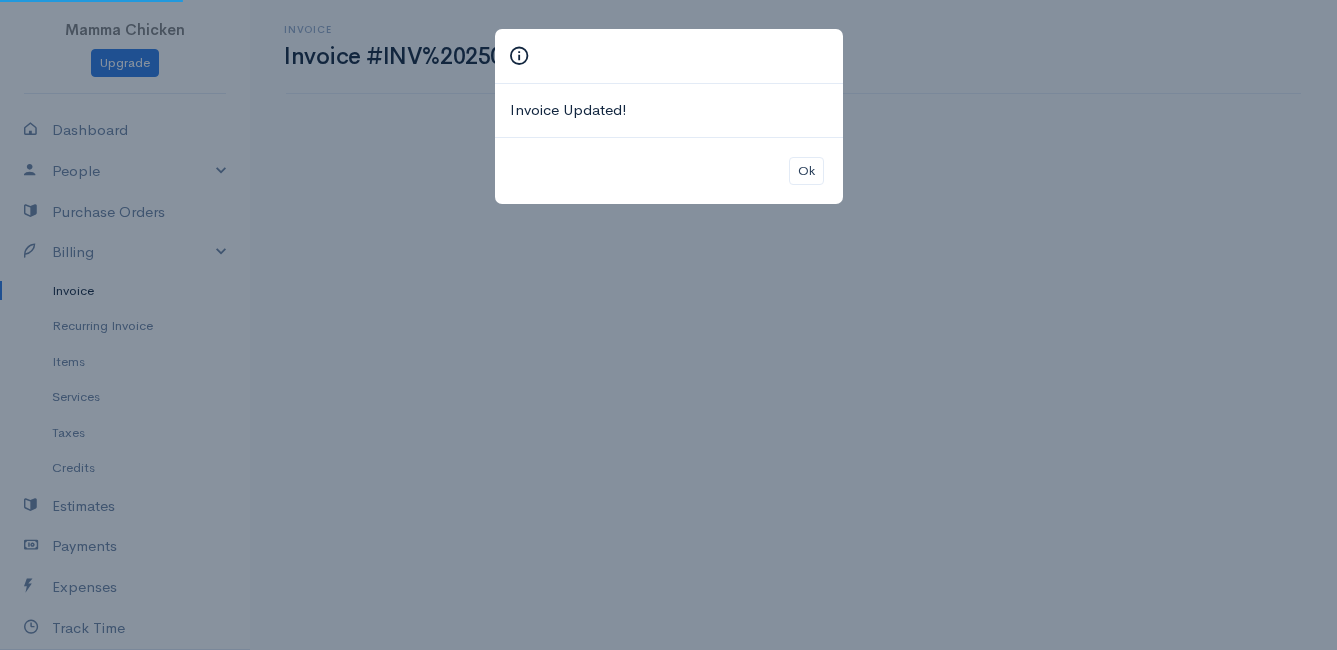 scroll, scrollTop: 0, scrollLeft: 0, axis: both 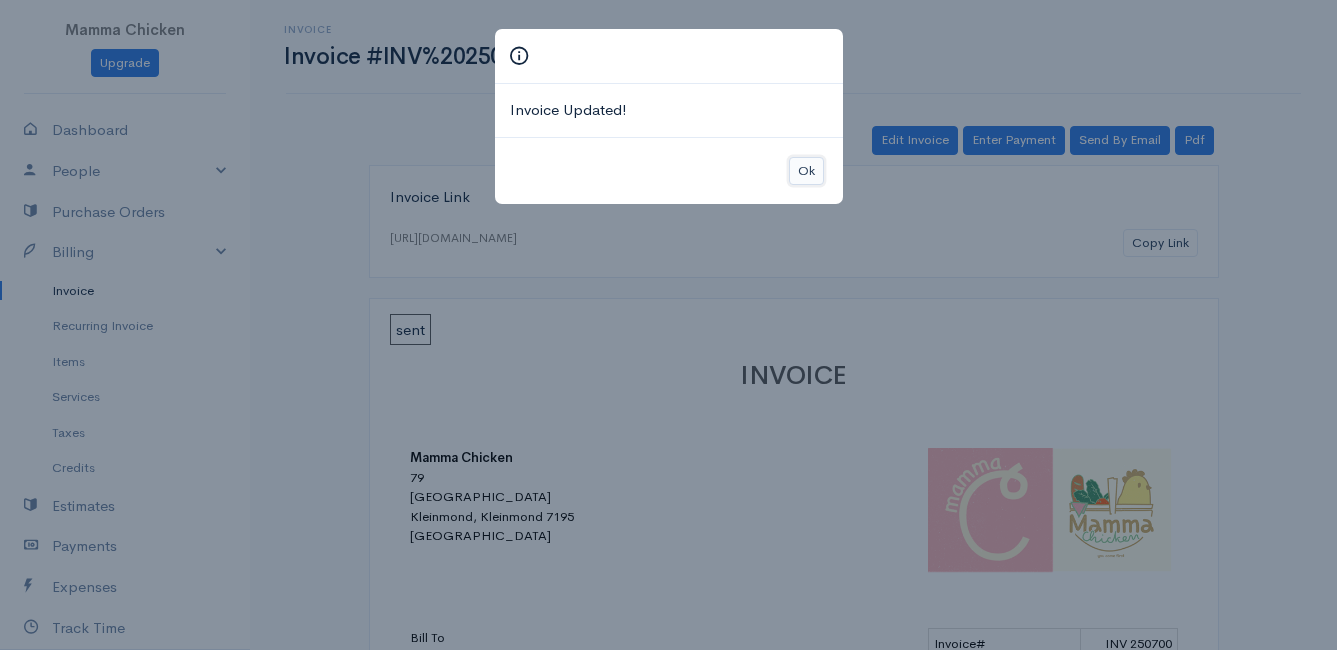 click on "Ok" at bounding box center [806, 171] 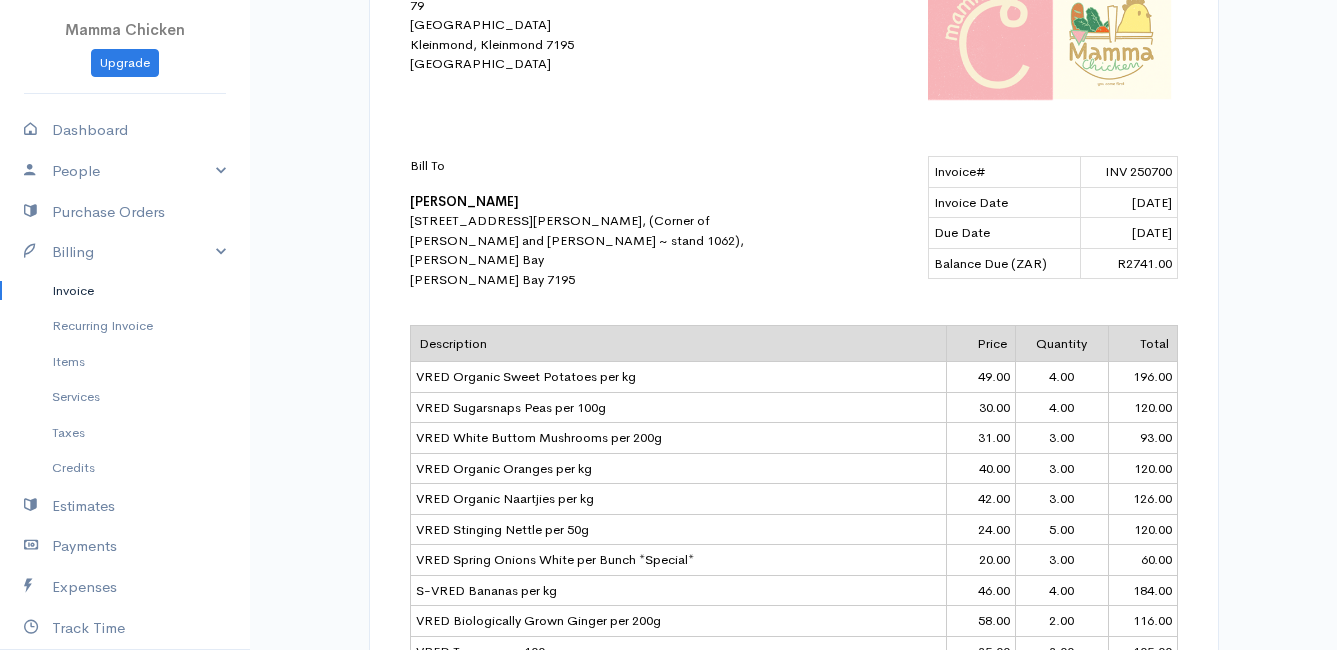 scroll, scrollTop: 0, scrollLeft: 0, axis: both 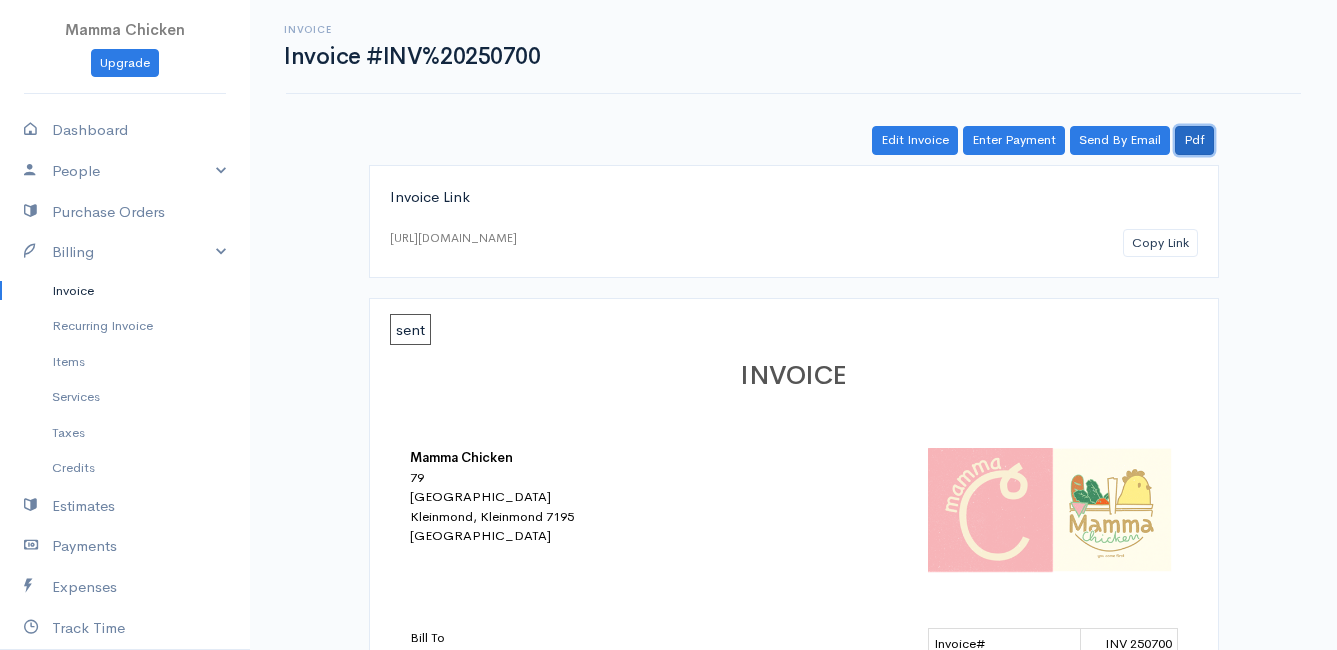 click on "Pdf" at bounding box center [1194, 140] 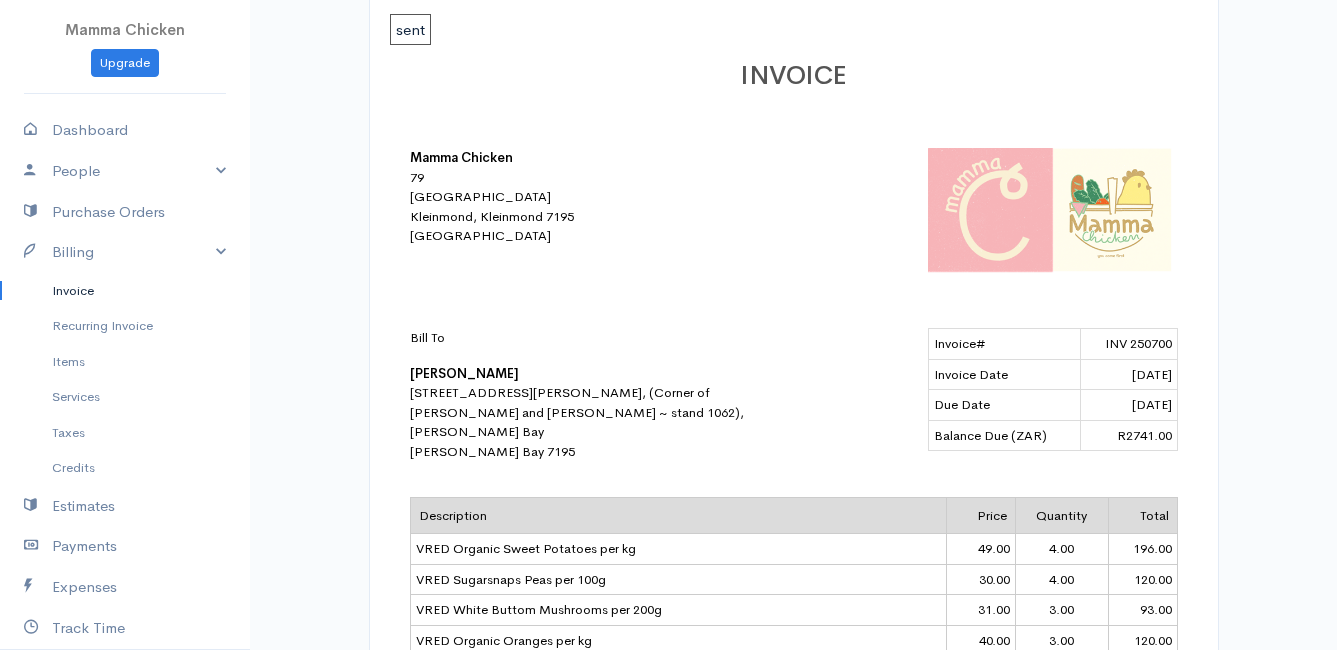 scroll, scrollTop: 0, scrollLeft: 0, axis: both 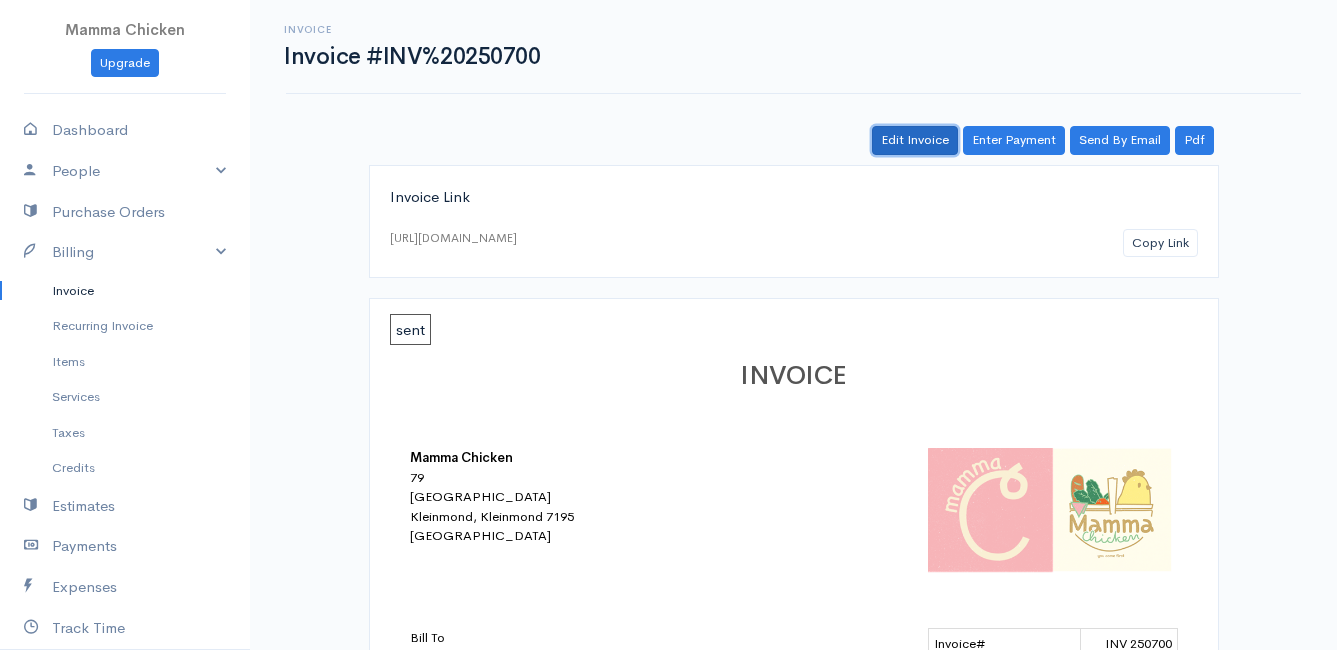 click on "Edit Invoice" at bounding box center [915, 140] 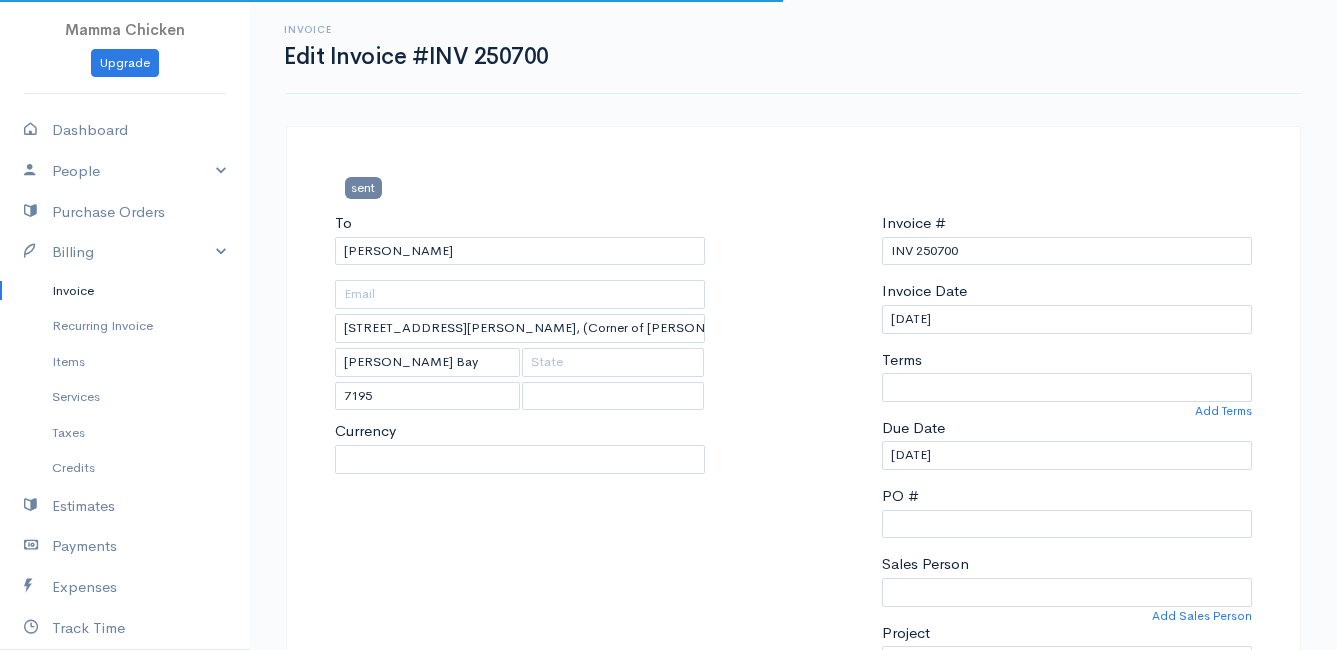 select on "0" 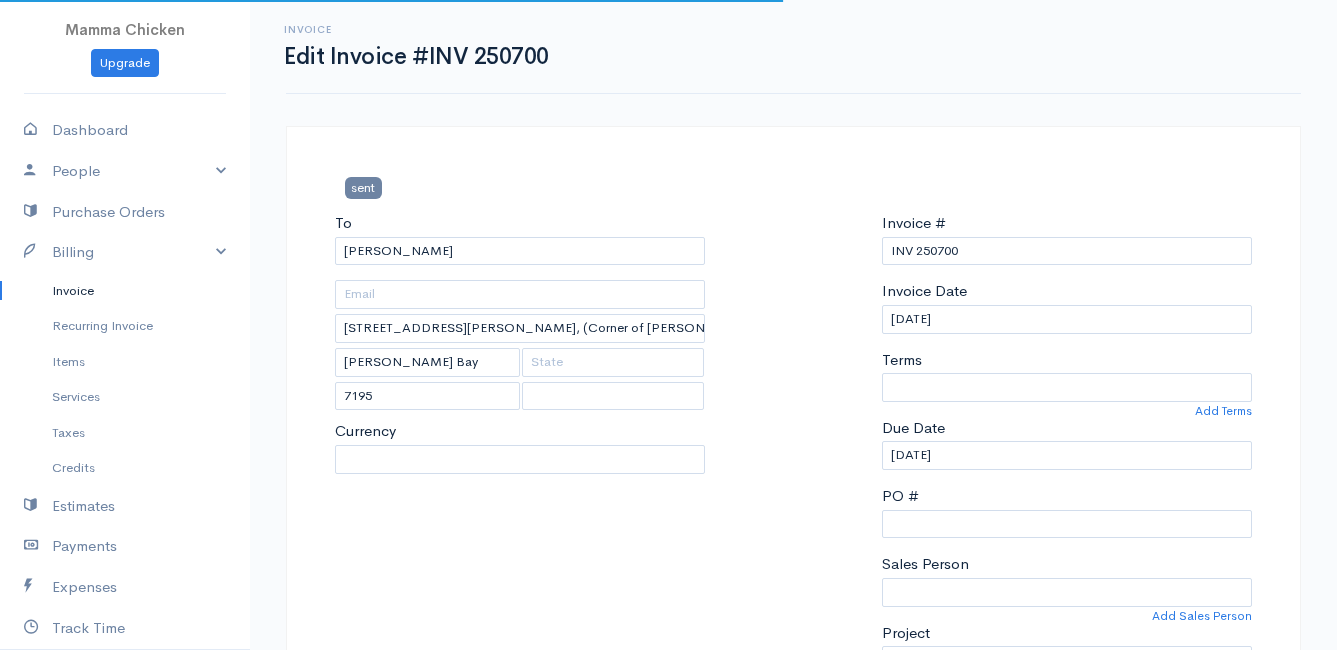 select 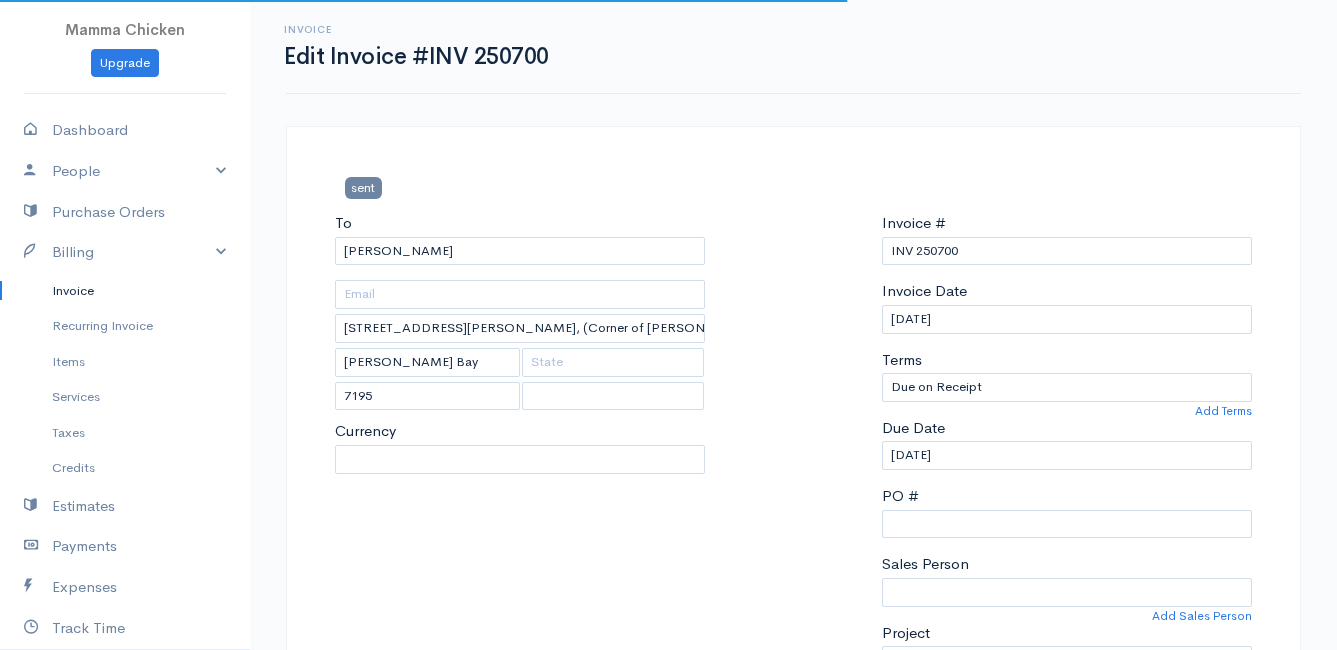 select on "[GEOGRAPHIC_DATA]" 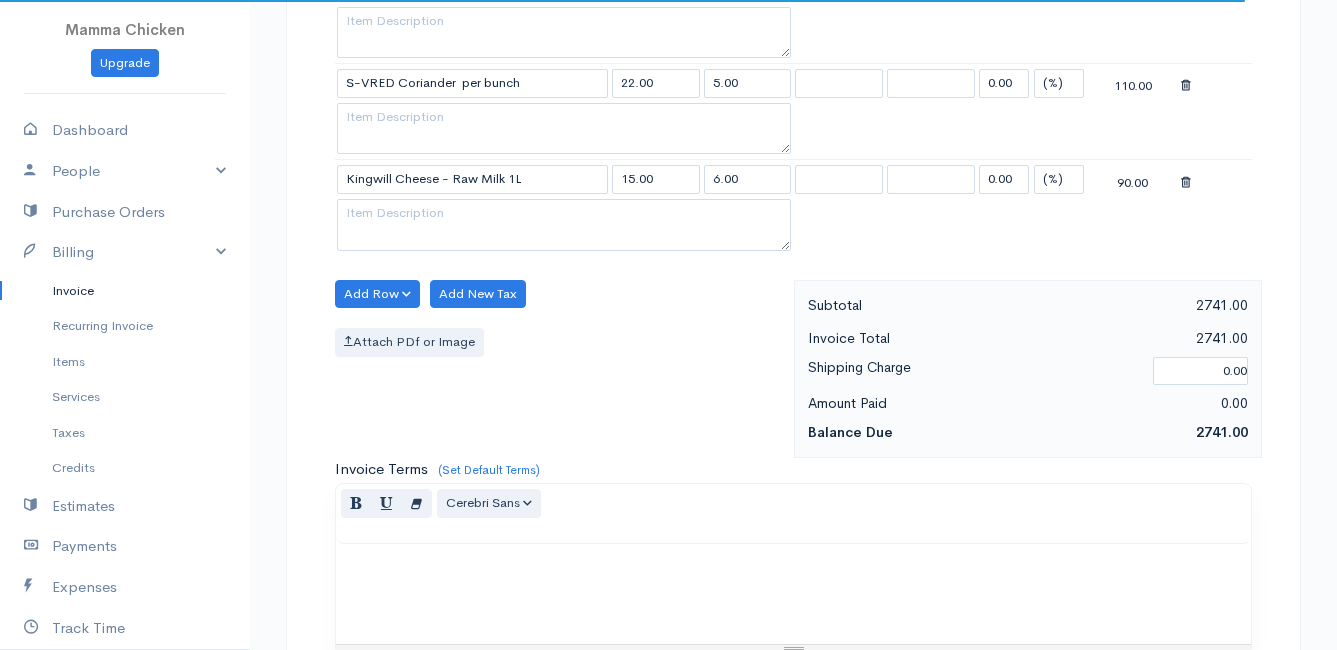 scroll, scrollTop: 2596, scrollLeft: 0, axis: vertical 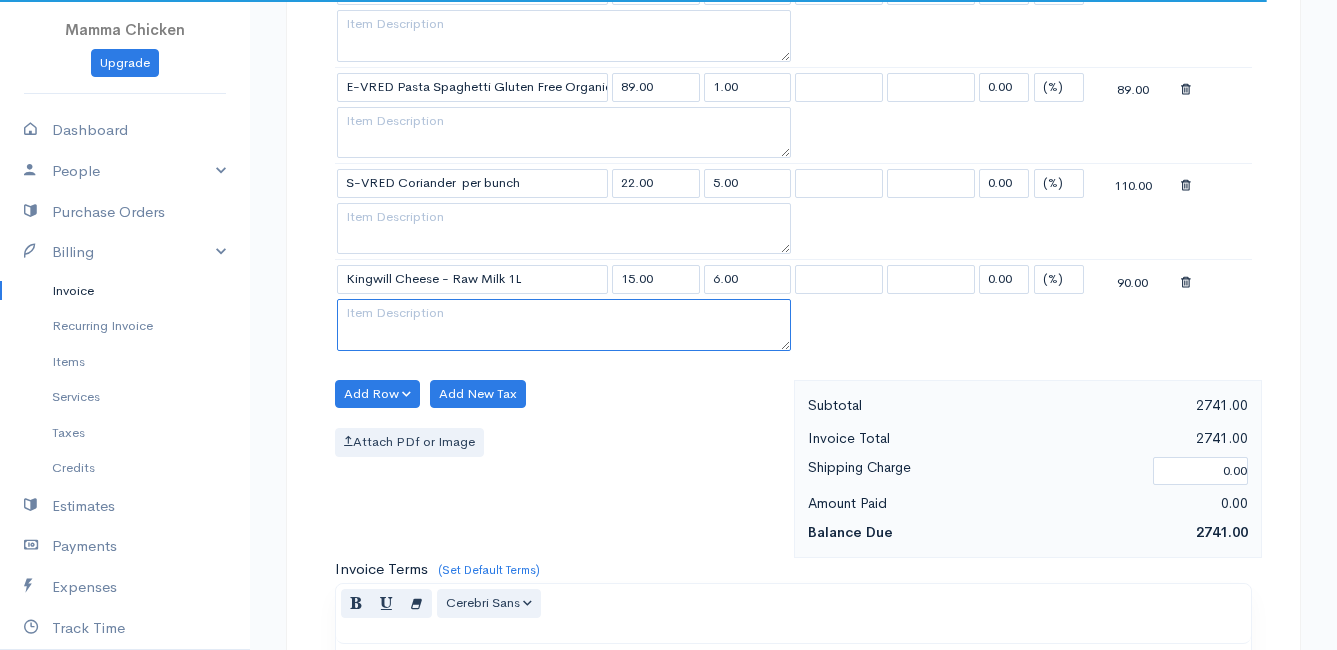 click at bounding box center (564, 325) 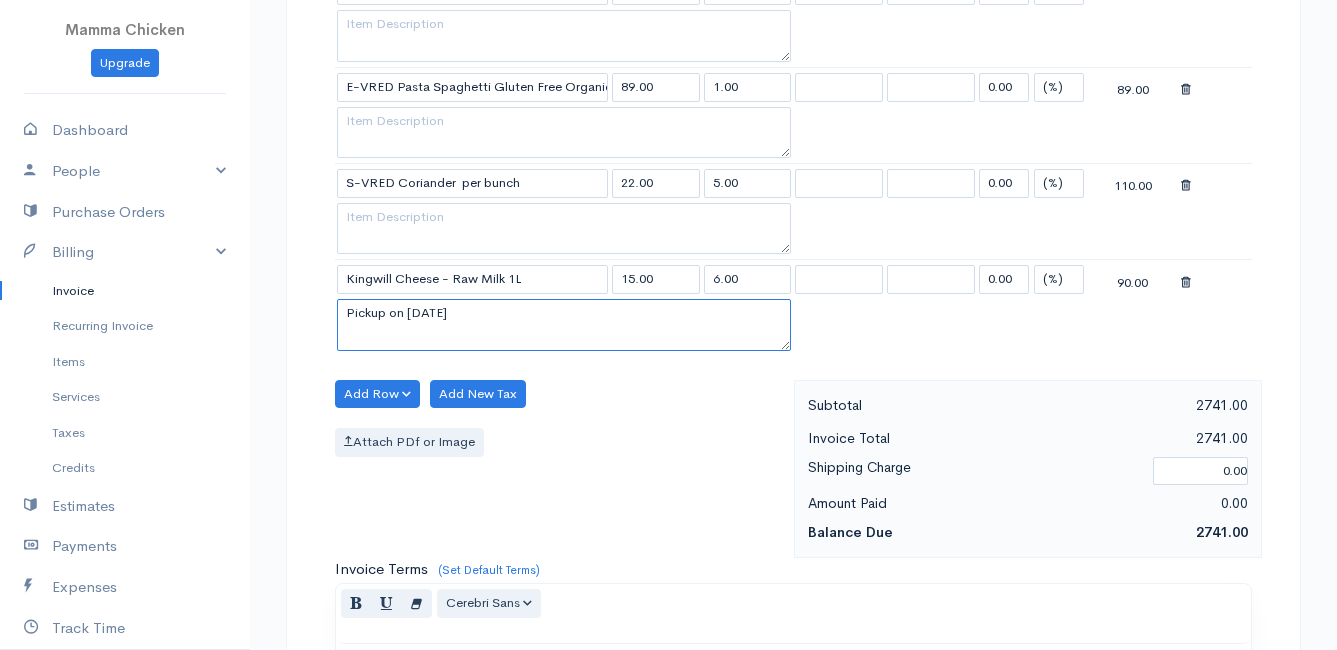 drag, startPoint x: 372, startPoint y: 312, endPoint x: 377, endPoint y: 324, distance: 13 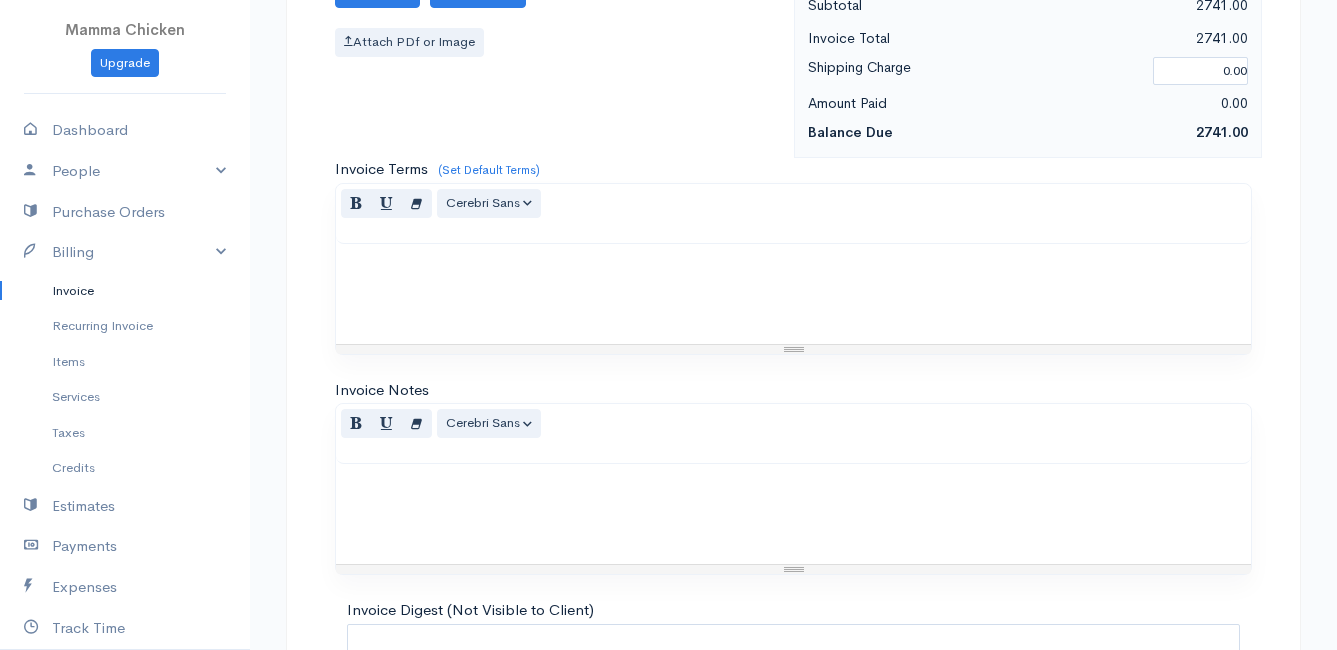 scroll, scrollTop: 3196, scrollLeft: 0, axis: vertical 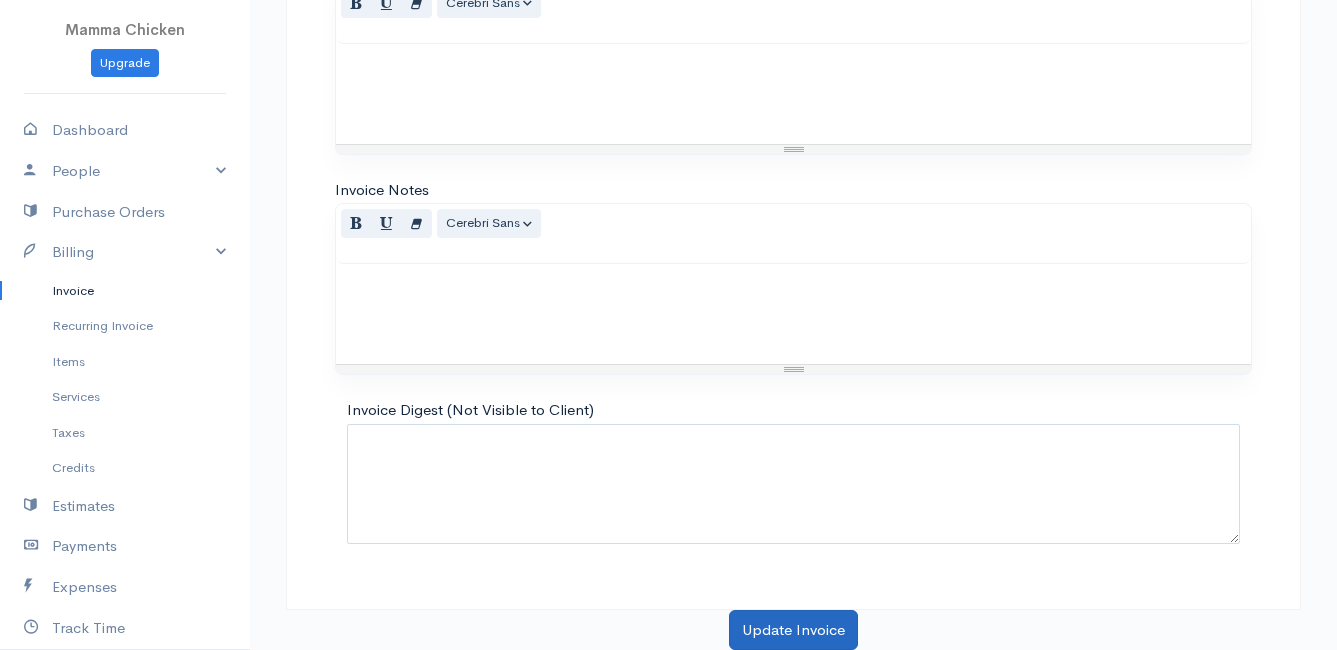 type on "Pickup on 14 July 2025" 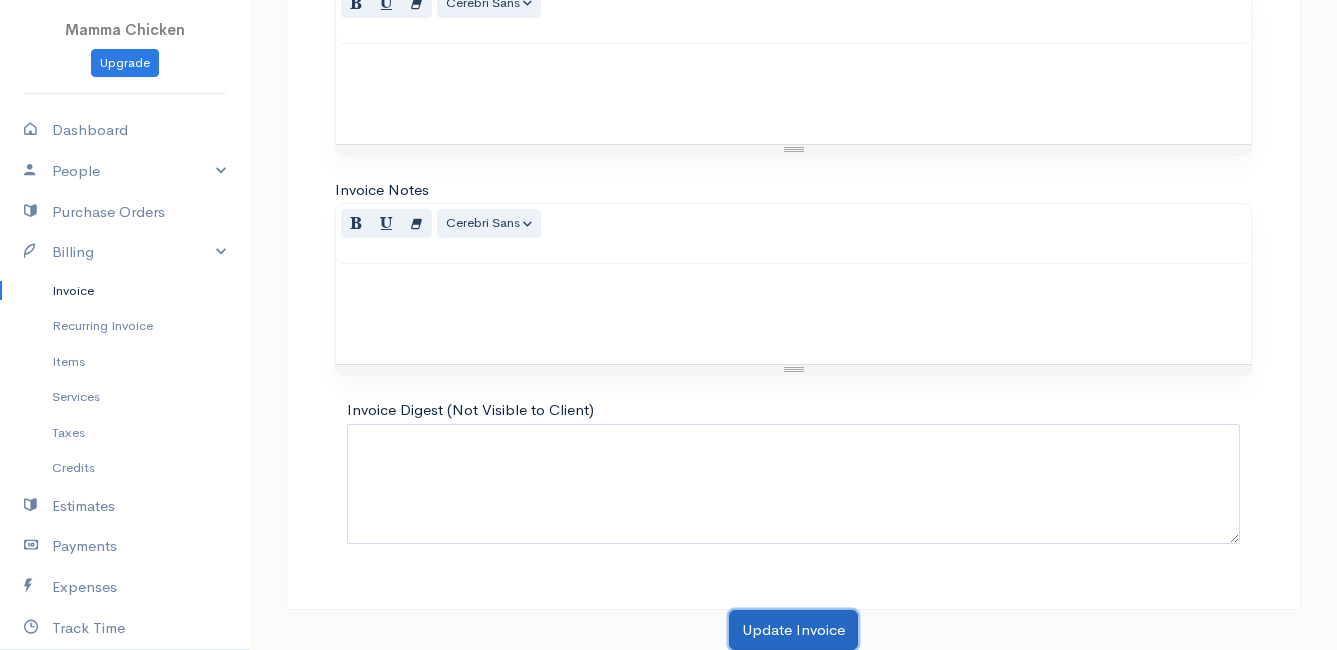 click on "Update Invoice" at bounding box center [793, 630] 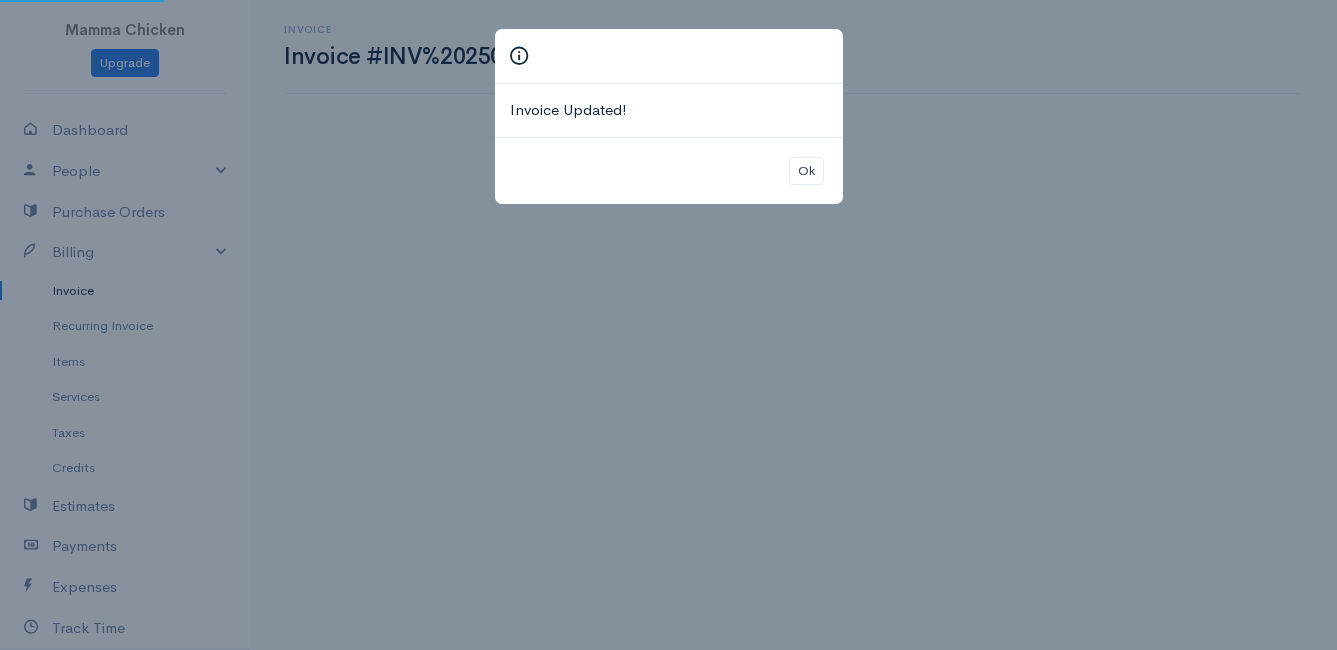 scroll, scrollTop: 0, scrollLeft: 0, axis: both 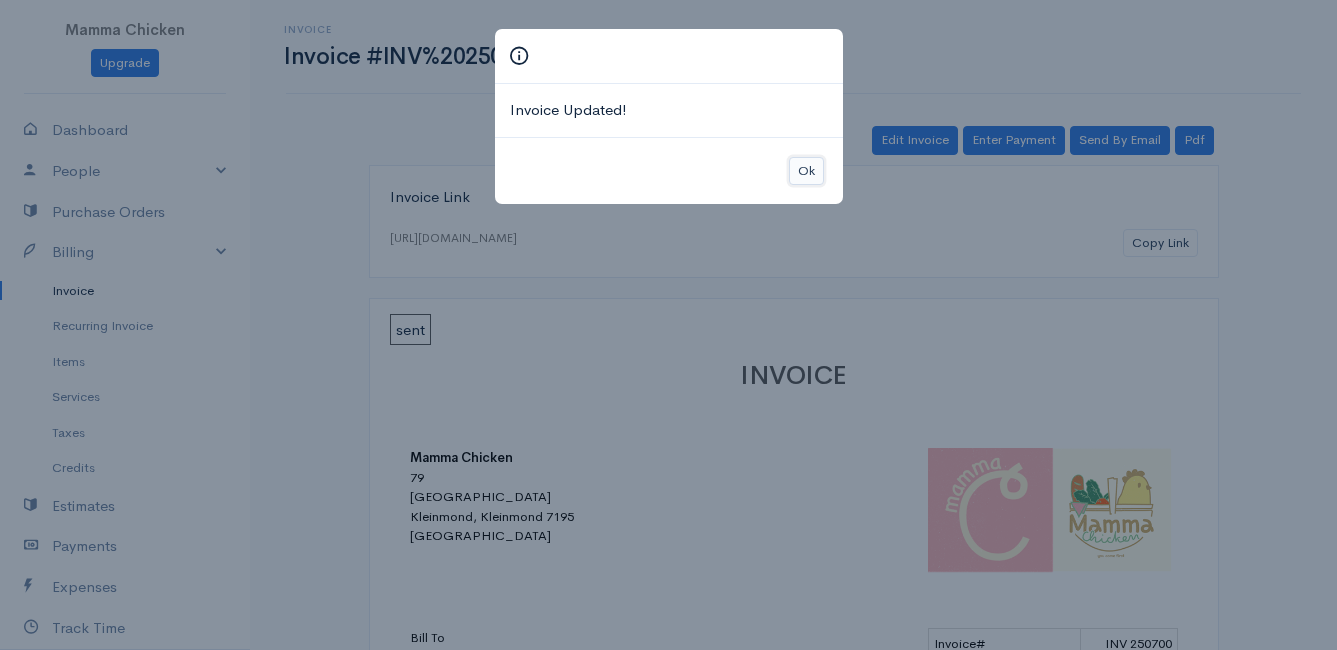 click on "Ok" at bounding box center (806, 171) 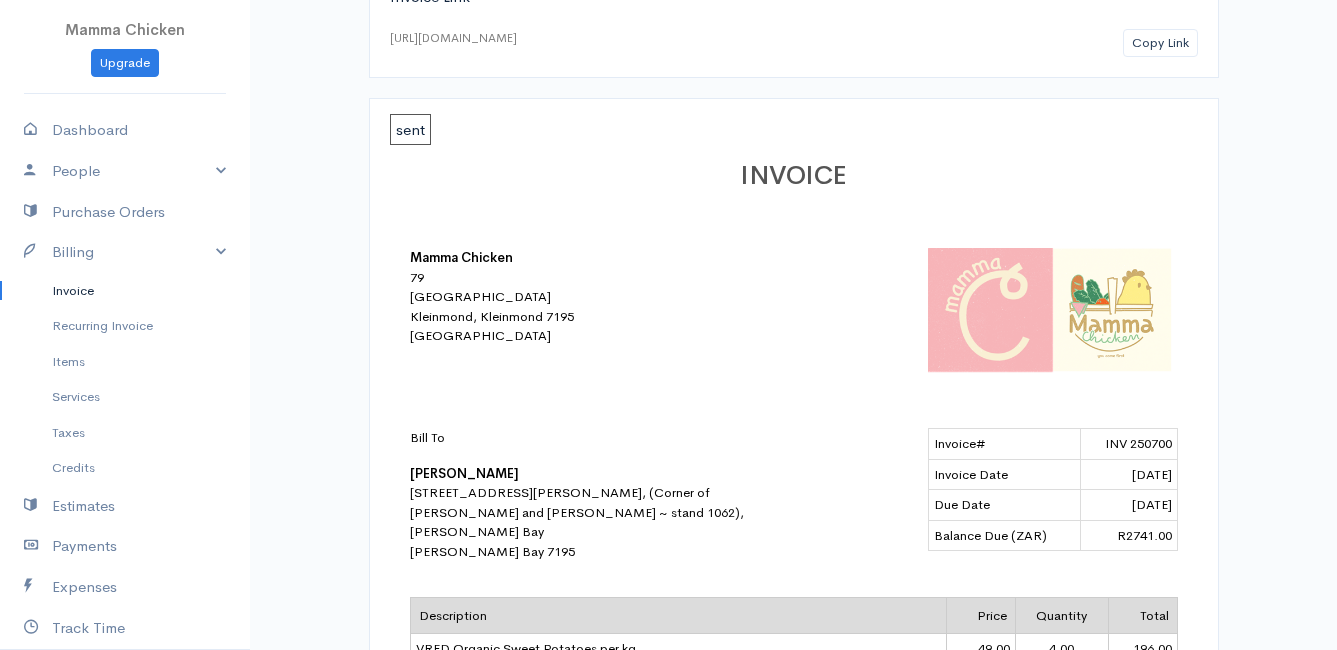 scroll, scrollTop: 0, scrollLeft: 0, axis: both 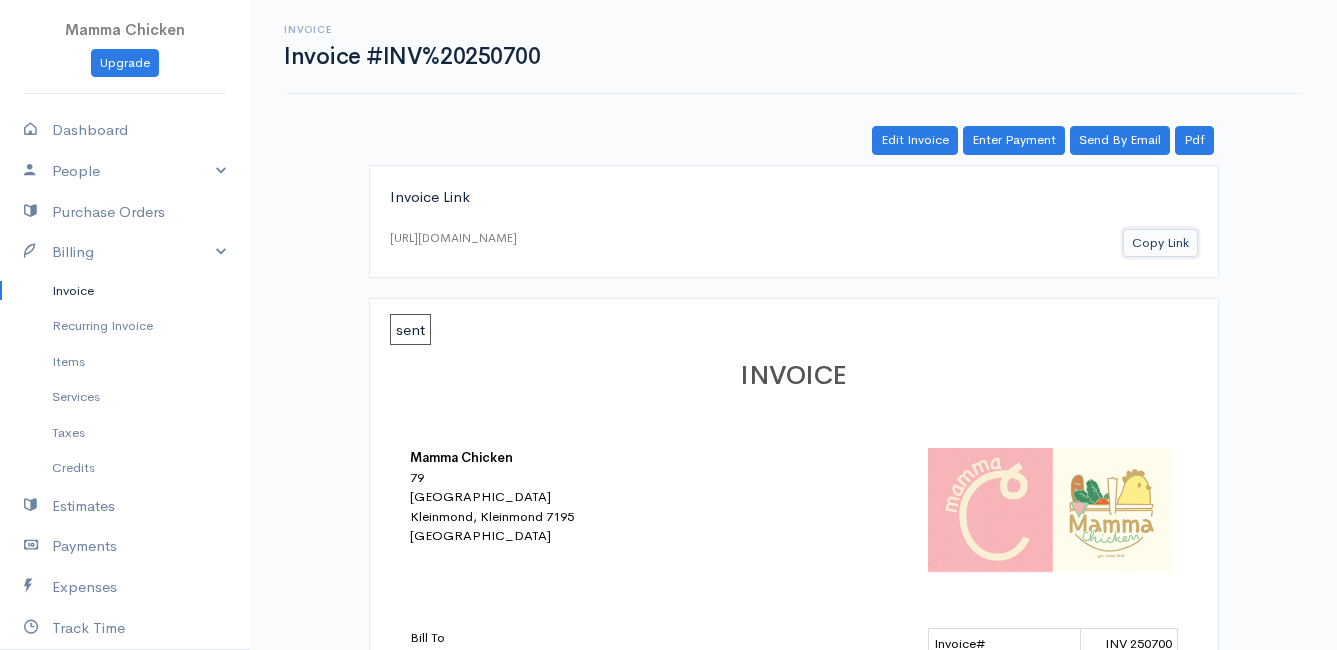 click on "Copy Link" at bounding box center [1160, 243] 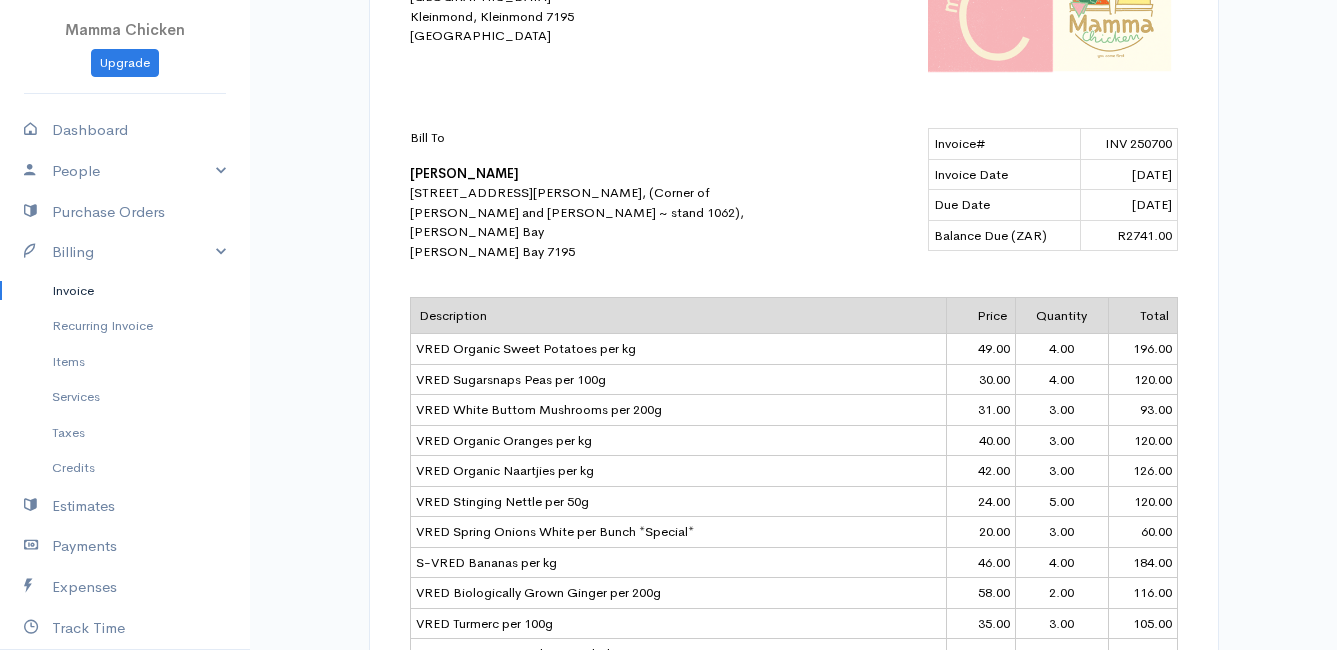scroll, scrollTop: 0, scrollLeft: 0, axis: both 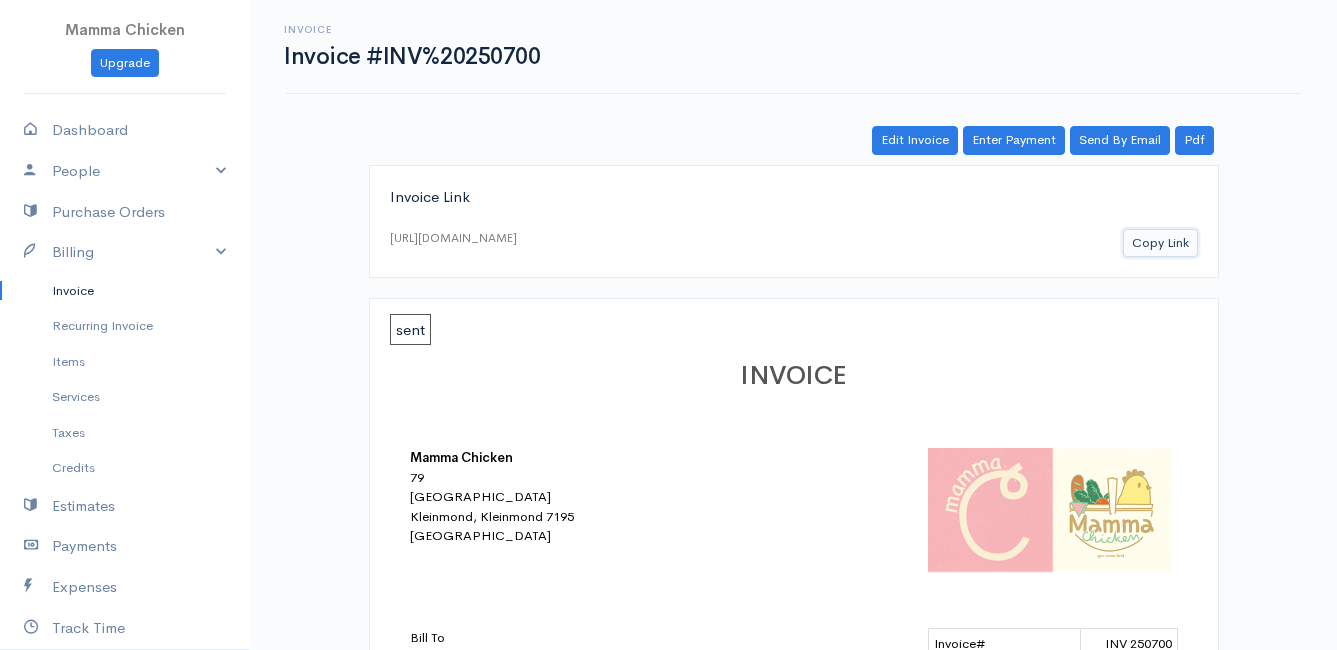 click on "Copy Link" at bounding box center (1160, 243) 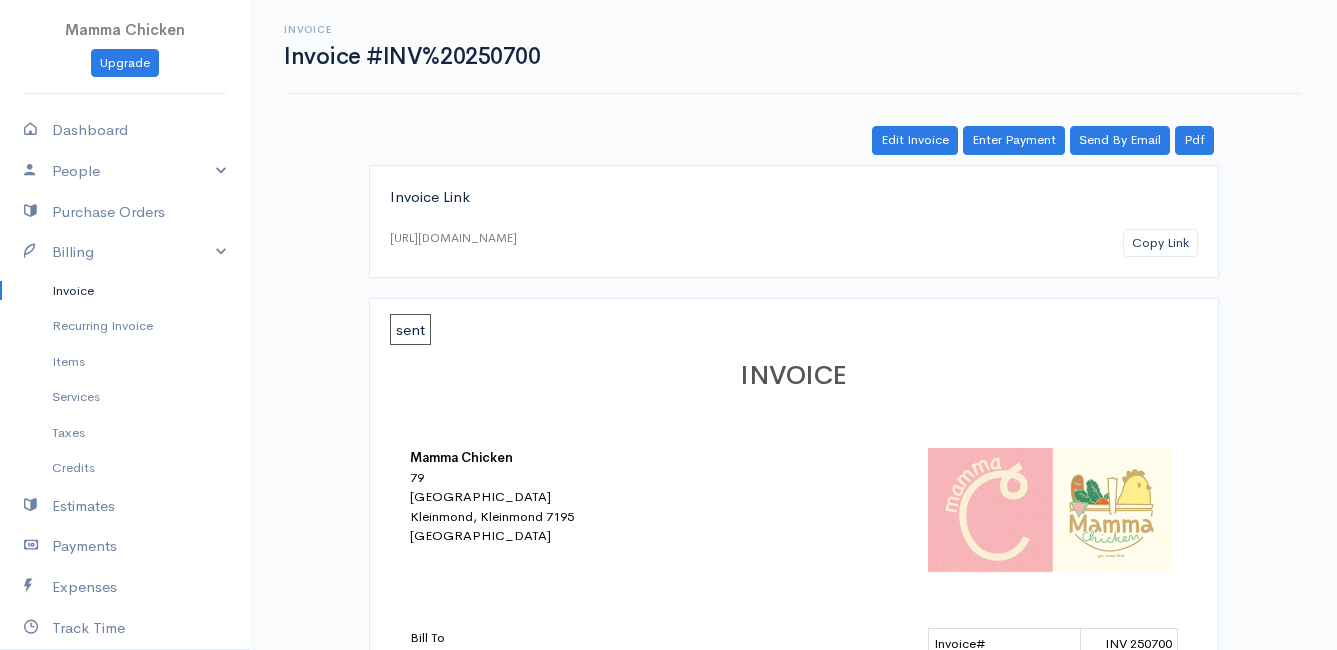 scroll, scrollTop: 100, scrollLeft: 0, axis: vertical 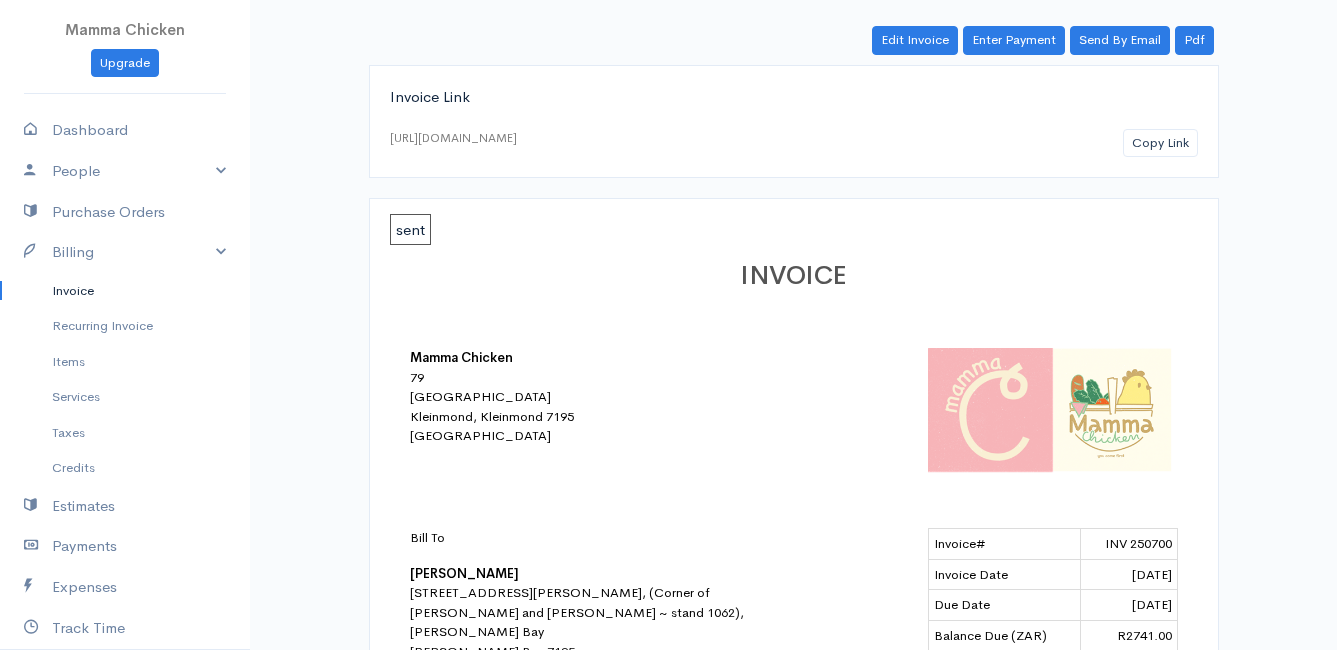 click on "Invoice" at bounding box center [125, 291] 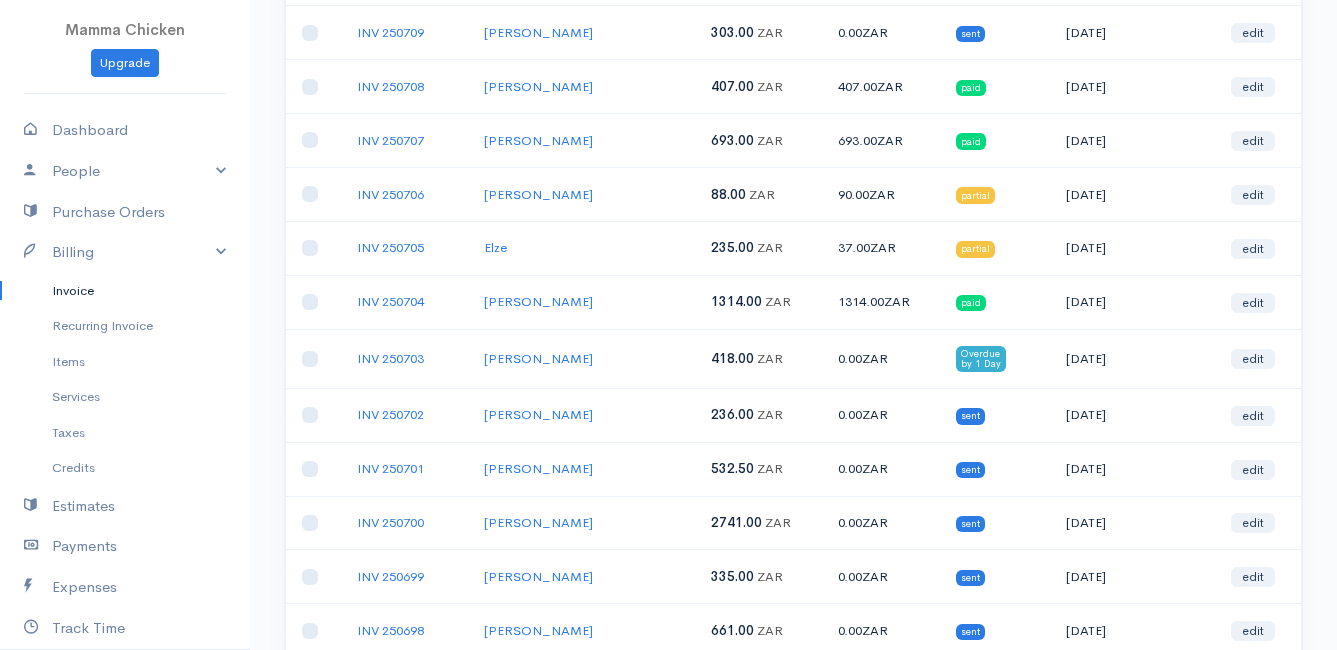 scroll, scrollTop: 500, scrollLeft: 0, axis: vertical 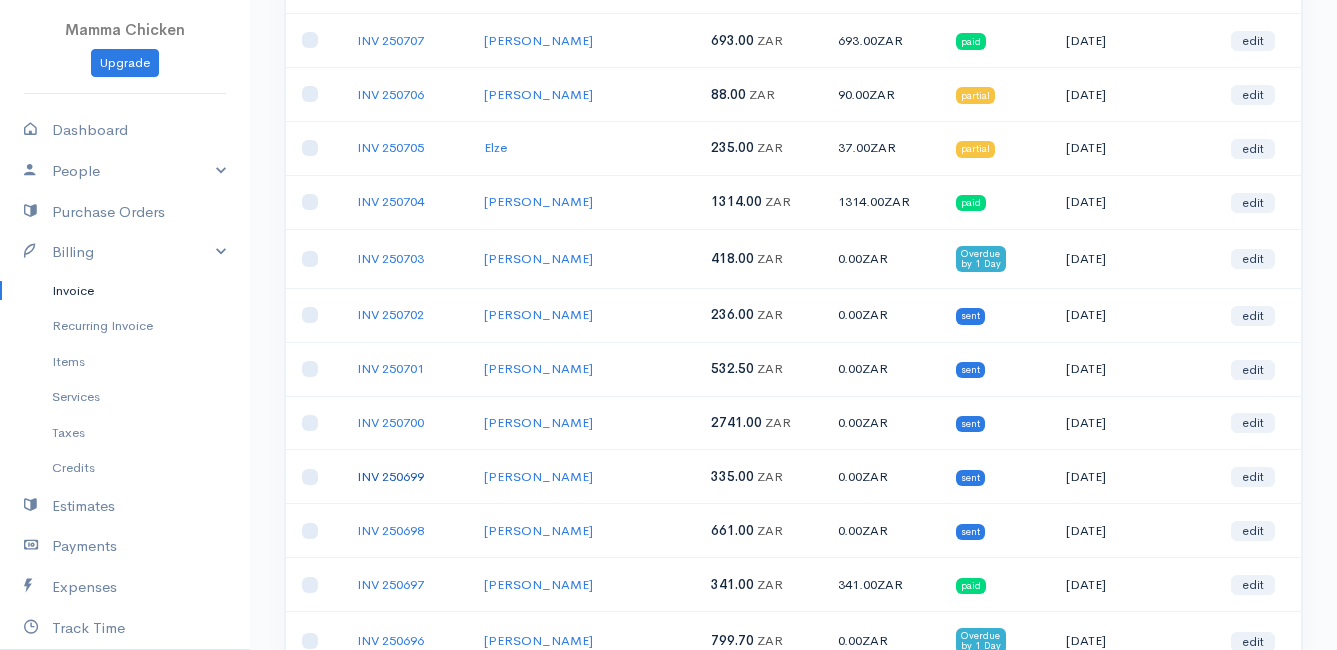 click on "INV 250699" at bounding box center [390, 476] 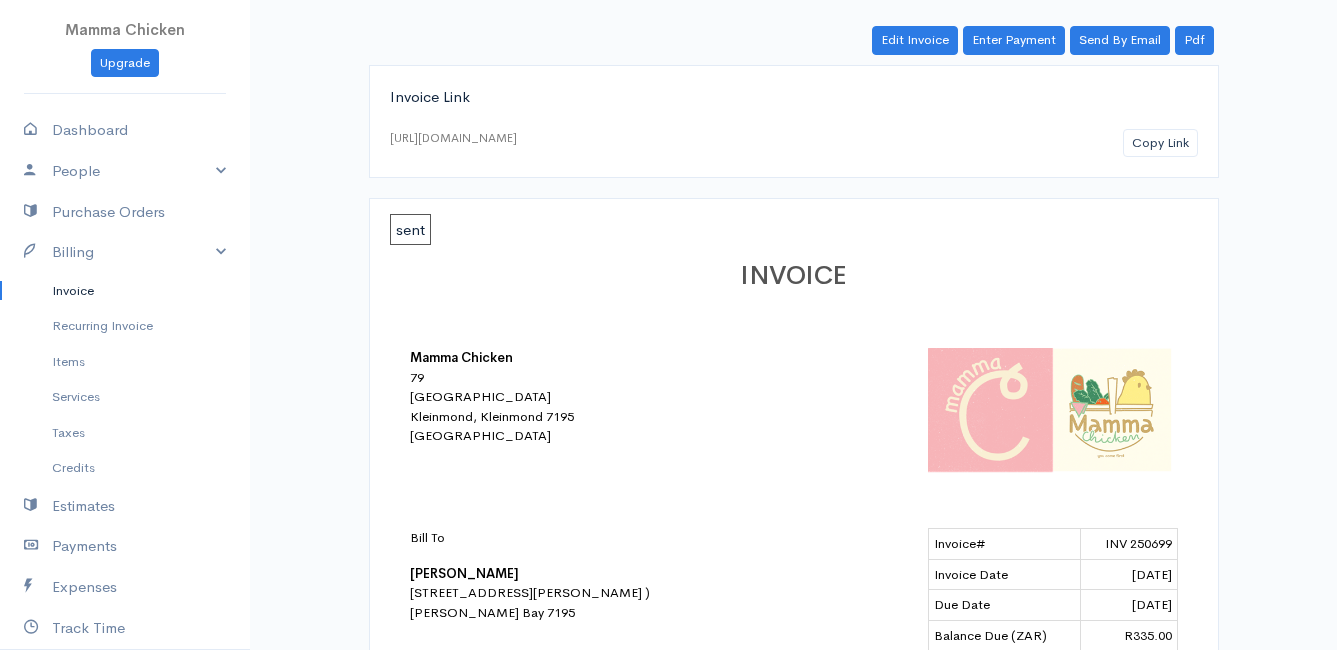 scroll, scrollTop: 0, scrollLeft: 0, axis: both 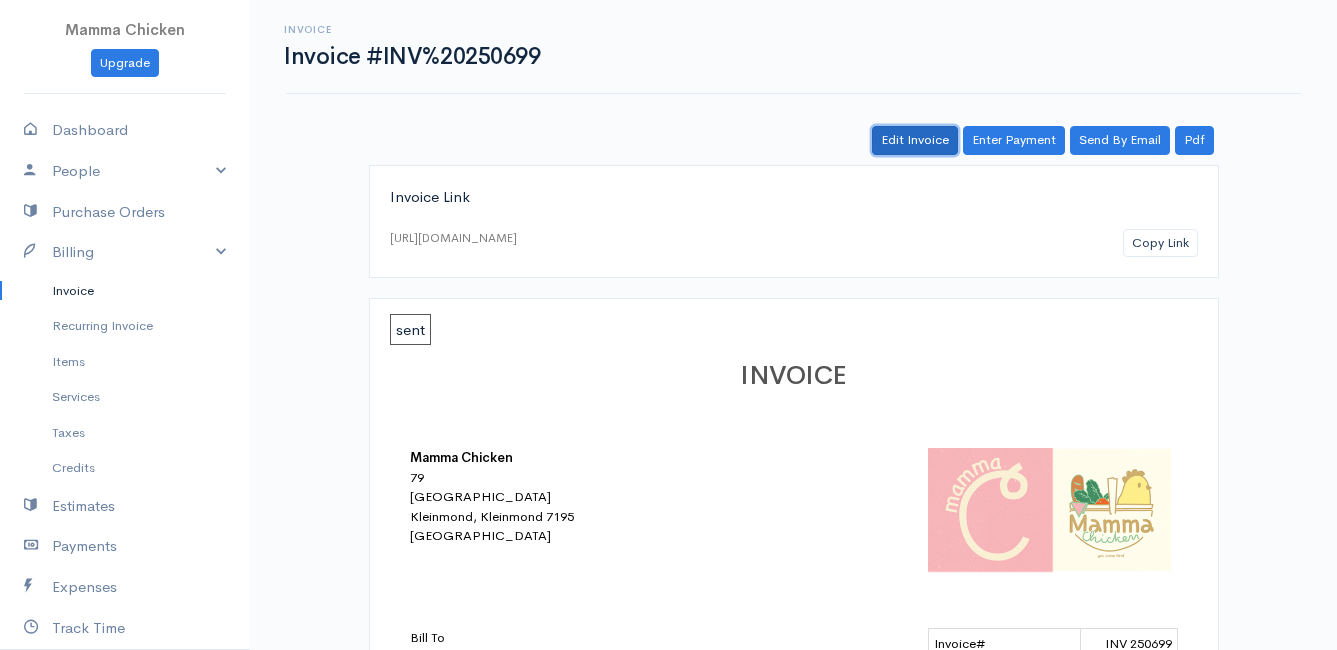 click on "Edit Invoice" at bounding box center (915, 140) 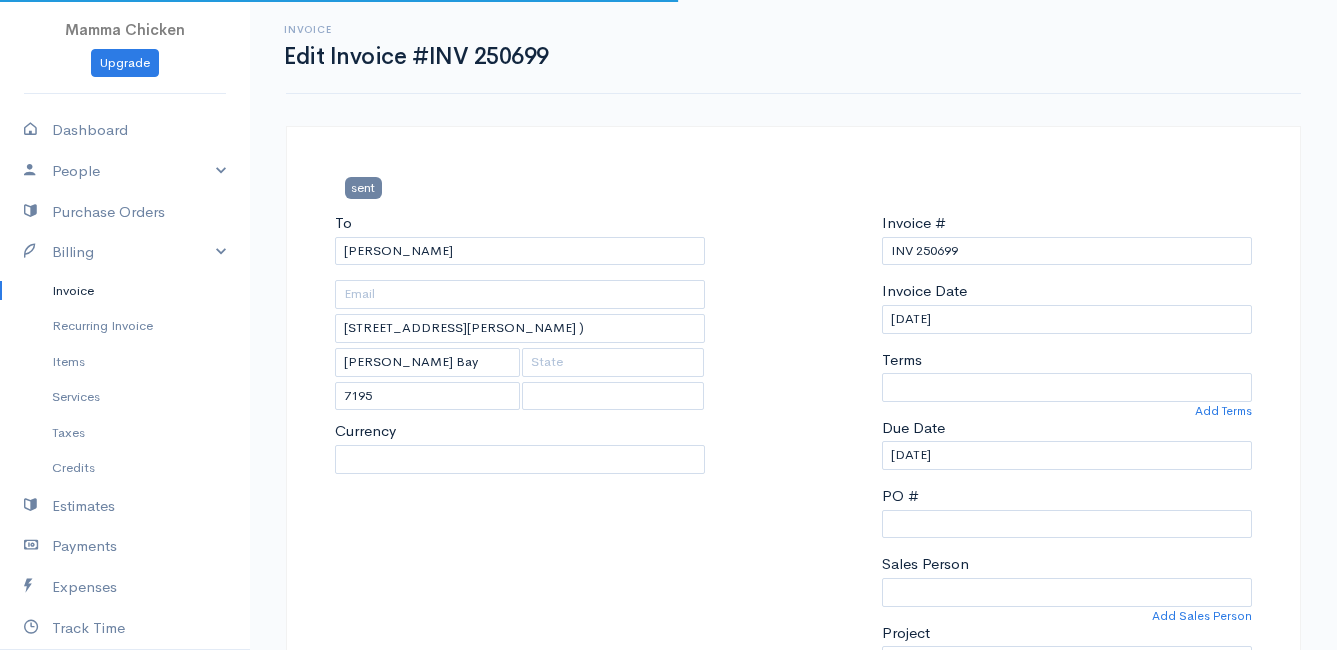 select 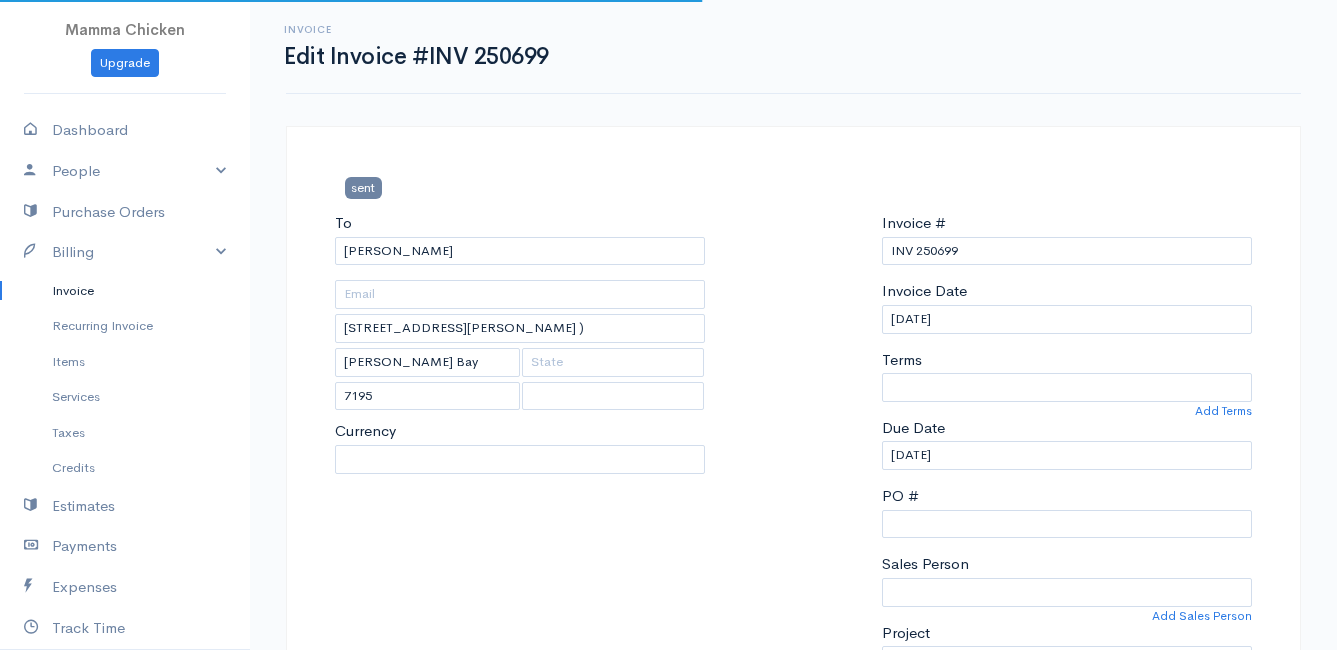 select on "[GEOGRAPHIC_DATA]" 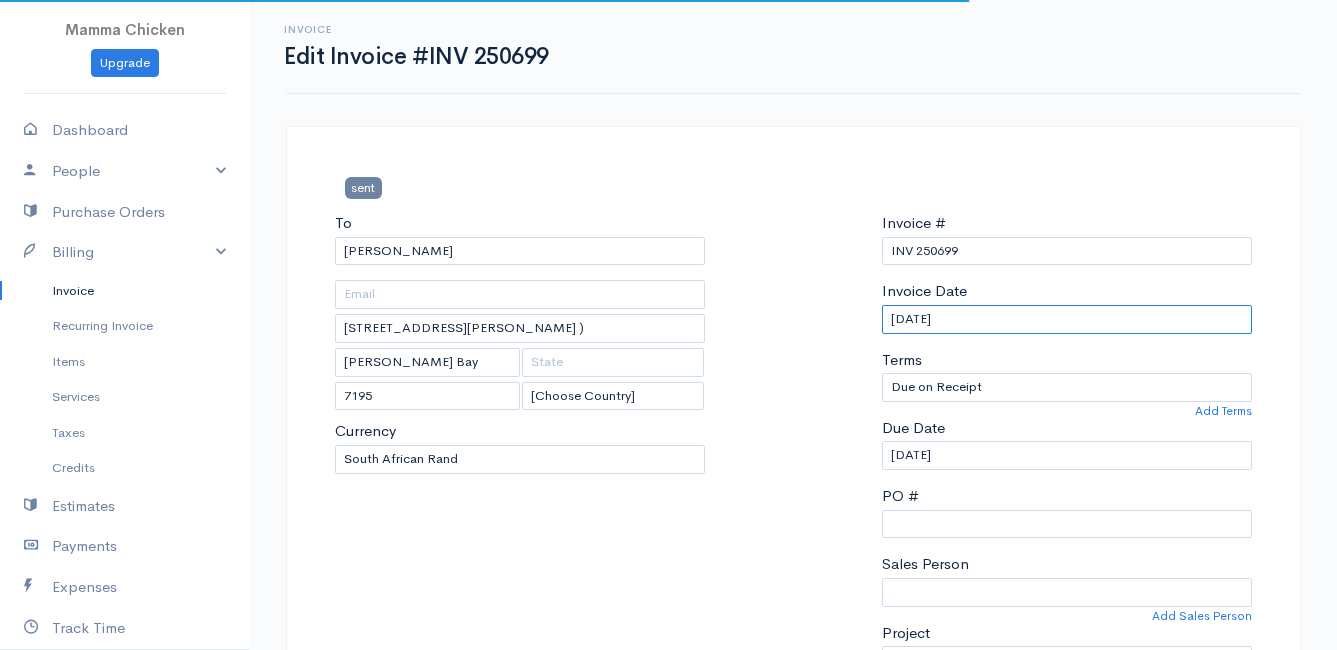 click on "[DATE]" at bounding box center [1067, 319] 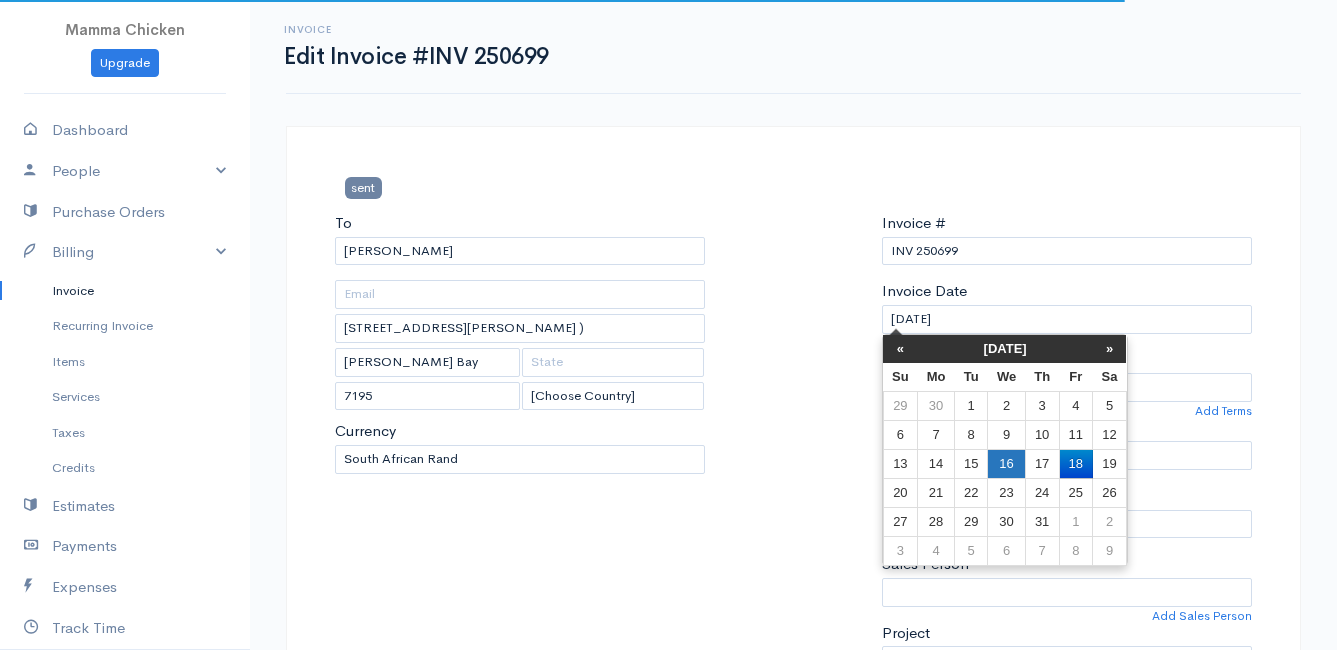 click on "16" at bounding box center (1006, 463) 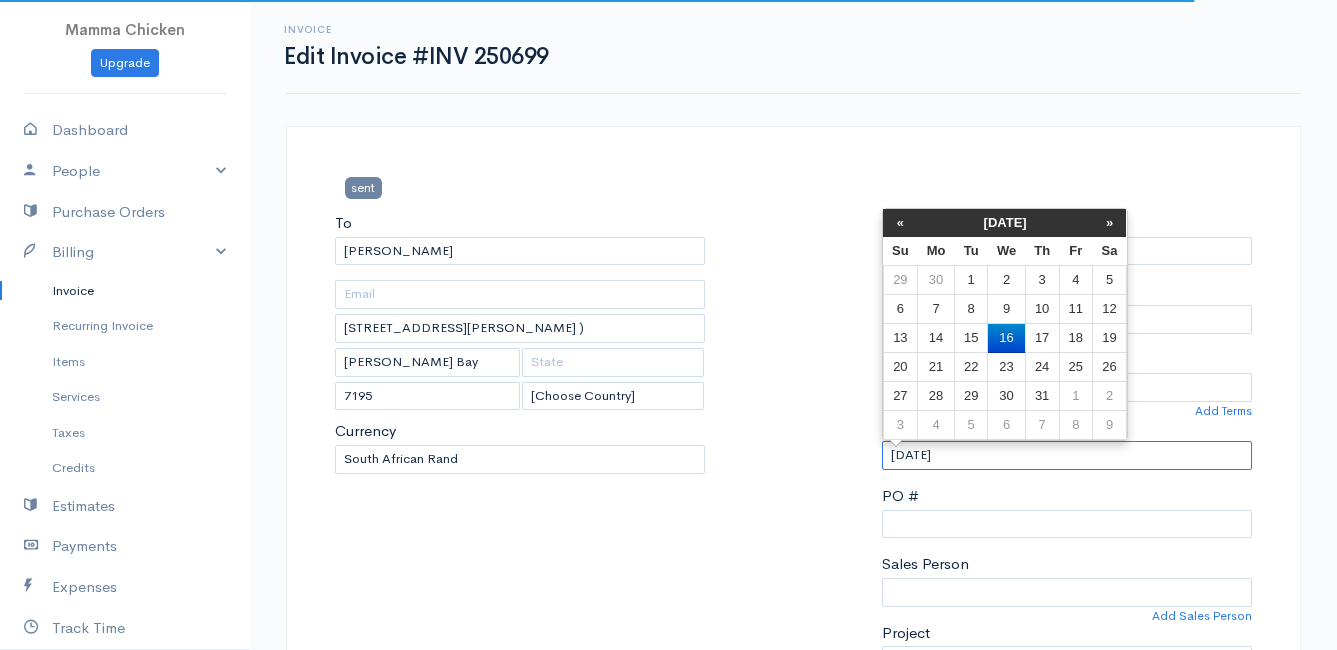 click on "[DATE]" at bounding box center (1067, 455) 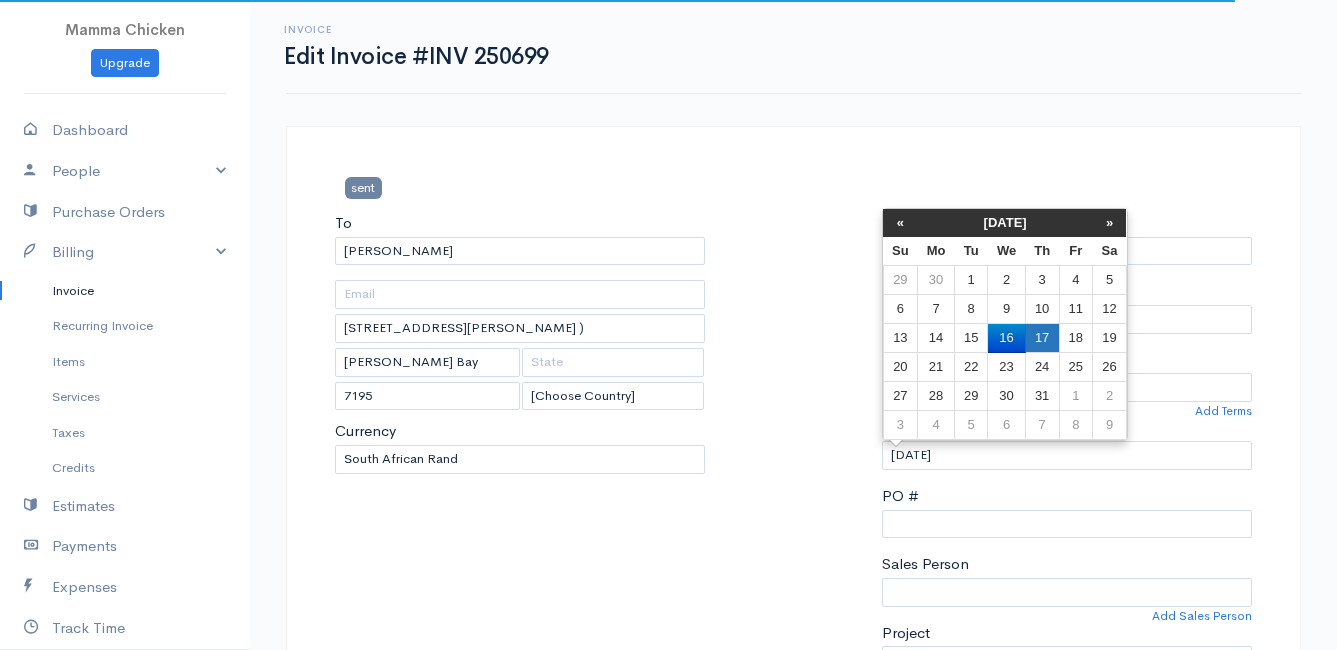 click on "17" at bounding box center (1042, 338) 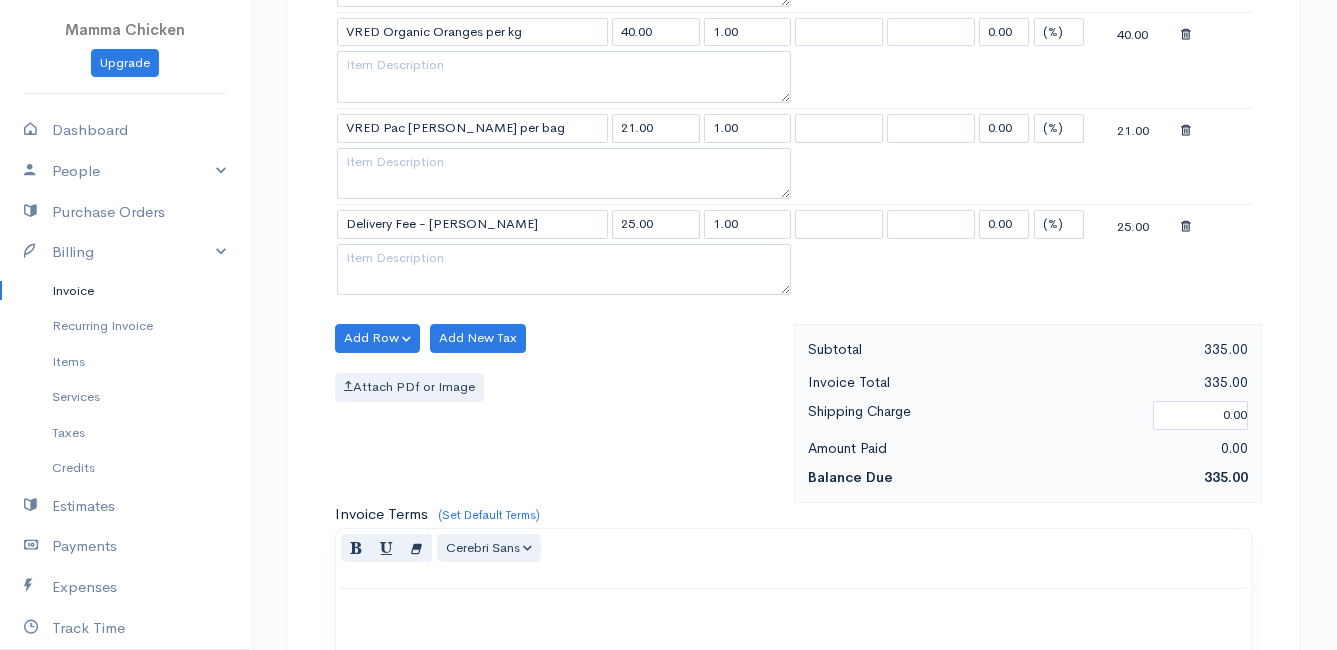 scroll, scrollTop: 1945, scrollLeft: 0, axis: vertical 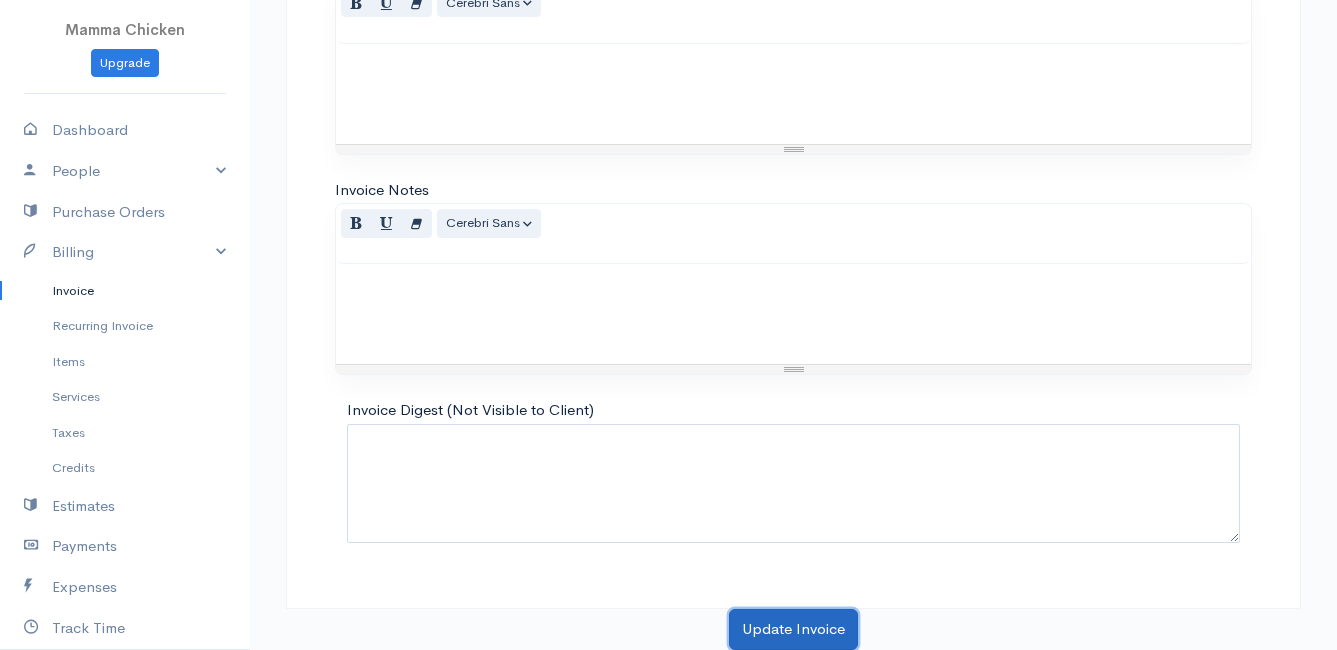 click on "Update Invoice" at bounding box center (793, 629) 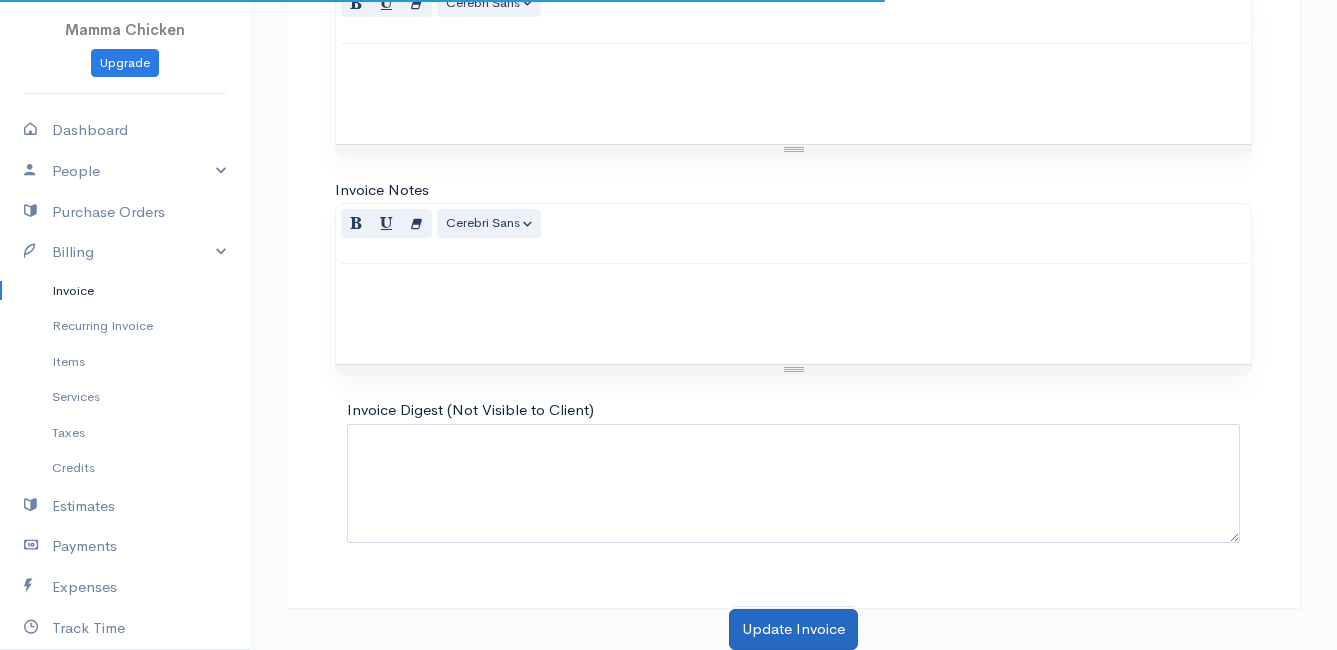 scroll, scrollTop: 0, scrollLeft: 0, axis: both 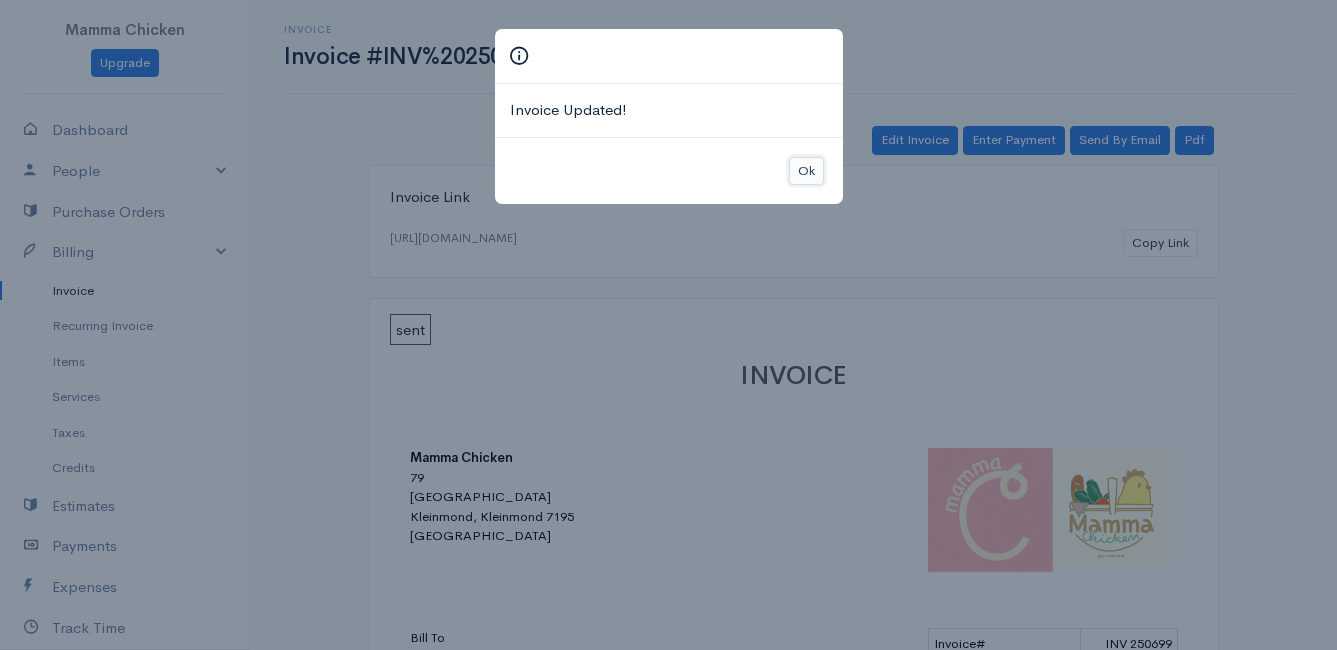 click on "Ok" at bounding box center [806, 171] 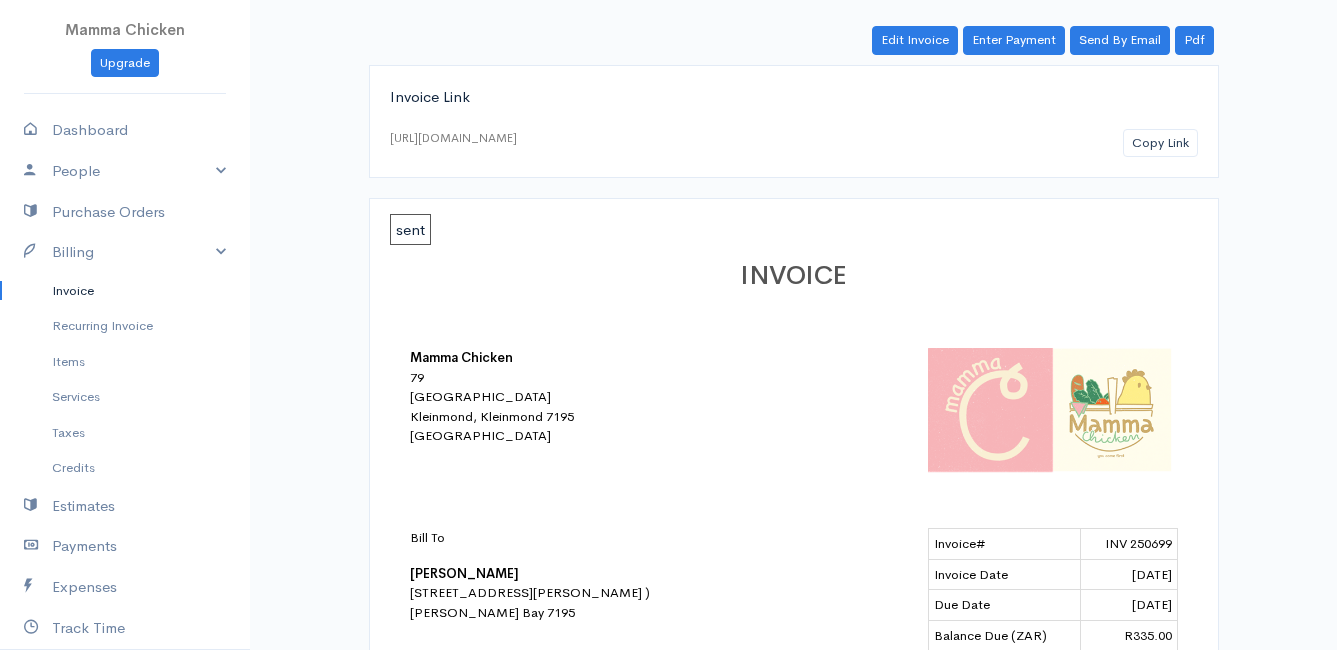 scroll, scrollTop: 0, scrollLeft: 0, axis: both 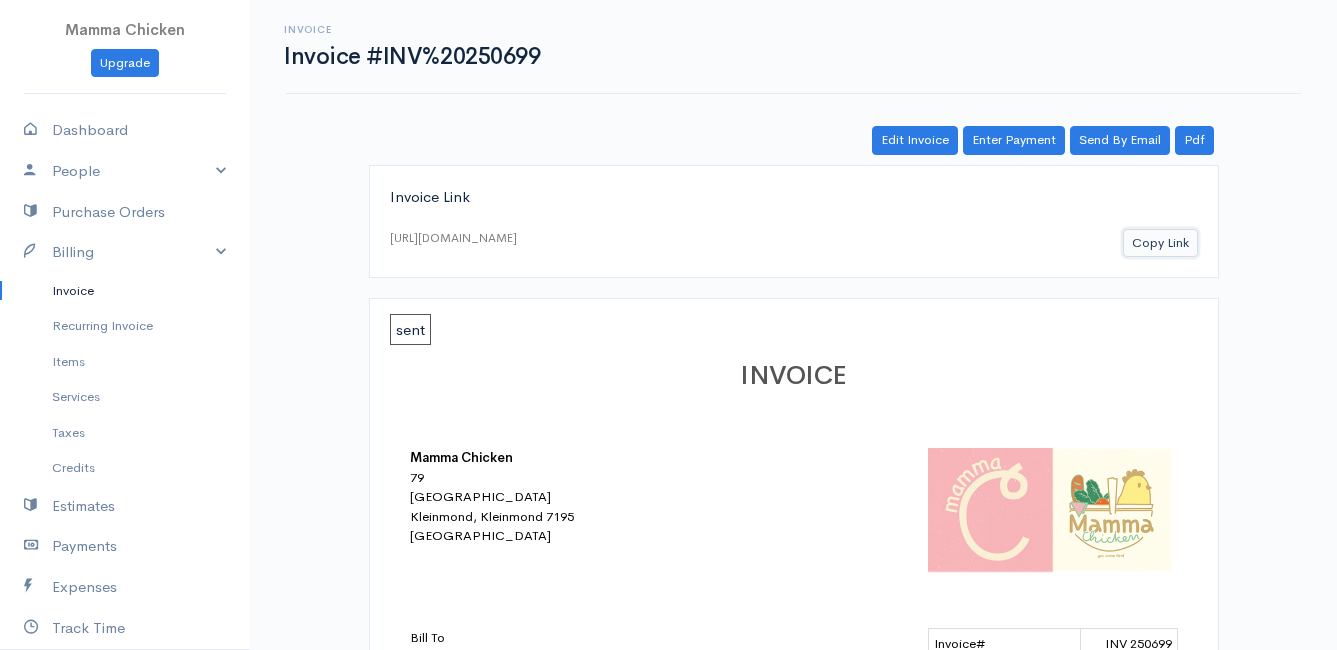 click on "Copy Link" at bounding box center [1160, 243] 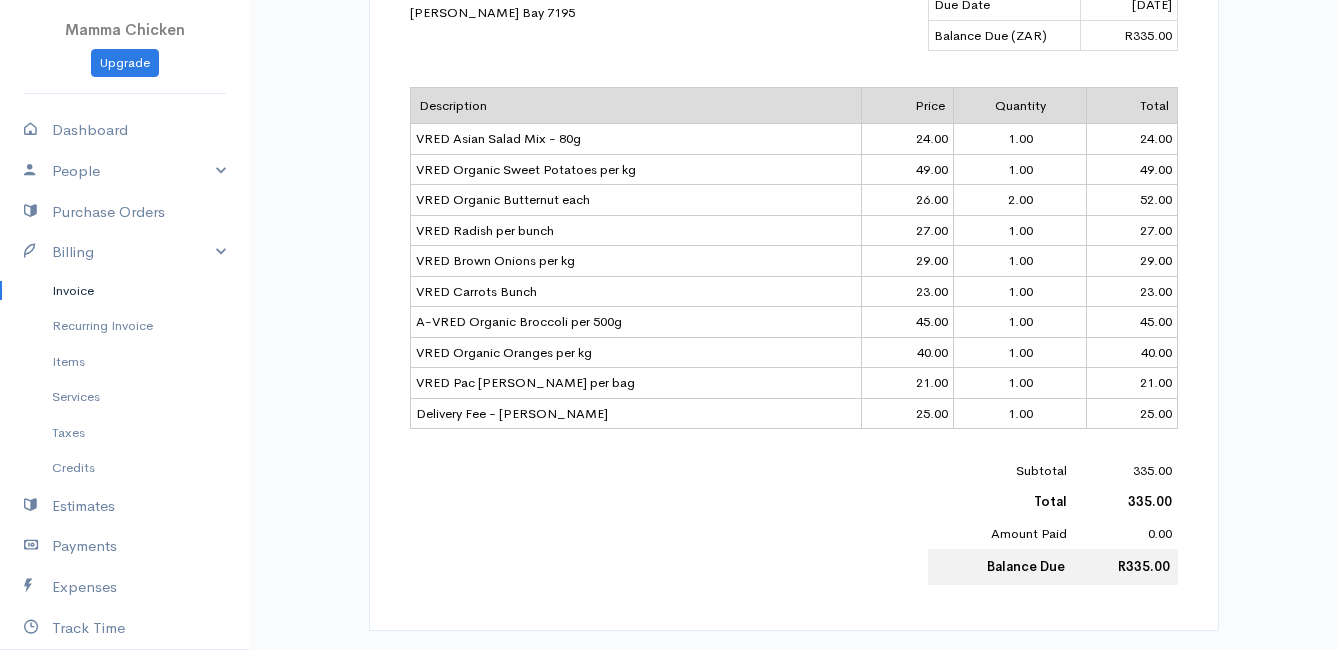 scroll, scrollTop: 400, scrollLeft: 0, axis: vertical 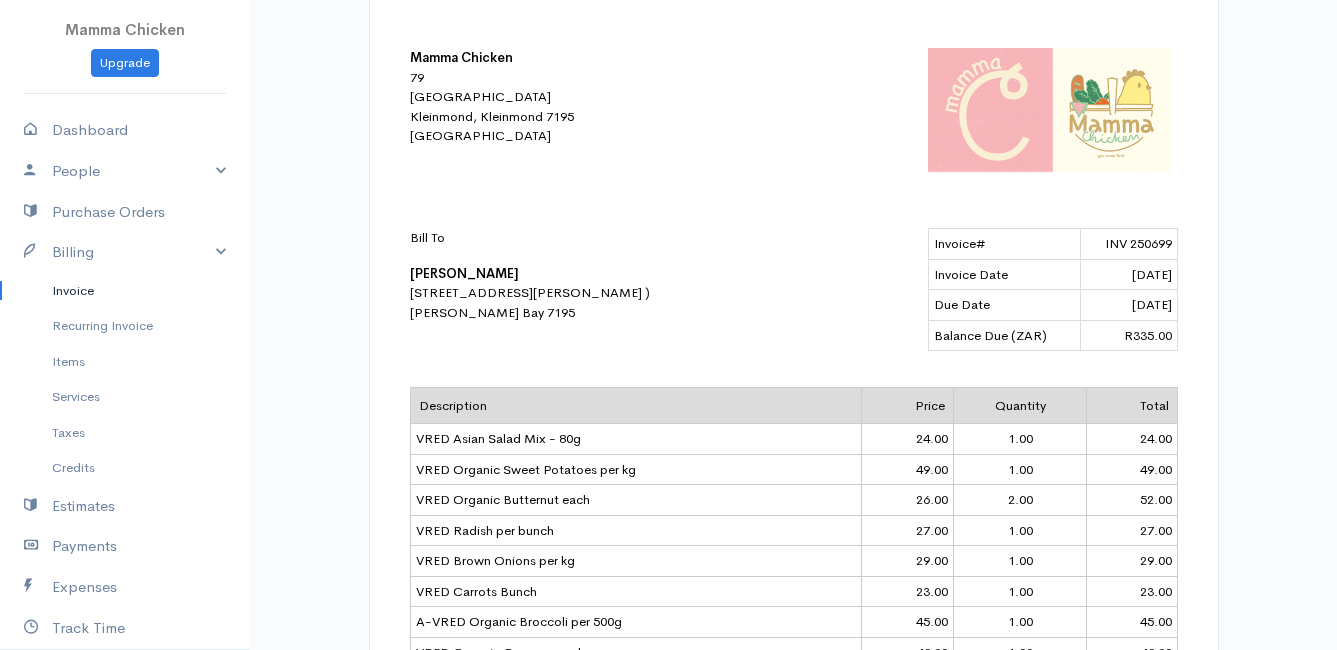 click on "Invoice" at bounding box center [125, 291] 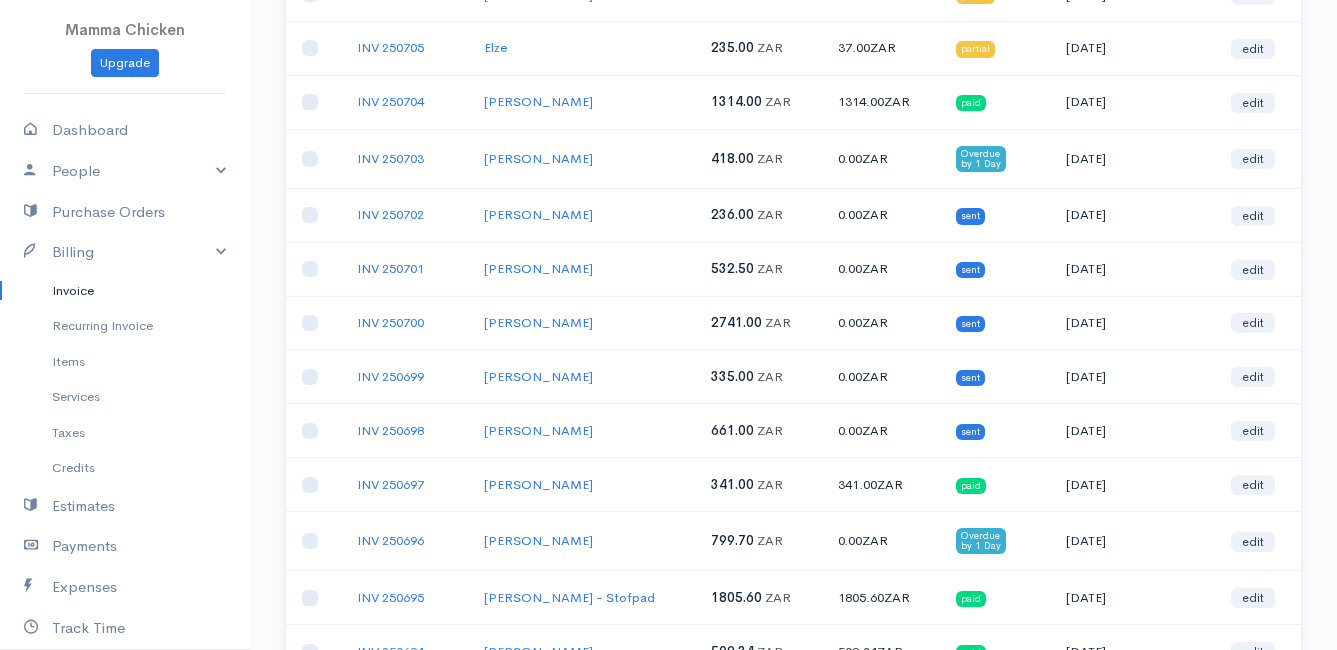 scroll, scrollTop: 0, scrollLeft: 0, axis: both 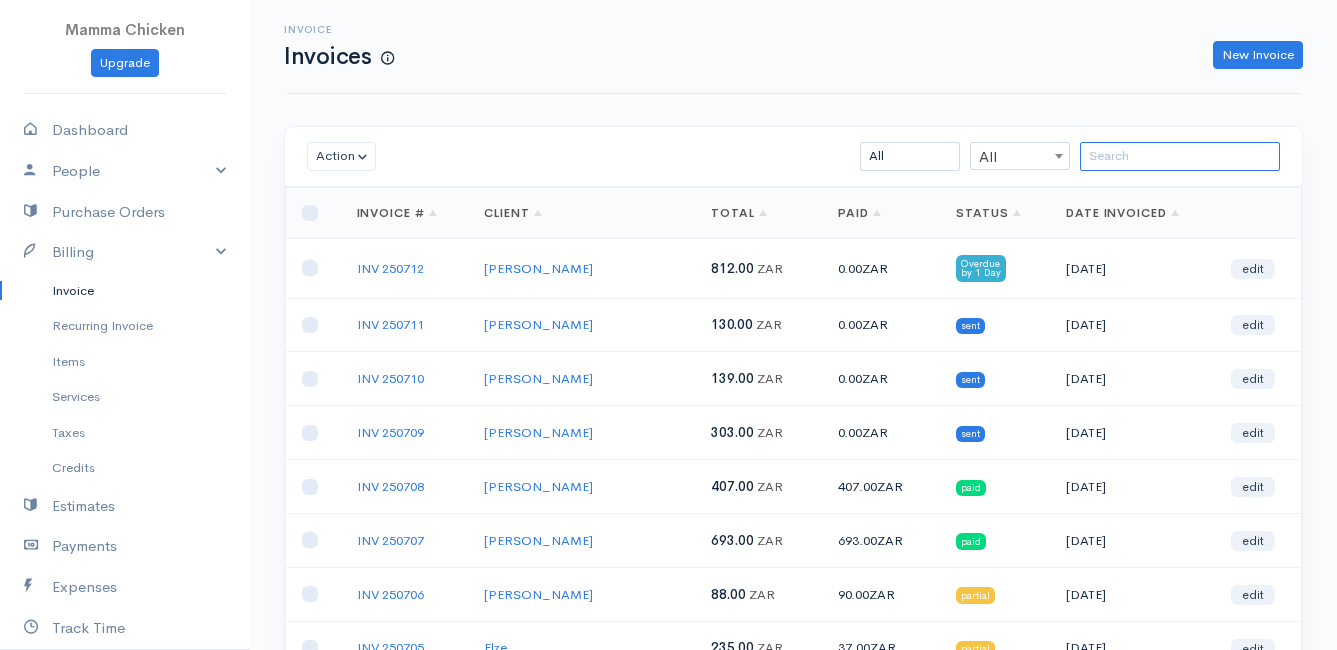click at bounding box center (1180, 156) 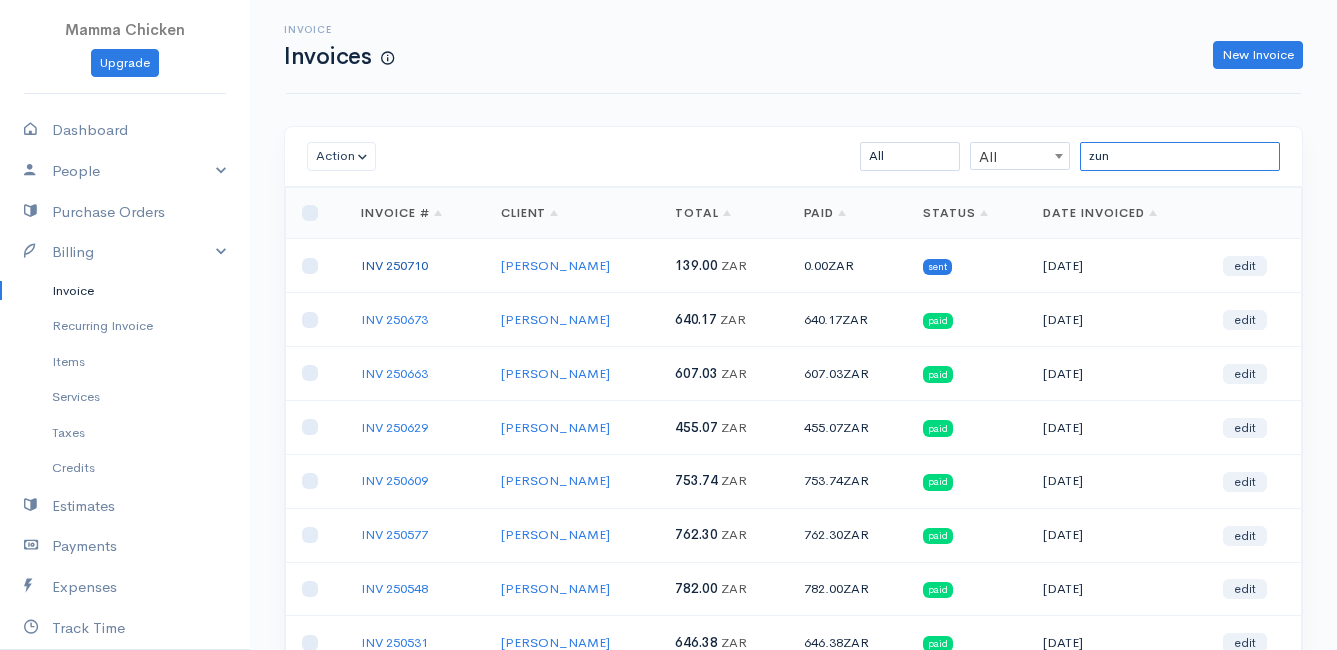 type on "zun" 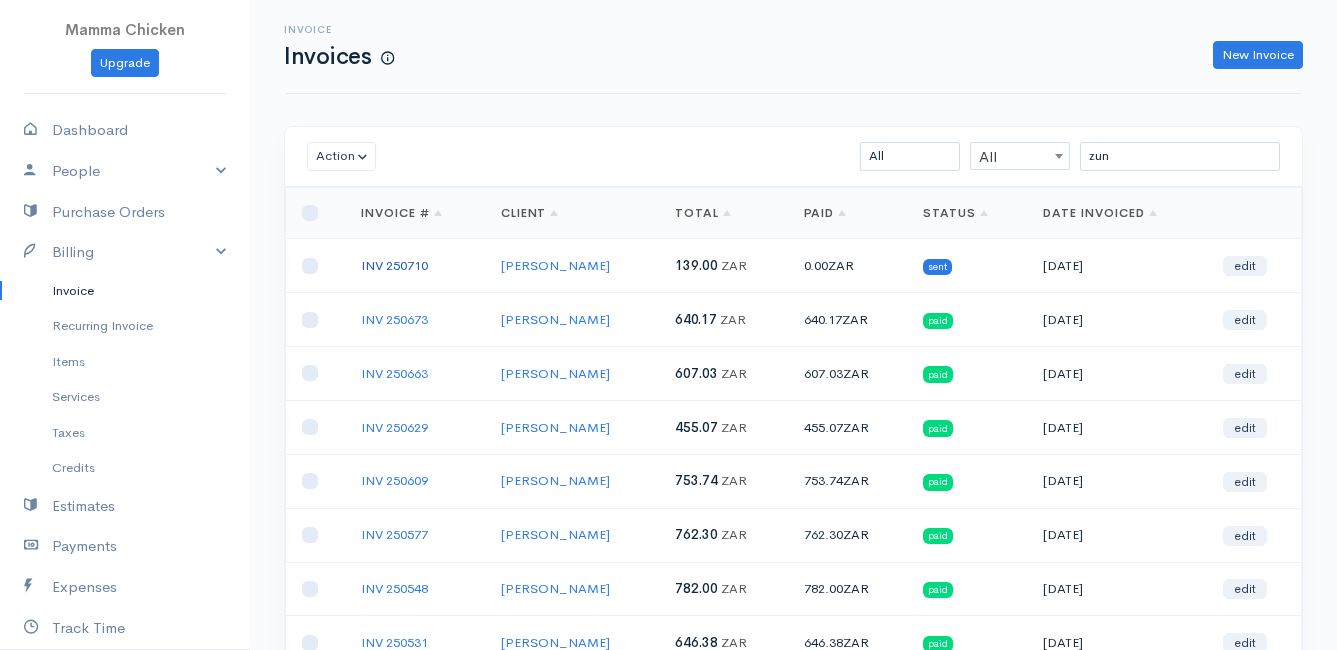 click on "INV 250710" at bounding box center (394, 265) 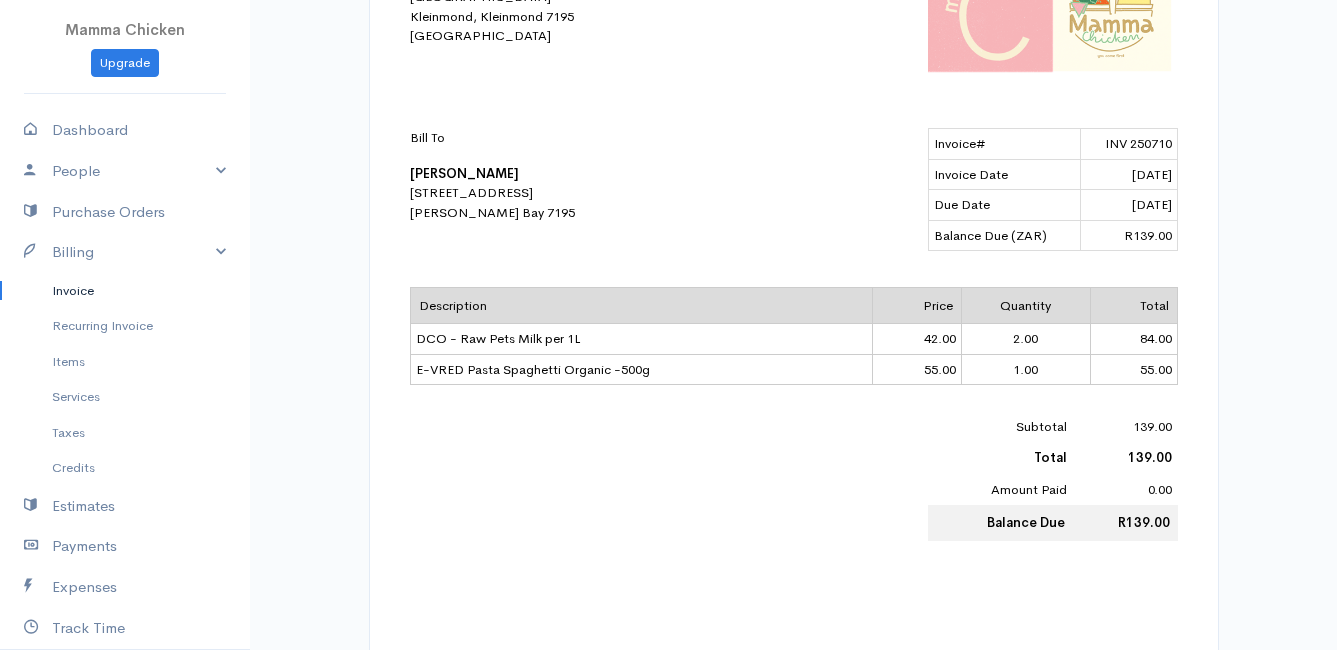 scroll, scrollTop: 0, scrollLeft: 0, axis: both 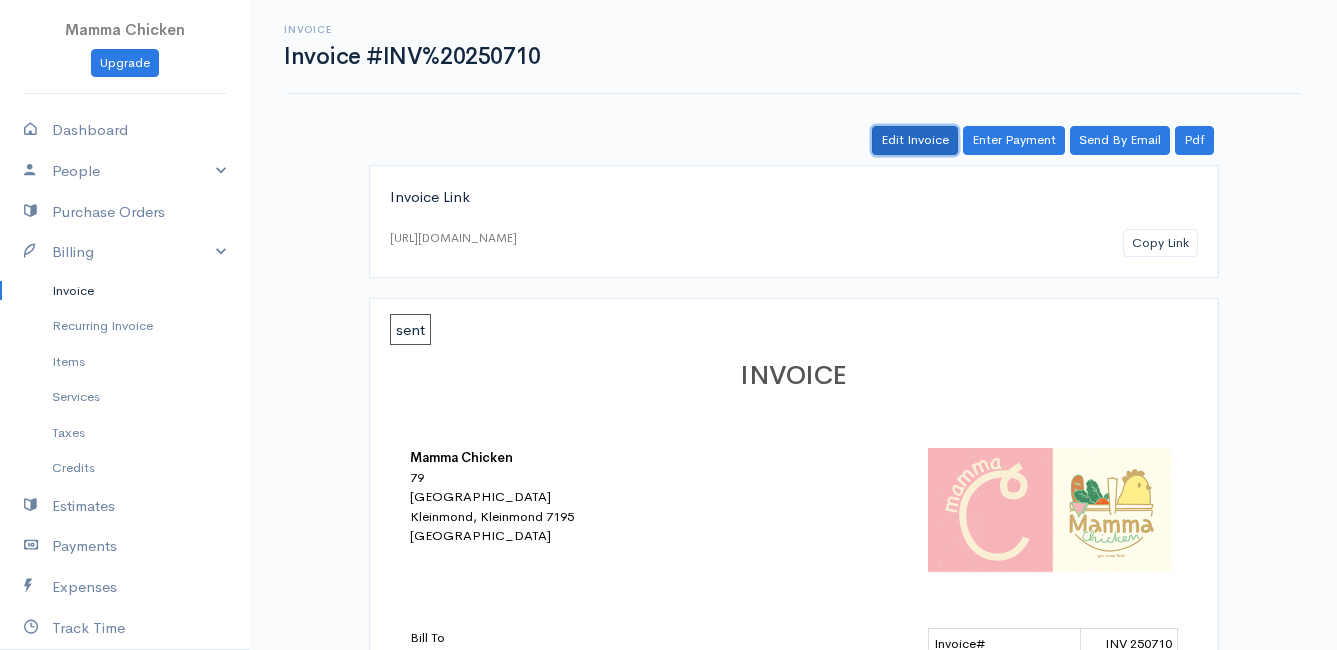 click on "Edit Invoice" at bounding box center (915, 140) 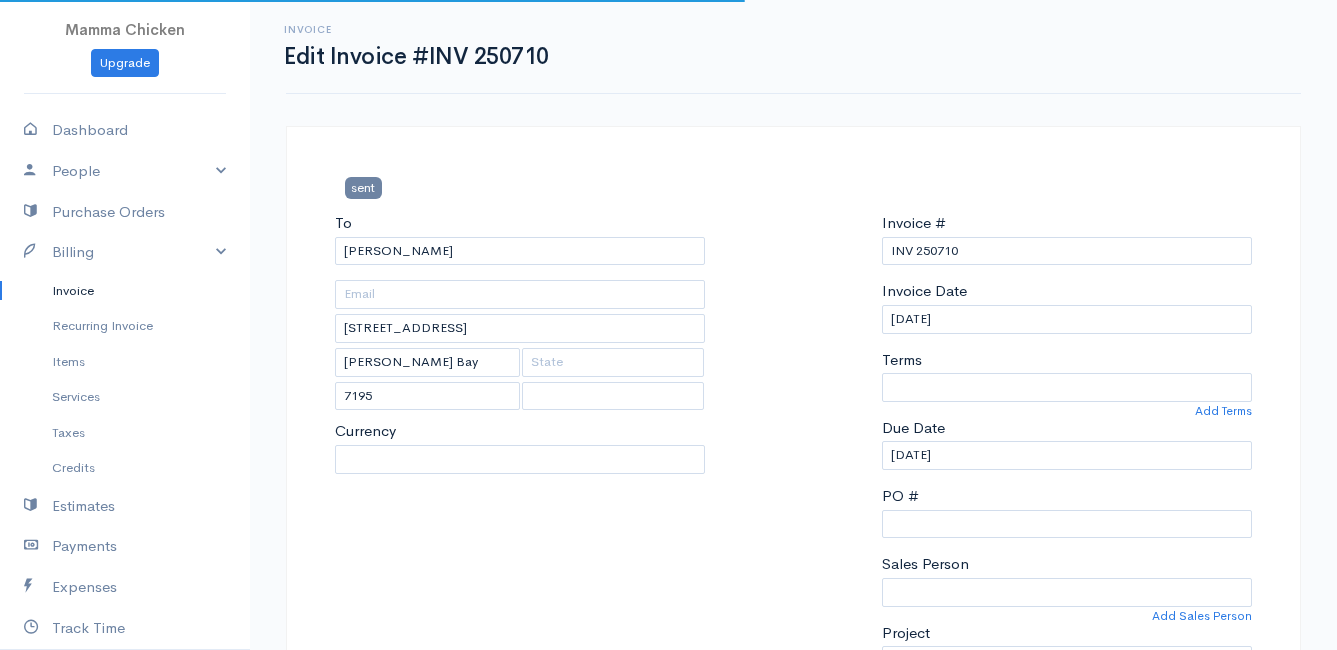 select 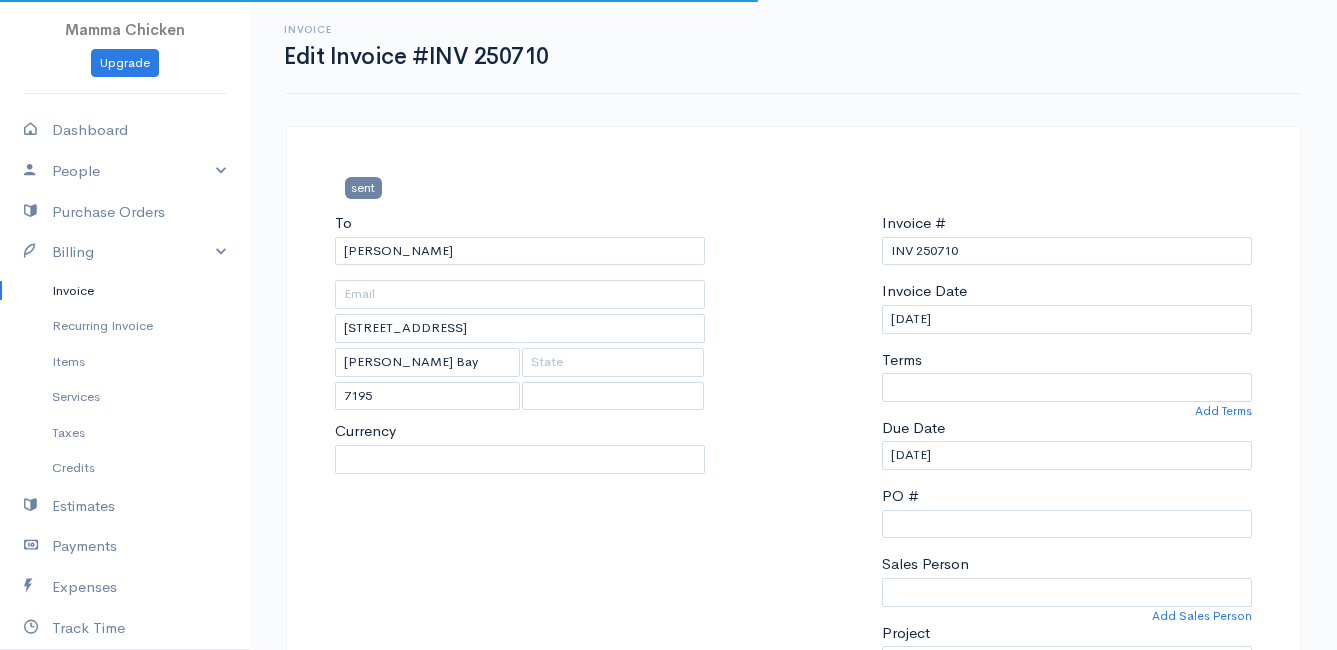 select on "0" 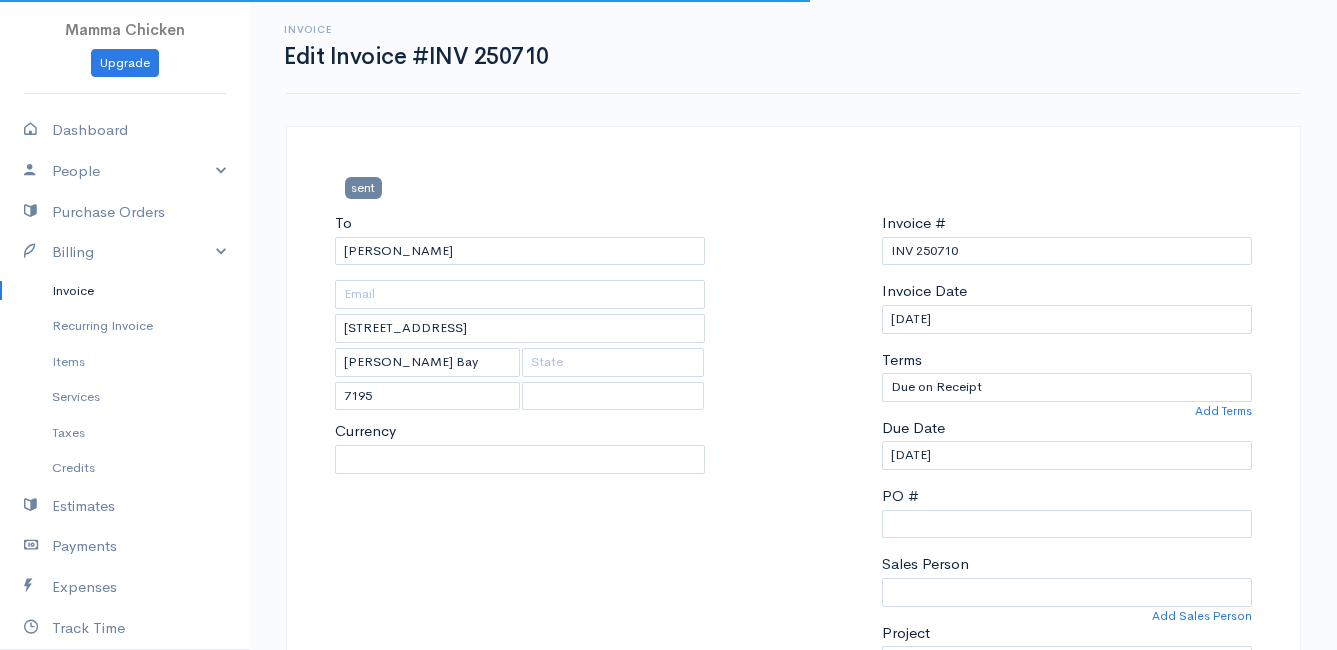 select on "[GEOGRAPHIC_DATA]" 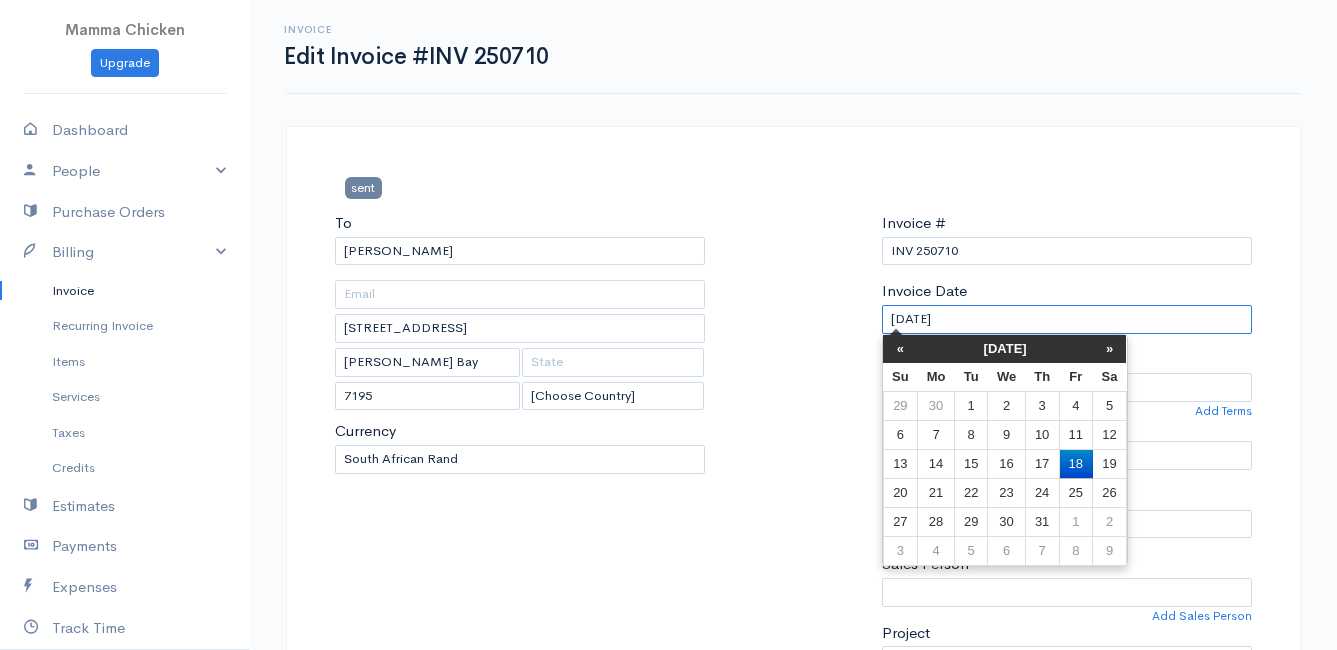 click on "[DATE]" at bounding box center (1067, 319) 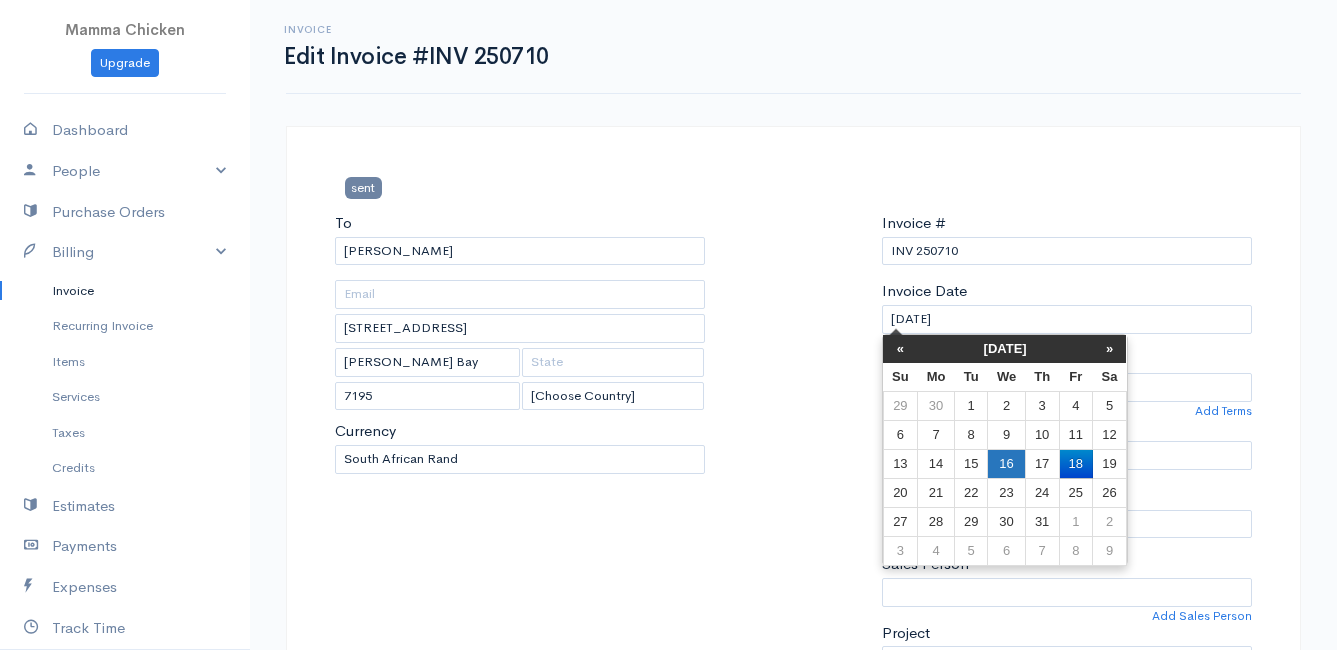 click on "16" at bounding box center [1006, 463] 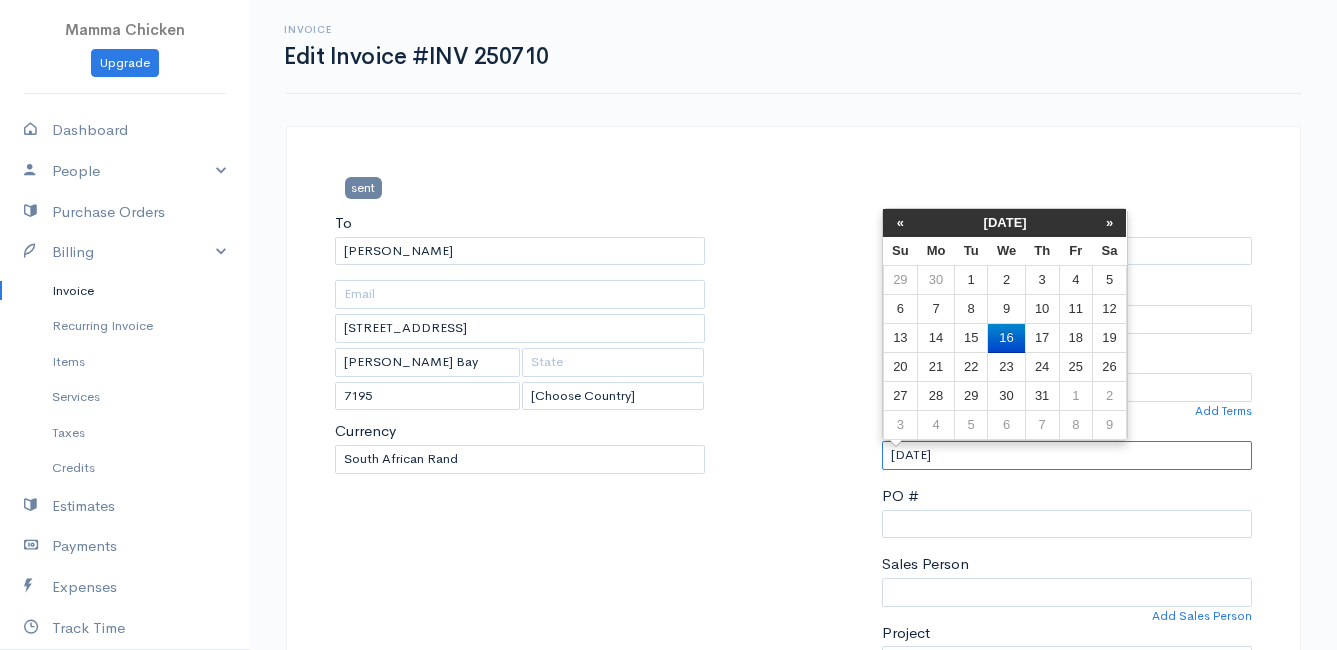 click on "[DATE]" at bounding box center (1067, 455) 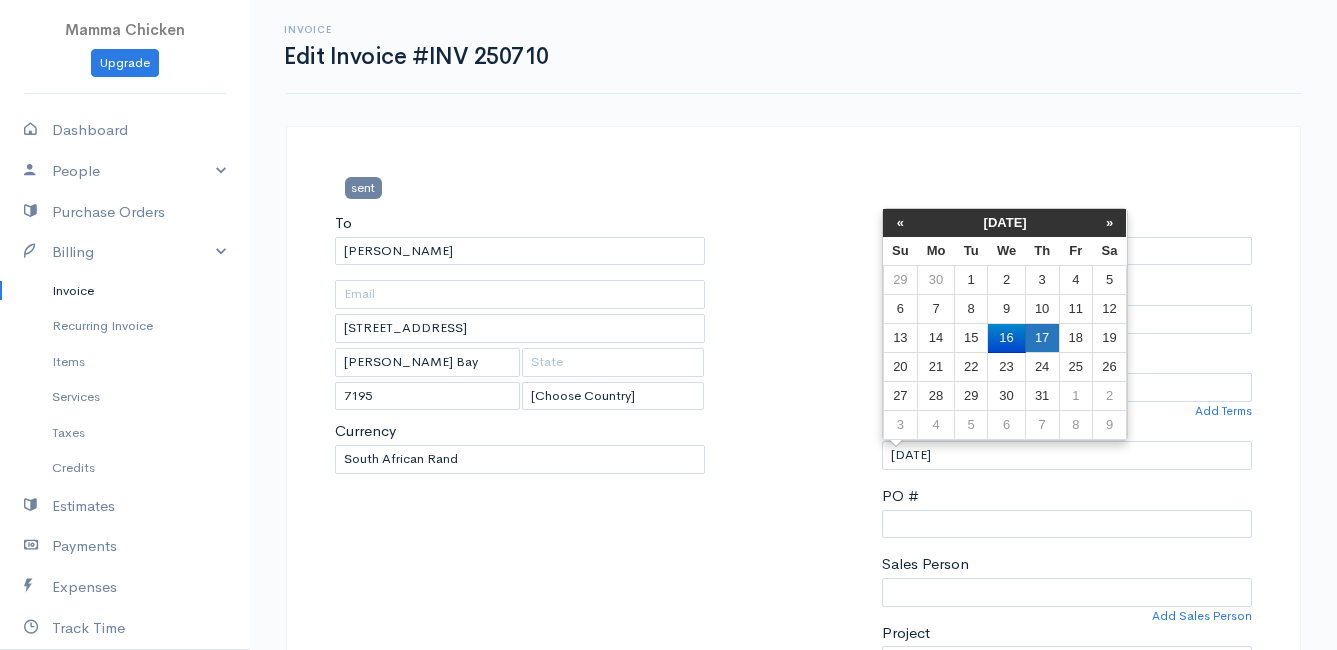 click on "17" at bounding box center (1042, 338) 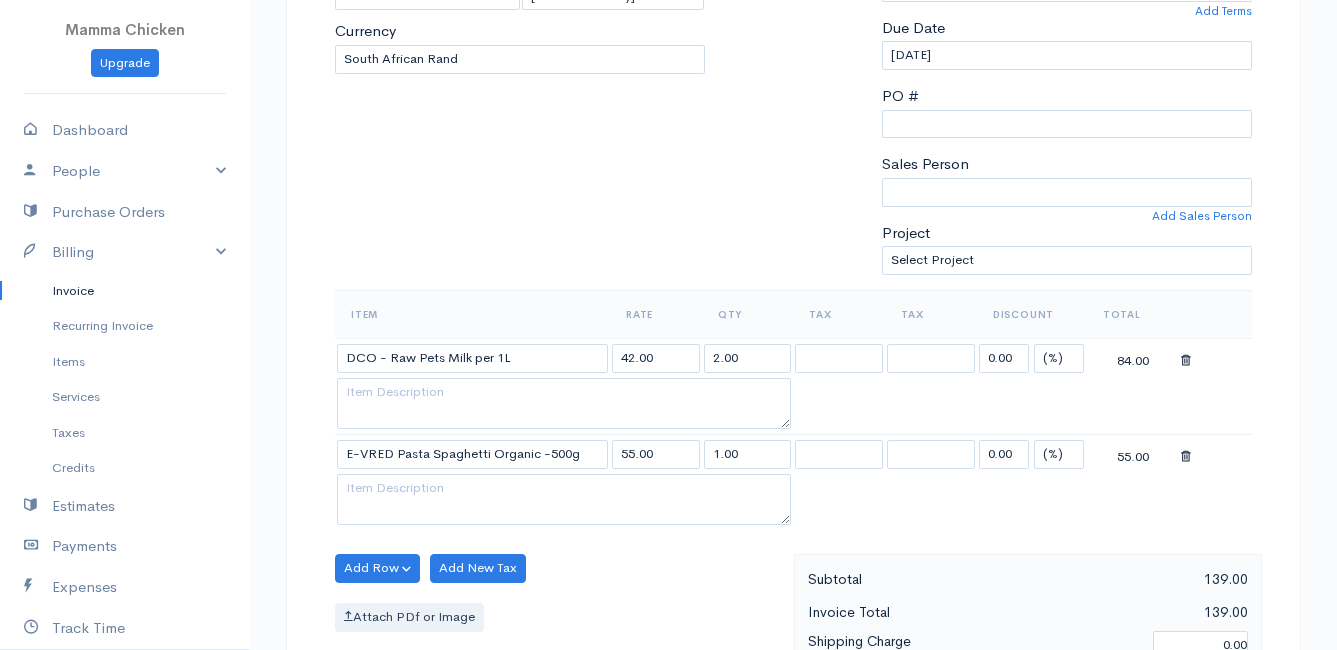 scroll, scrollTop: 600, scrollLeft: 0, axis: vertical 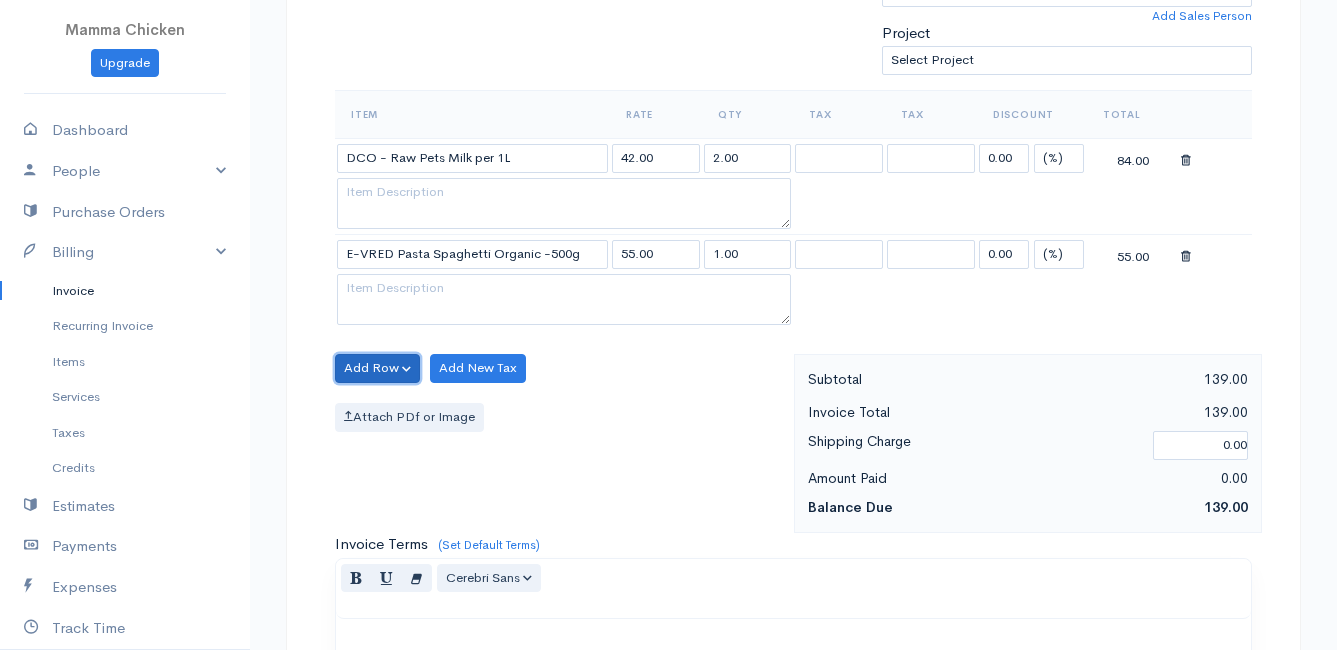 click on "Add Row" at bounding box center [377, 368] 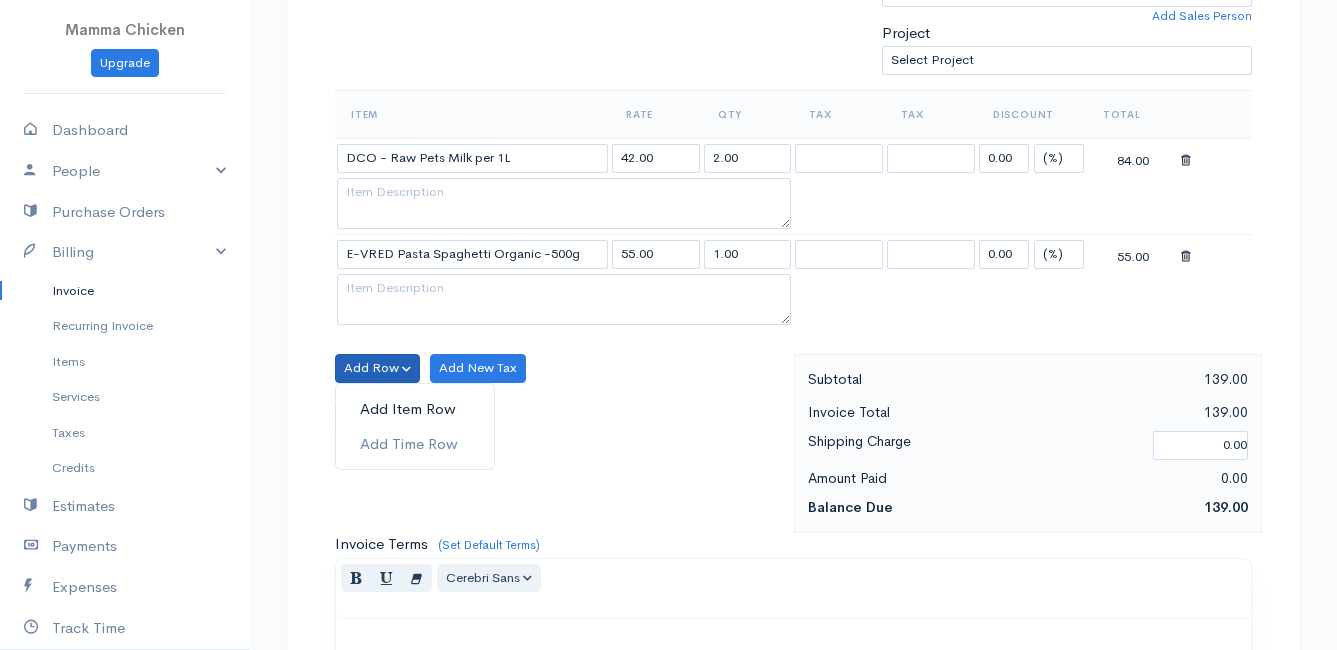 click on "Add Item Row" at bounding box center (415, 409) 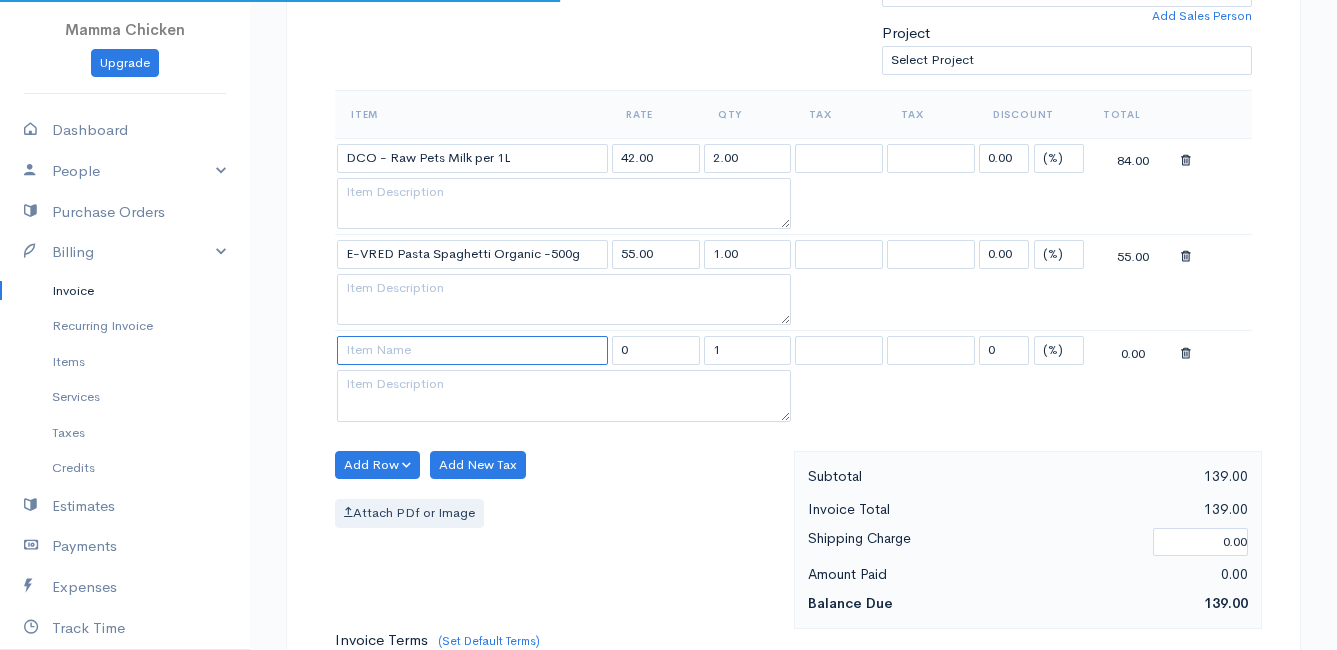 click at bounding box center (472, 350) 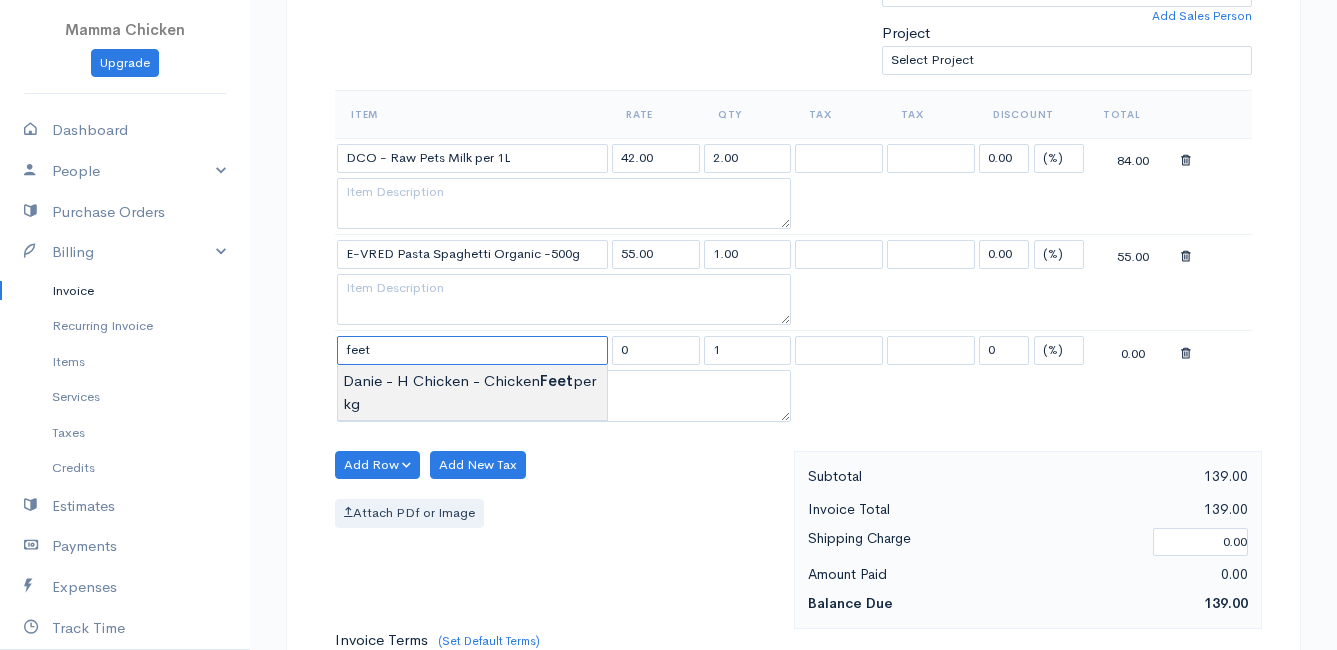 type on "Danie - H Chicken - Chicken Feet per kg" 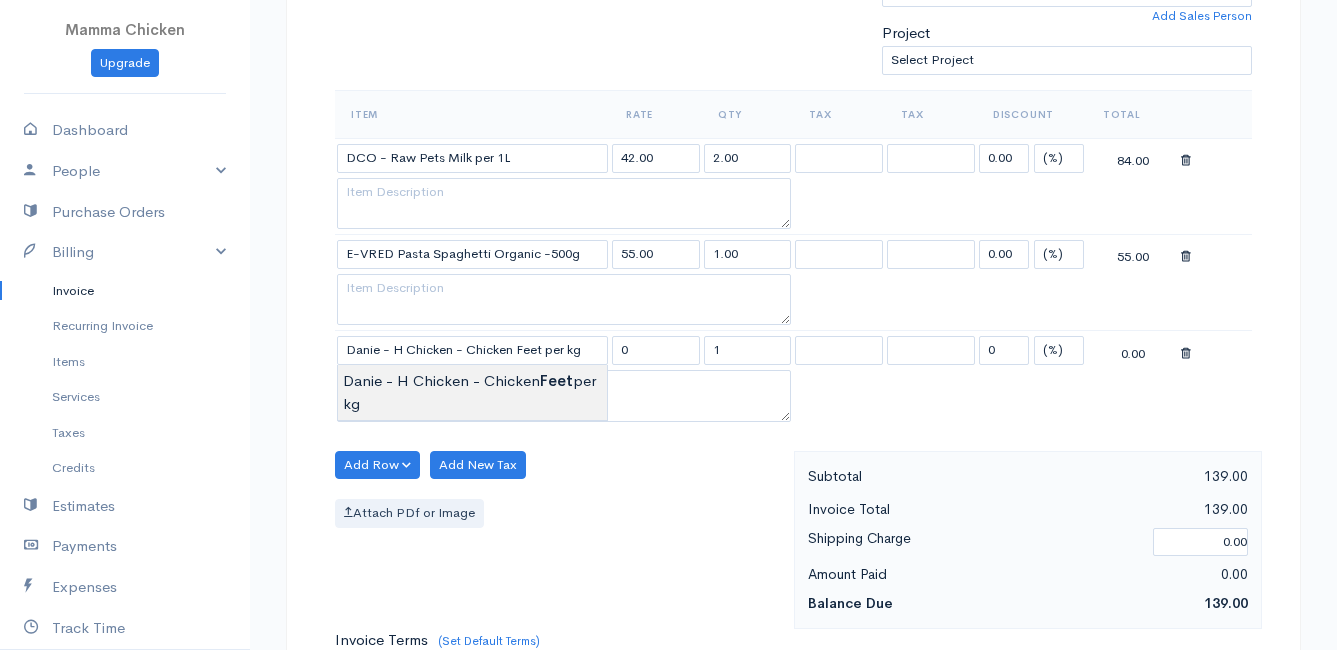 type on "35.00" 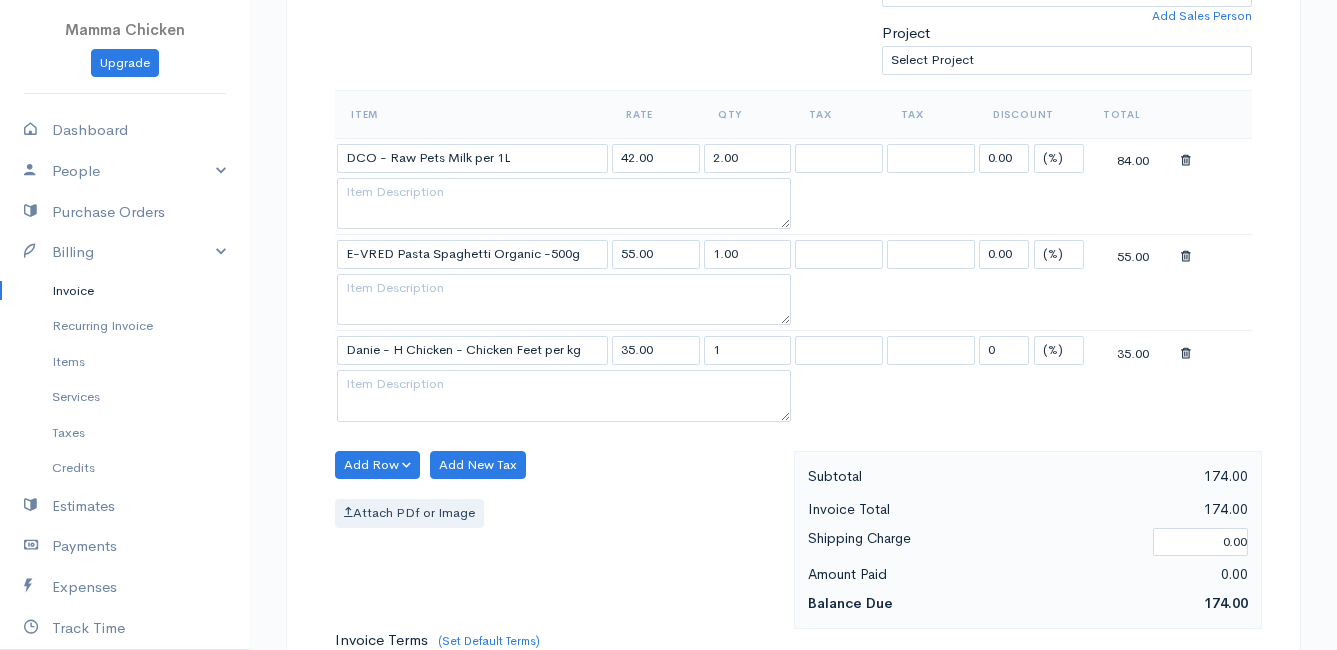 click on "Mamma Chicken
Upgrade
Dashboard
People
Clients
Vendors
Staff Users
Purchase Orders
Billing
Invoice
Recurring Invoice
Items
Services
Taxes
Credits
Estimates
Payments
Expenses
Track Time
Projects
Reports
Settings
My Organizations
Logout
Help
@CloudBooksApp 2022
Invoice
Edit Invoice #INV 250710
sent To Zunette Mulder 47 Penguin Road Pringle Bay 7195 [Choose Country] United States Canada United Kingdom Afghanistan Albania Algeria American Samoa Andorra Anguilla Angola Armenia" at bounding box center (668, 360) 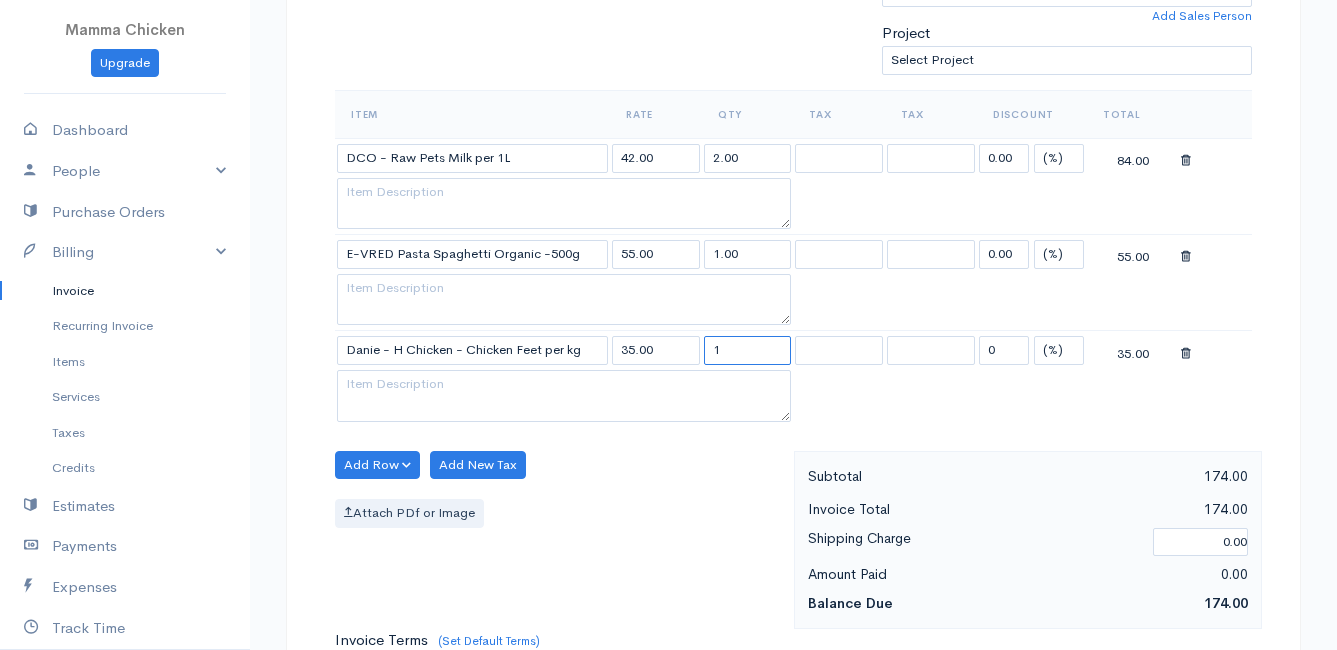 drag, startPoint x: 772, startPoint y: 348, endPoint x: 704, endPoint y: 351, distance: 68.06615 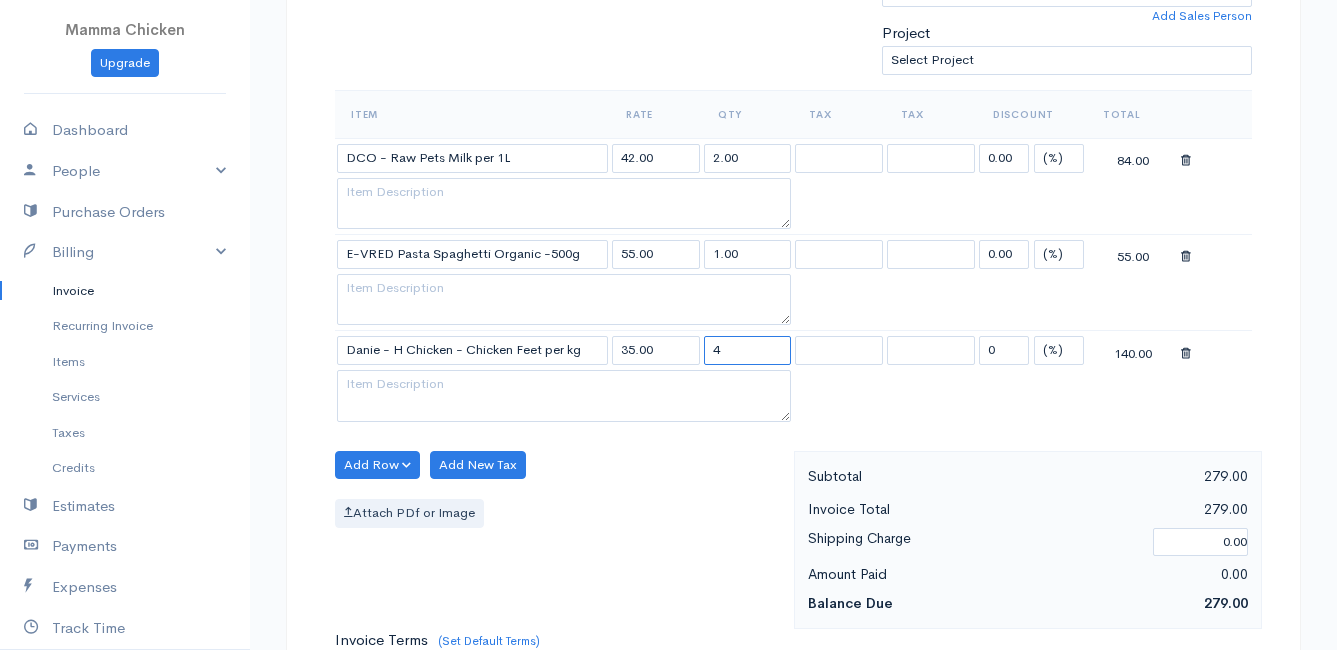 type on "4" 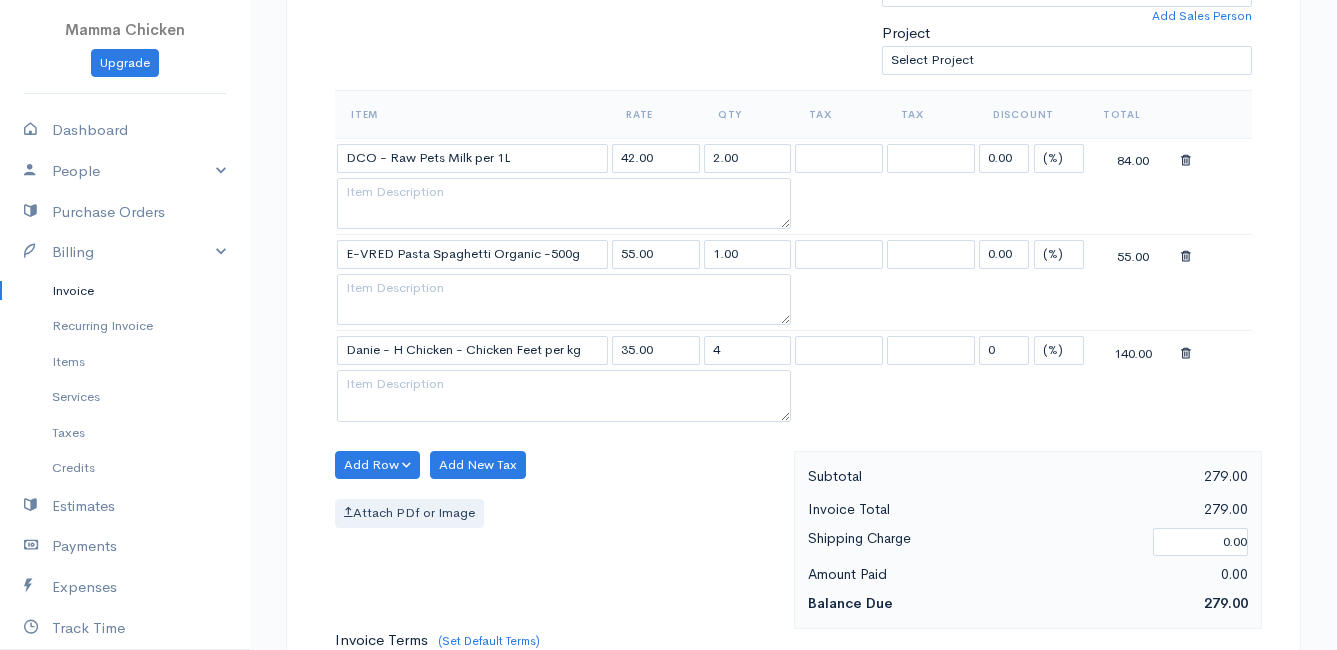 click on "Attach PDf or Image" at bounding box center [559, 513] 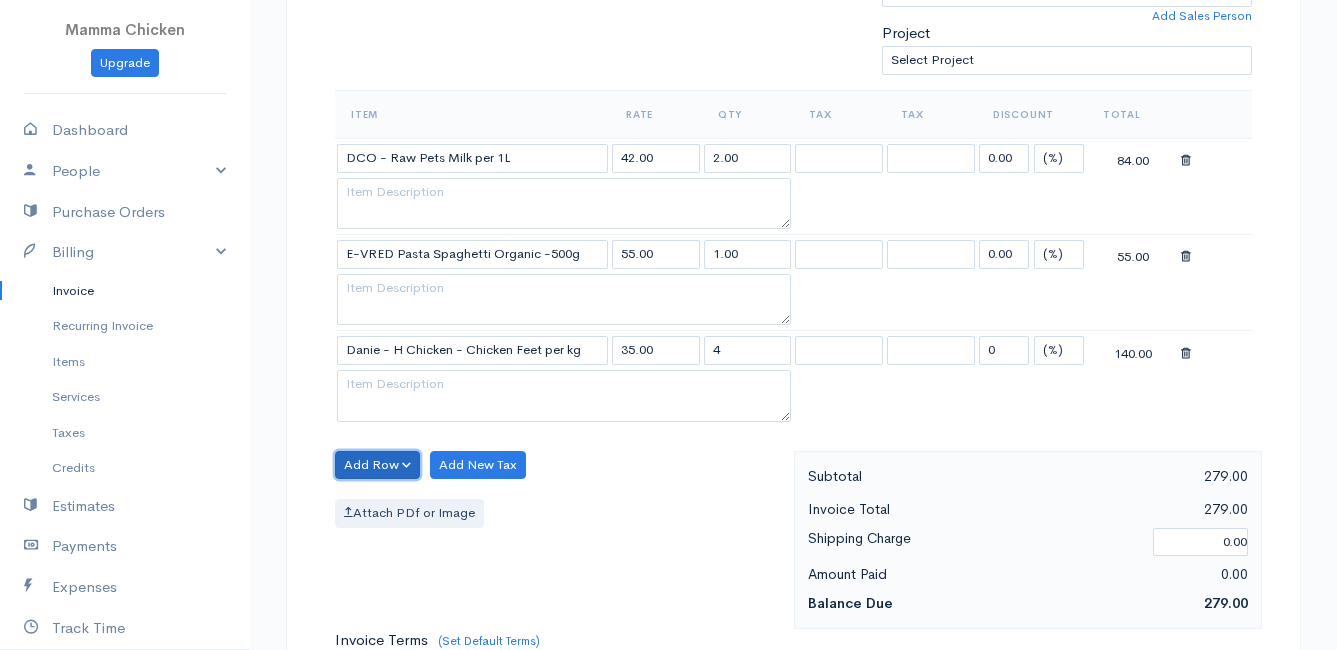 click on "Add Row" at bounding box center [377, 465] 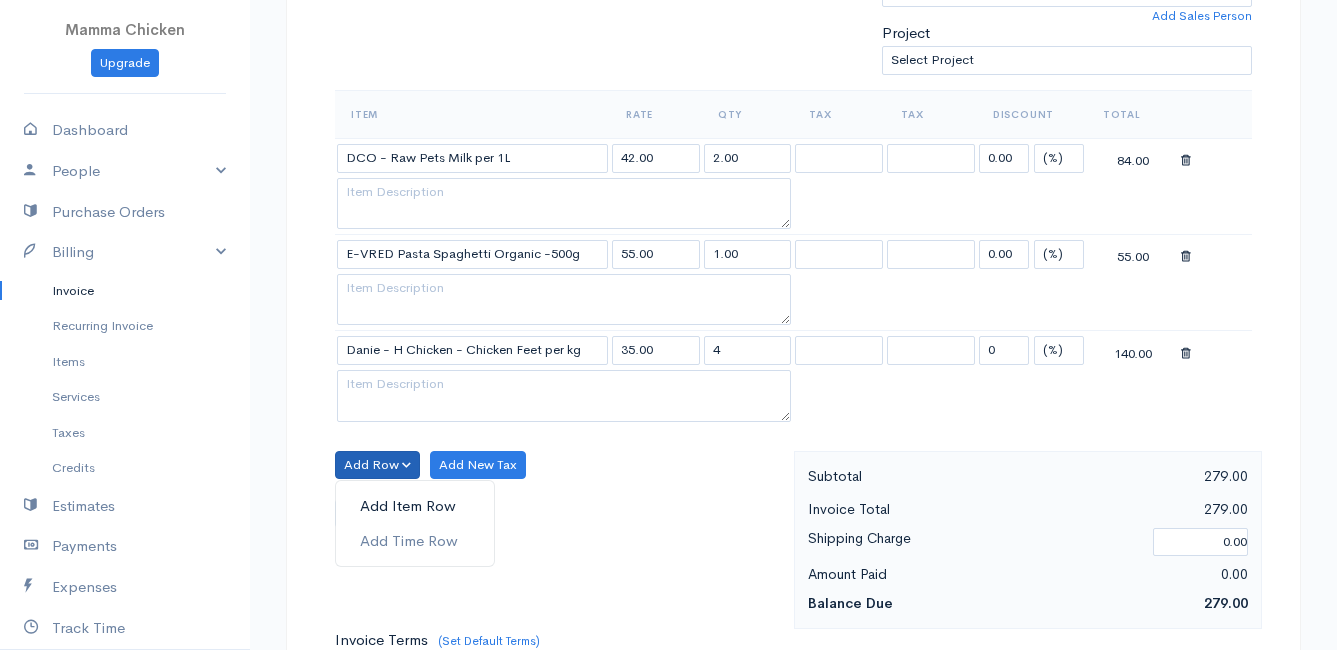 click on "Add Item Row" at bounding box center [415, 506] 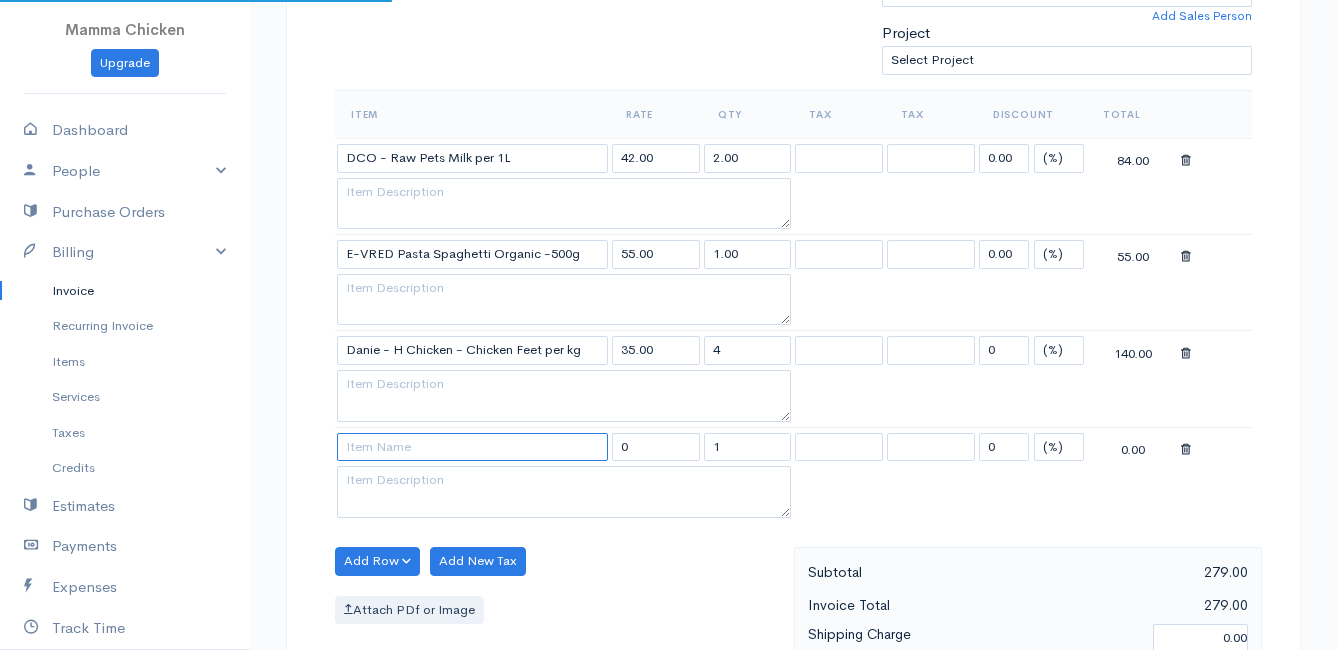 click at bounding box center (472, 447) 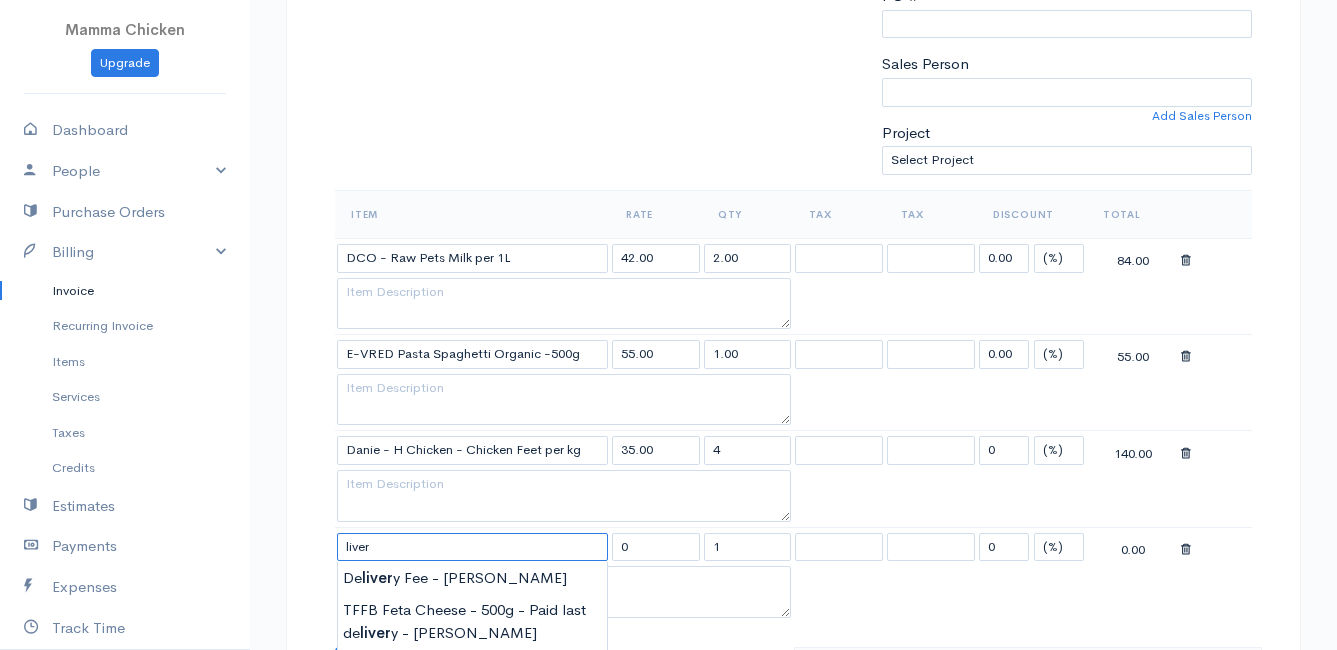 scroll, scrollTop: 600, scrollLeft: 0, axis: vertical 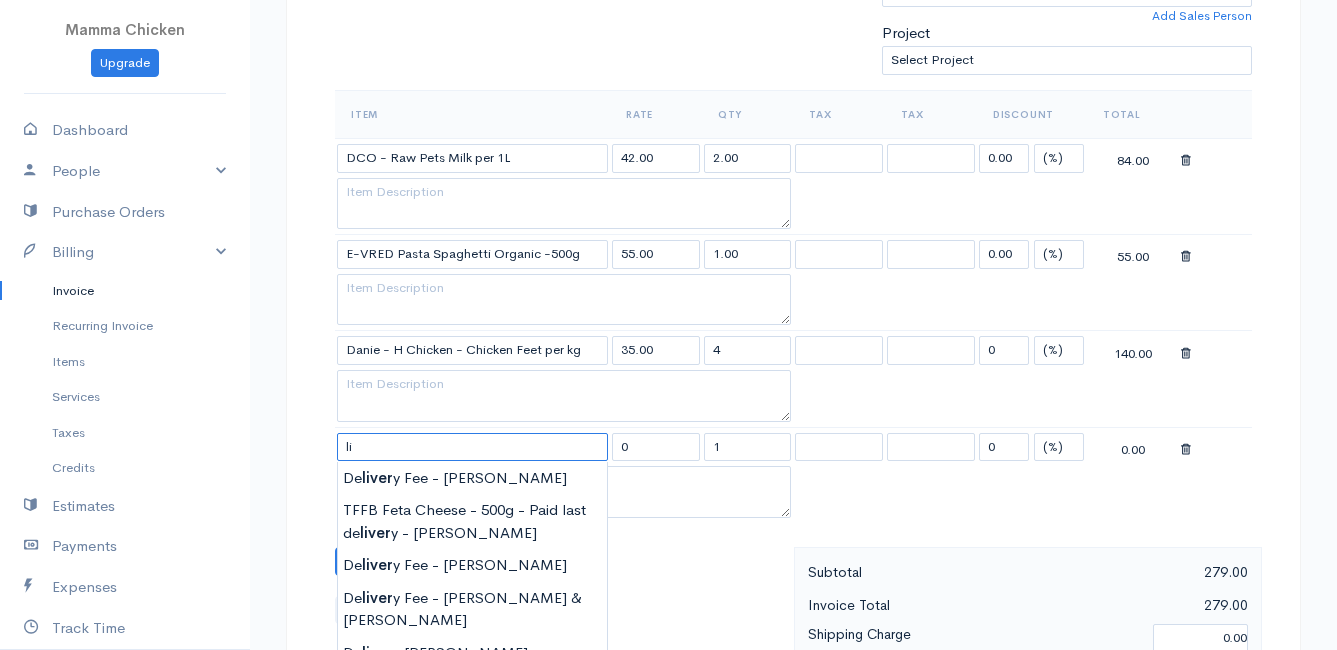 type on "l" 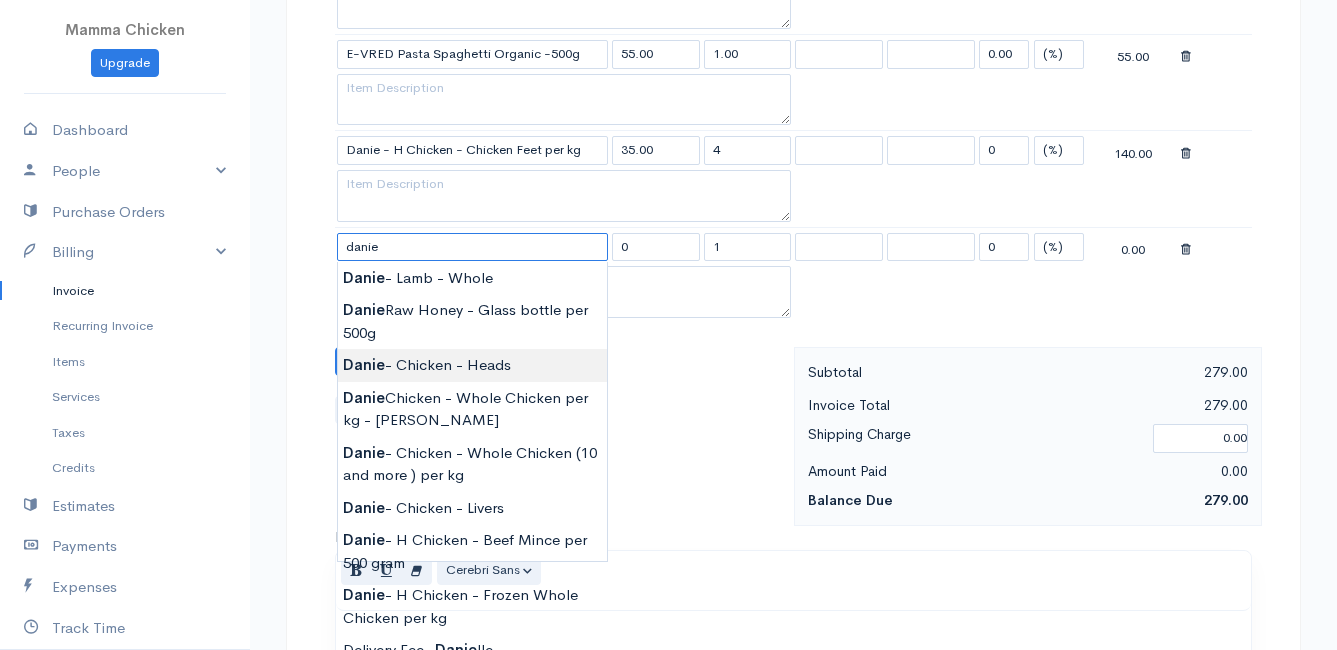 scroll, scrollTop: 900, scrollLeft: 0, axis: vertical 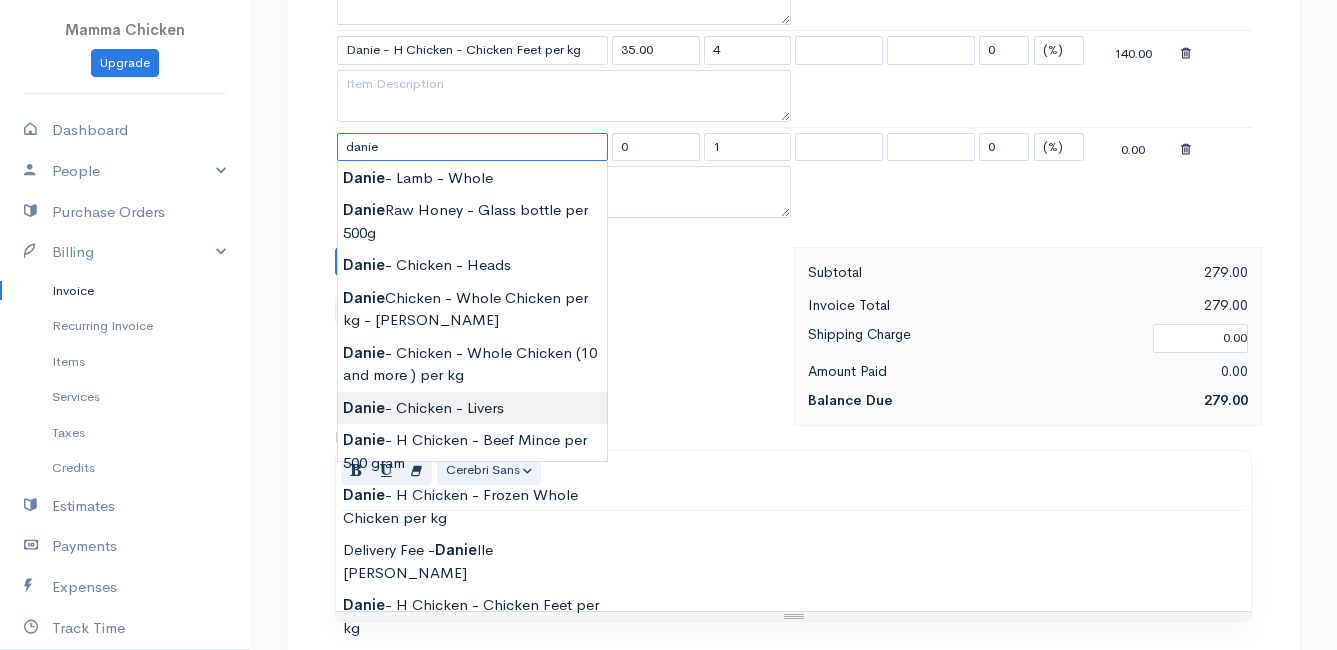 type on "Danie - Chicken - Livers" 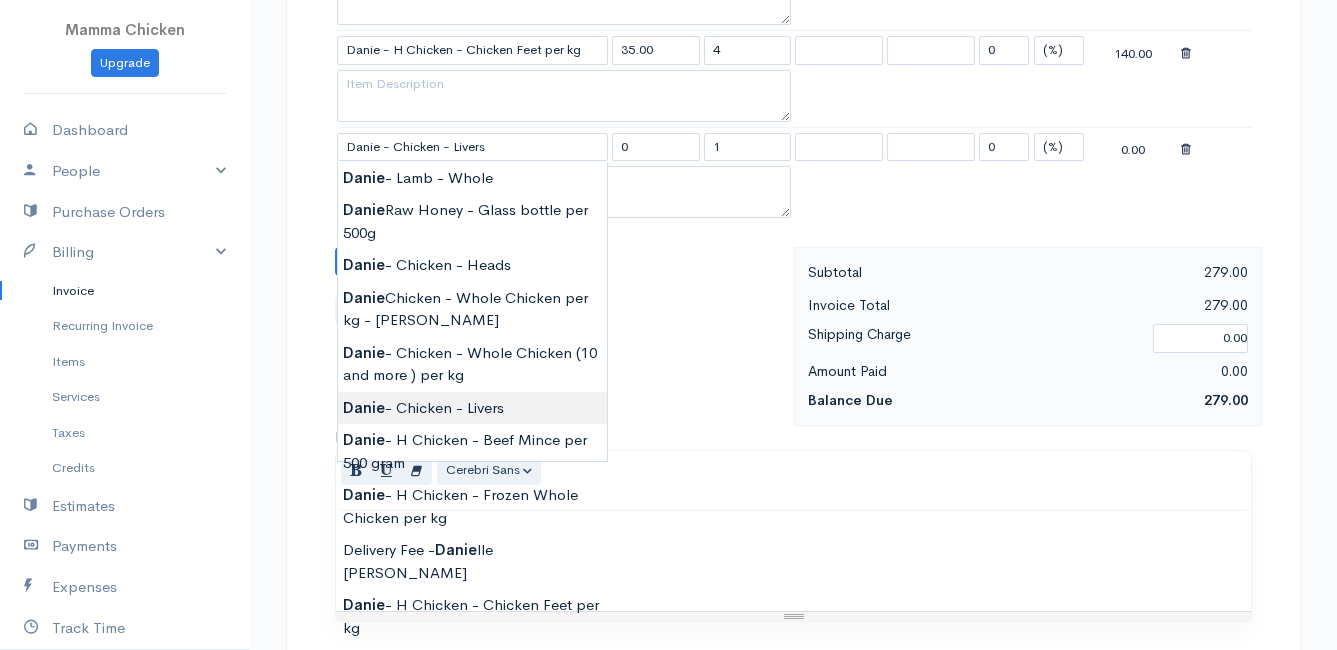 type on "90.00" 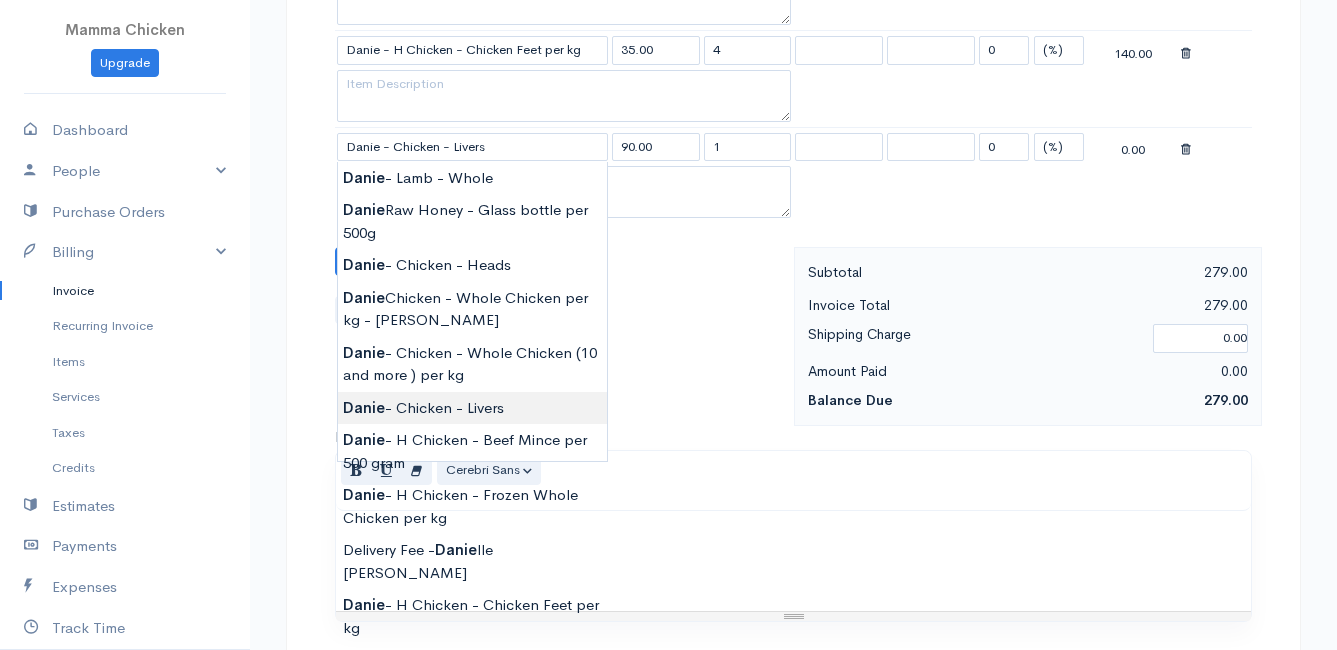 click on "Mamma Chicken
Upgrade
Dashboard
People
Clients
Vendors
Staff Users
Purchase Orders
Billing
Invoice
Recurring Invoice
Items
Services
Taxes
Credits
Estimates
Payments
Expenses
Track Time
Projects
Reports
Settings
My Organizations
Logout
Help
@CloudBooksApp 2022
Invoice
Edit Invoice #INV 250710
sent To Zunette Mulder 47 Penguin Road Pringle Bay 7195 [Choose Country] United States Canada United Kingdom Afghanistan Albania Algeria American Samoa Andorra Anguilla Angola Armenia" at bounding box center (668, 108) 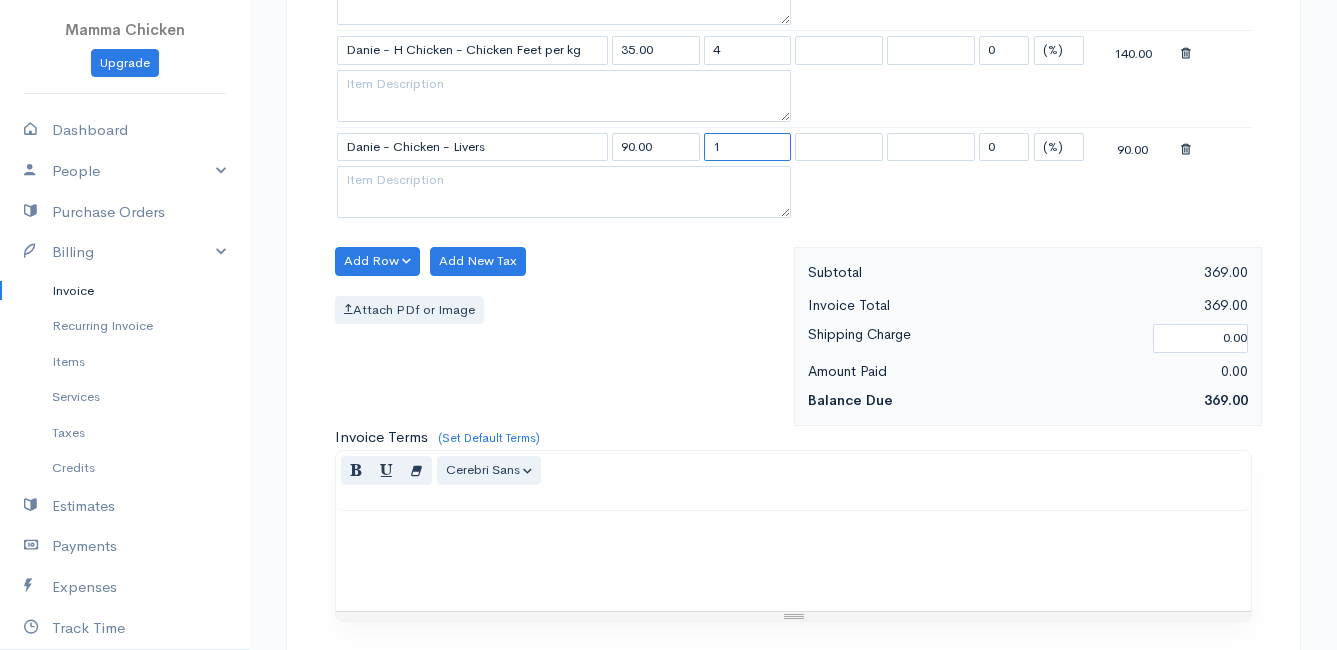 drag, startPoint x: 745, startPoint y: 145, endPoint x: 690, endPoint y: 155, distance: 55.9017 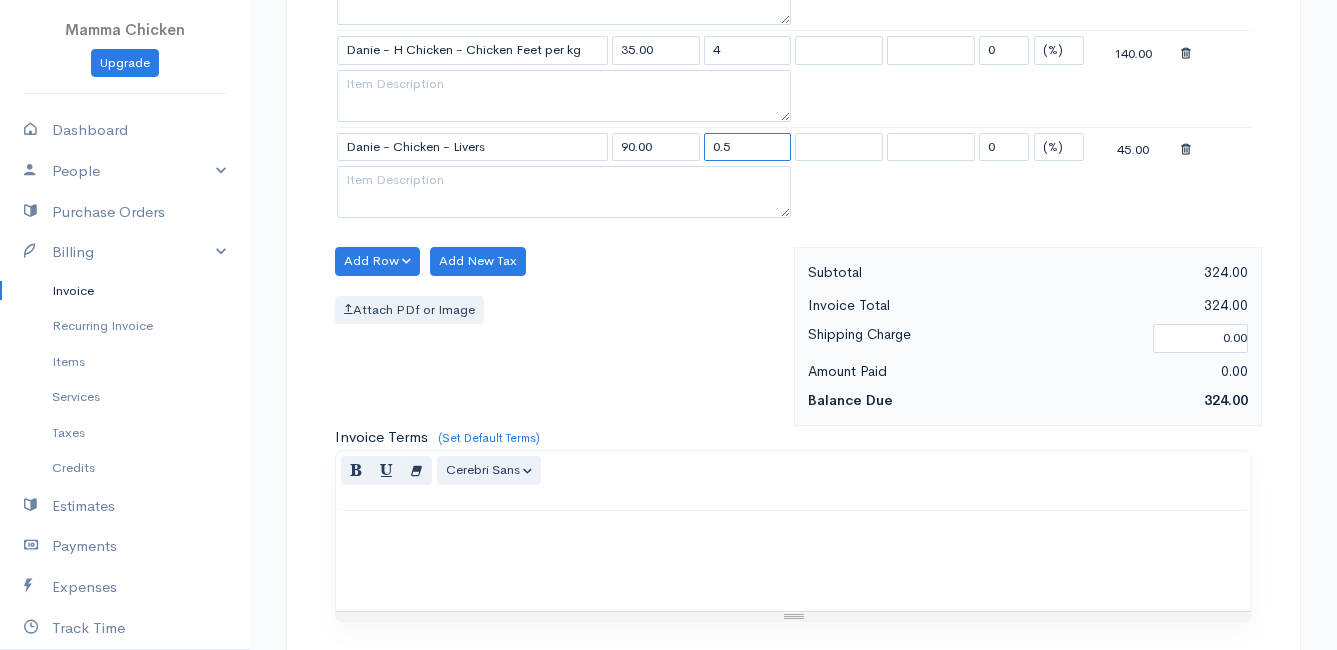 type on "0.5" 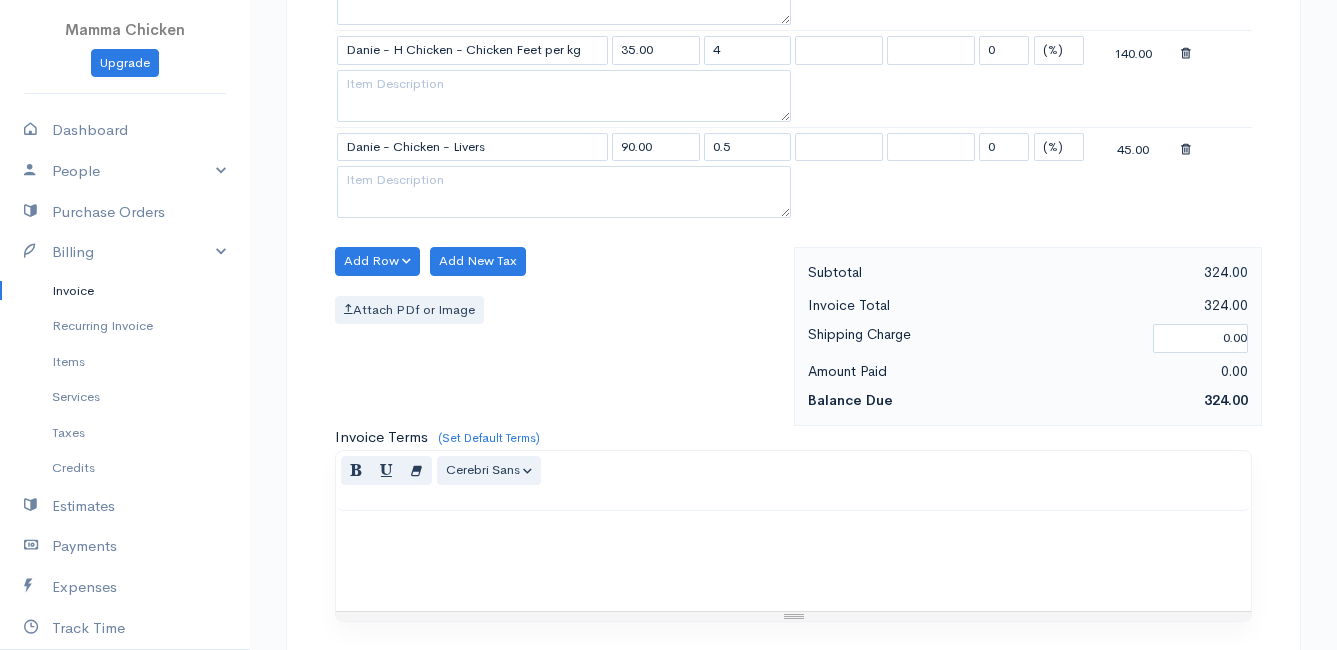 click on "Add Row Add Item Row Add Time Row Add New Tax                          Attach PDf or Image" at bounding box center (559, 336) 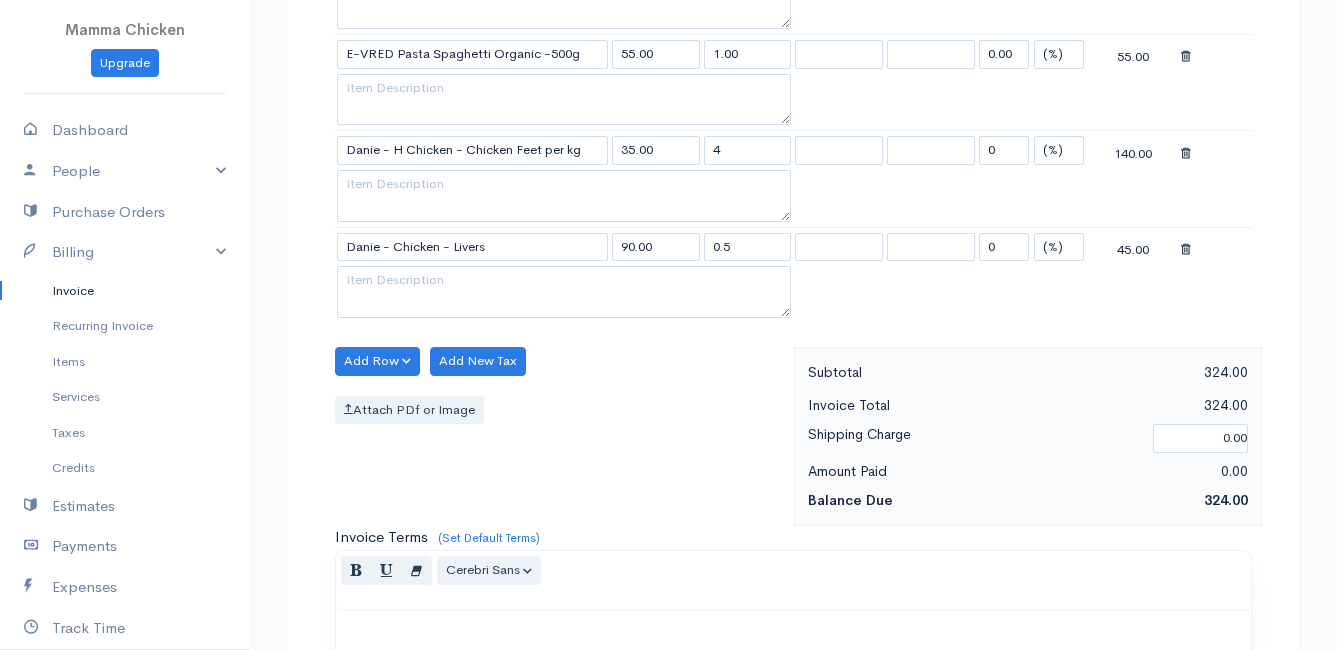 scroll, scrollTop: 700, scrollLeft: 0, axis: vertical 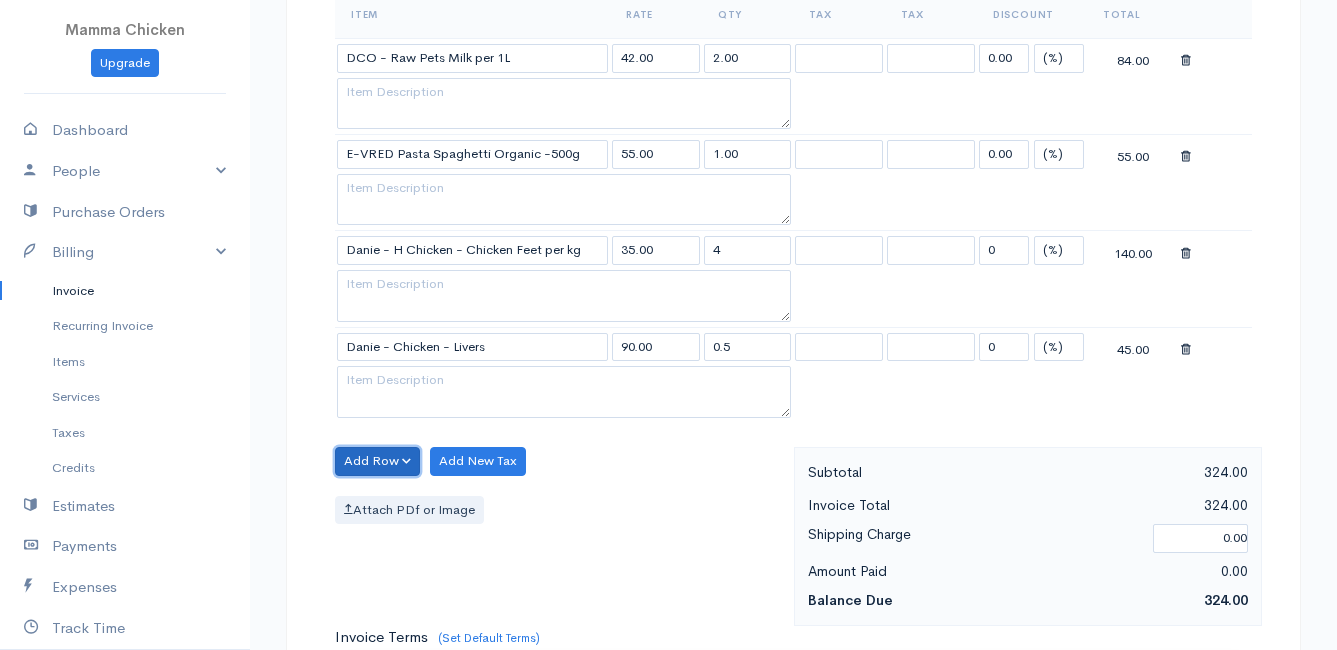 click on "Add Row" at bounding box center [377, 461] 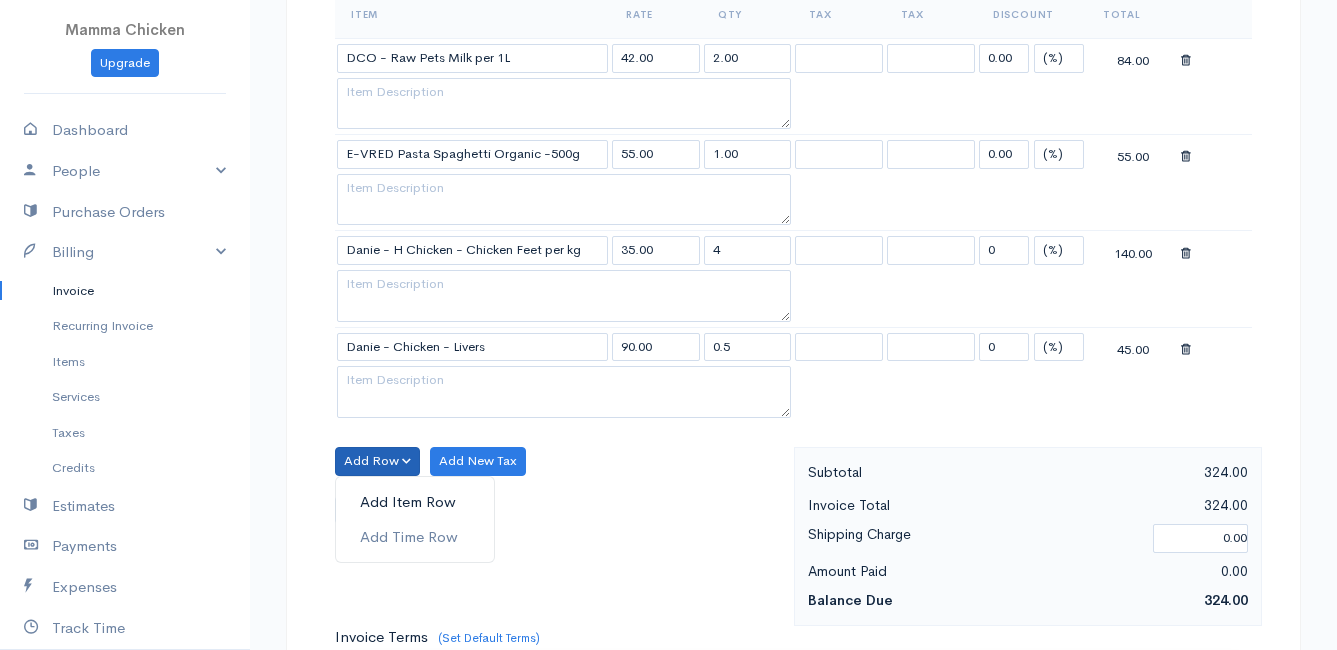 click on "Add Item Row" at bounding box center [415, 502] 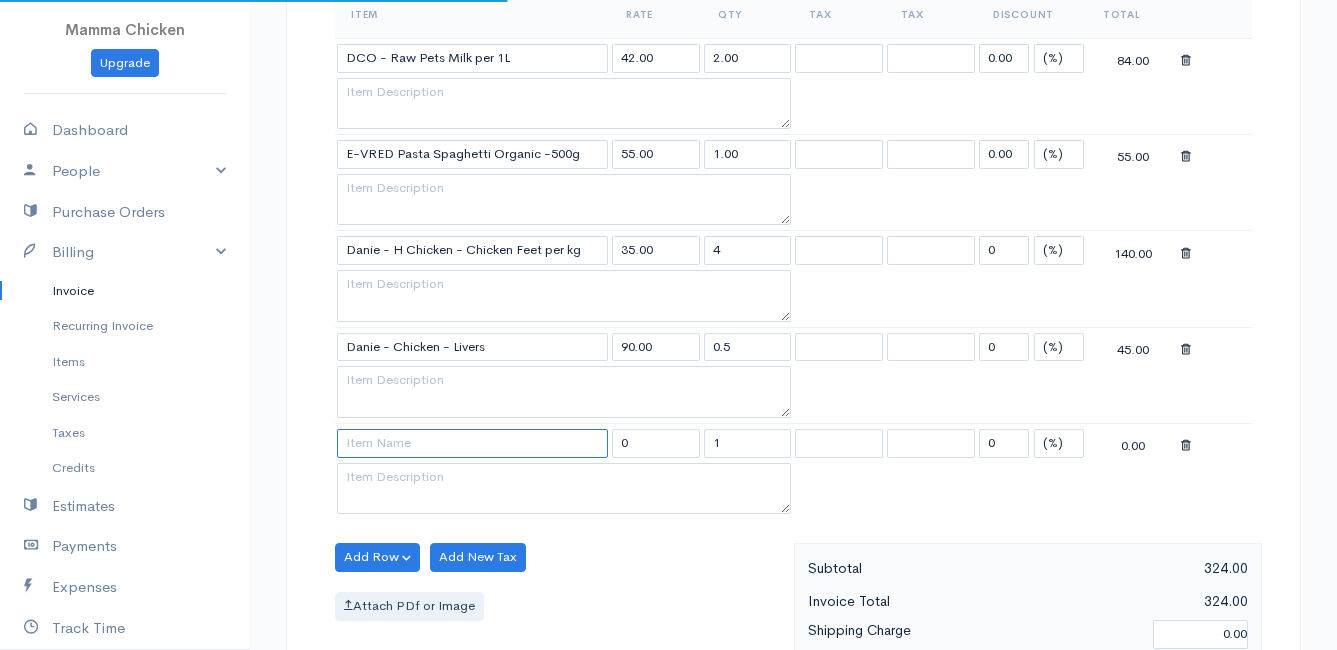 click at bounding box center (472, 443) 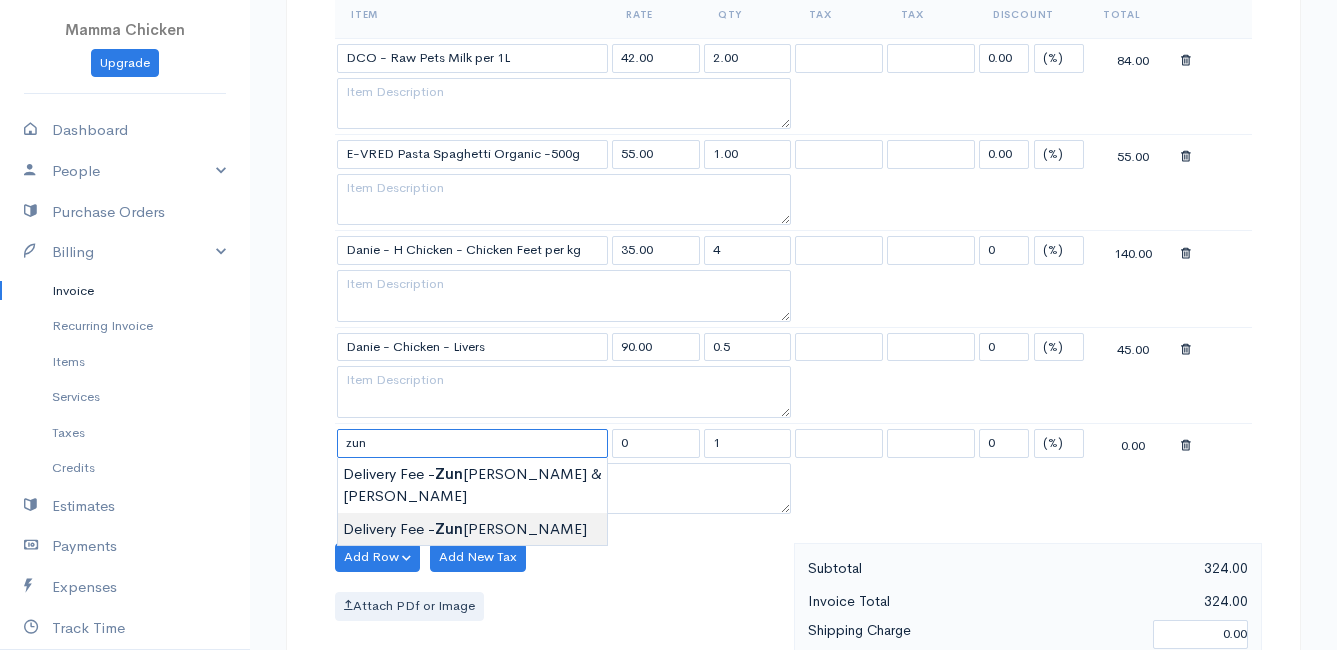 type on "Delivery Fee - Zunette Mulder" 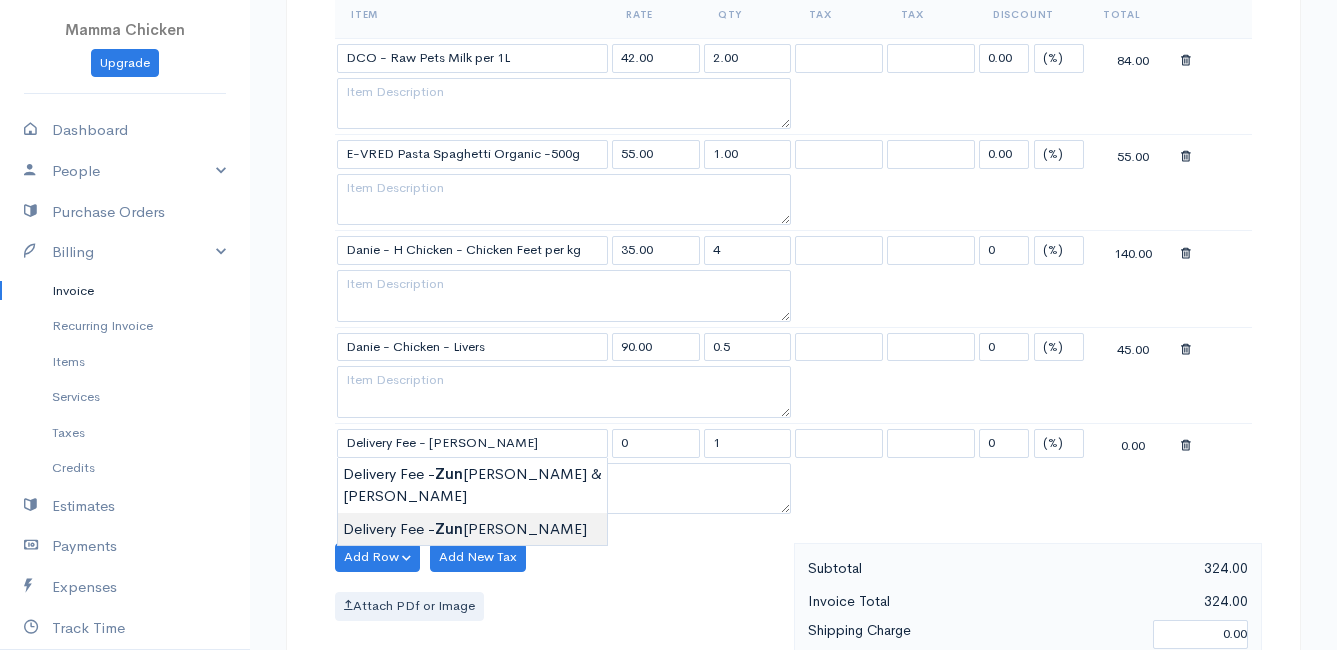 type on "25.00" 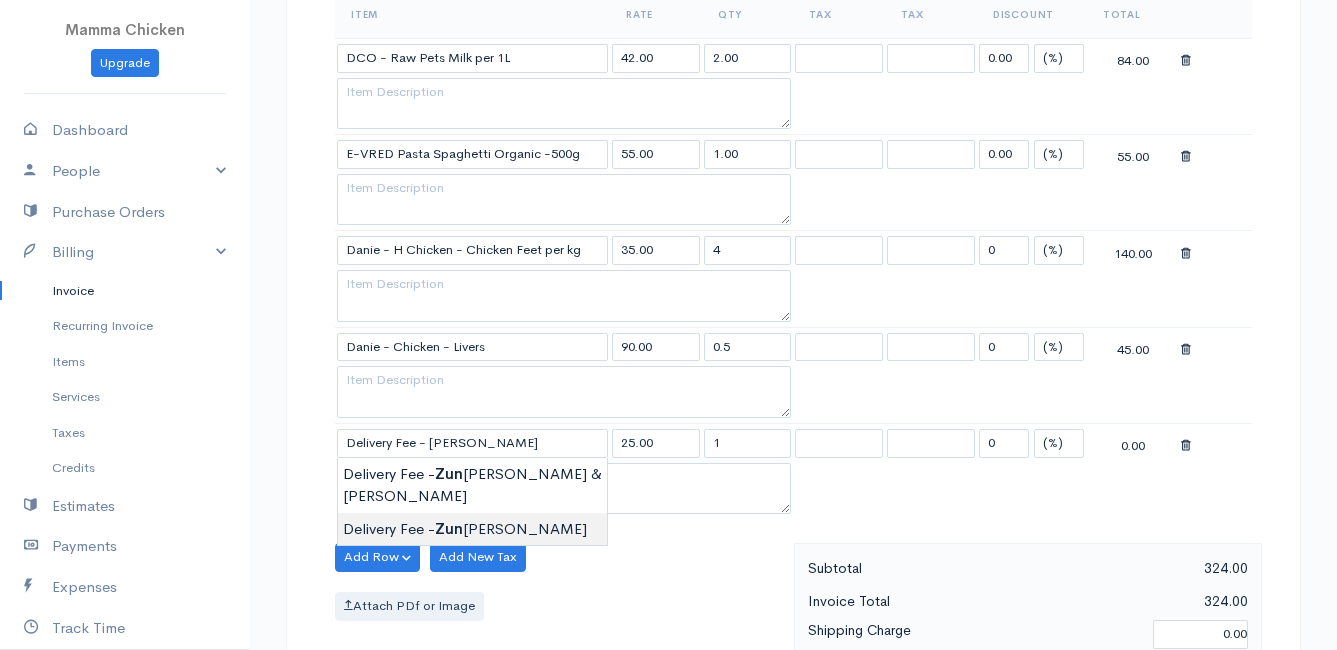 click on "Mamma Chicken
Upgrade
Dashboard
People
Clients
Vendors
Staff Users
Purchase Orders
Billing
Invoice
Recurring Invoice
Items
Services
Taxes
Credits
Estimates
Payments
Expenses
Track Time
Projects
Reports
Settings
My Organizations
Logout
Help
@CloudBooksApp 2022
Invoice
Edit Invoice #INV 250710
sent To Zunette Mulder 47 Penguin Road Pringle Bay 7195 [Choose Country] United States Canada United Kingdom Afghanistan Albania Algeria American Samoa Andorra Anguilla Angola Armenia" at bounding box center [668, 357] 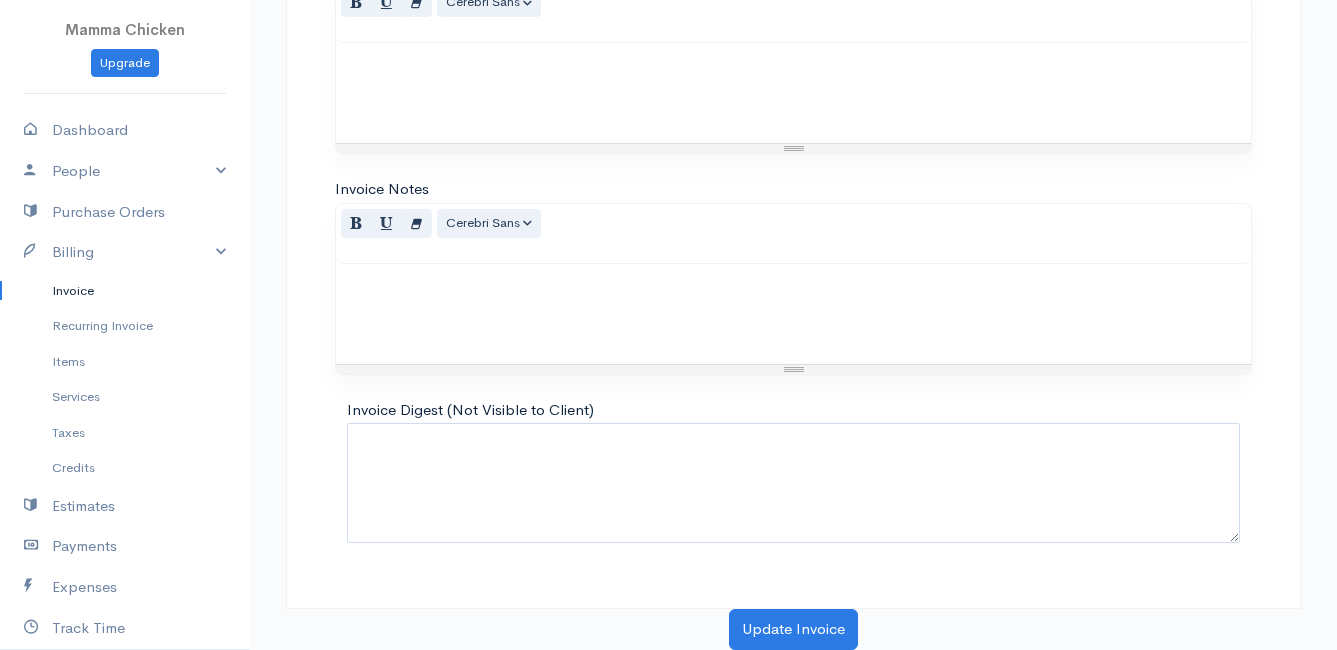 scroll, scrollTop: 1464, scrollLeft: 0, axis: vertical 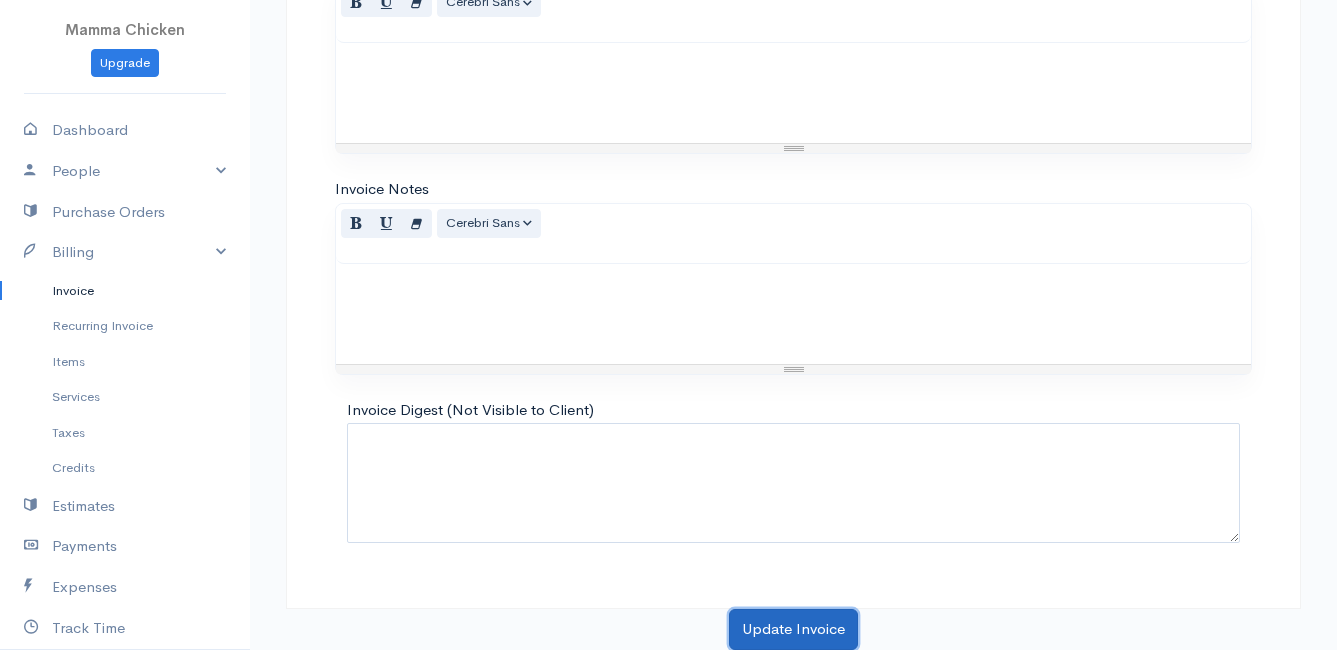 click on "Update Invoice" at bounding box center [793, 629] 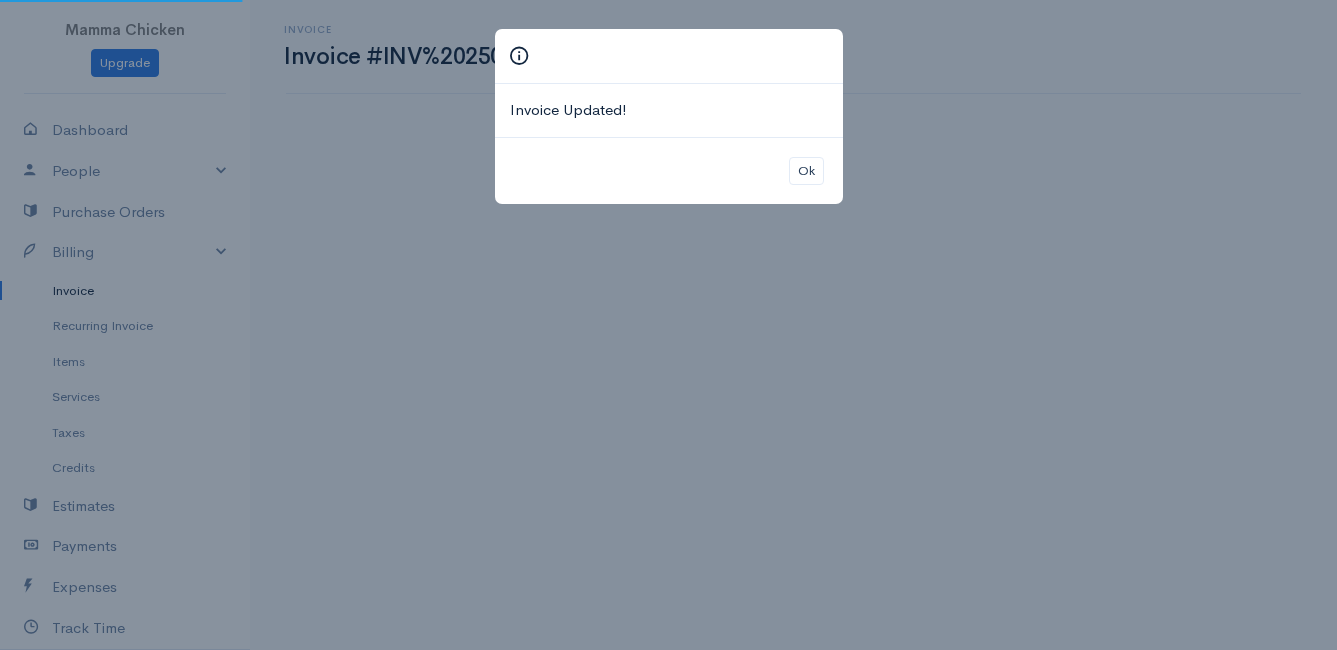 scroll, scrollTop: 0, scrollLeft: 0, axis: both 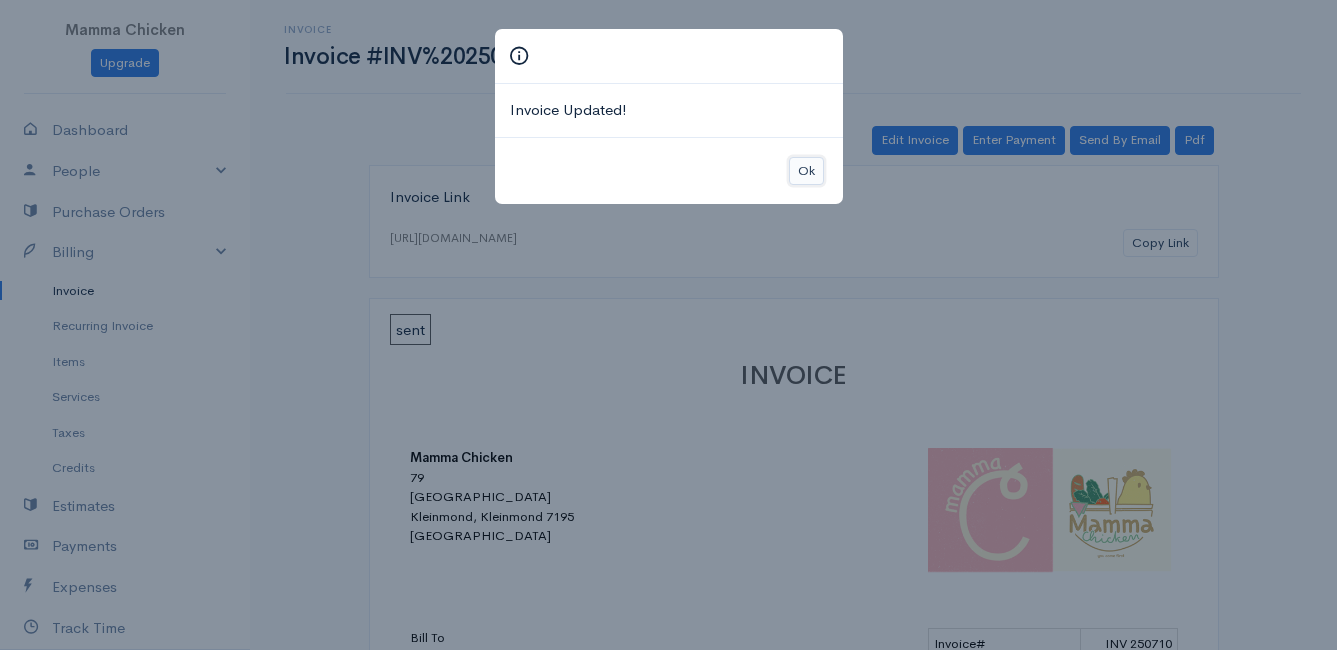 click on "Ok" at bounding box center [806, 171] 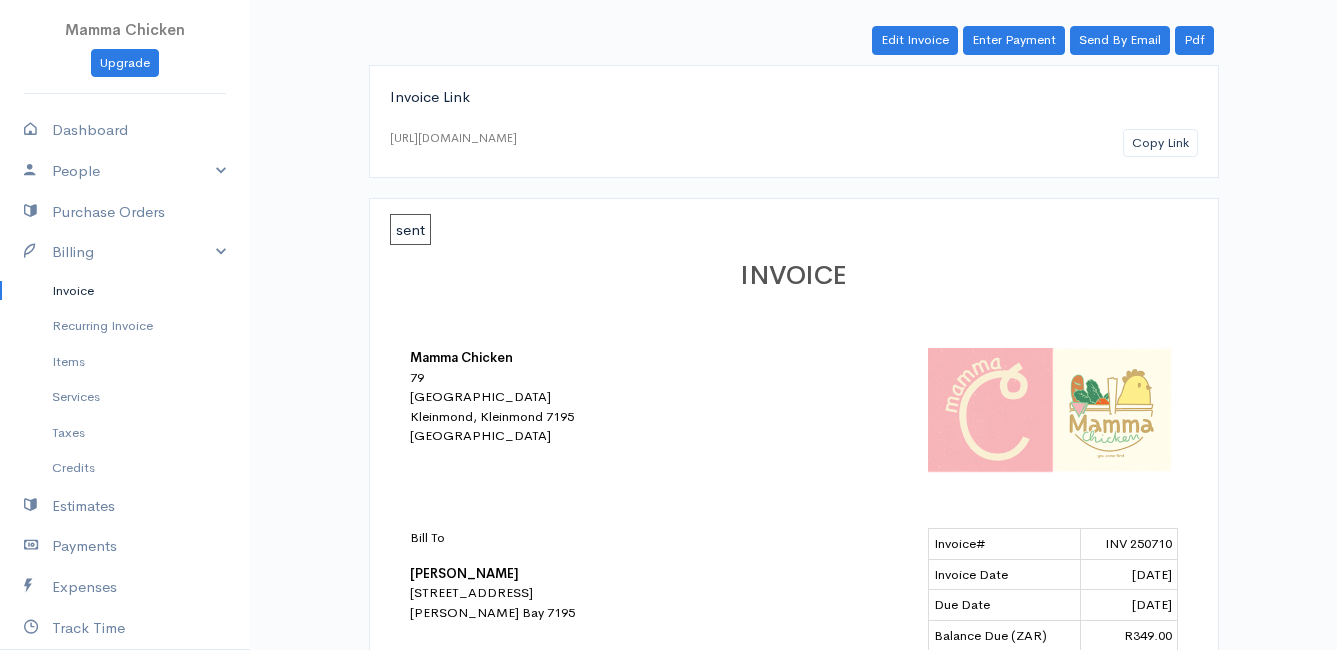 scroll, scrollTop: 0, scrollLeft: 0, axis: both 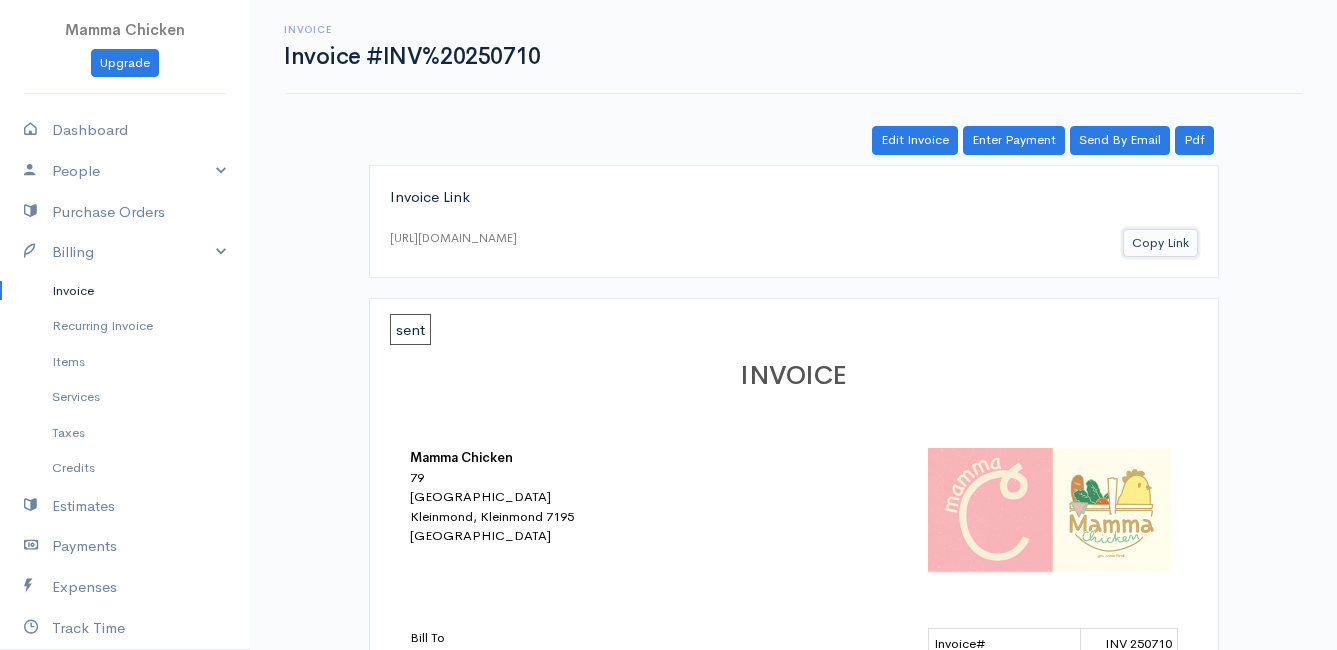 click on "Copy Link" at bounding box center [1160, 243] 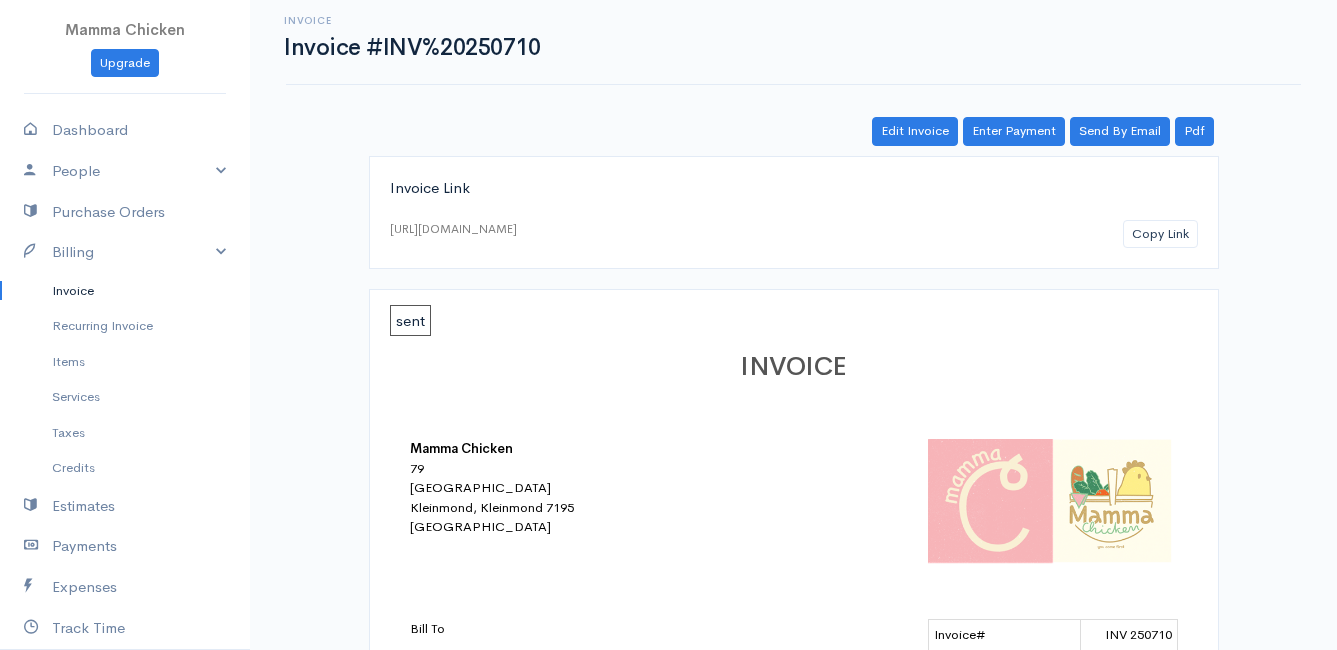 scroll, scrollTop: 0, scrollLeft: 0, axis: both 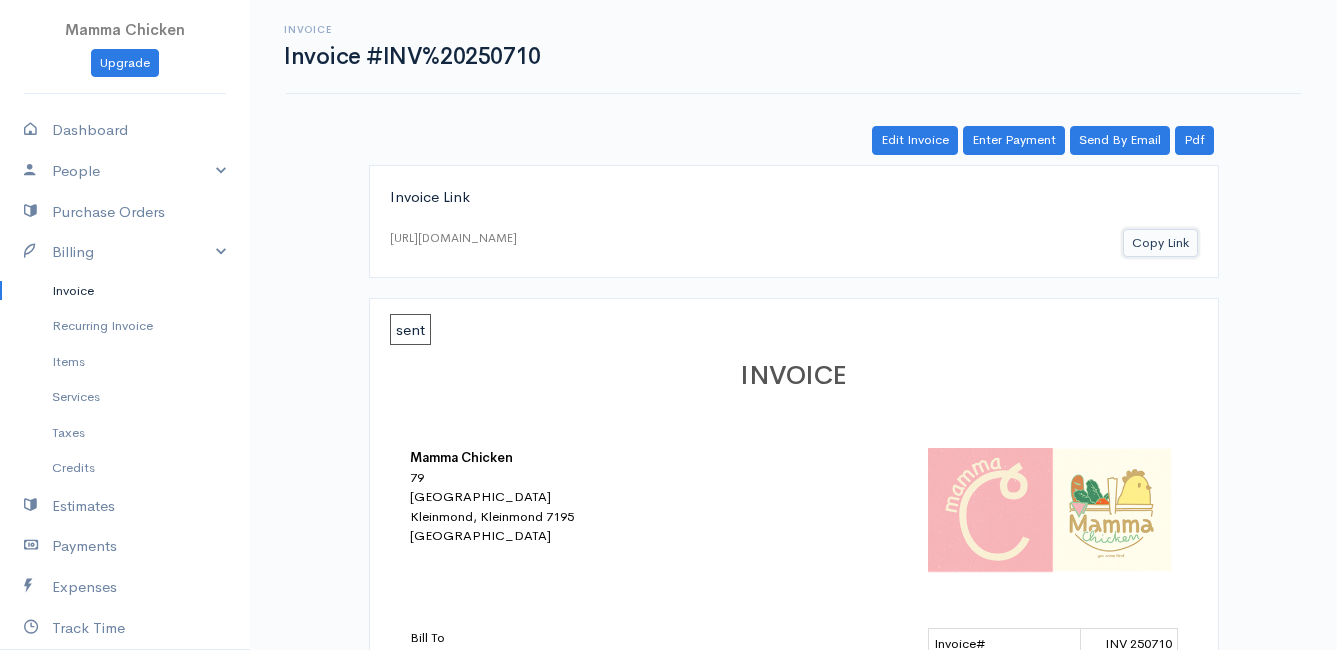 click on "Copy Link" at bounding box center [1160, 243] 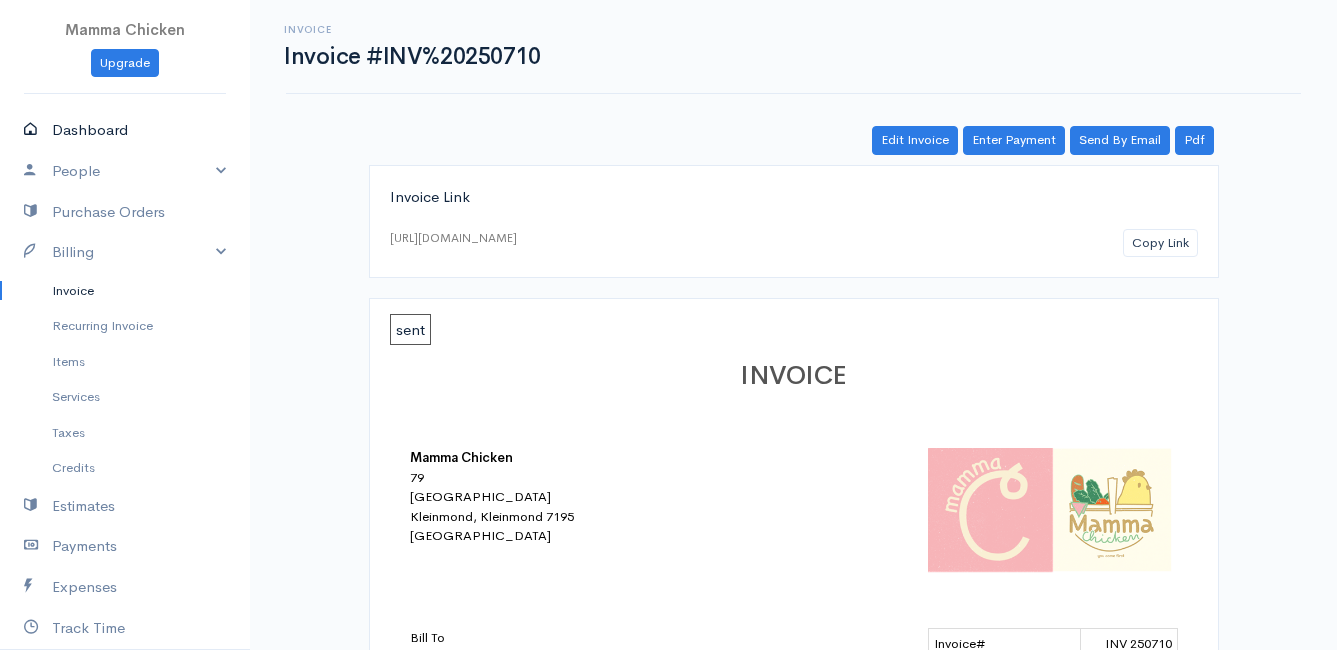 click on "Dashboard" at bounding box center (125, 130) 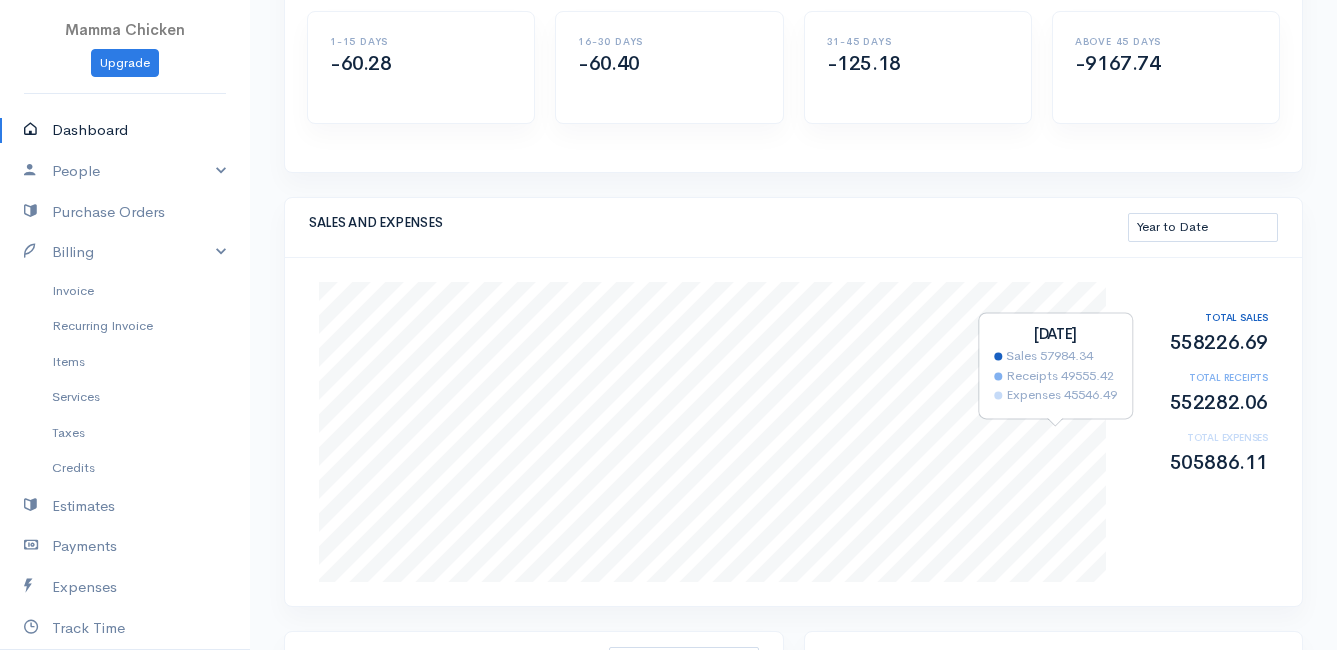 scroll, scrollTop: 100, scrollLeft: 0, axis: vertical 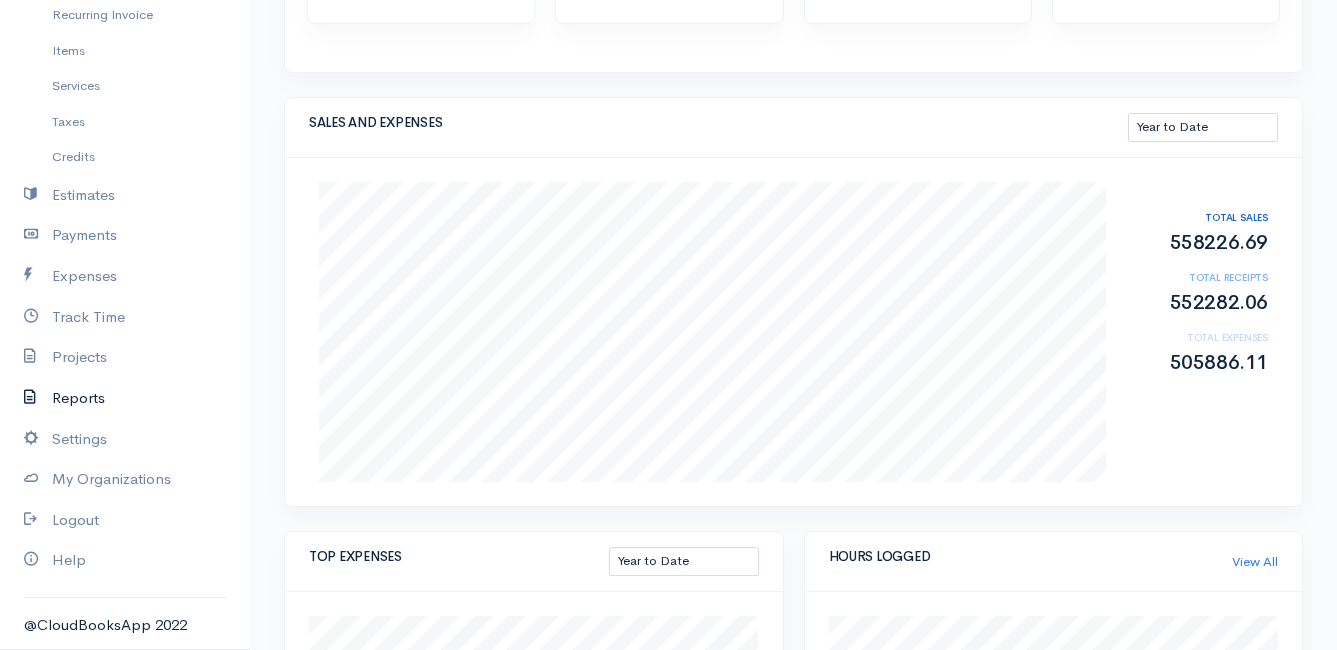 click on "Reports" at bounding box center (125, 398) 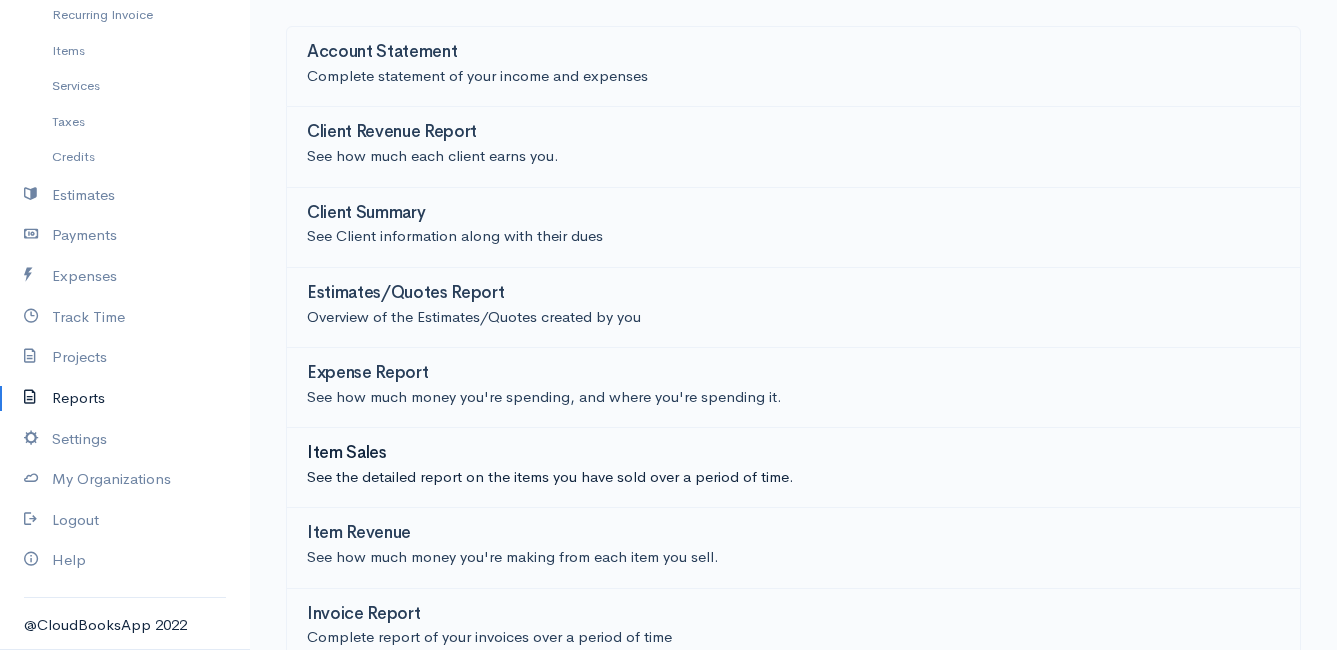 scroll, scrollTop: 200, scrollLeft: 0, axis: vertical 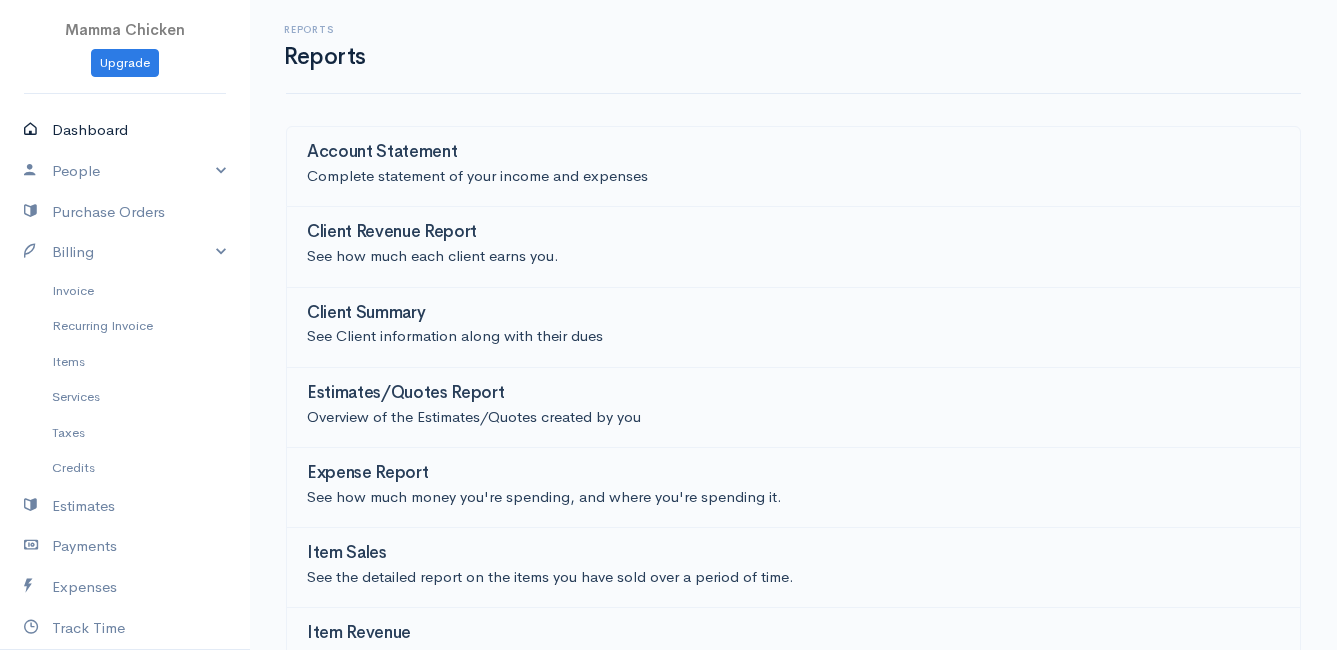 click on "Dashboard" at bounding box center (125, 130) 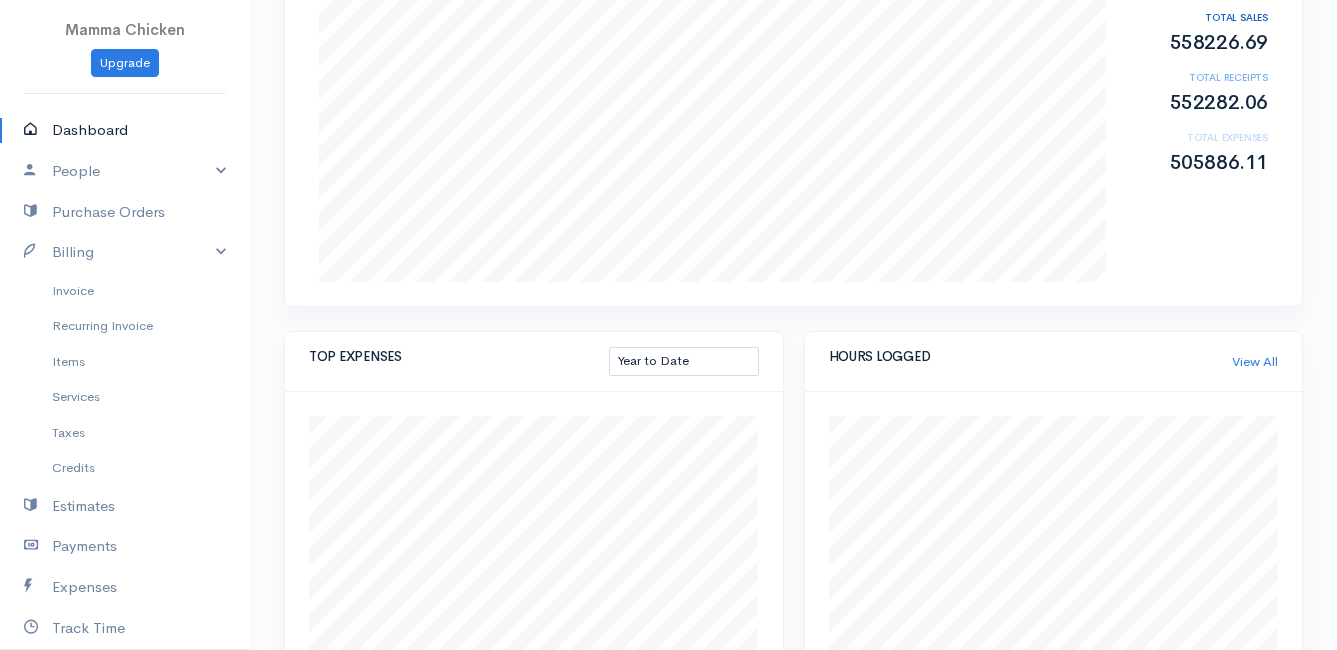 scroll, scrollTop: 200, scrollLeft: 0, axis: vertical 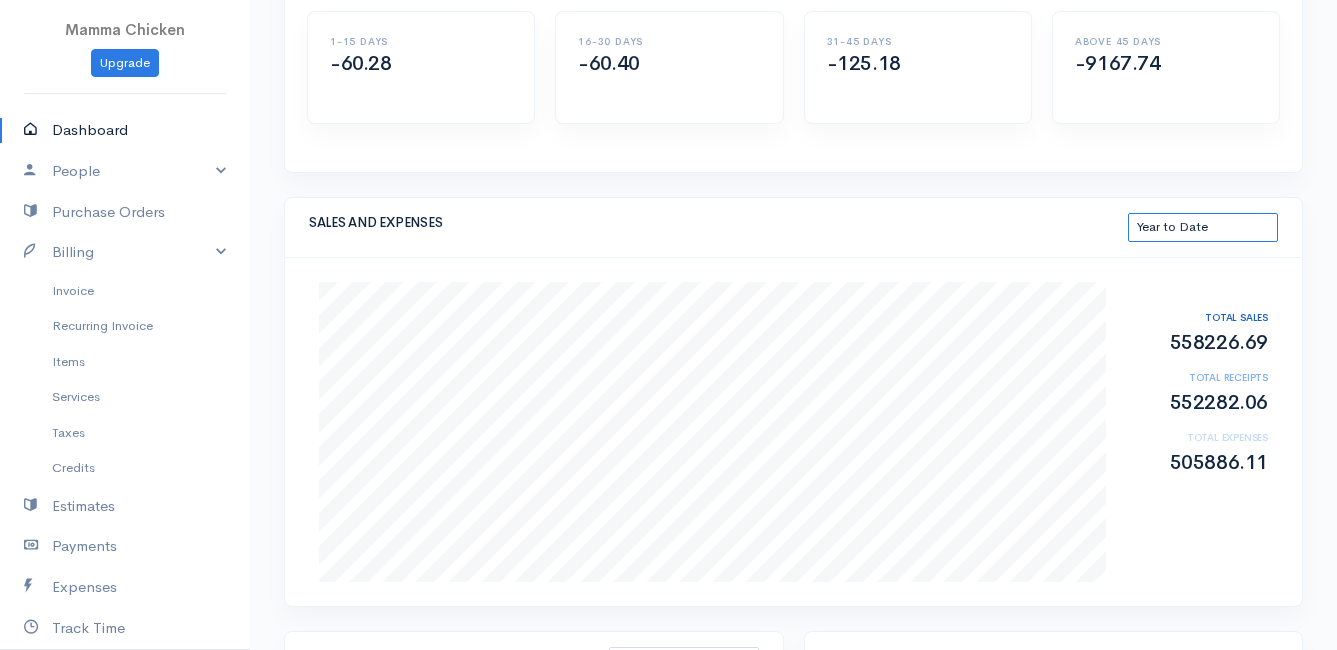 click on "This Month Last 30 Days Last 3 Months Last 12 Months Year to Date" at bounding box center (1203, 227) 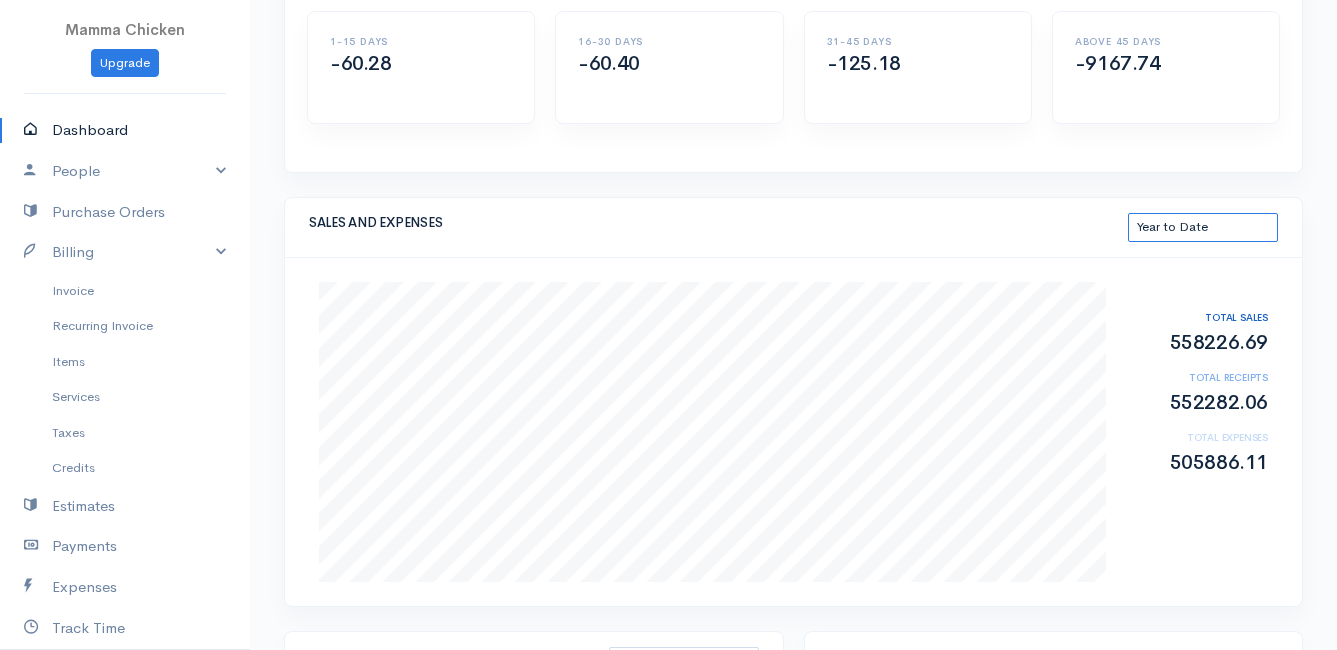 select on "365" 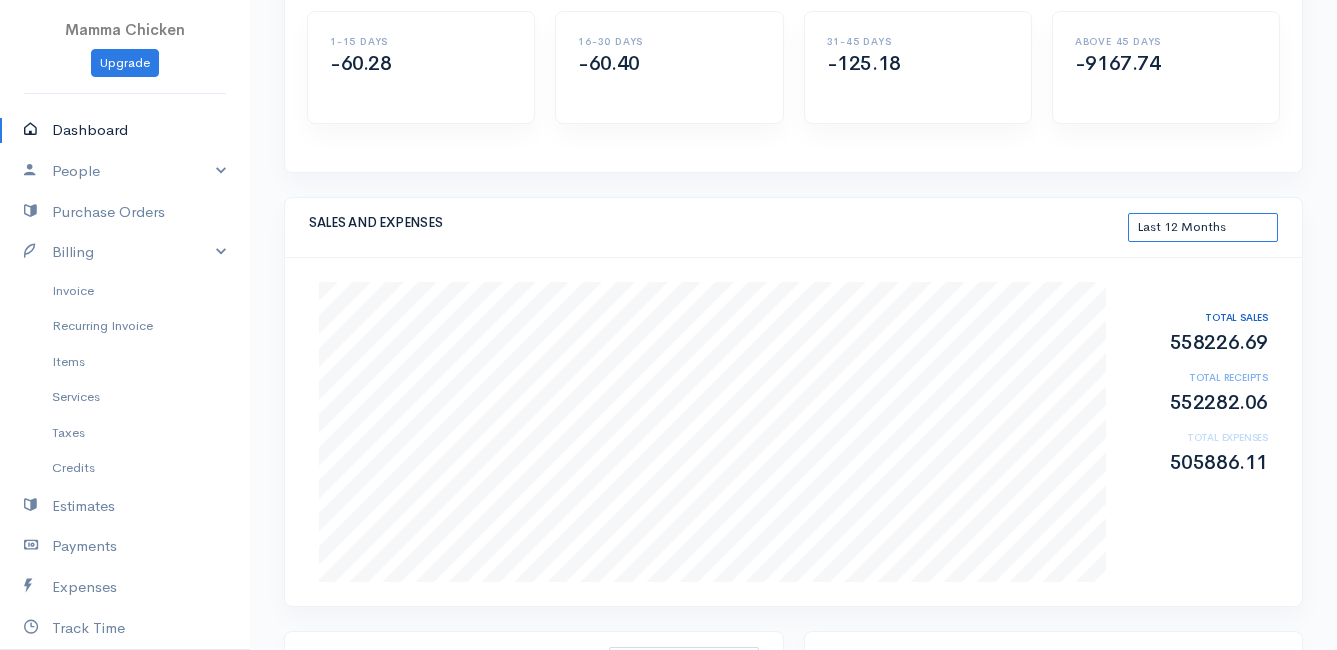 click on "This Month Last 30 Days Last 3 Months Last 12 Months Year to Date" at bounding box center [1203, 227] 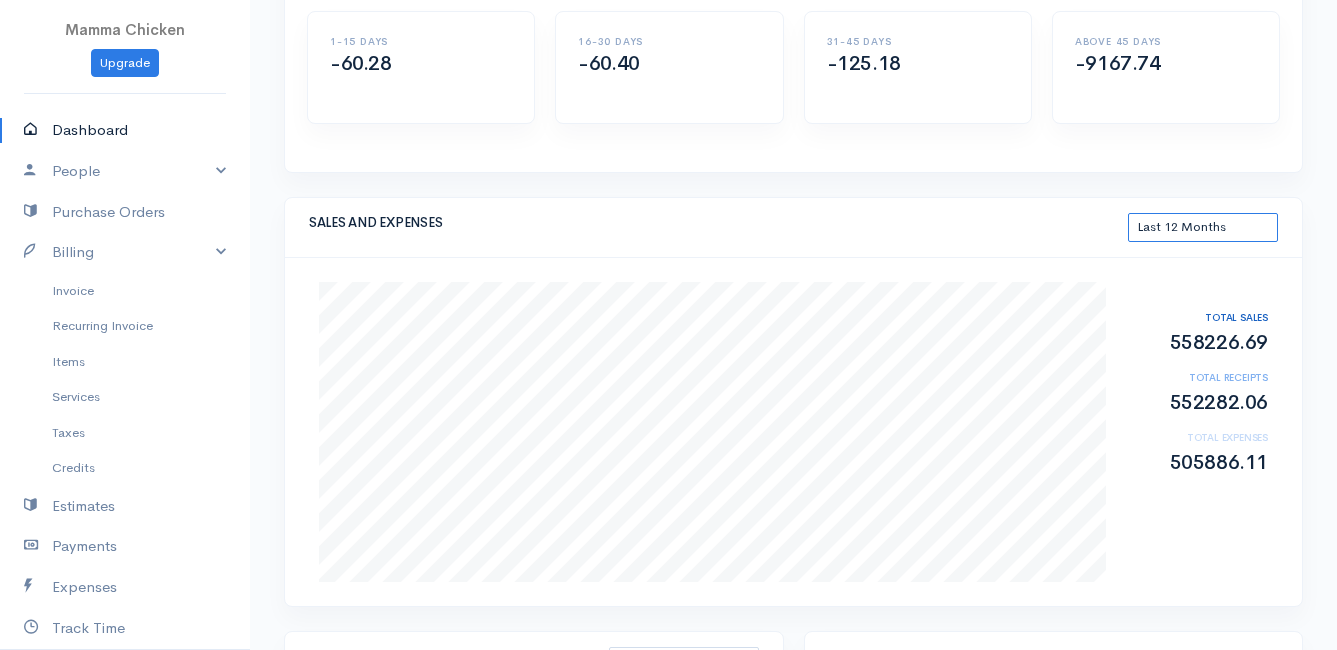 select on "365" 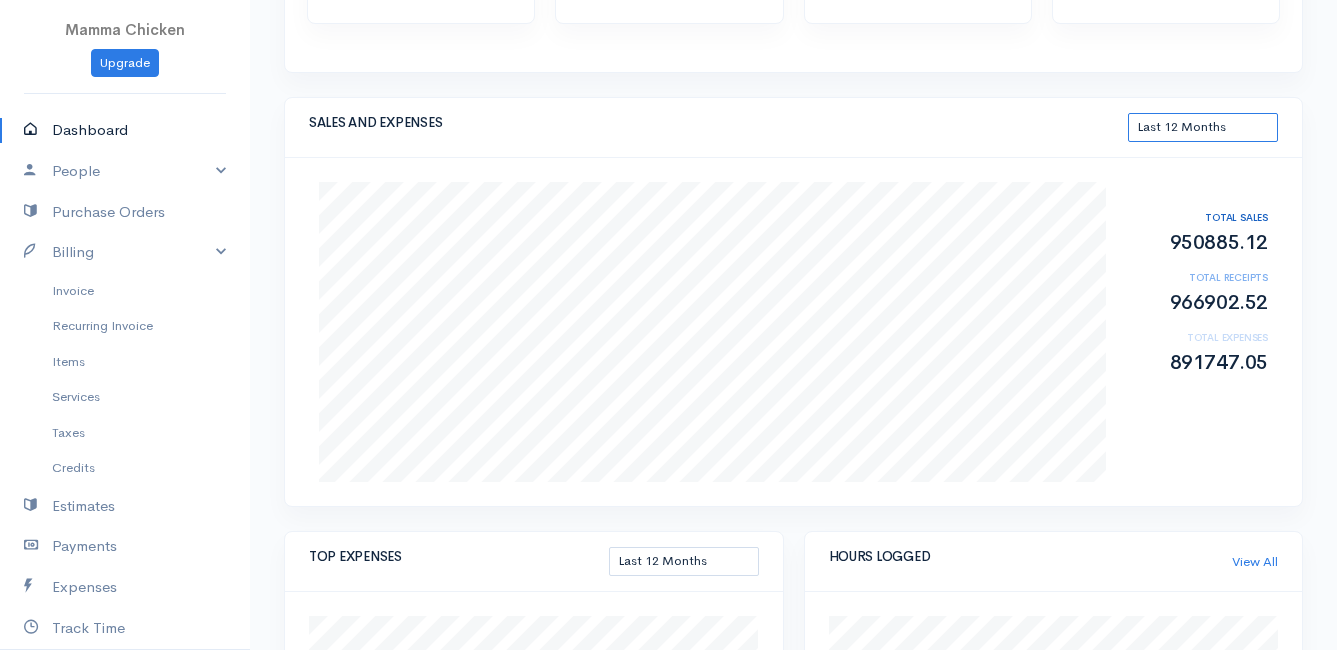 scroll, scrollTop: 200, scrollLeft: 0, axis: vertical 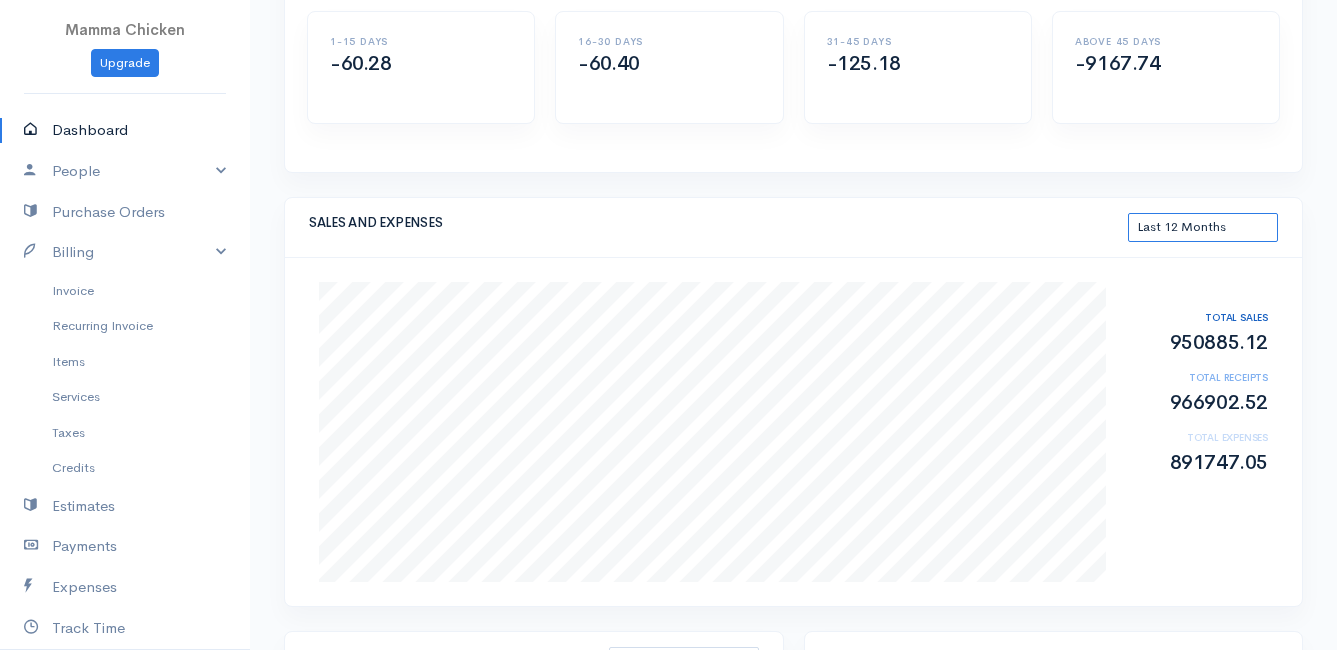 click on "This Month Last 30 Days Last 3 Months Last 12 Months Year to Date" at bounding box center (1203, 227) 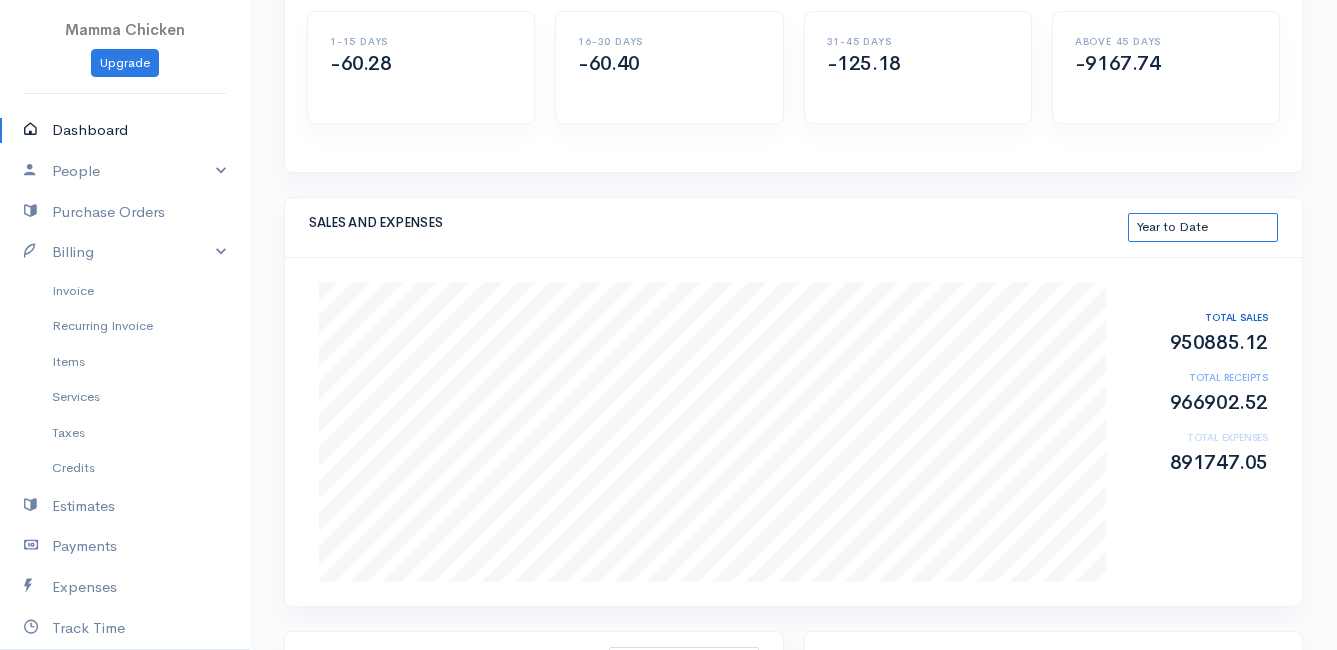 click on "This Month Last 30 Days Last 3 Months Last 12 Months Year to Date" at bounding box center (1203, 227) 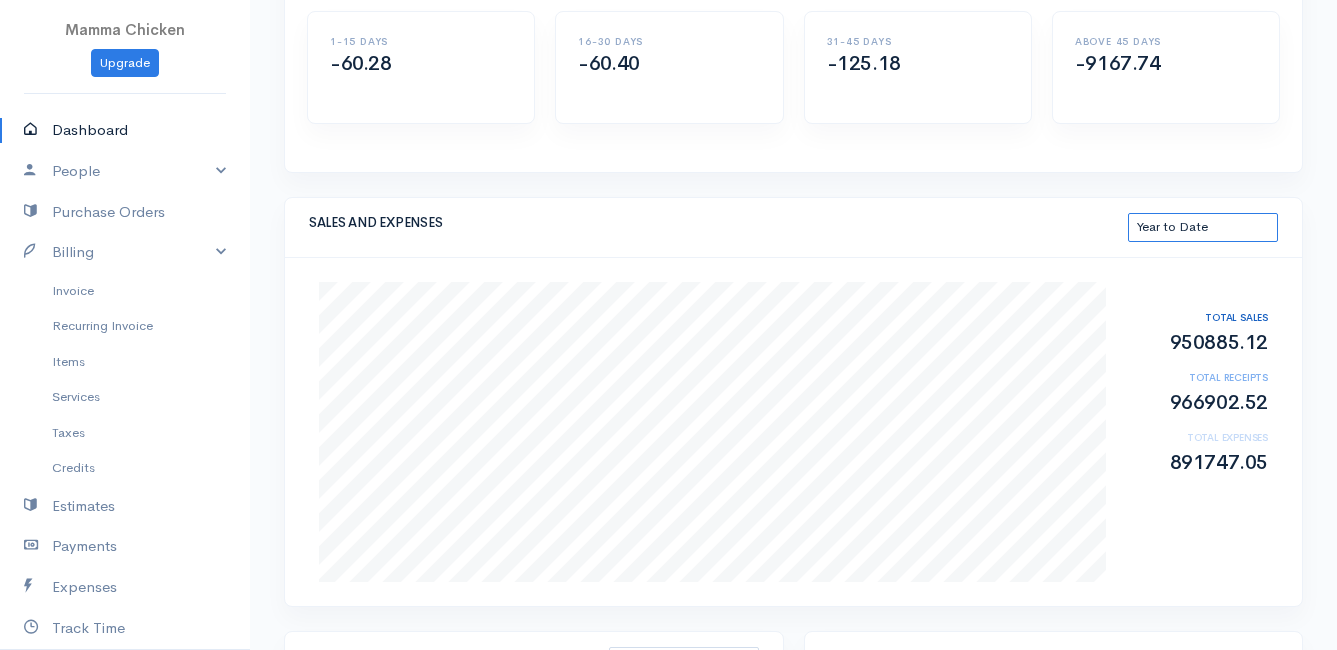 select on "thistoyear" 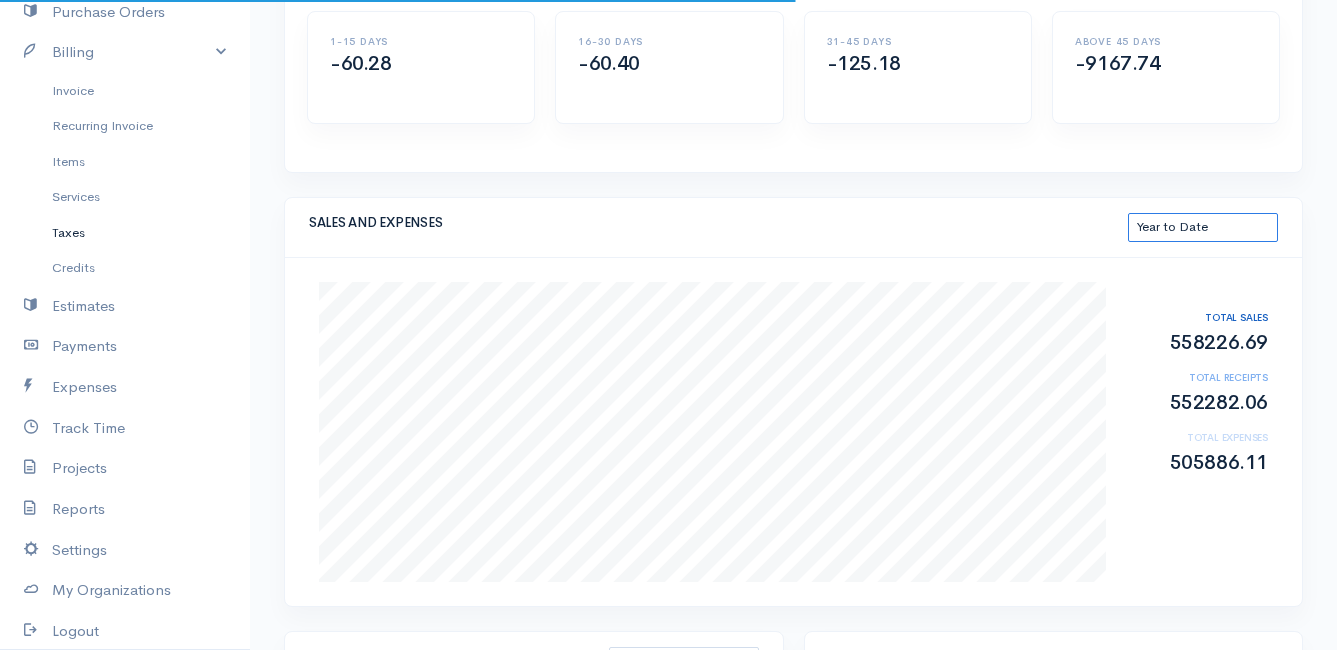 scroll, scrollTop: 300, scrollLeft: 0, axis: vertical 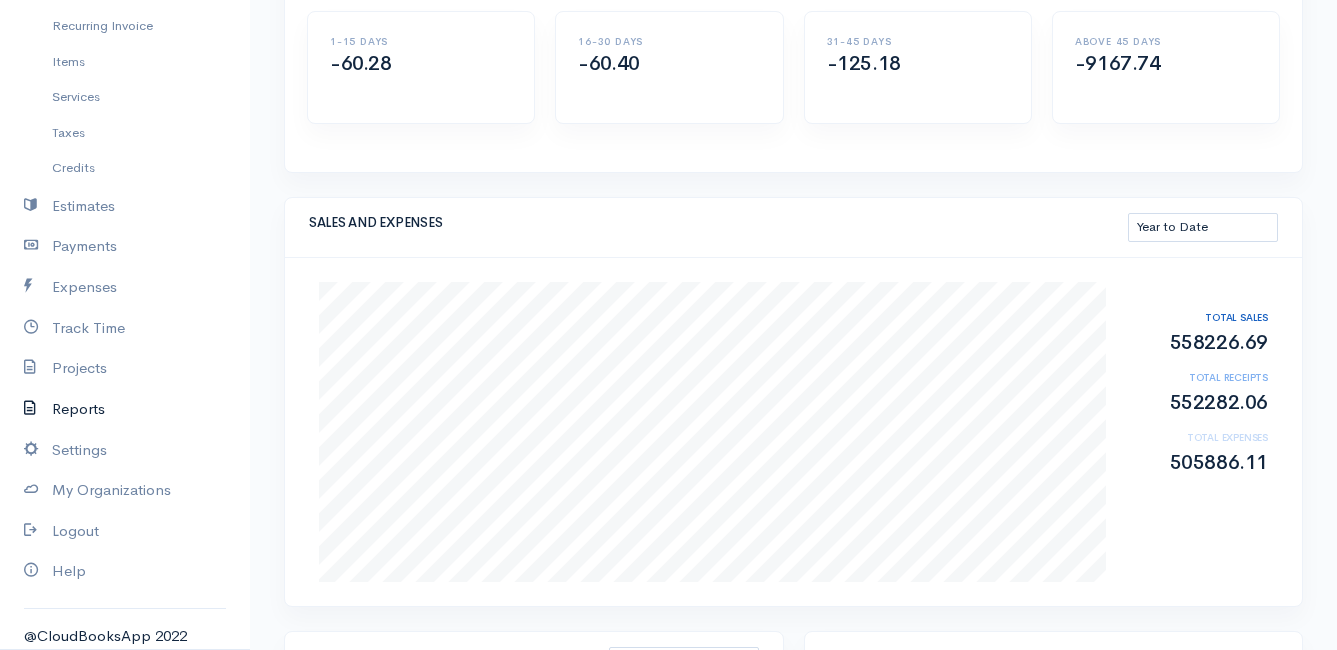 click at bounding box center (38, 409) 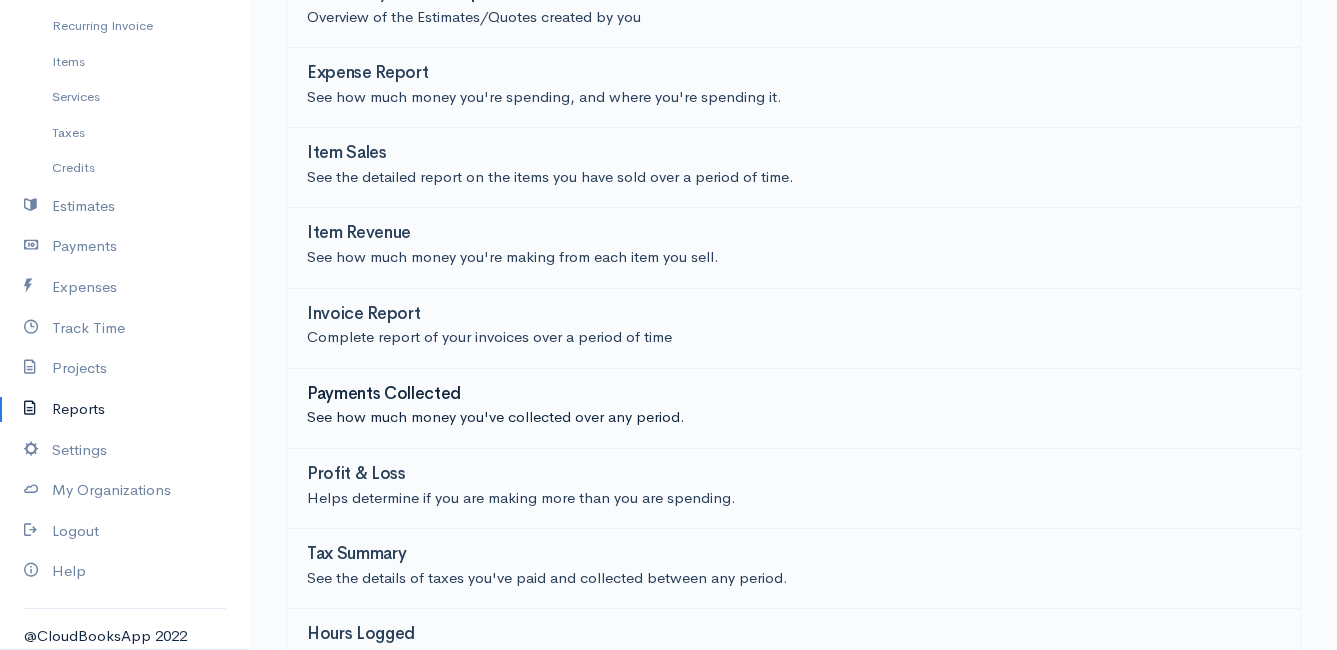 scroll, scrollTop: 440, scrollLeft: 0, axis: vertical 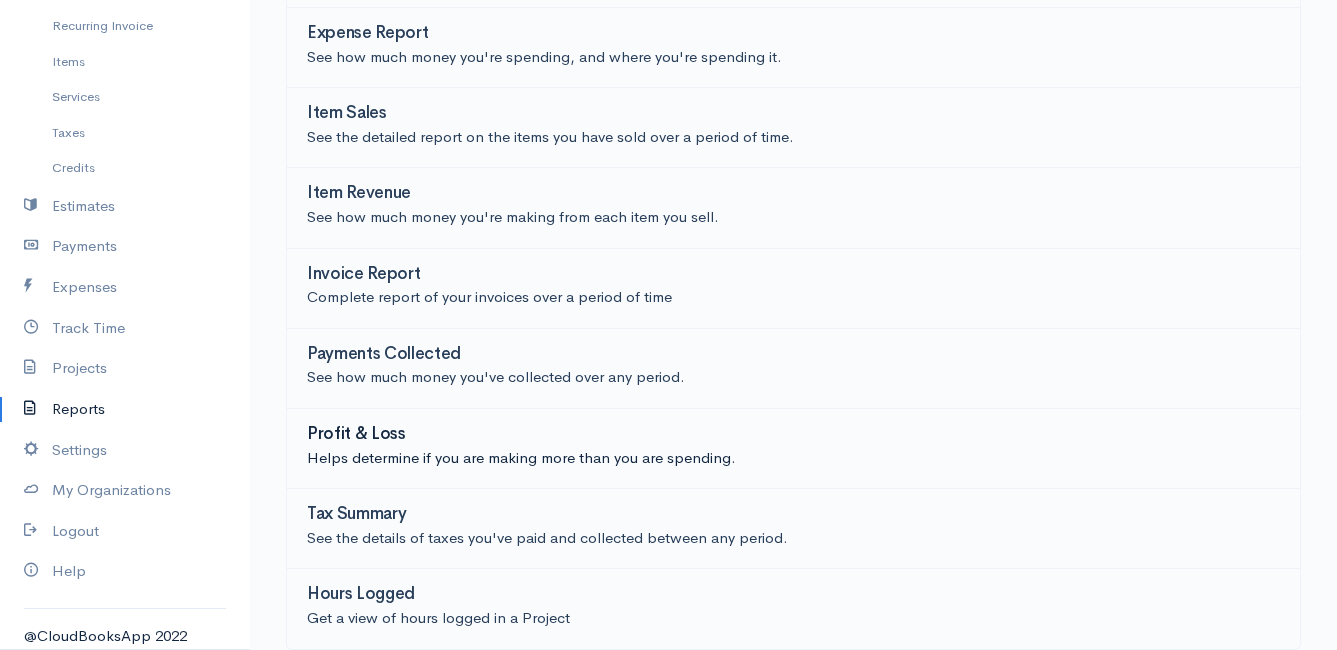 click on "Profit & Loss" at bounding box center (356, 434) 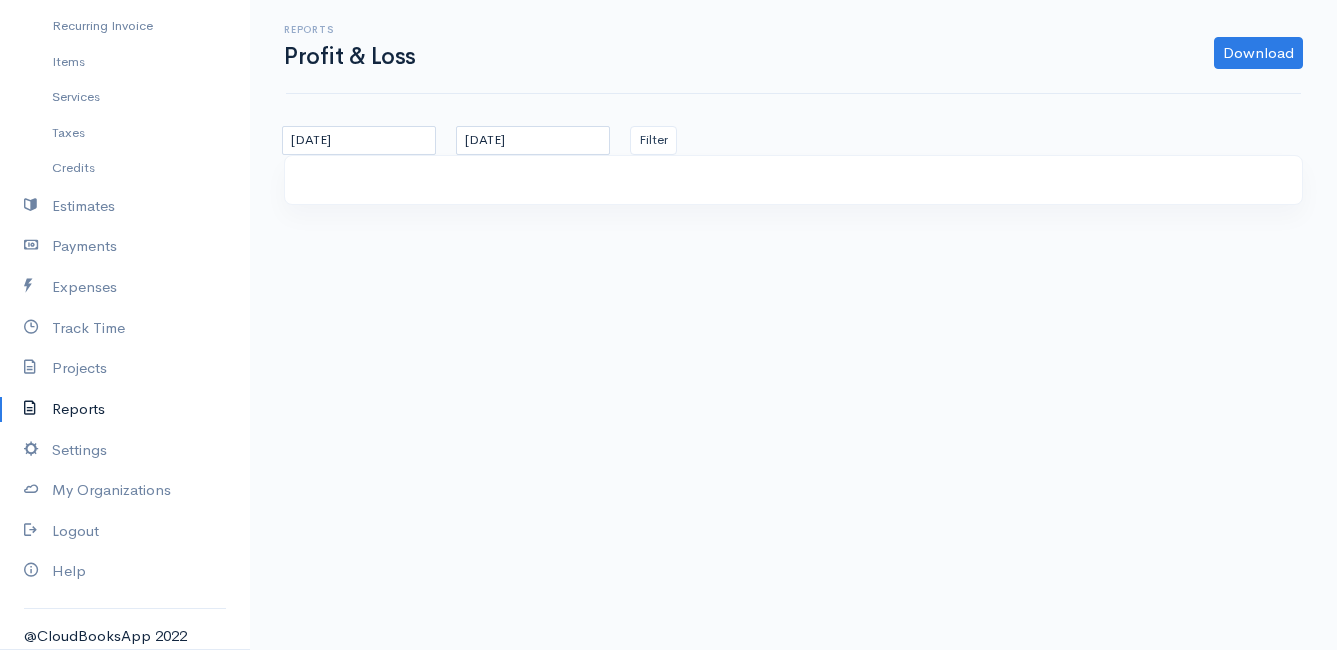 scroll, scrollTop: 0, scrollLeft: 0, axis: both 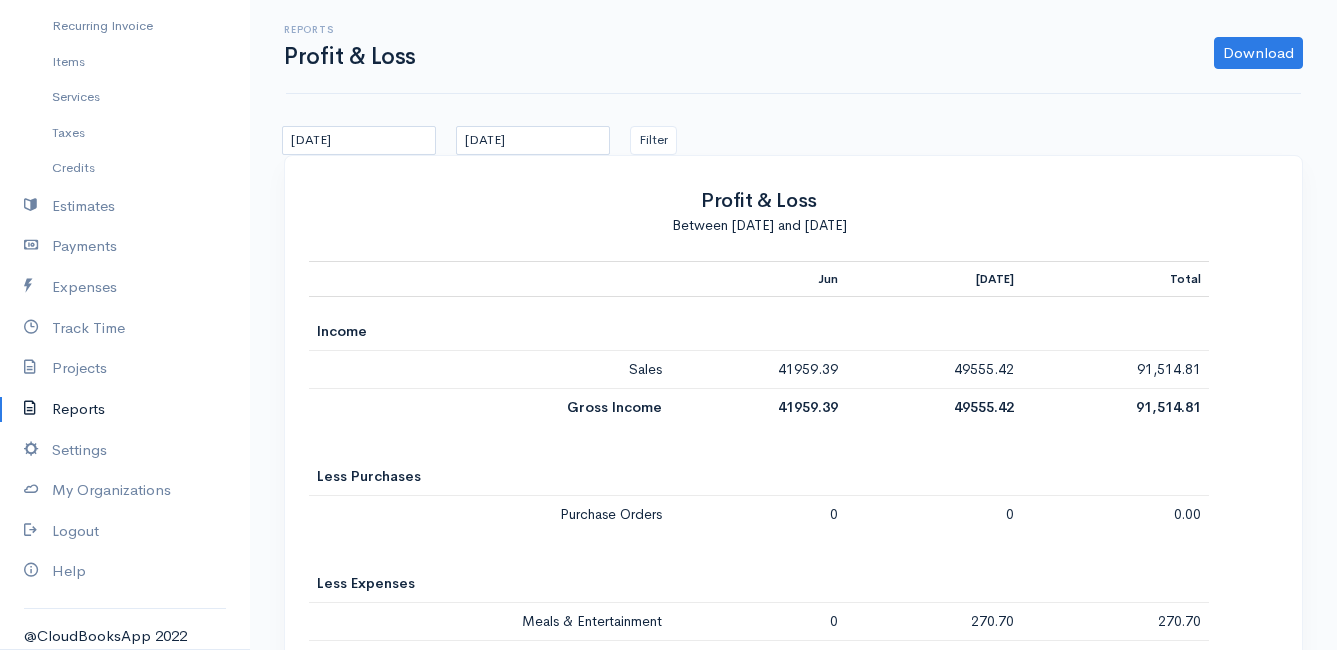 click on "Reports" at bounding box center (125, 409) 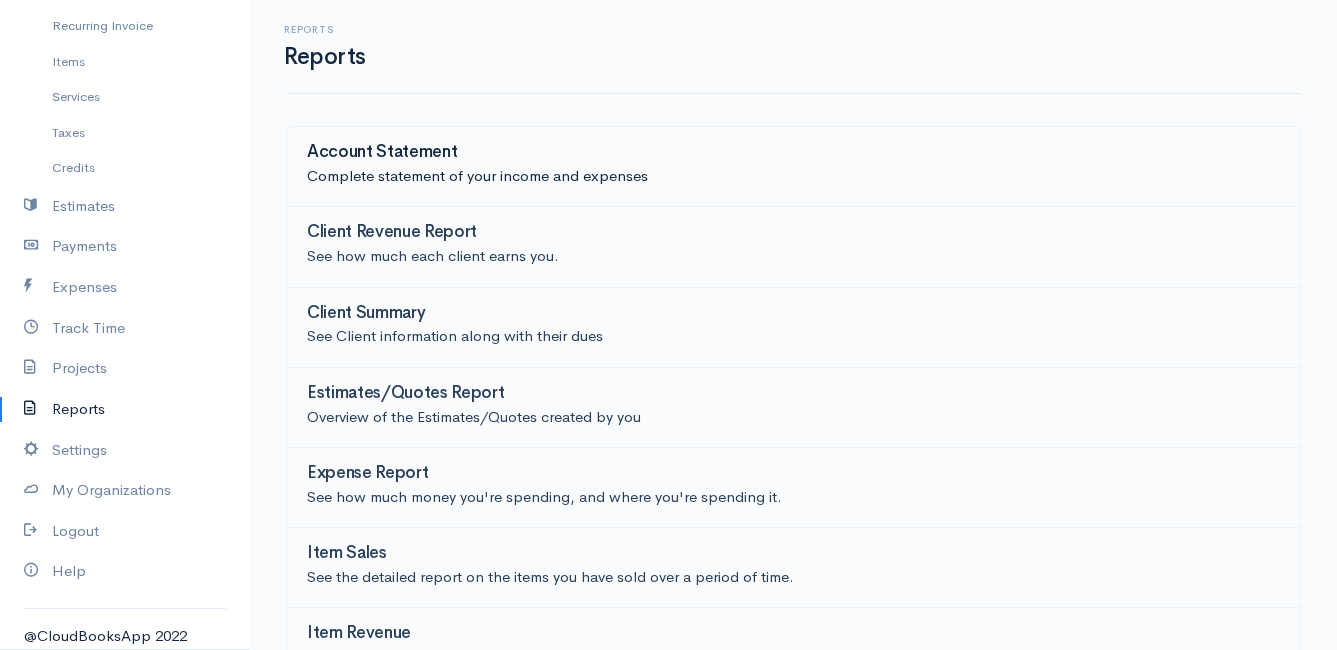 click on "Account Statement" at bounding box center (382, 152) 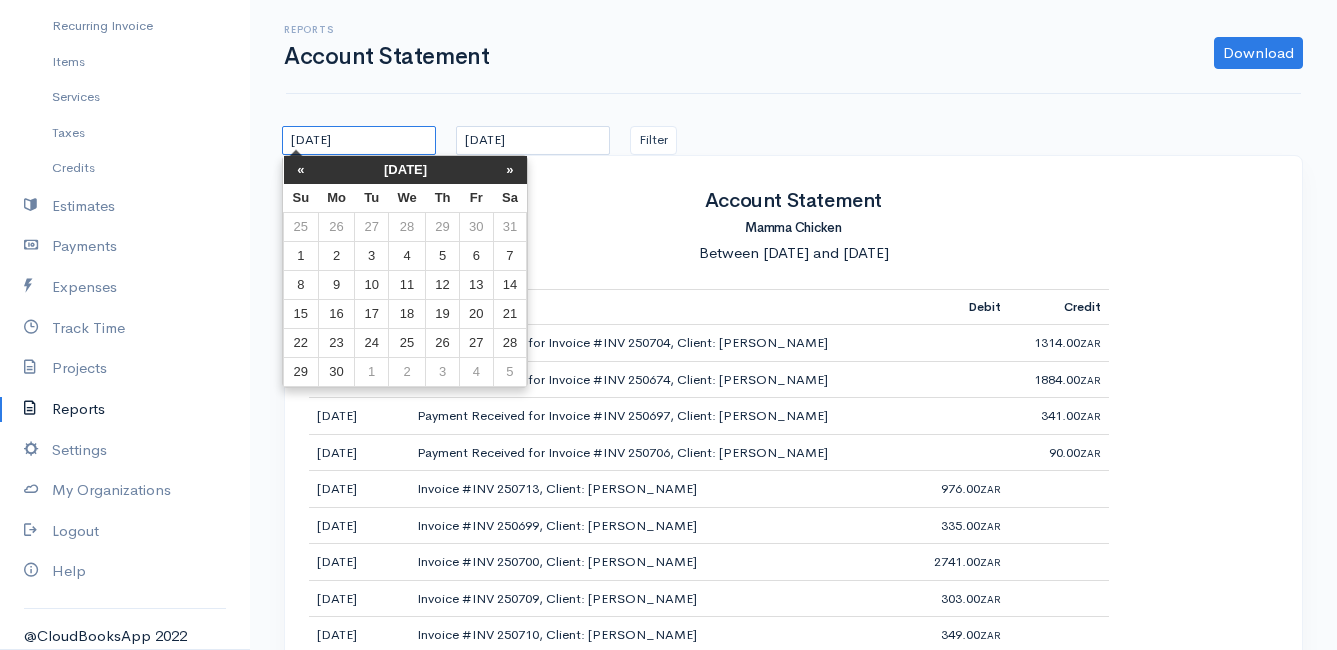 click on "16/06/2025" at bounding box center [359, 140] 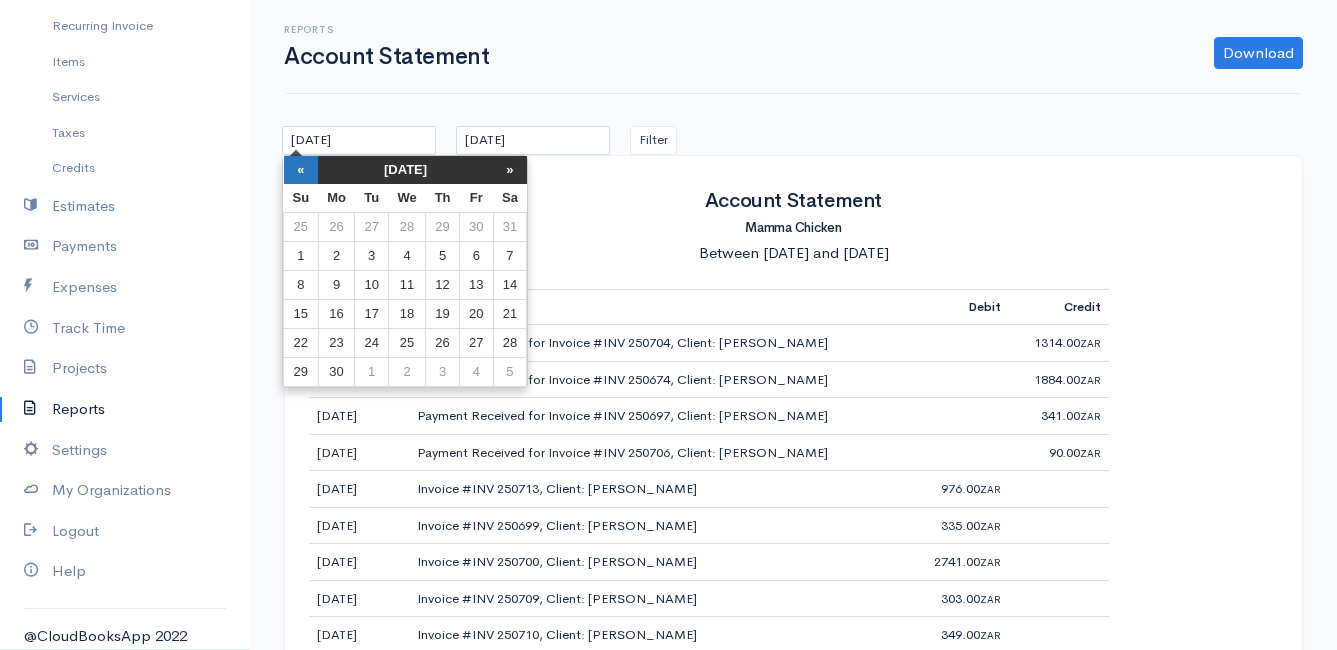 click on "«" at bounding box center [301, 170] 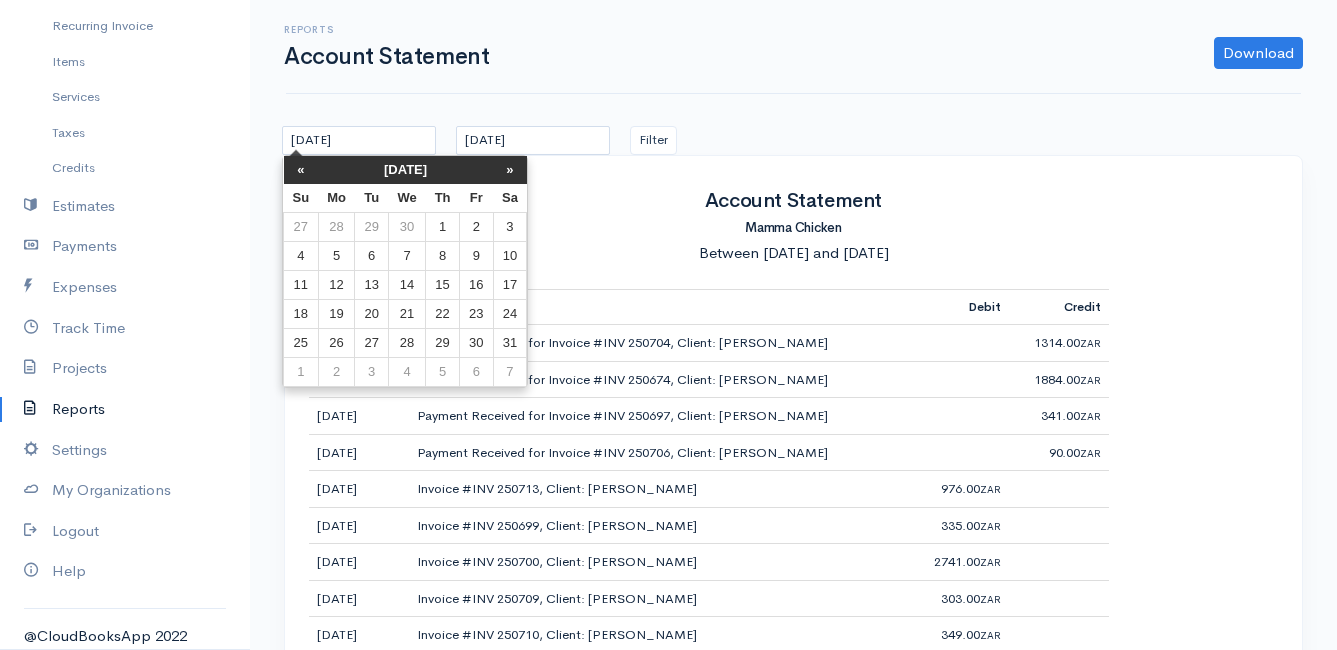 click on "«" at bounding box center [301, 170] 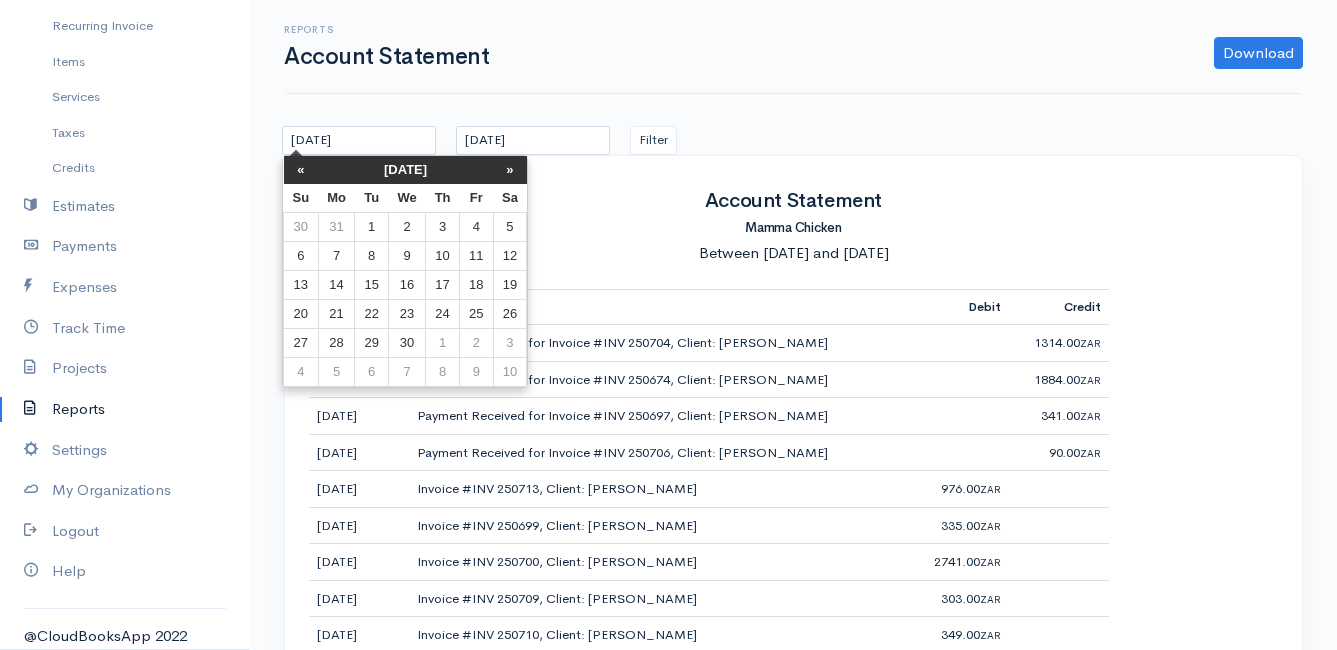 click on "«" at bounding box center (301, 170) 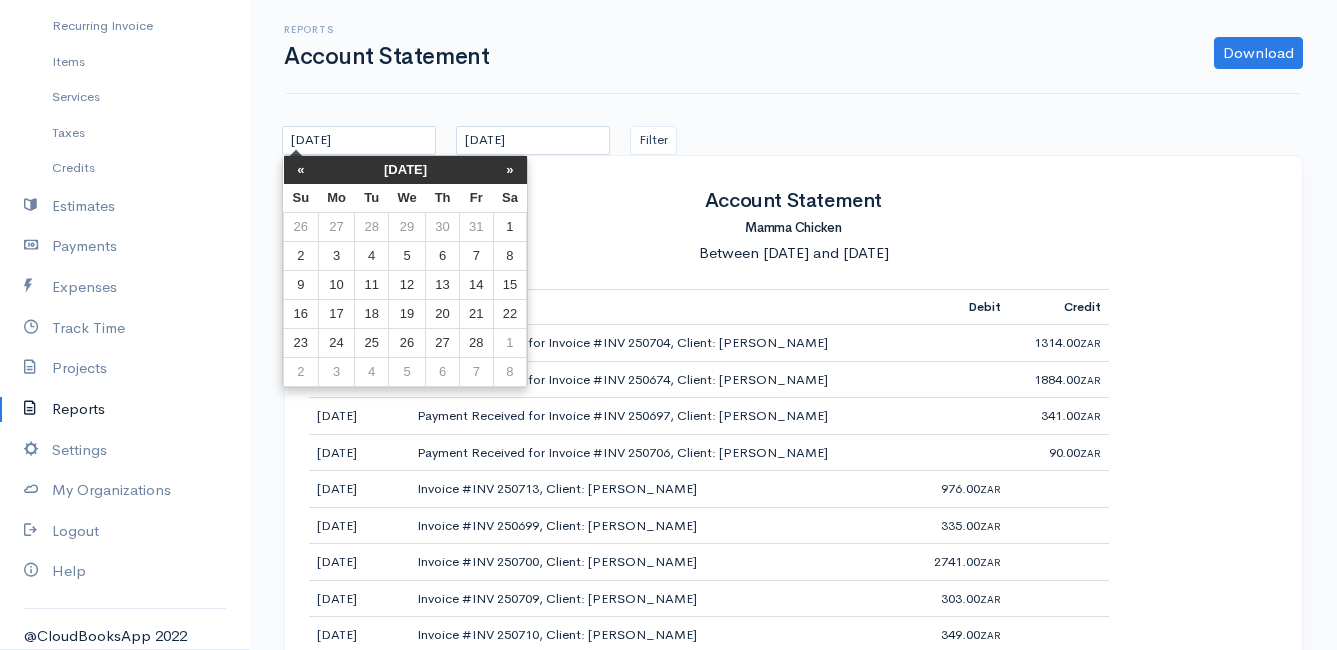 click on "«" at bounding box center (301, 170) 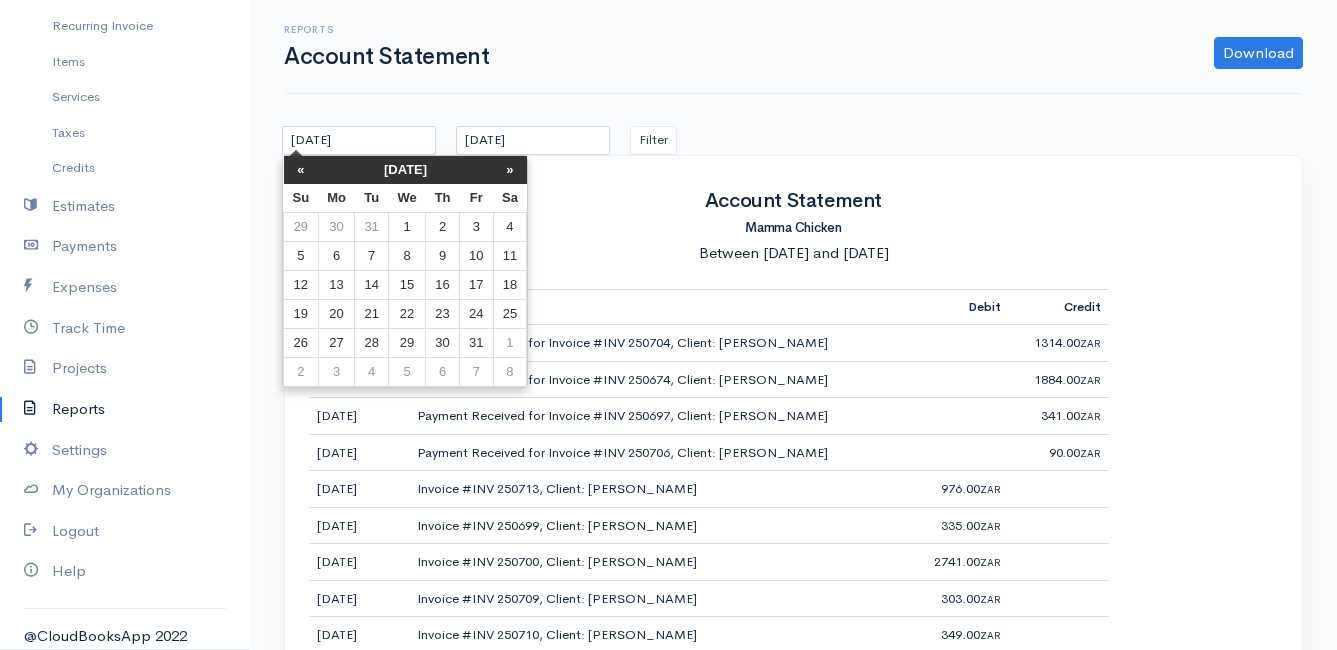 click on "«" at bounding box center [301, 170] 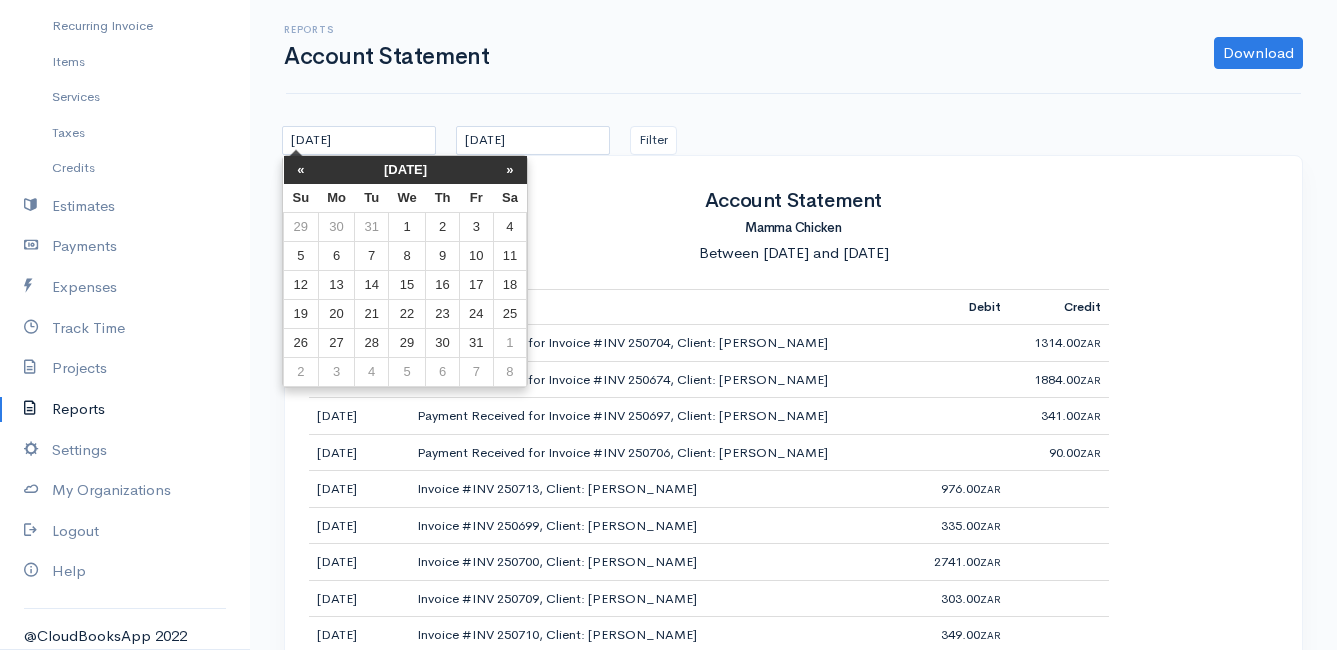 click on "«" at bounding box center (301, 170) 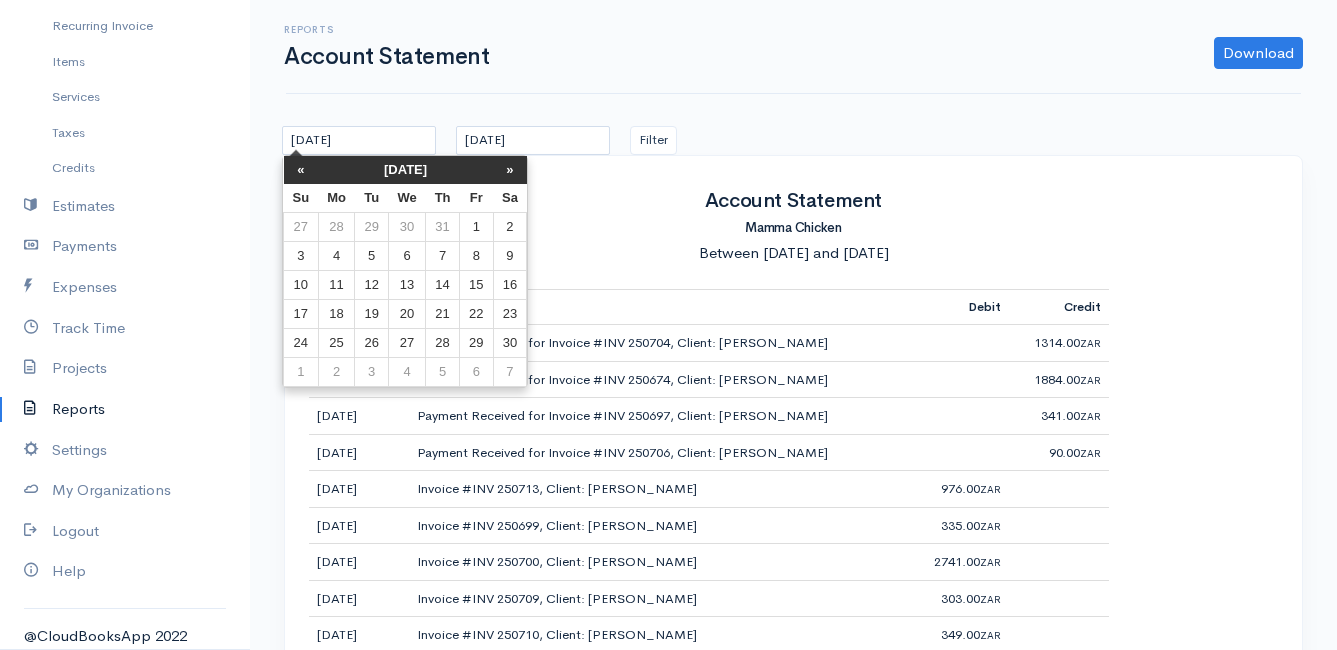 click on "«" at bounding box center [301, 170] 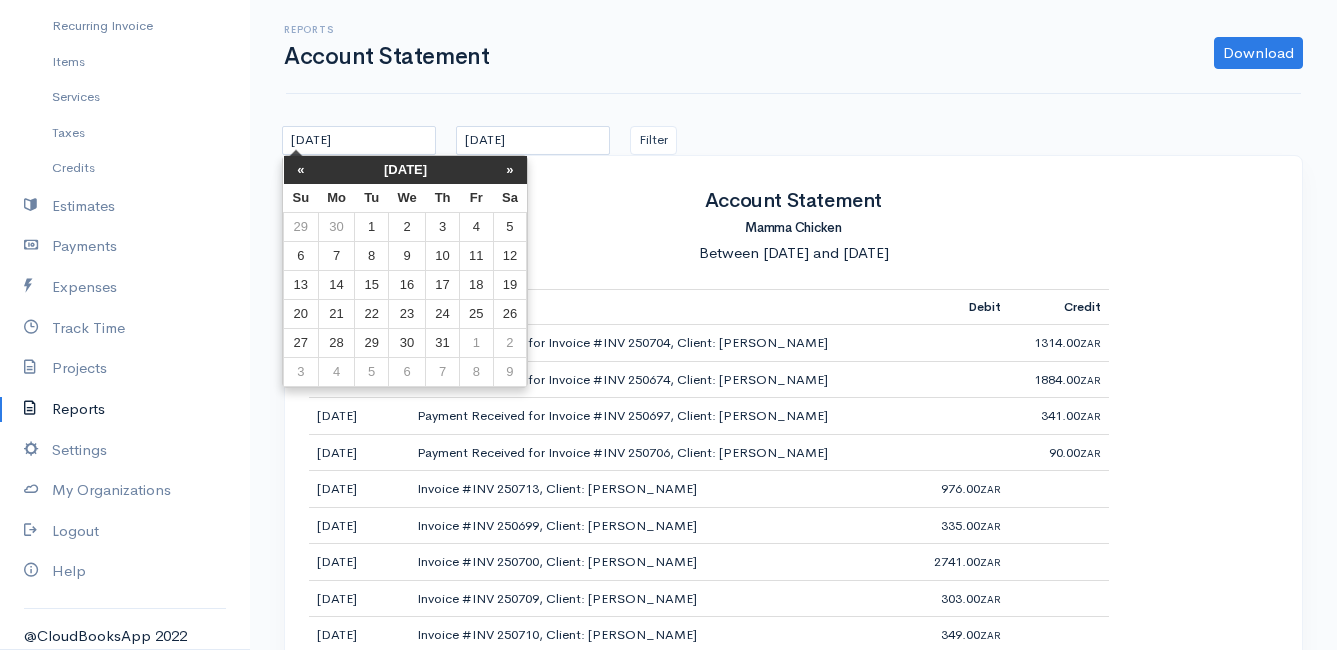 click on "«" at bounding box center (301, 170) 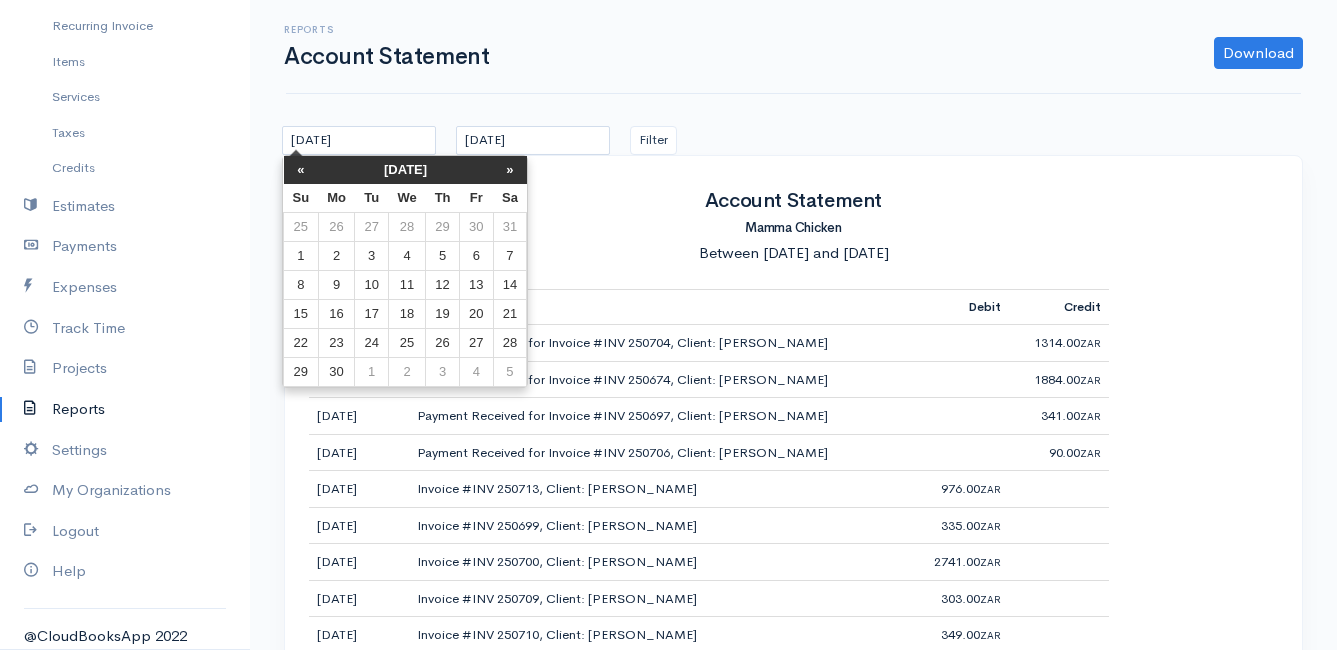 click on "«" at bounding box center [301, 170] 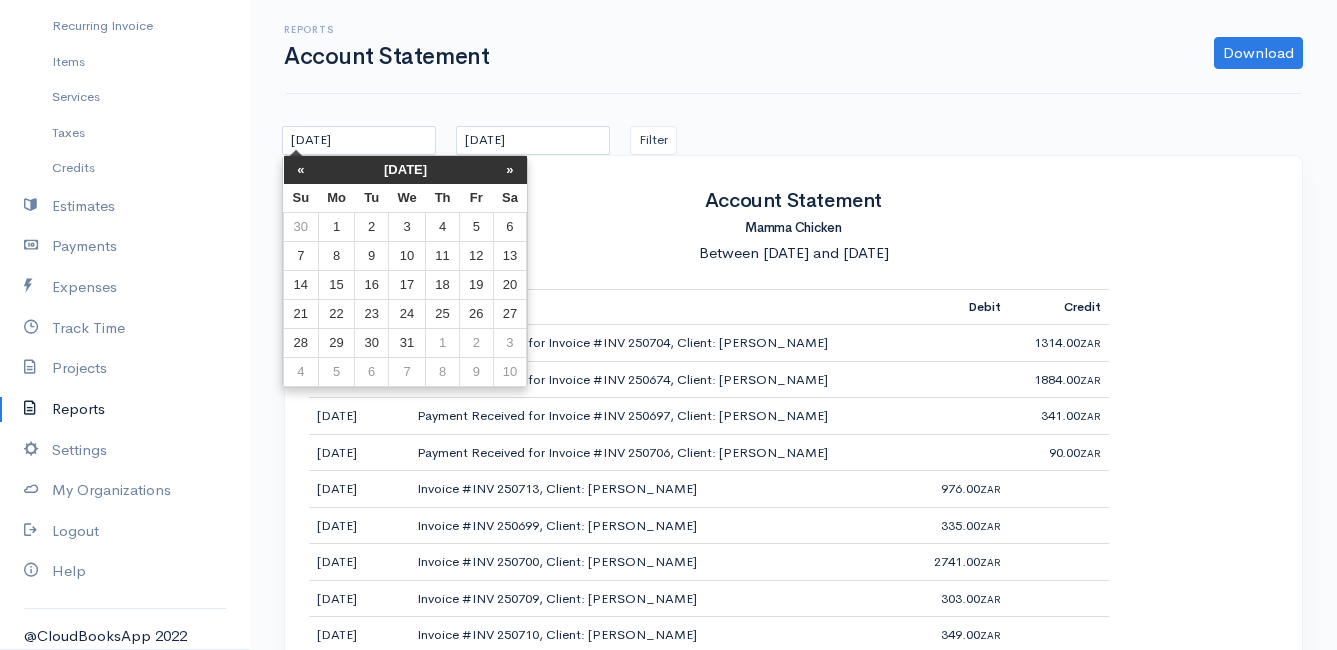 click on "«" at bounding box center (301, 170) 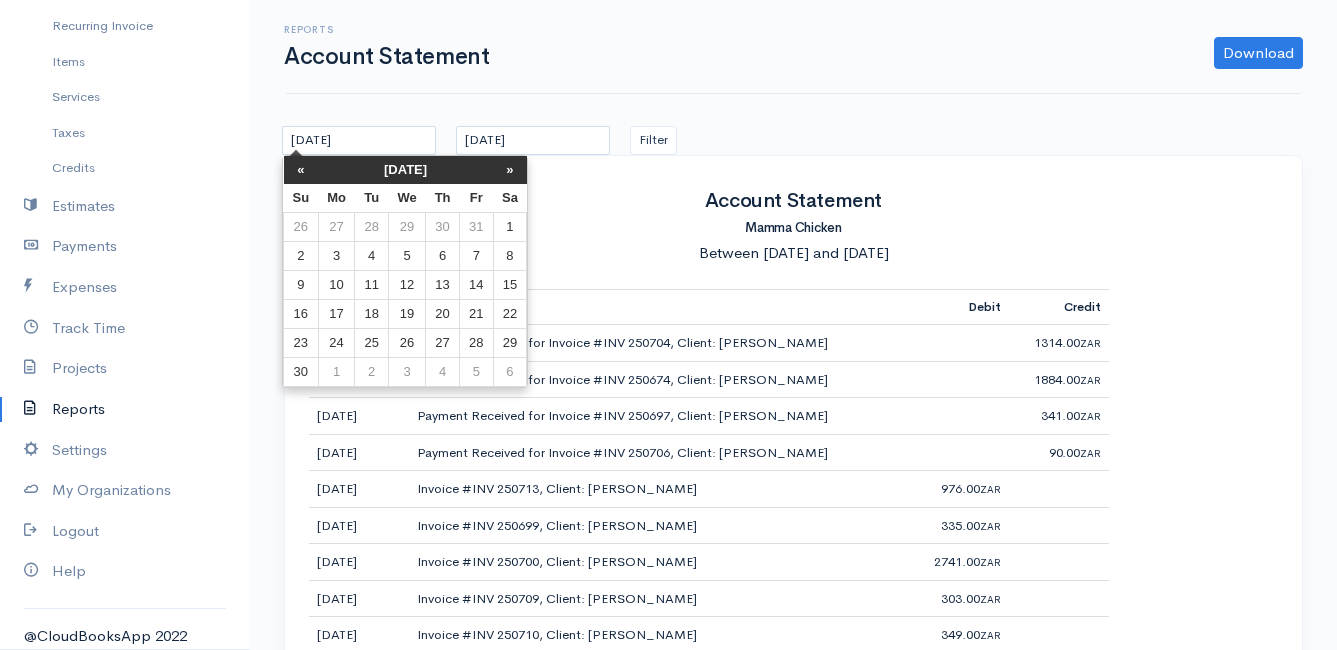 click on "«" at bounding box center [301, 170] 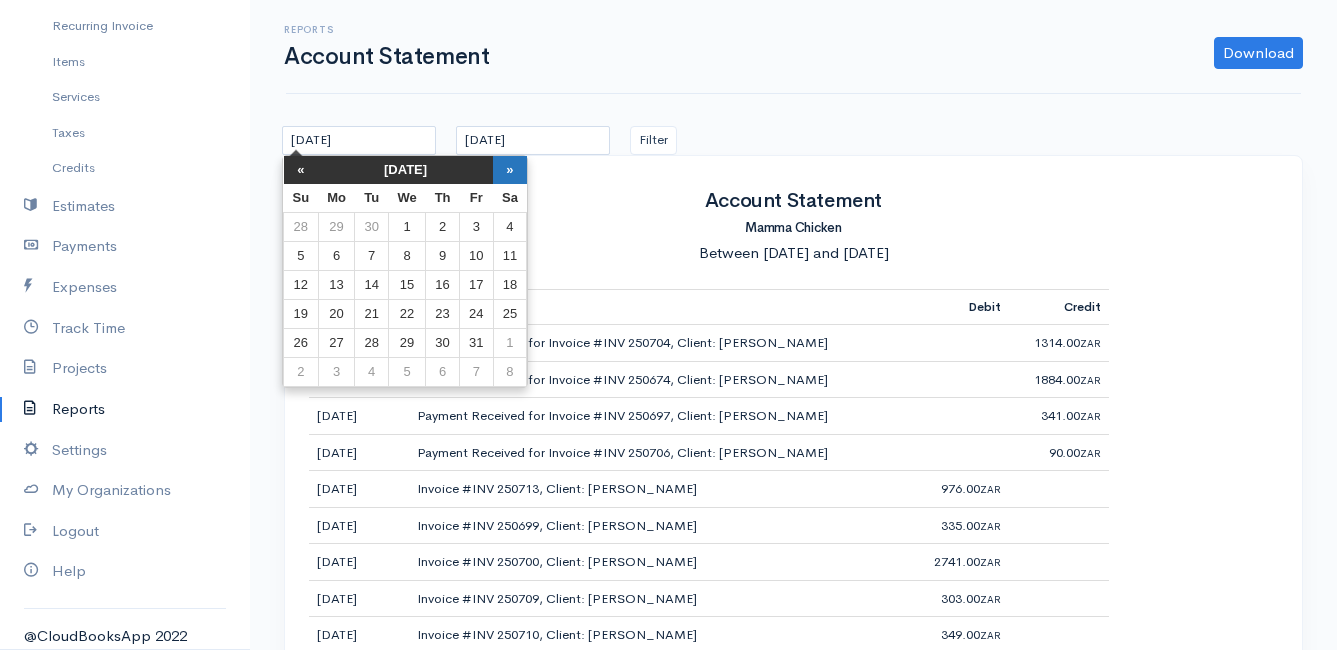 click on "»" at bounding box center [510, 170] 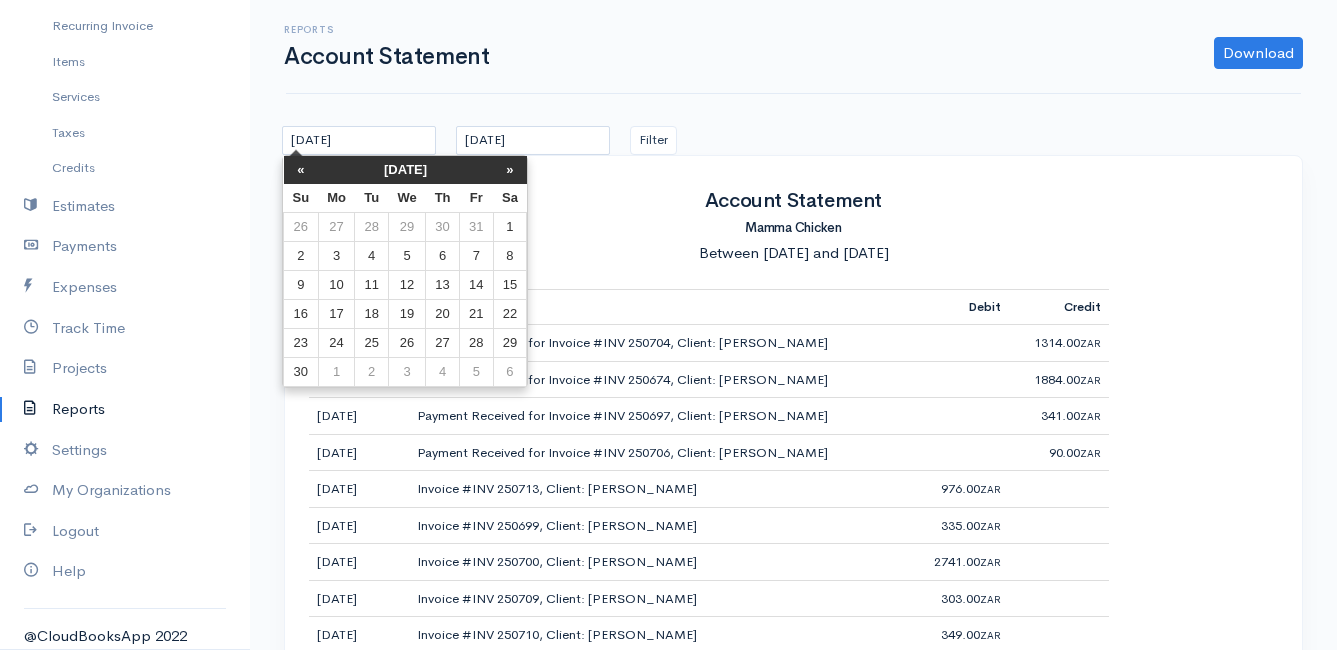 click on "»" at bounding box center (510, 170) 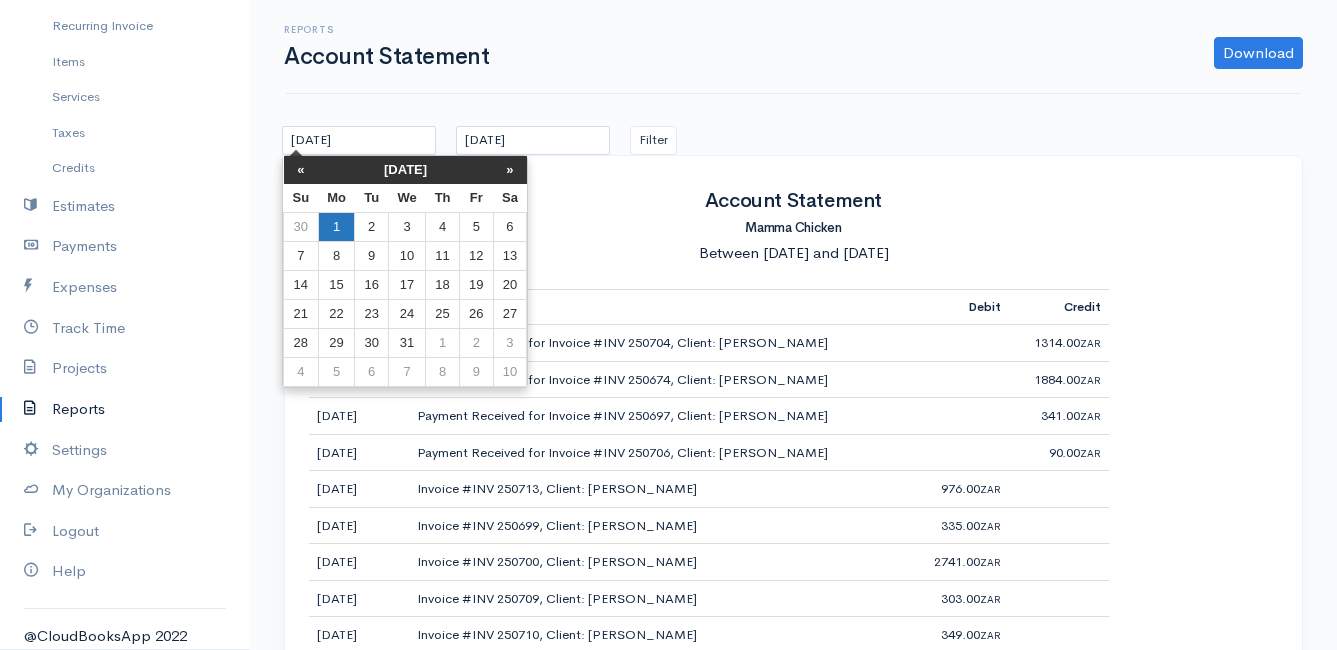 click on "1" at bounding box center (336, 227) 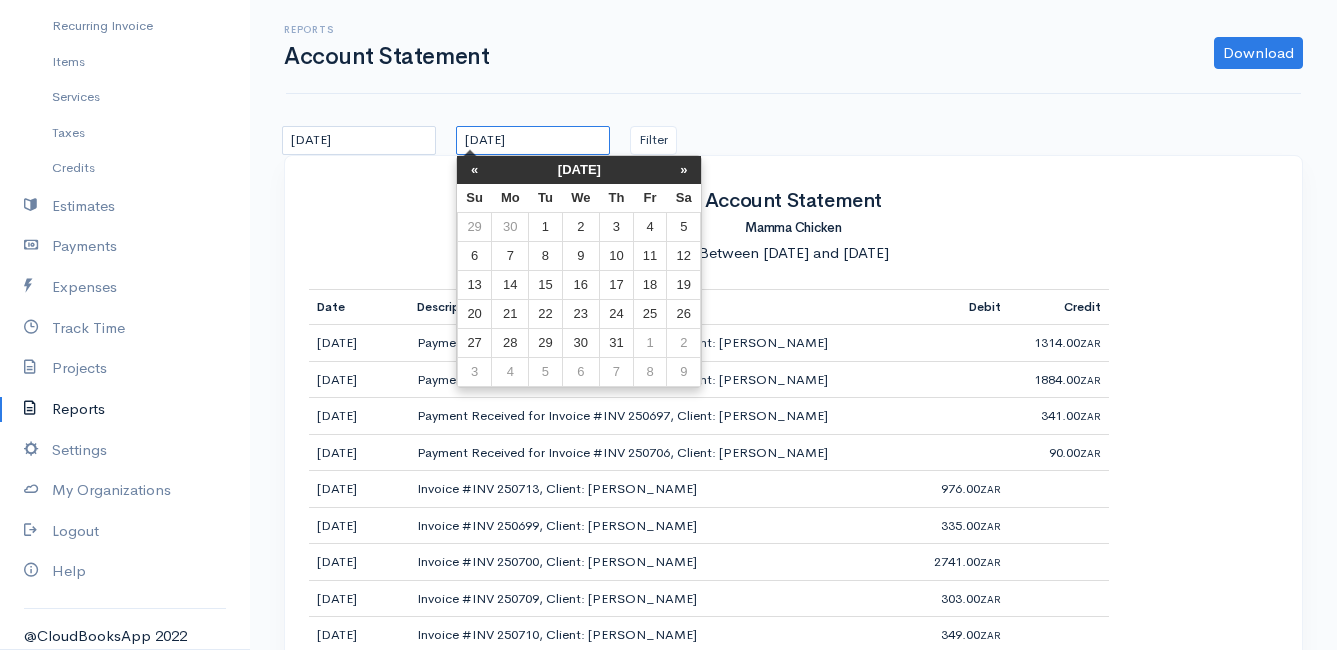 click on "[DATE]" at bounding box center (533, 140) 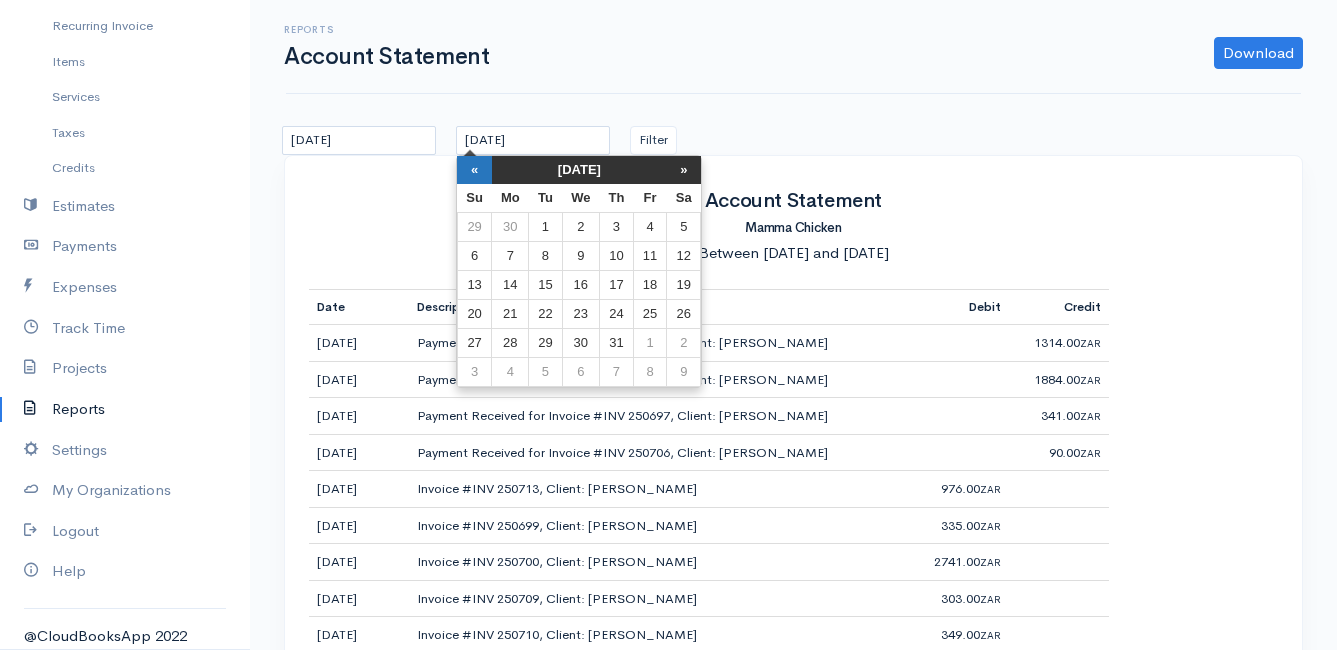 click on "«" at bounding box center (474, 170) 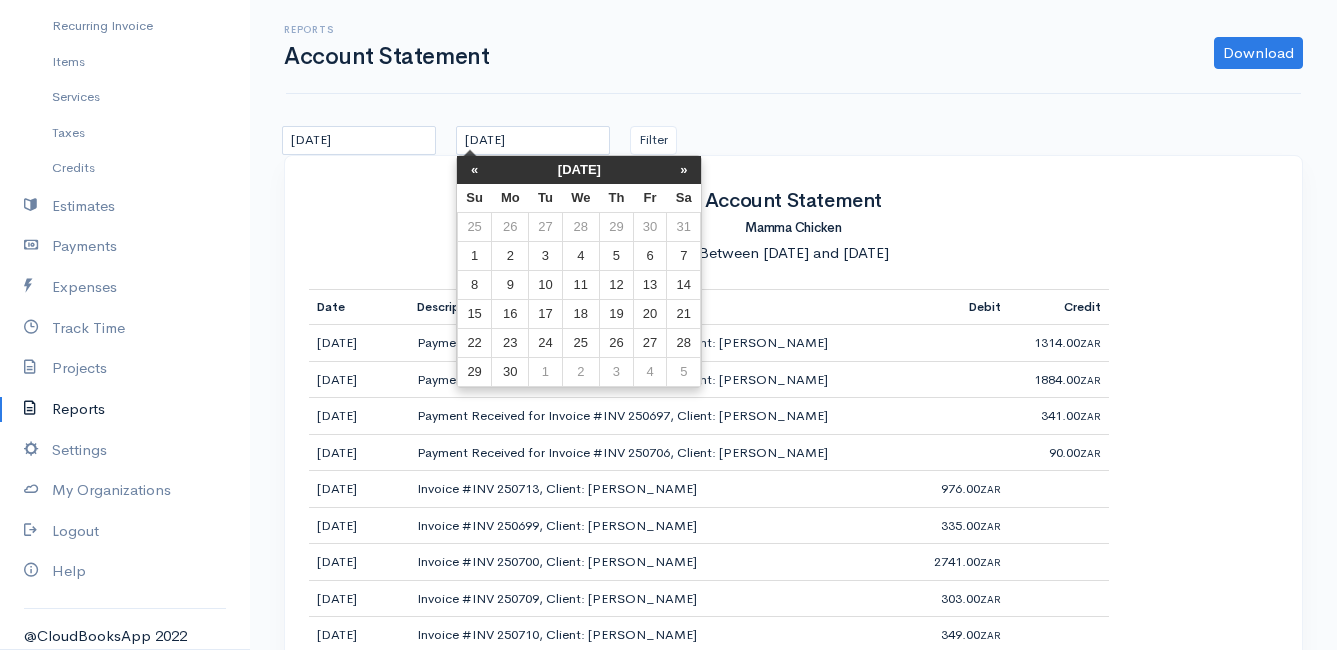 click on "«" at bounding box center (474, 170) 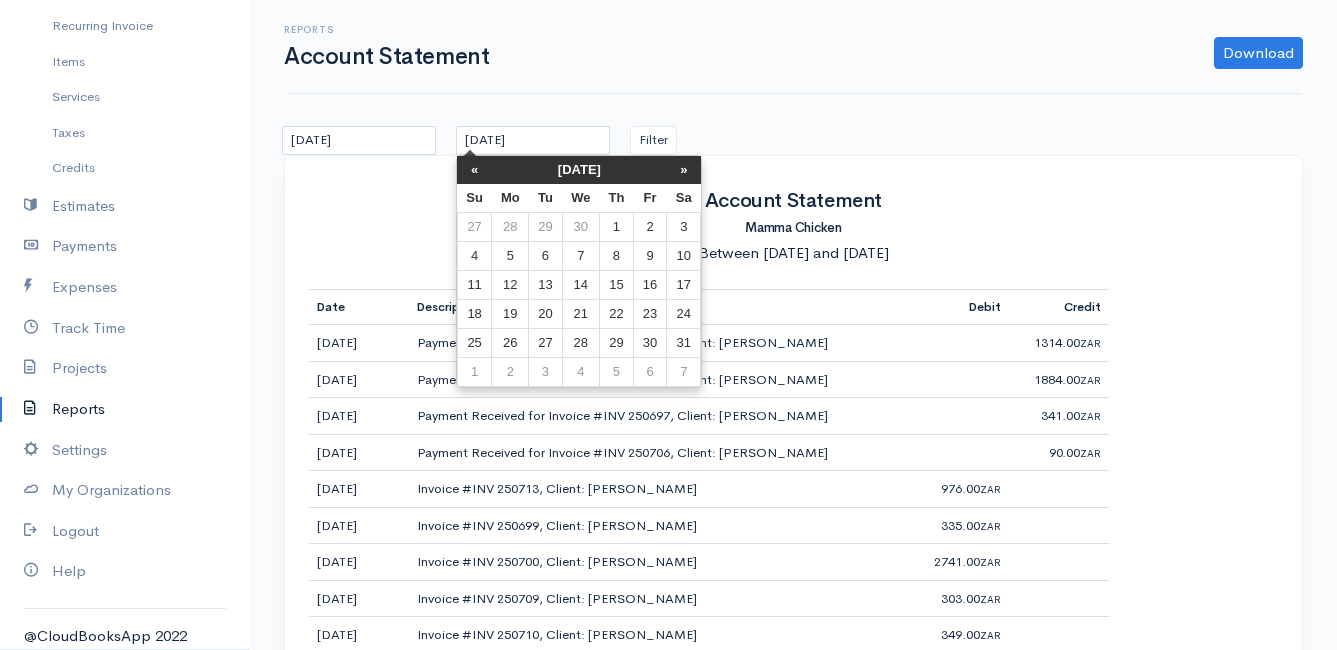 click on "«" at bounding box center [474, 170] 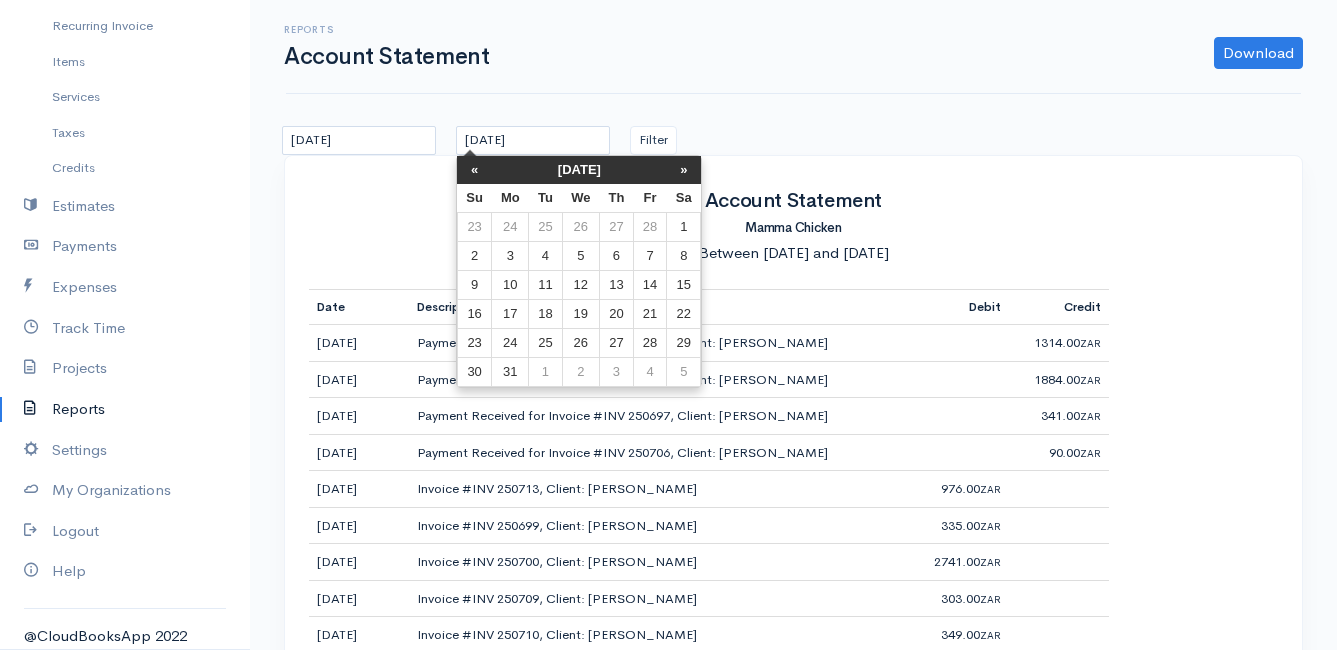 click on "«" at bounding box center (474, 170) 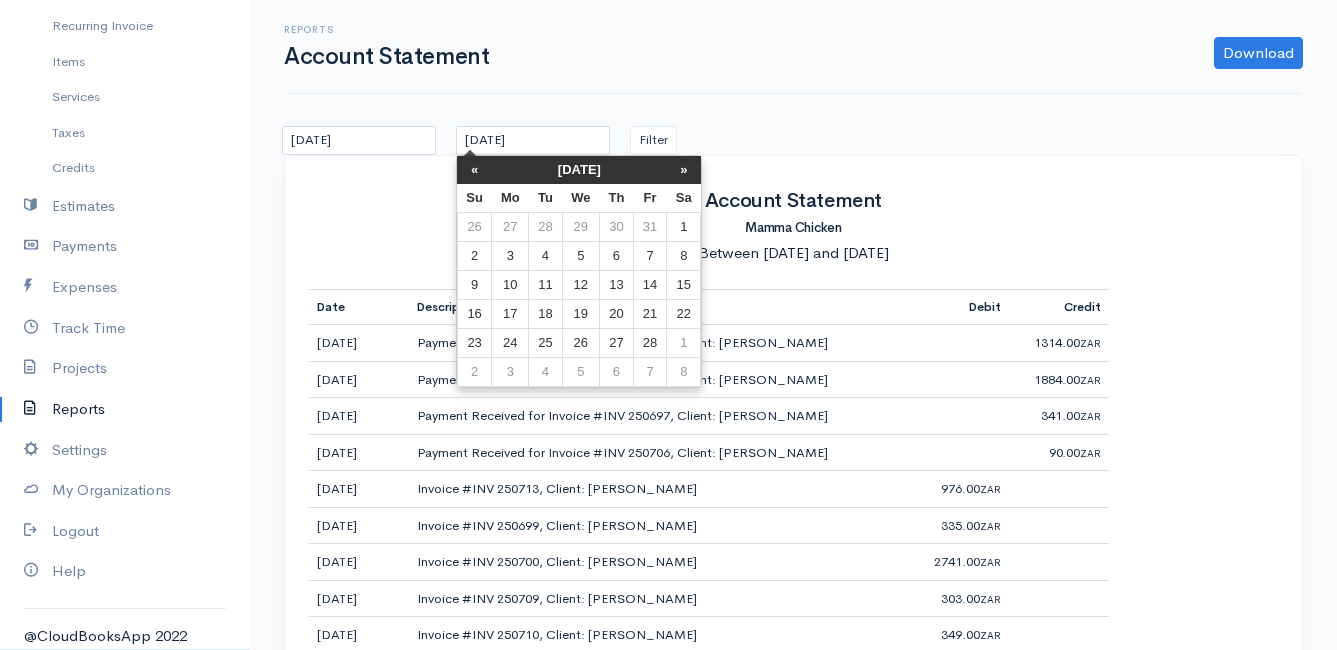 click on "«" at bounding box center [474, 170] 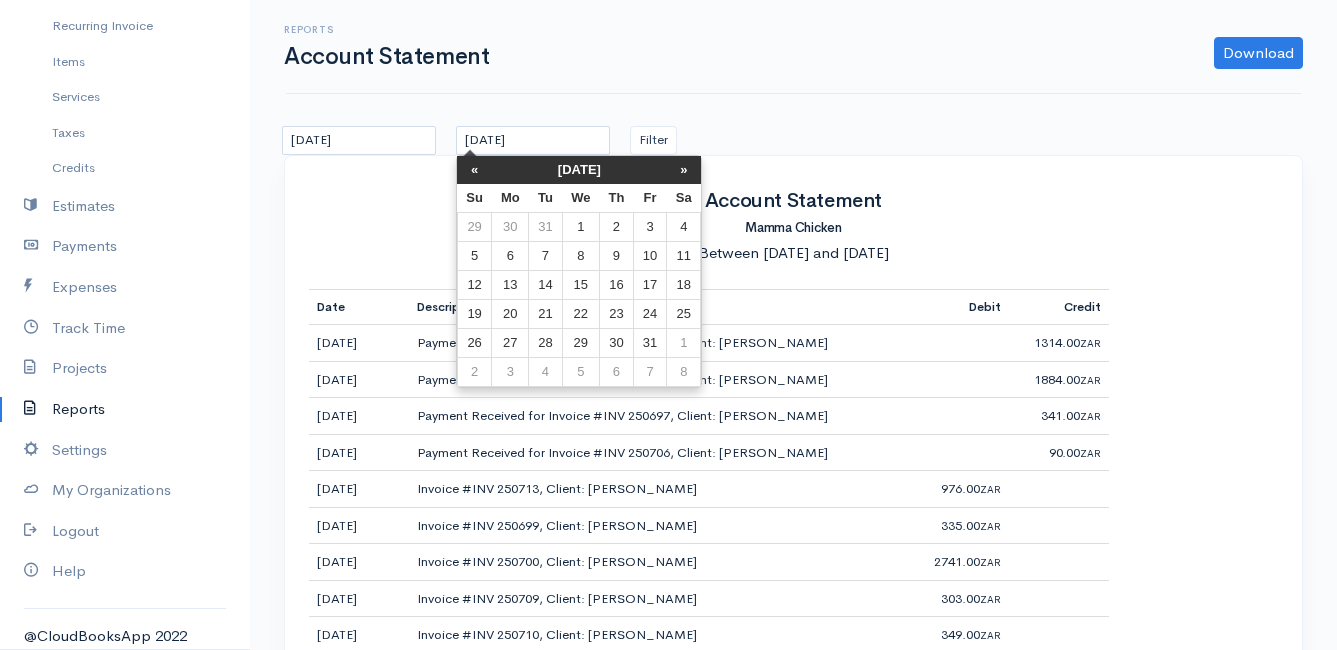 click on "«" at bounding box center (474, 170) 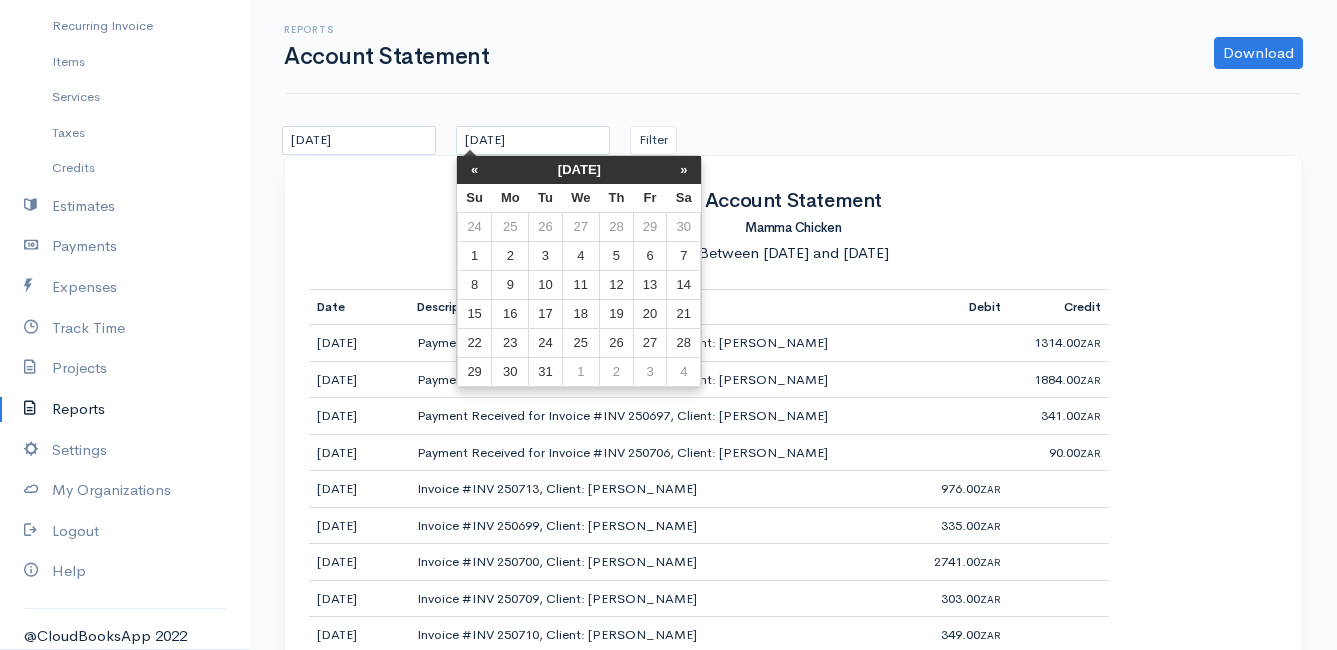 click on "«" at bounding box center (474, 170) 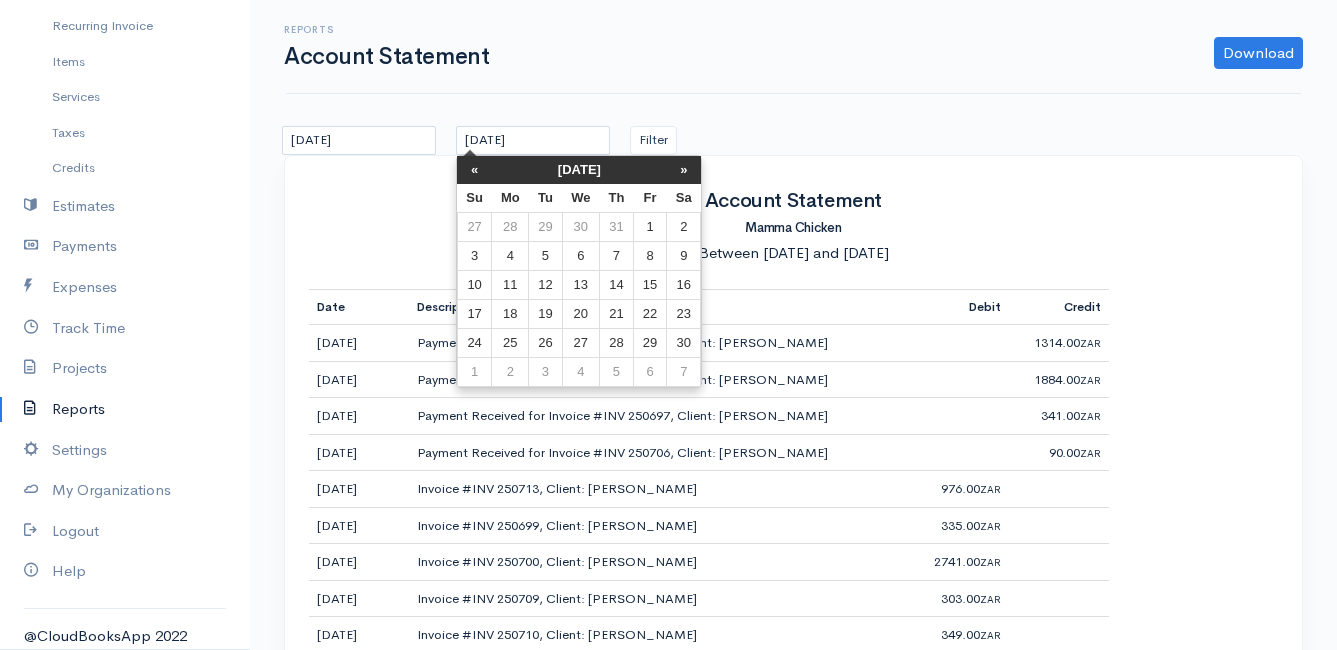 click on "«" at bounding box center (474, 170) 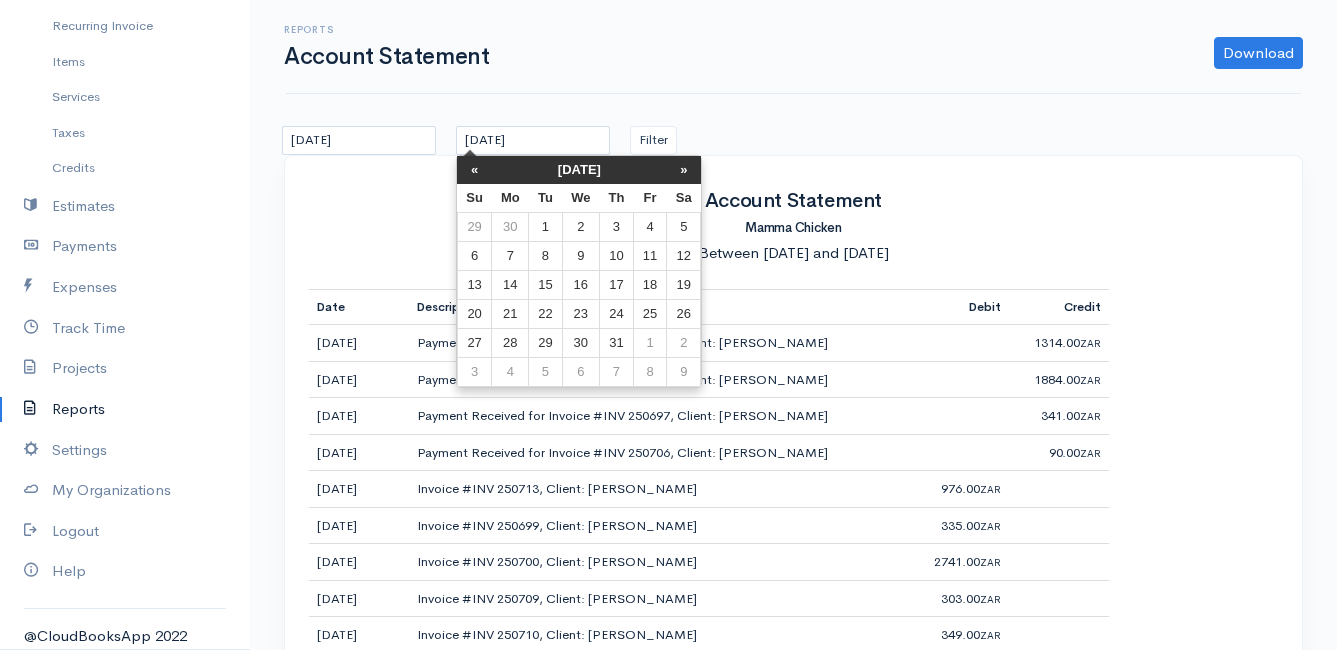 click on "«" at bounding box center [474, 170] 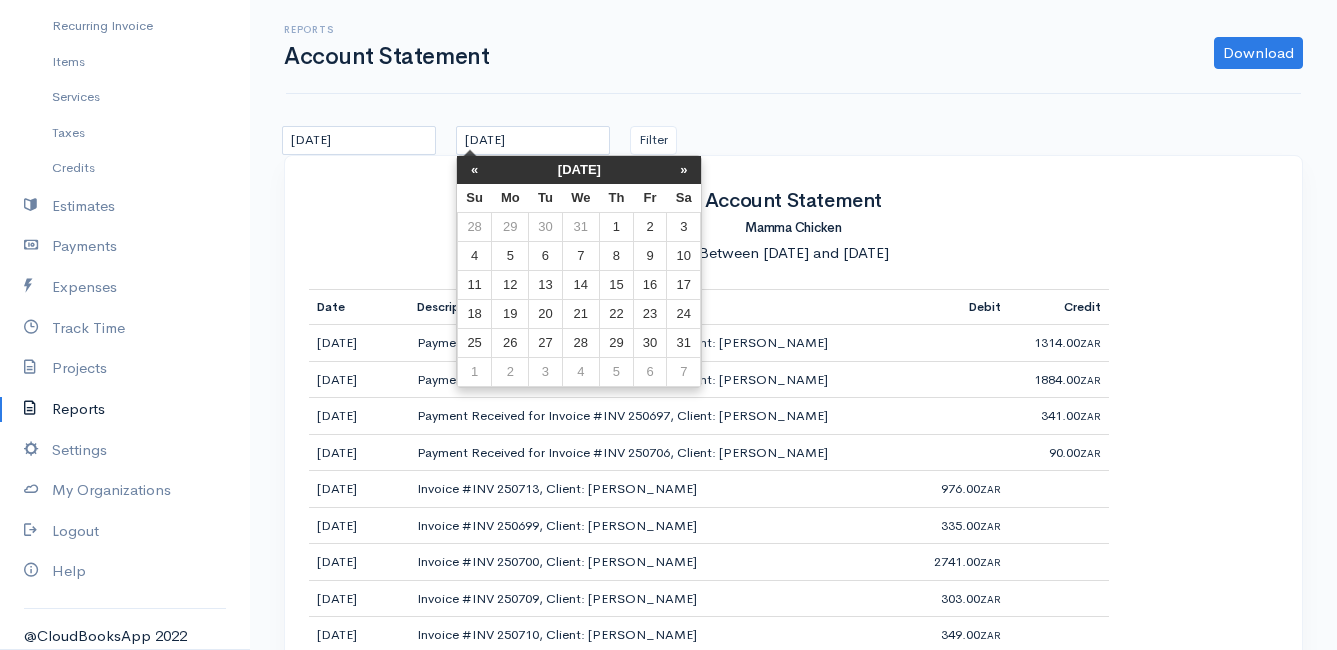 click on "«" at bounding box center (474, 170) 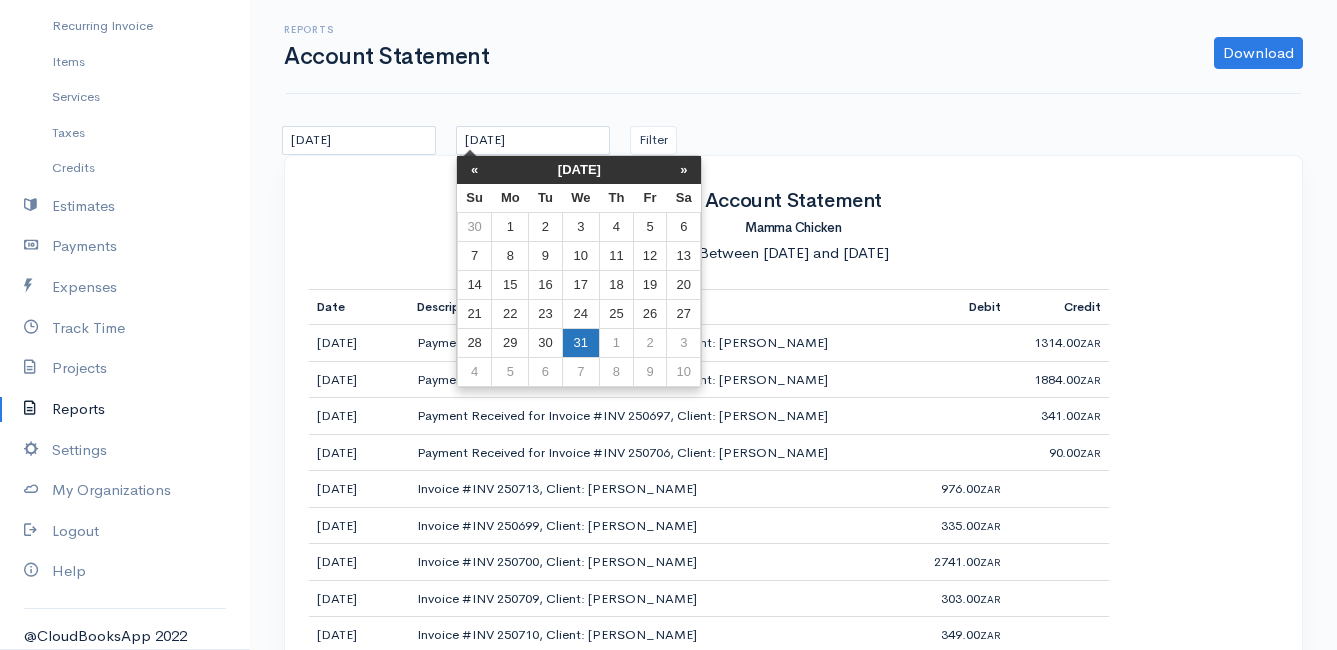 click on "31" at bounding box center [580, 343] 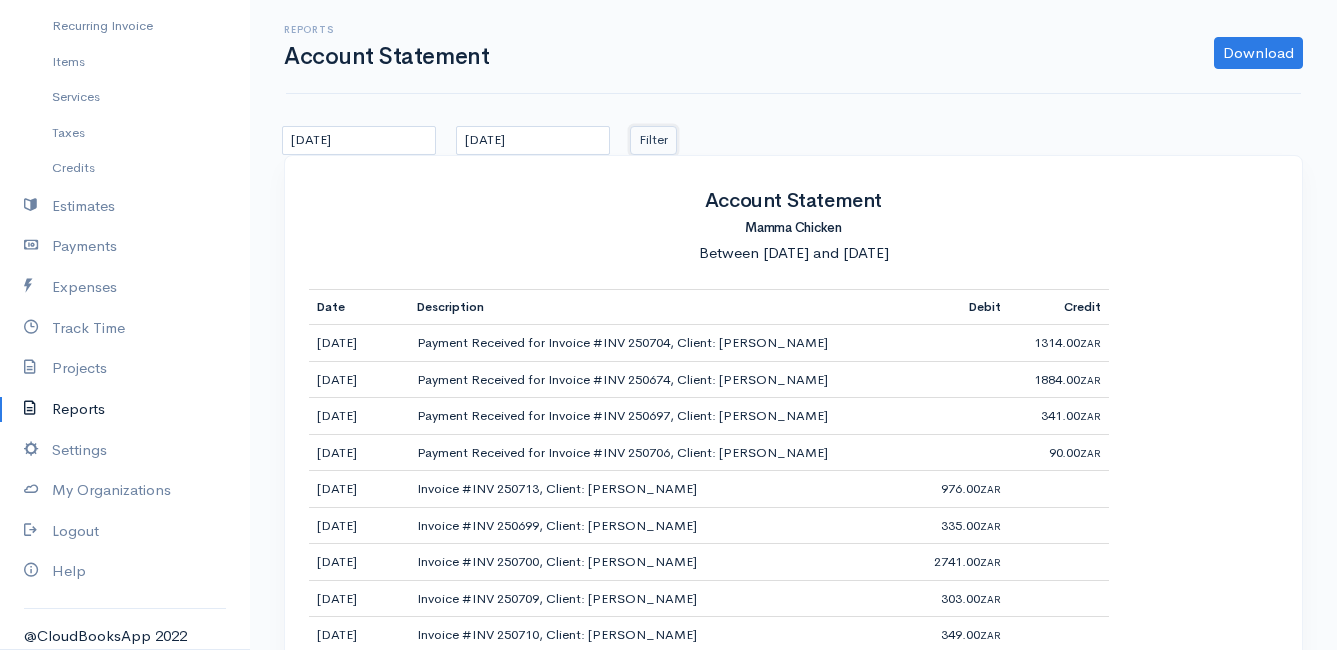 click on "Filter" at bounding box center [653, 140] 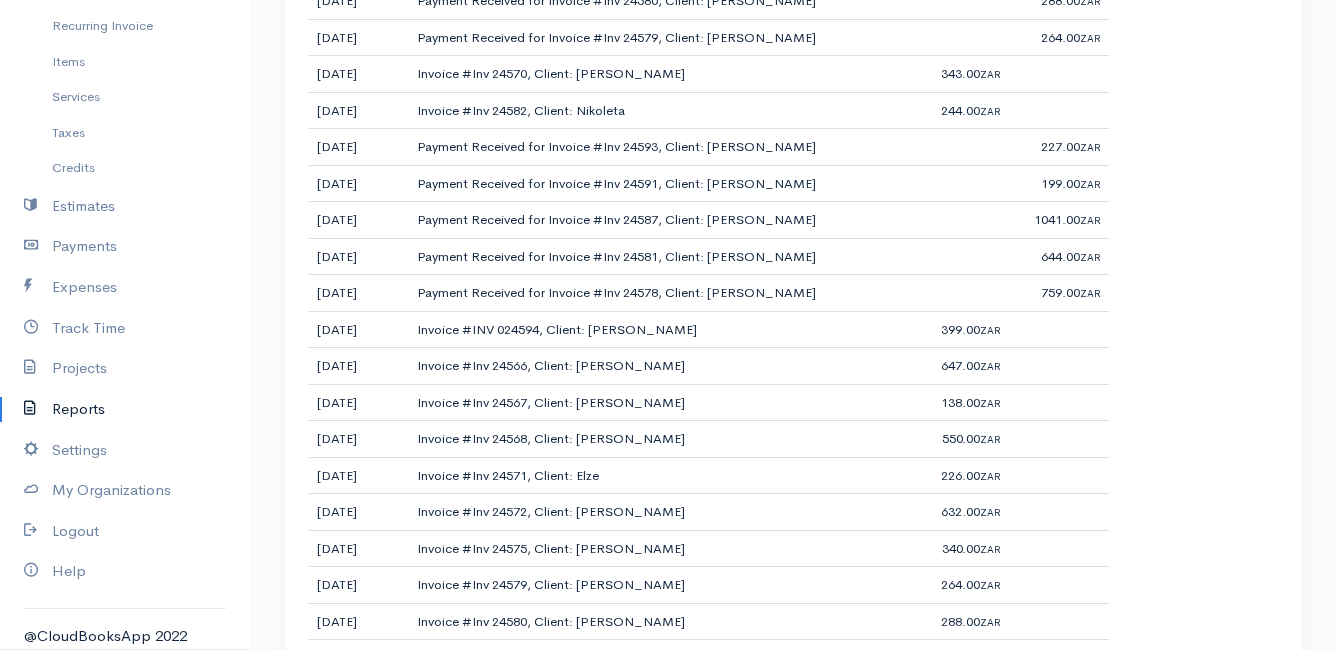 scroll, scrollTop: 7885, scrollLeft: 0, axis: vertical 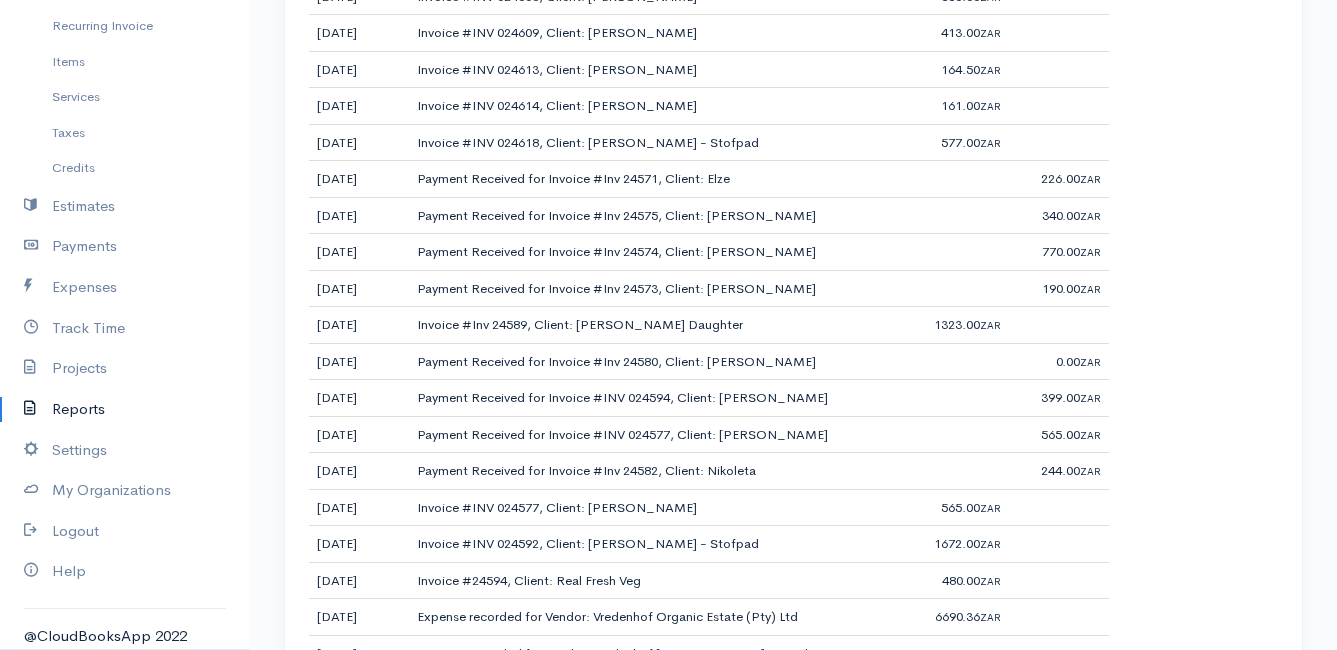 click on "Reports" at bounding box center [125, 409] 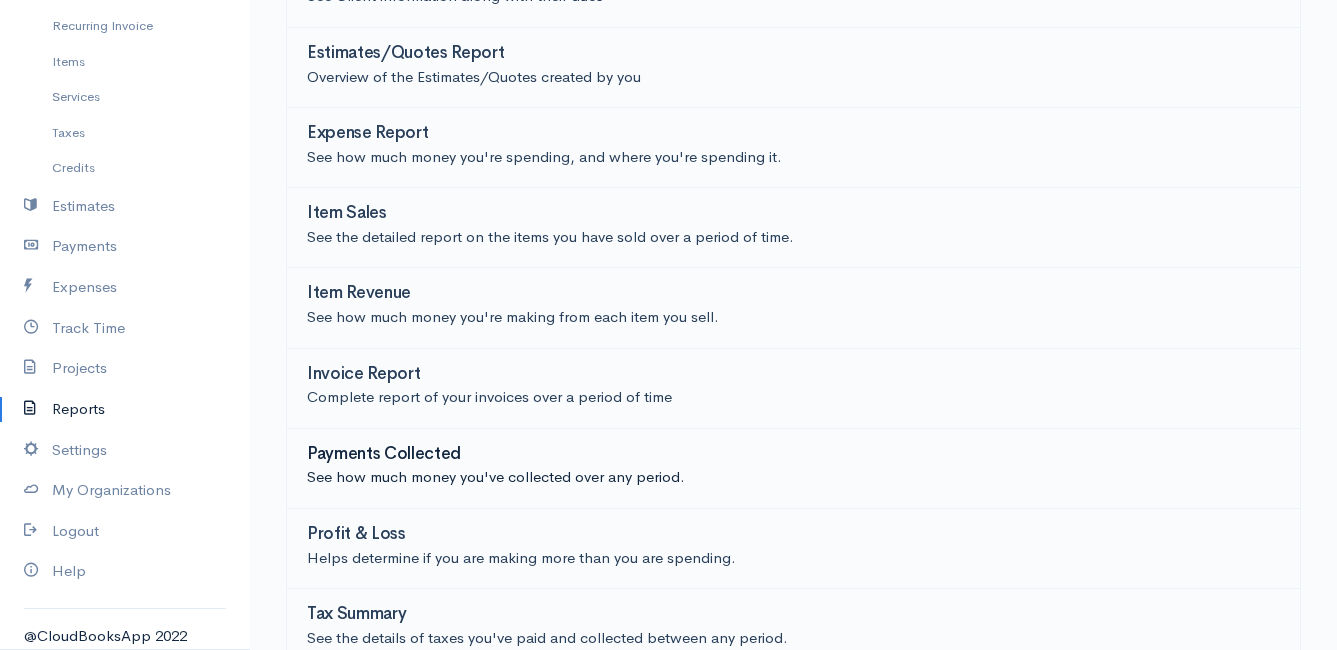scroll, scrollTop: 240, scrollLeft: 0, axis: vertical 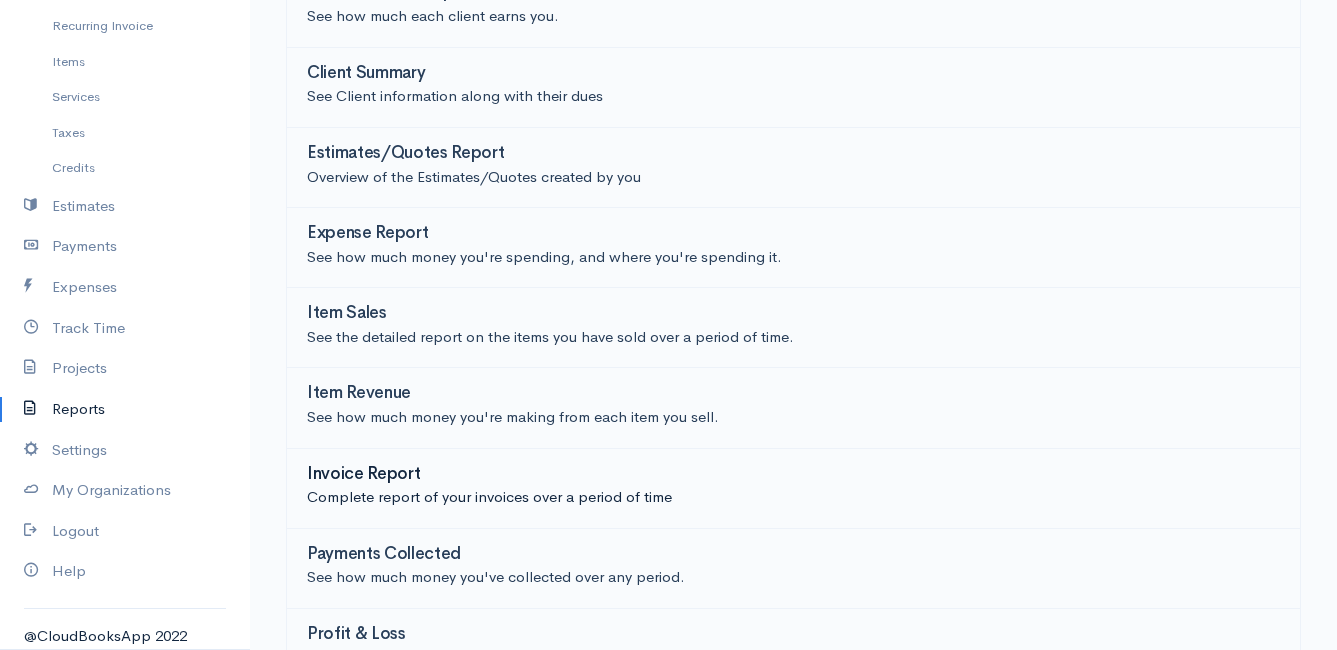 click on "Invoice Report" at bounding box center [363, 474] 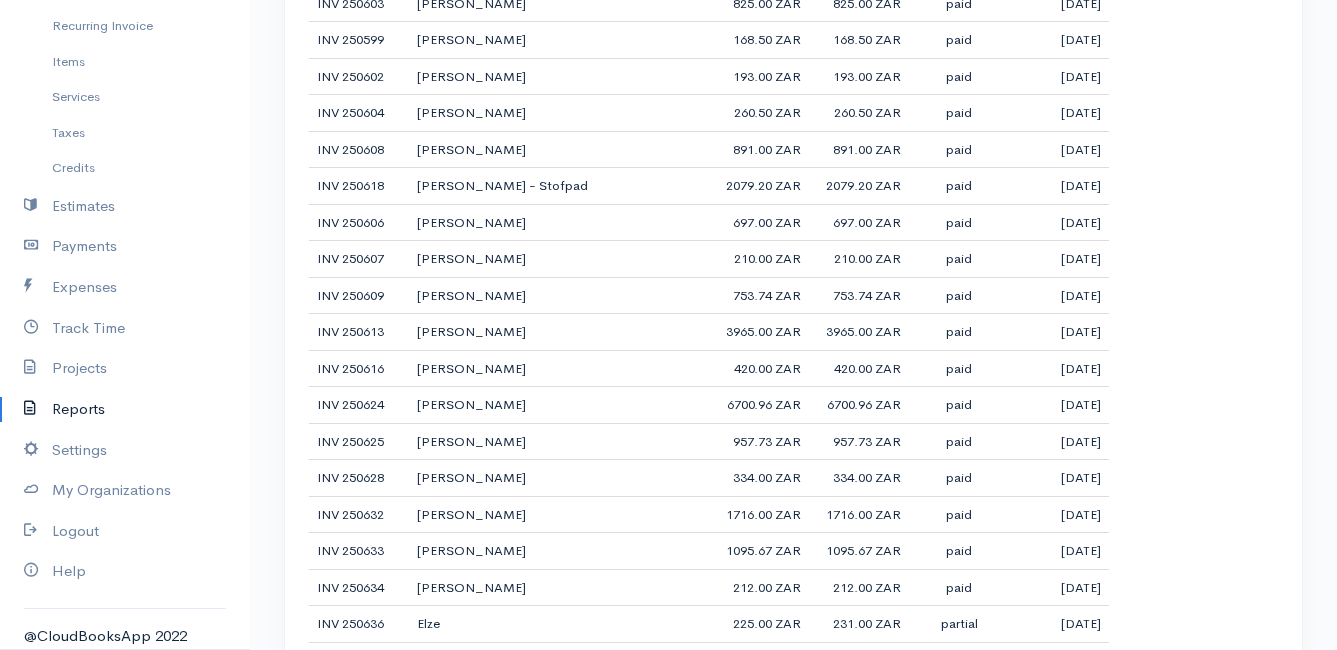 scroll, scrollTop: 0, scrollLeft: 0, axis: both 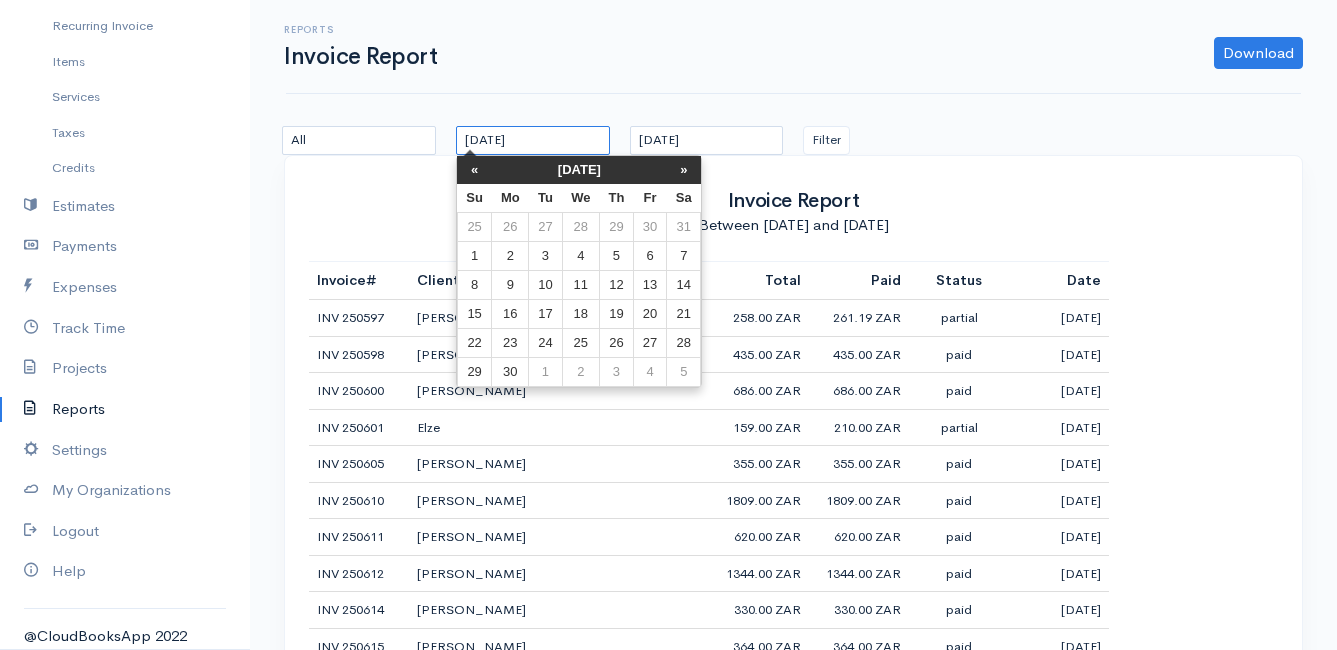 click on "16/06/2025" at bounding box center [533, 140] 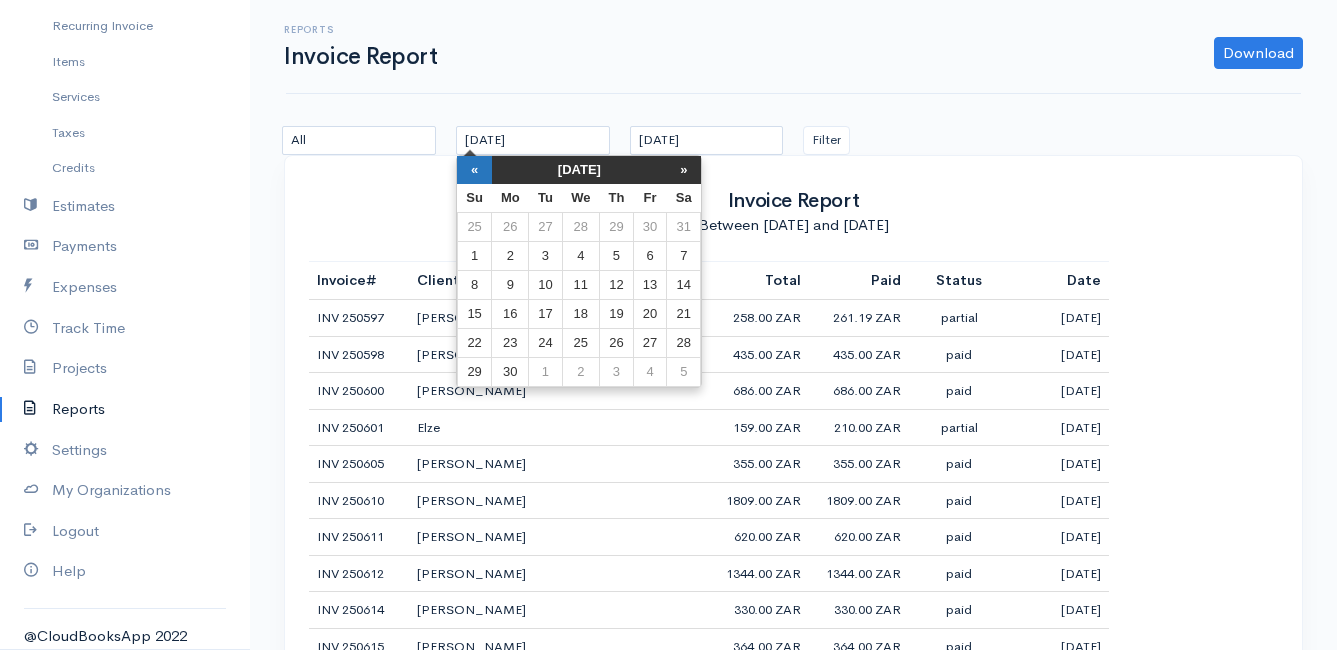click on "«" at bounding box center (474, 170) 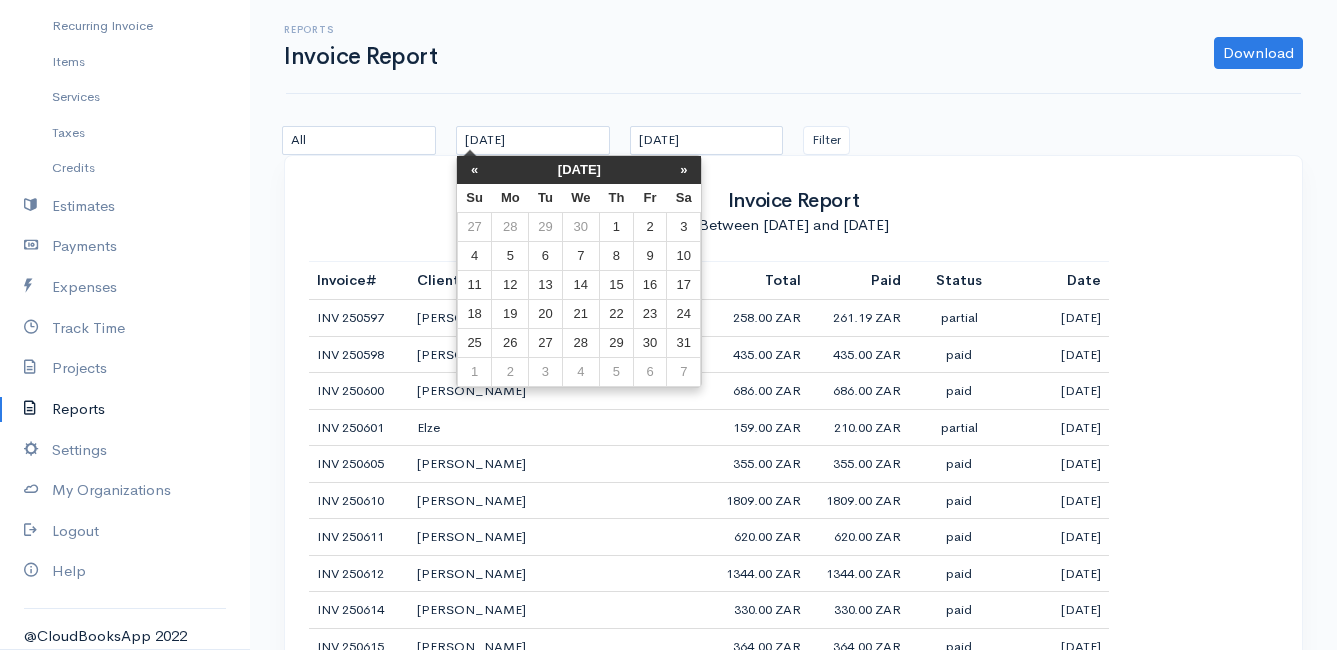 click on "«" at bounding box center [474, 170] 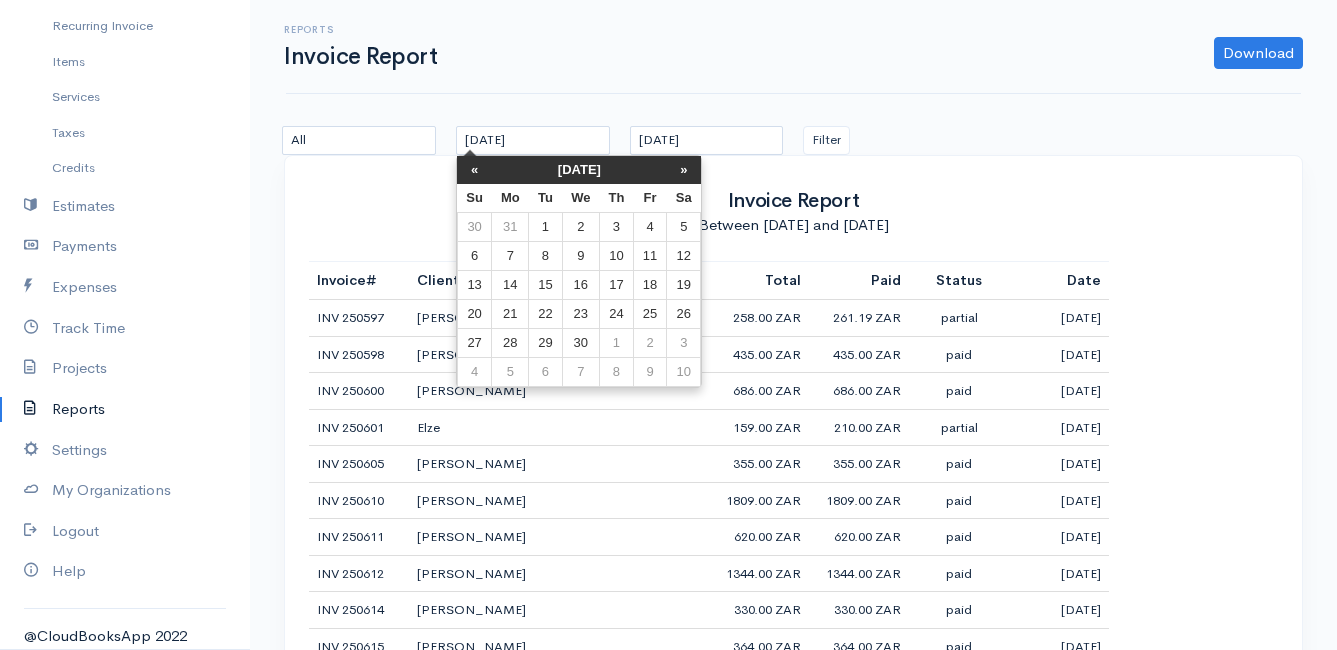 click on "«" at bounding box center [474, 170] 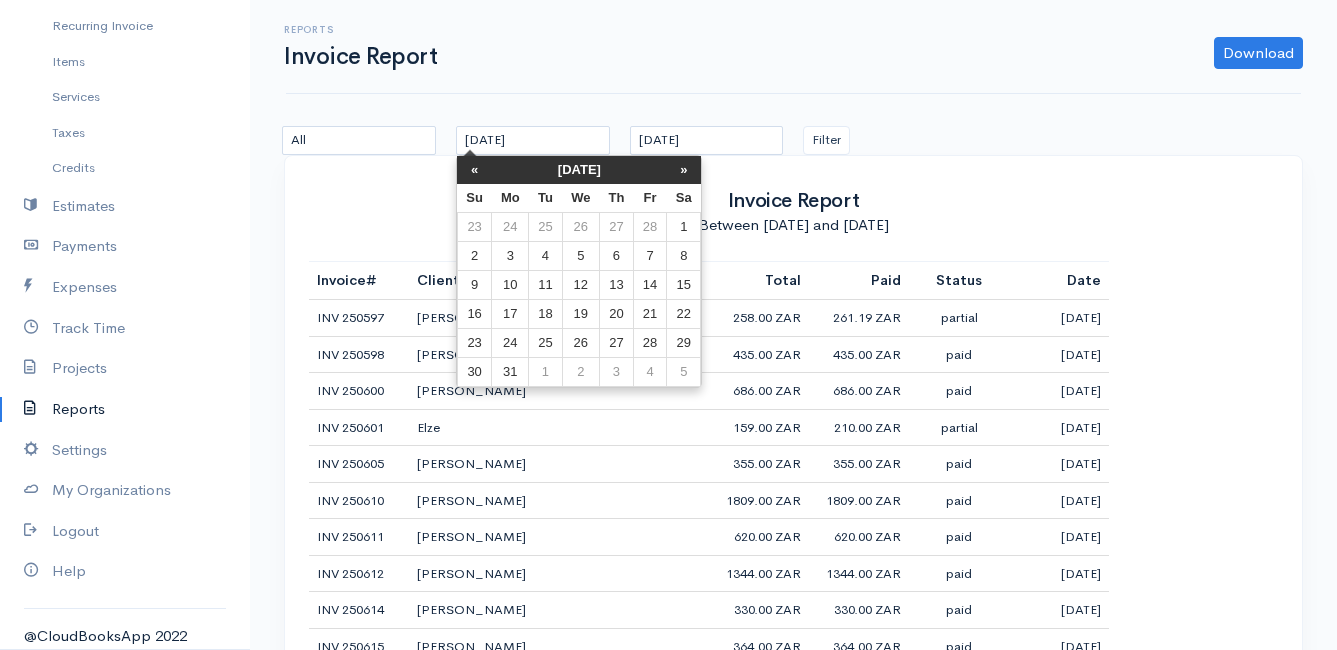 click on "«" at bounding box center [474, 170] 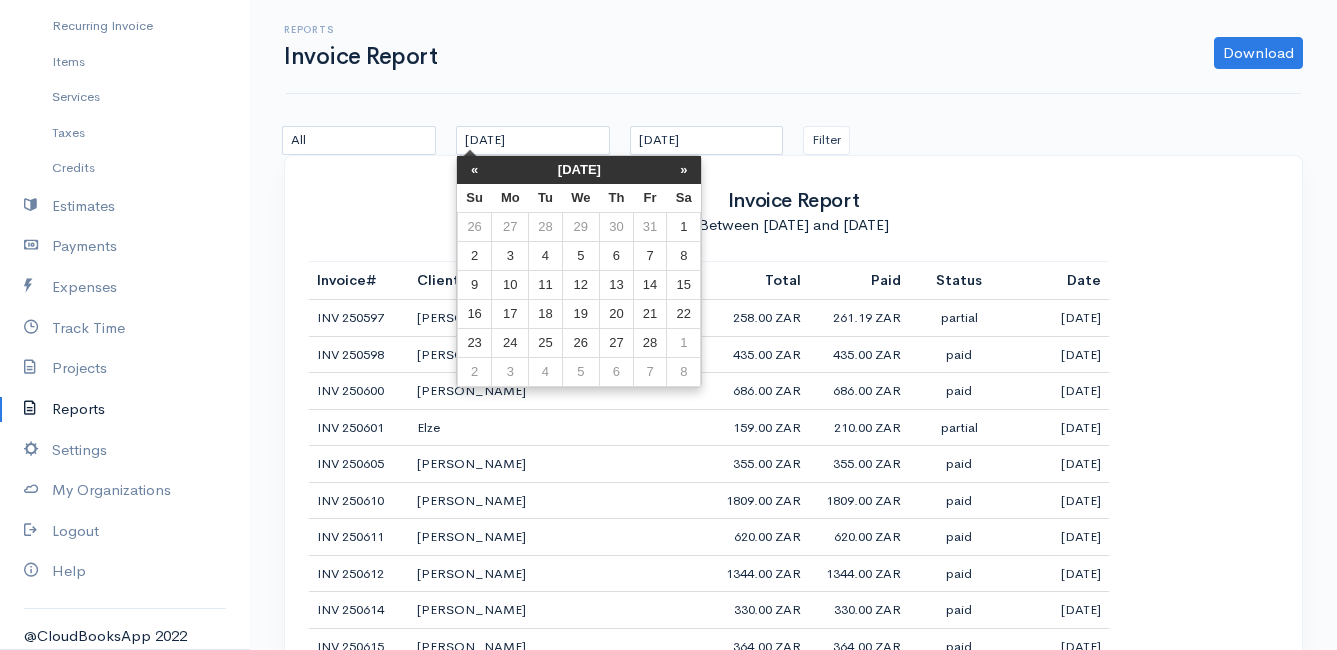 click on "«" at bounding box center [474, 170] 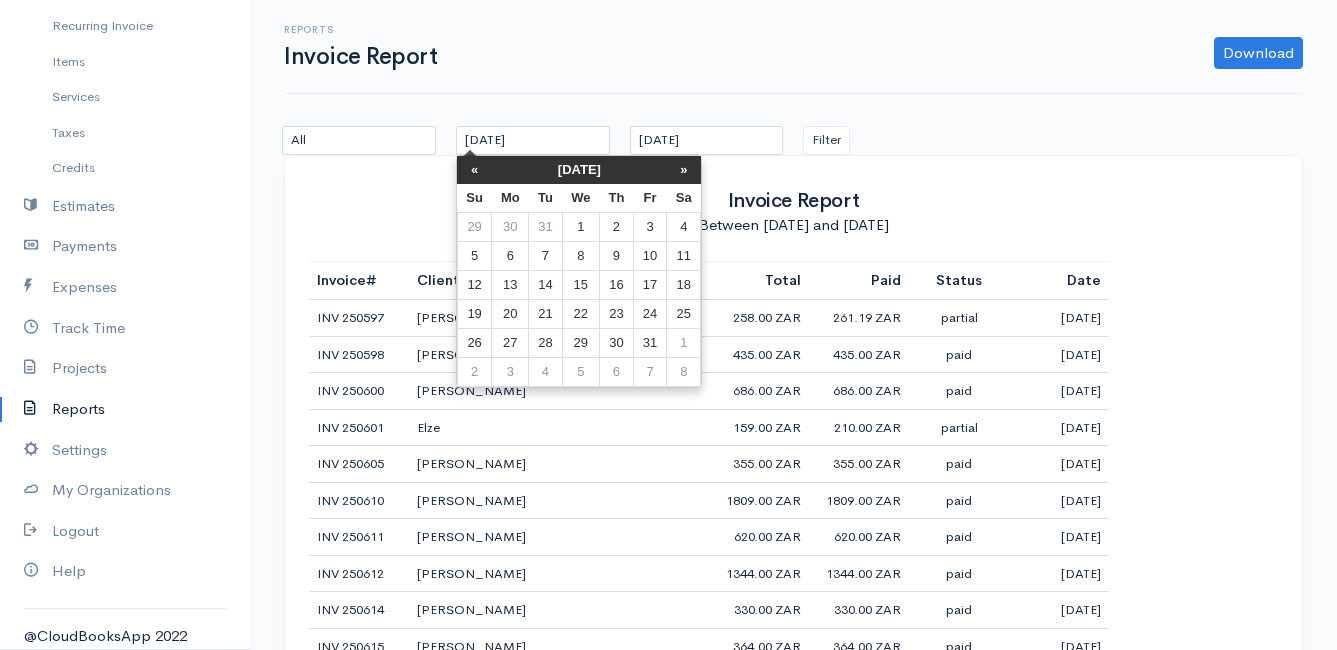 click on "«" at bounding box center (474, 170) 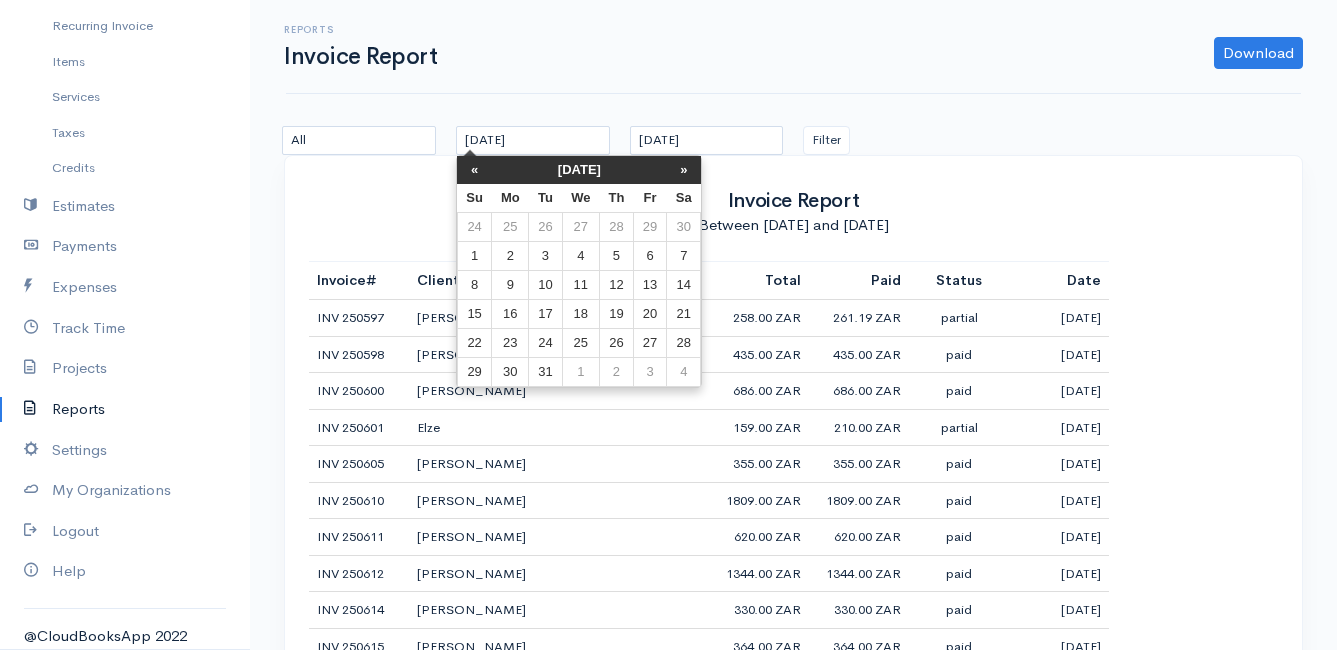 click on "«" at bounding box center [474, 170] 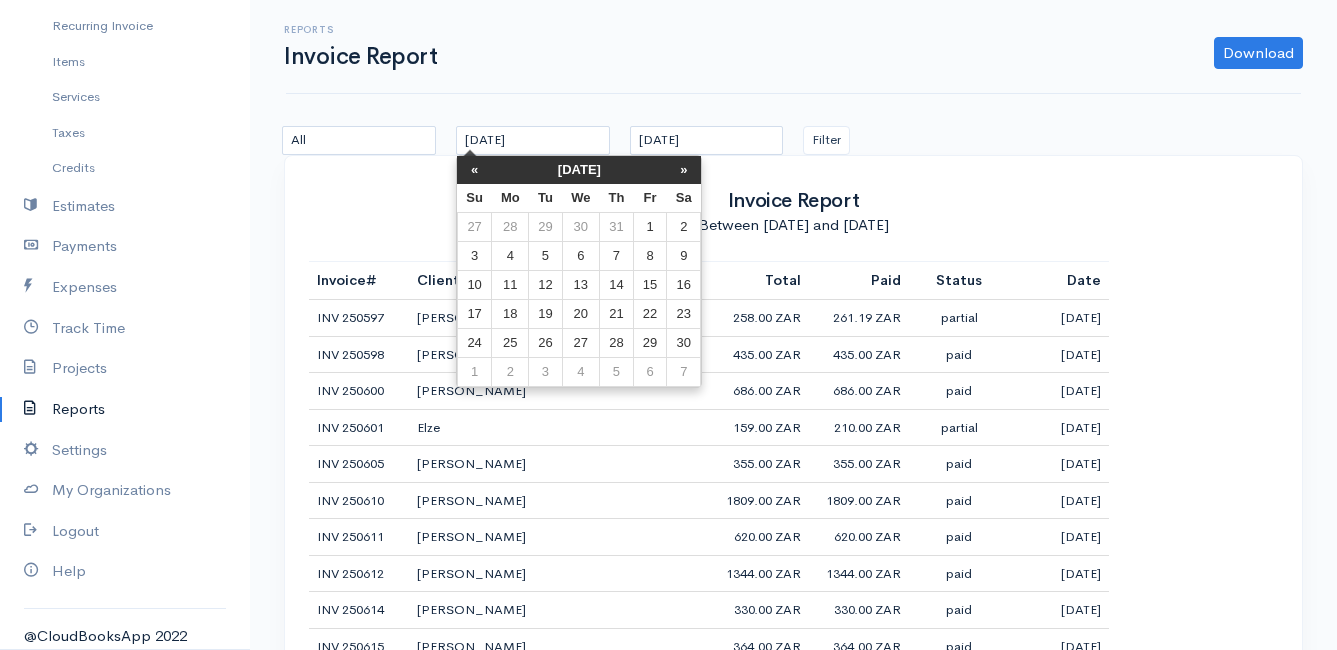 click on "«" at bounding box center (474, 170) 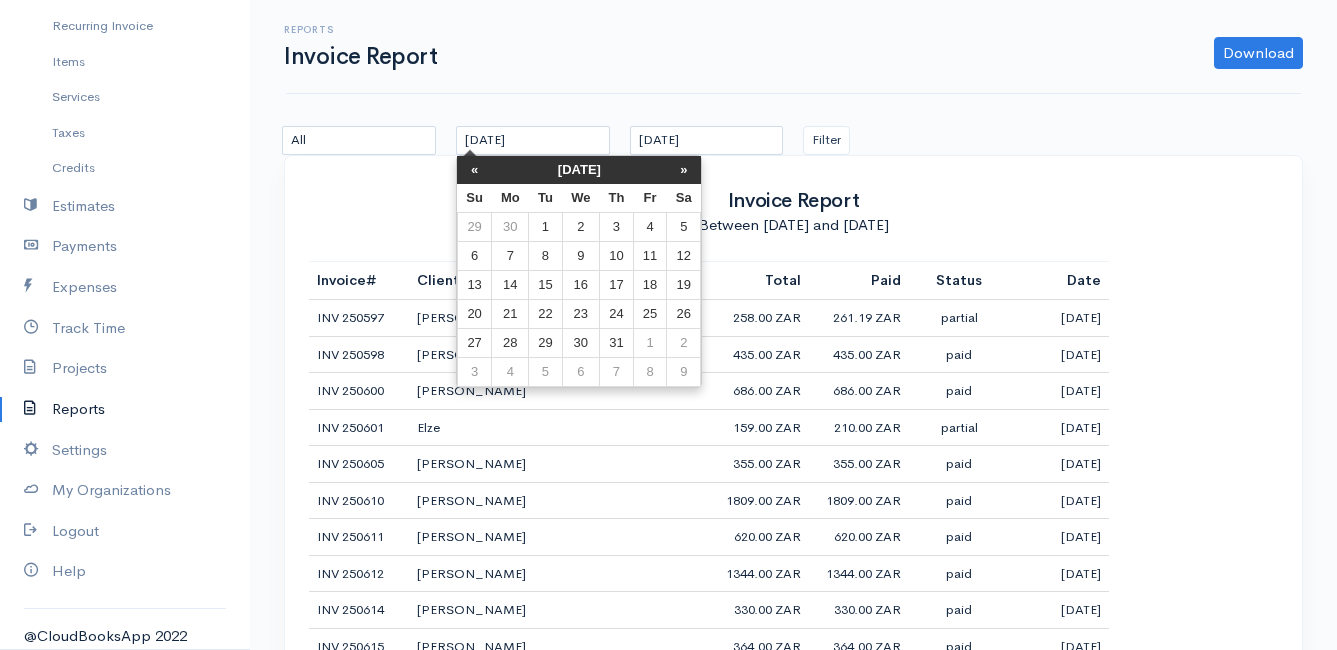 click on "«" at bounding box center (474, 170) 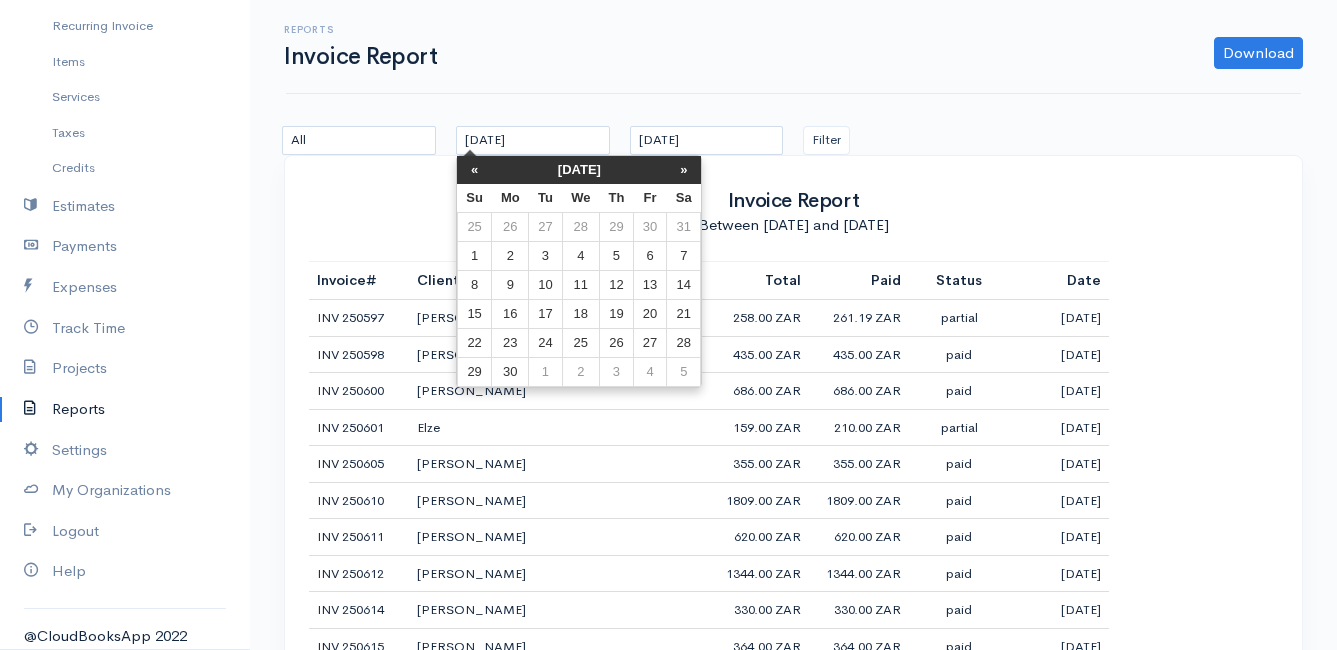 click on "«" at bounding box center (474, 170) 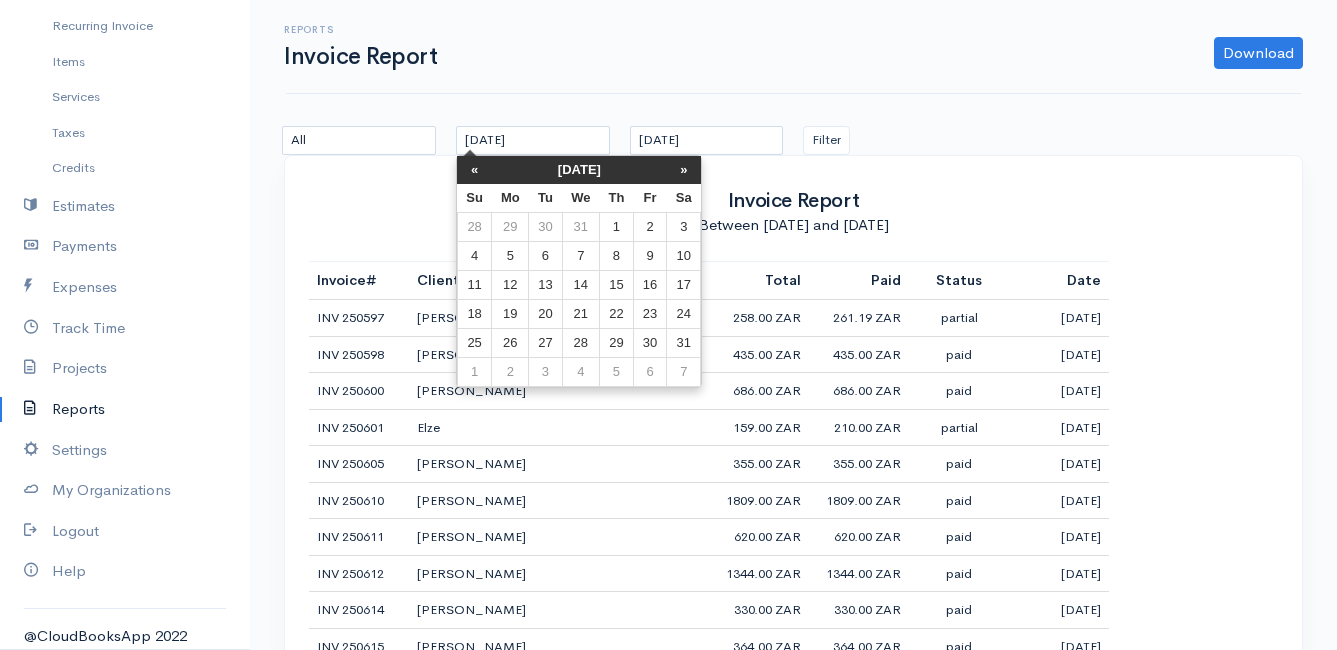 click on "«" at bounding box center [474, 170] 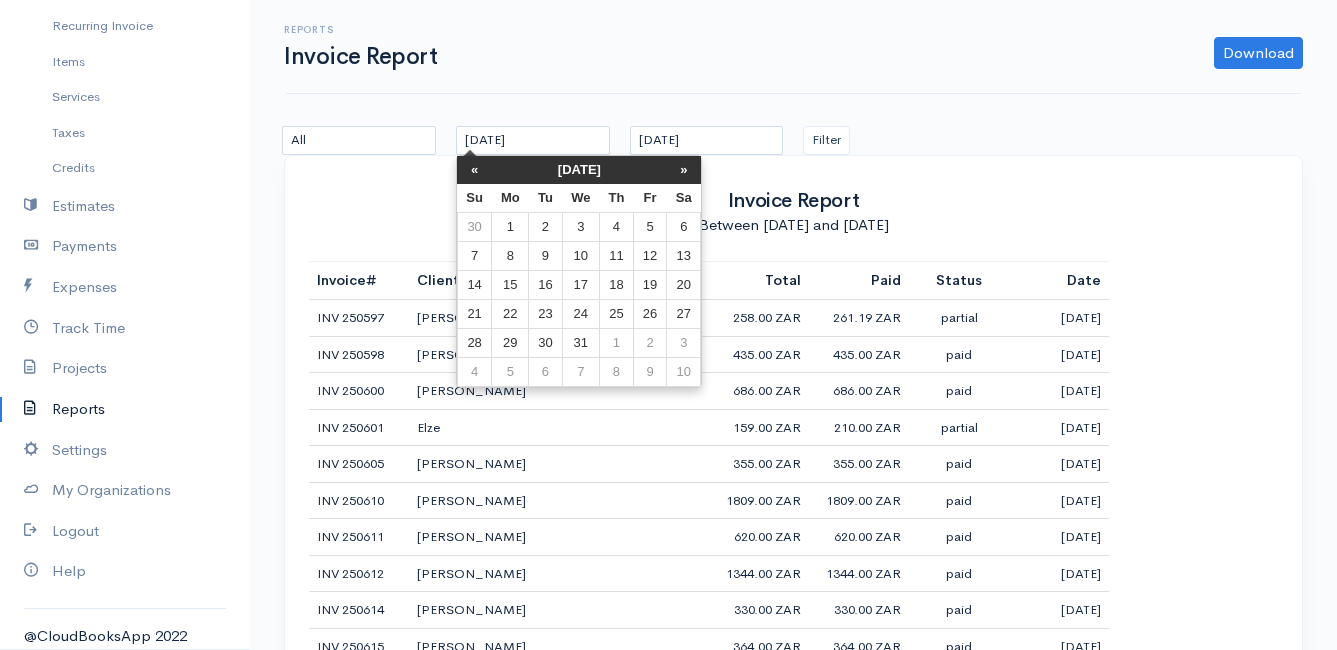 click on "«" at bounding box center (474, 170) 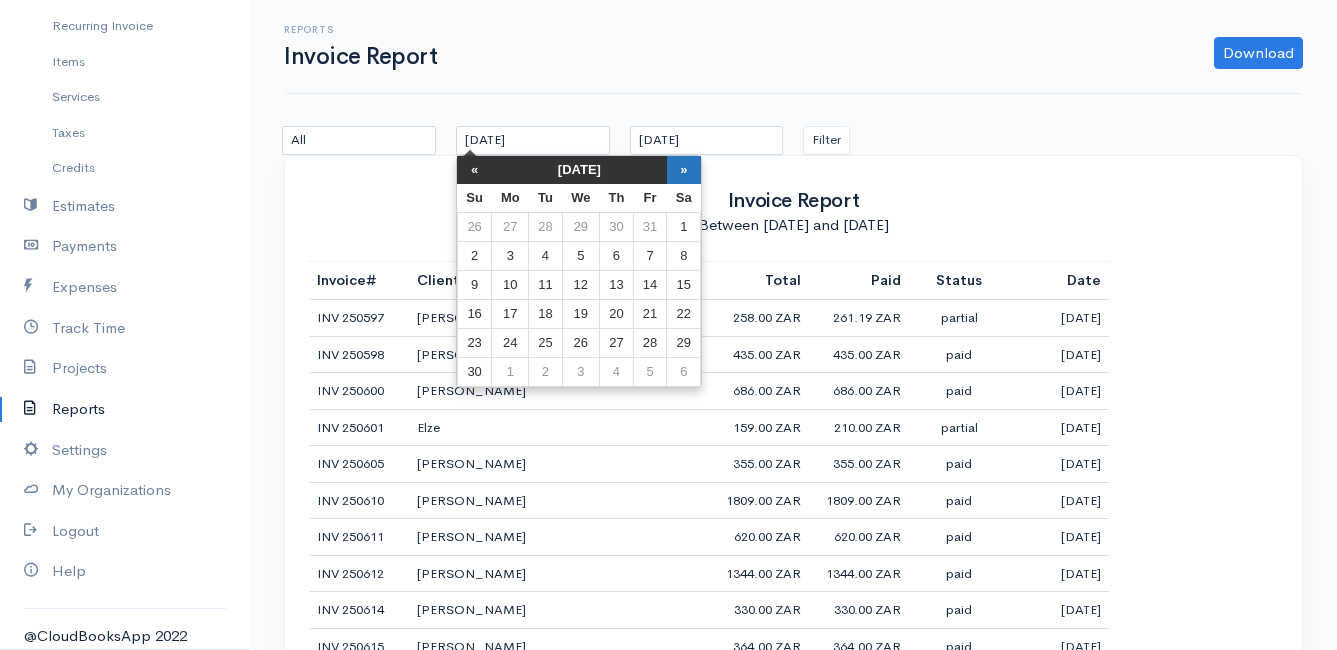 click on "»" at bounding box center (684, 170) 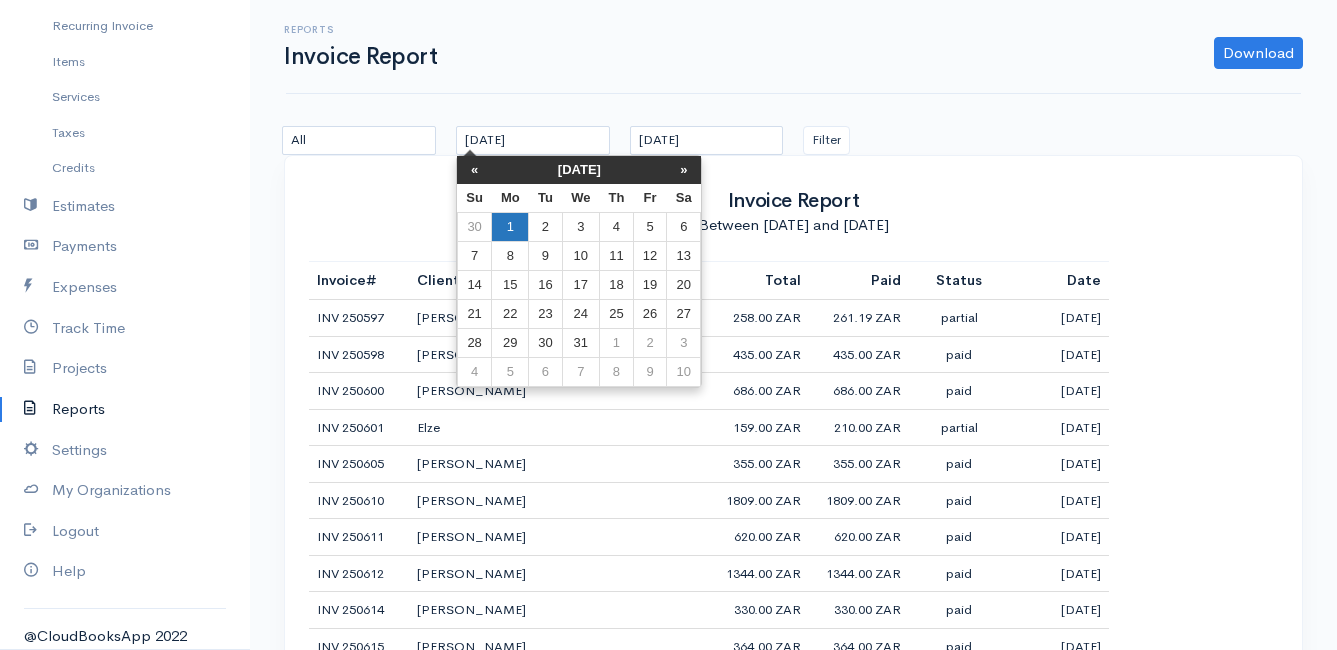 click on "1" at bounding box center [510, 227] 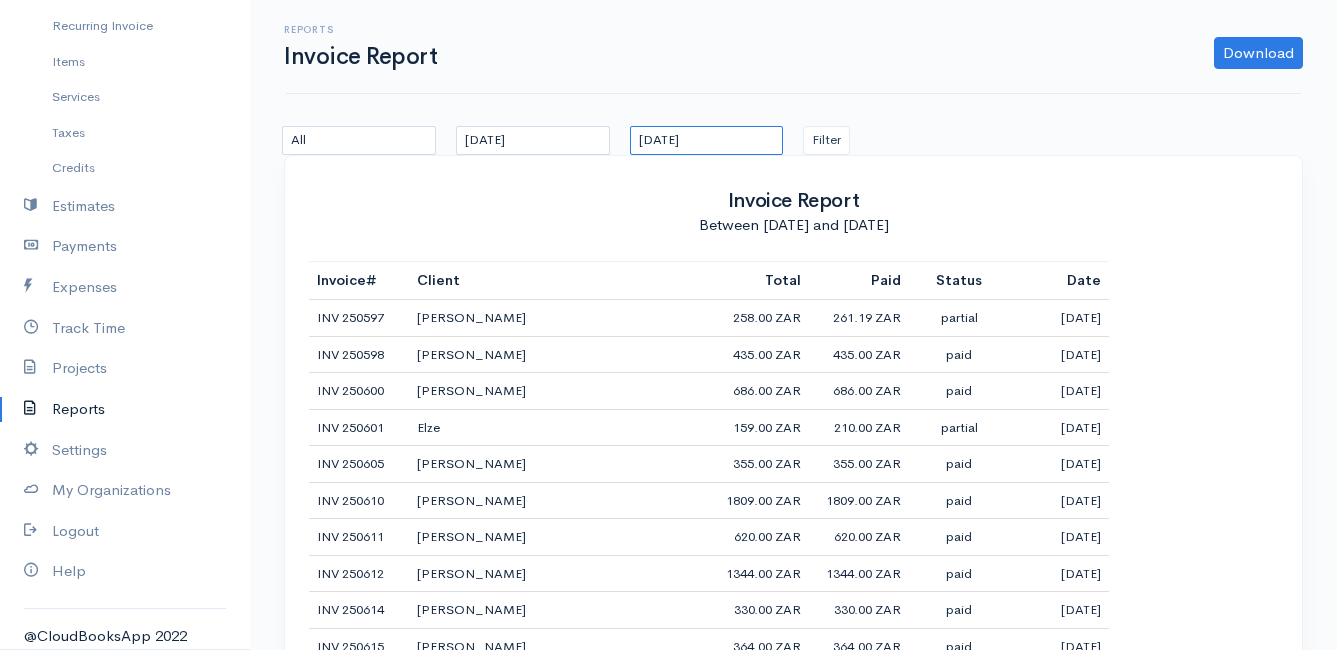 click on "[DATE]" at bounding box center [707, 140] 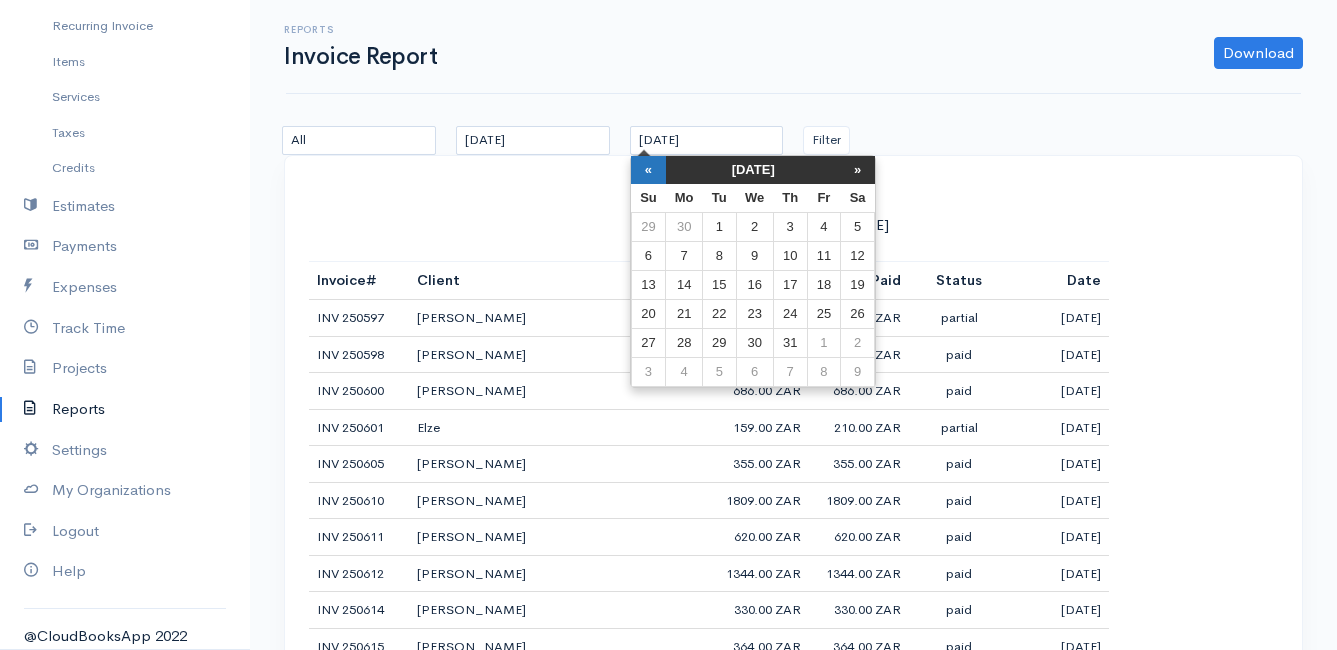 click on "«" at bounding box center (648, 170) 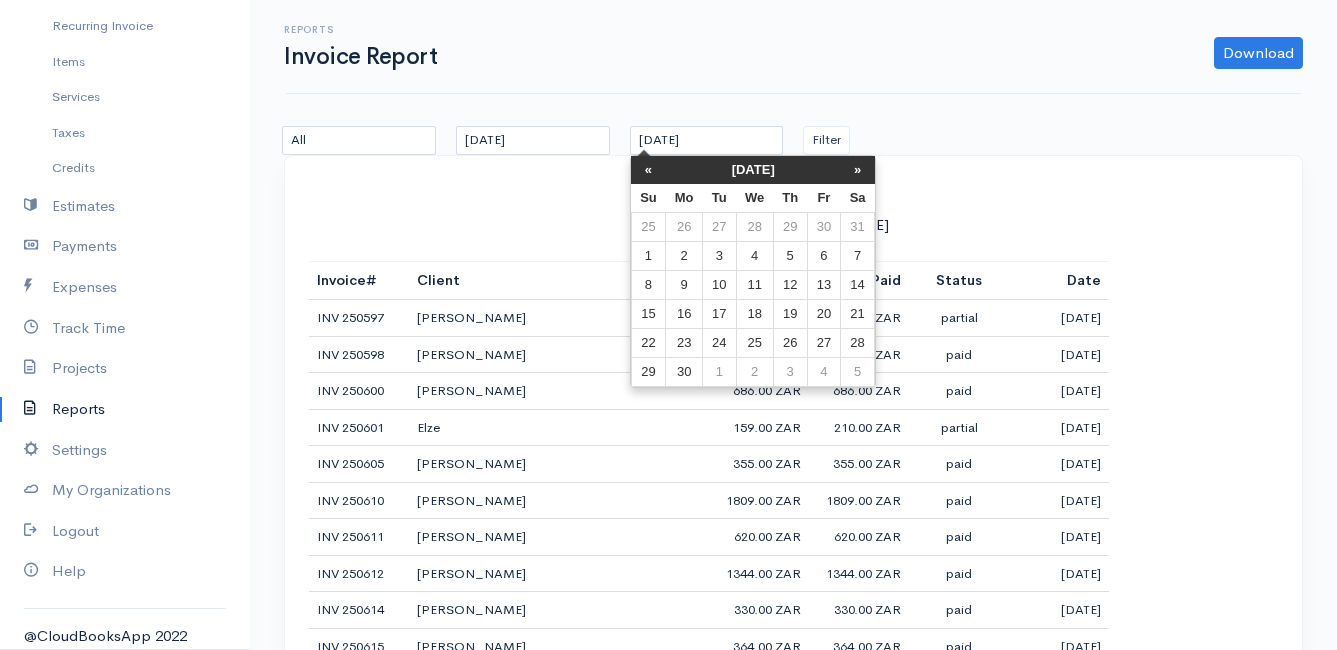 click on "«" at bounding box center [648, 170] 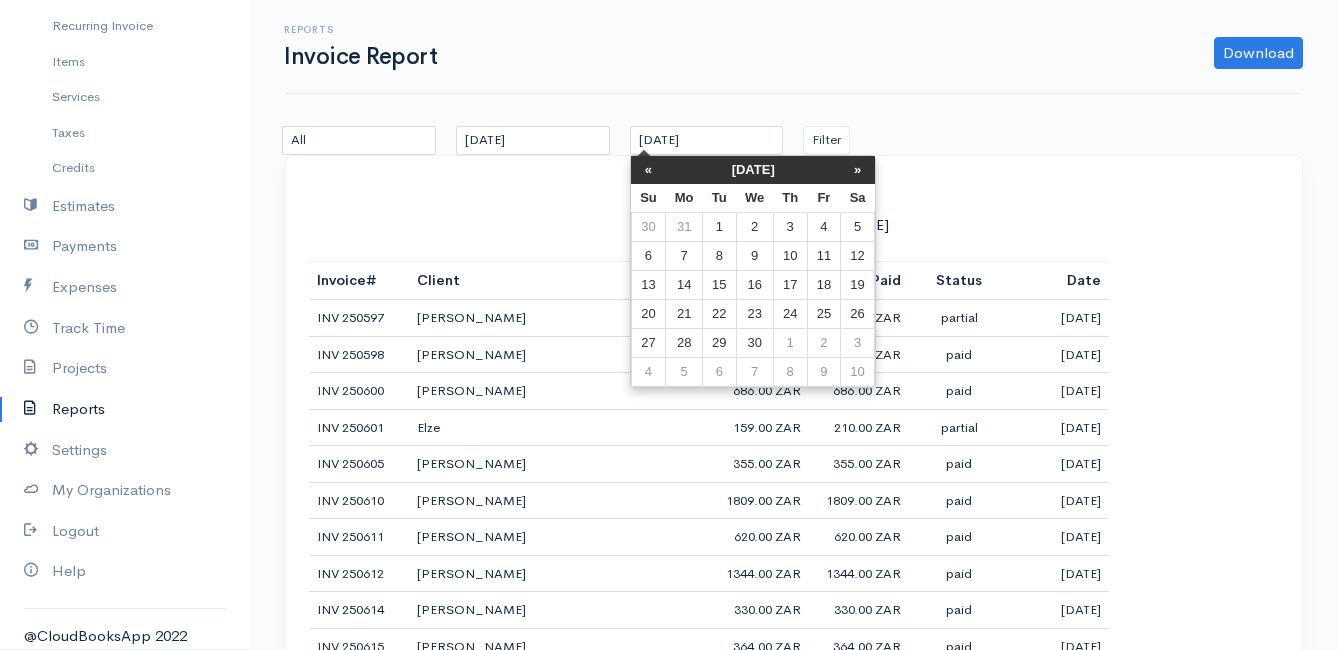 click on "«" at bounding box center (648, 170) 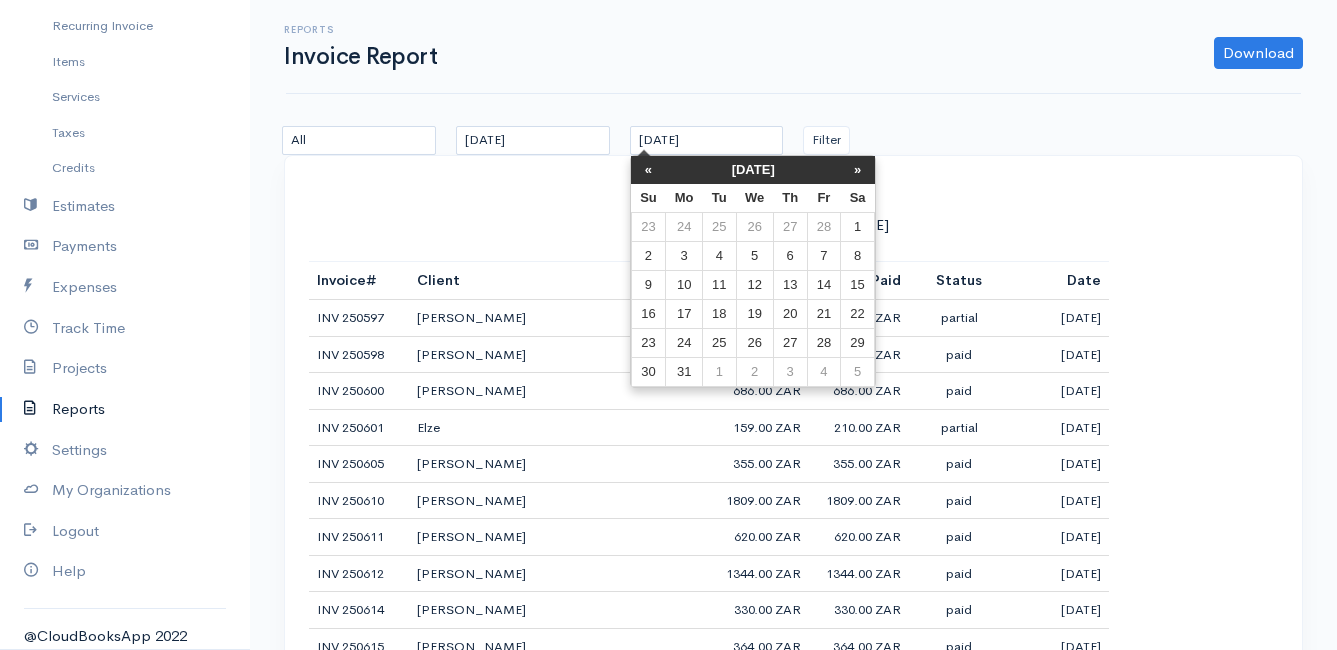 click on "«" at bounding box center (648, 170) 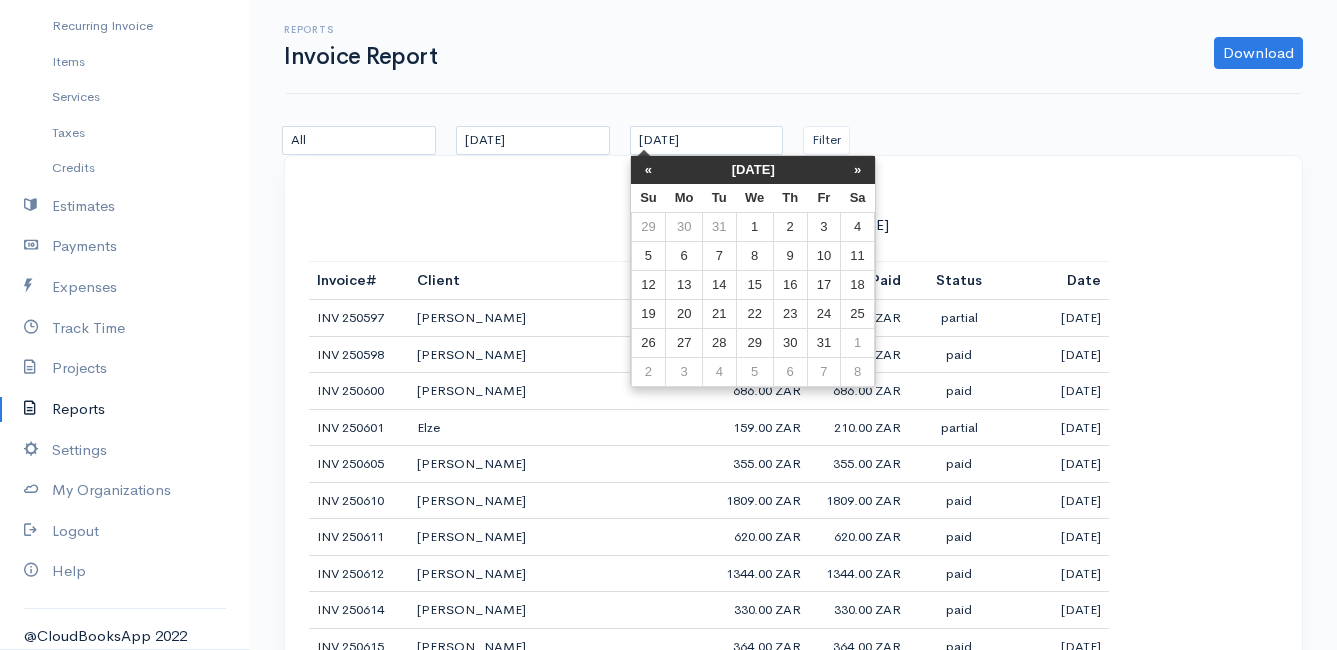 click on "«" at bounding box center (648, 170) 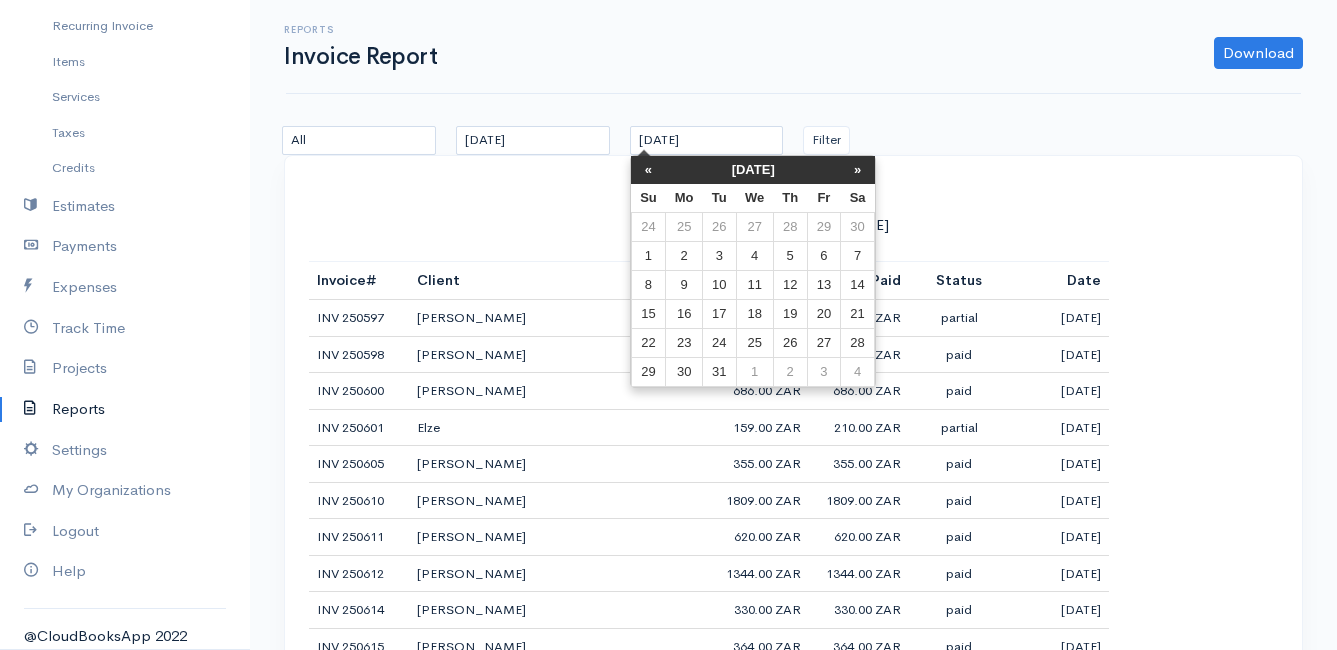 click on "«" at bounding box center [648, 170] 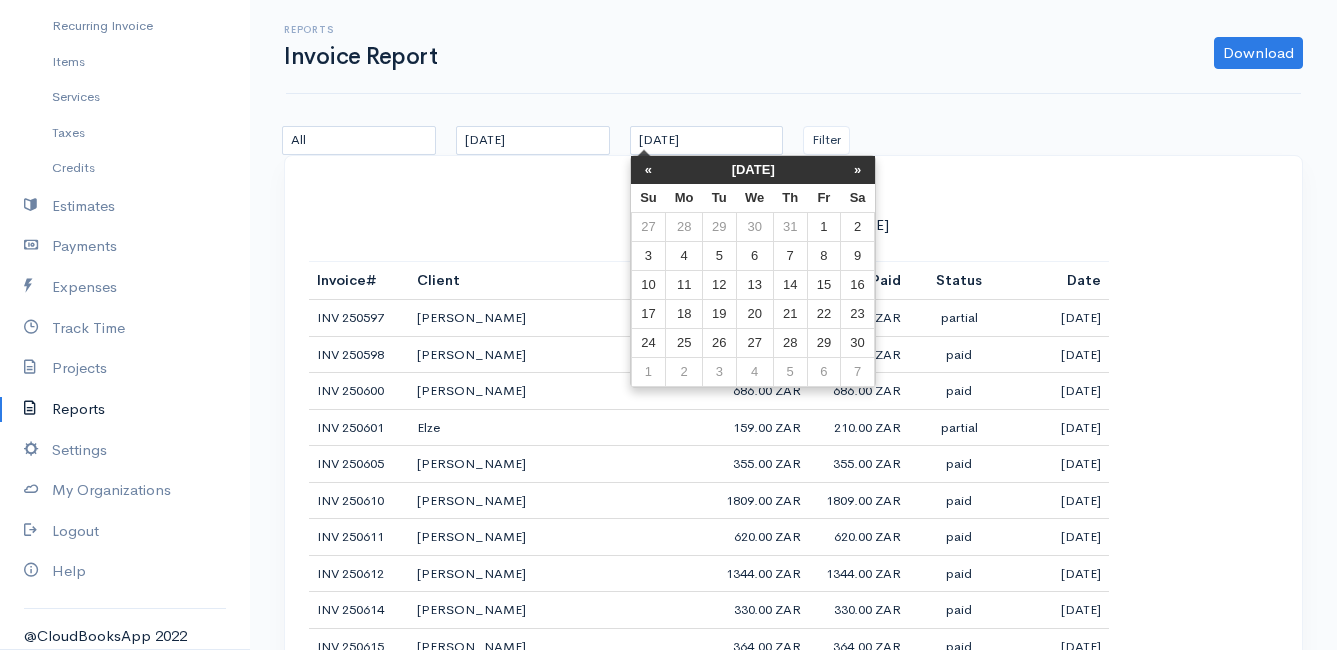 click on "«" at bounding box center (648, 170) 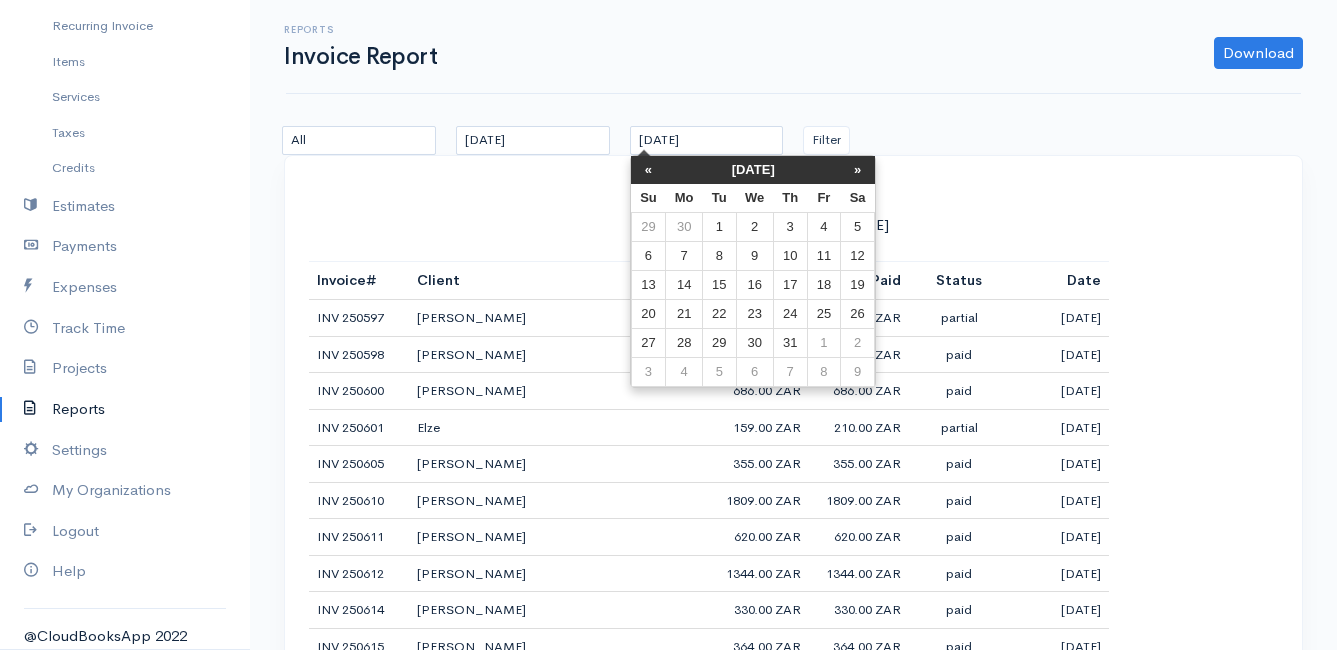 click on "«" at bounding box center [648, 170] 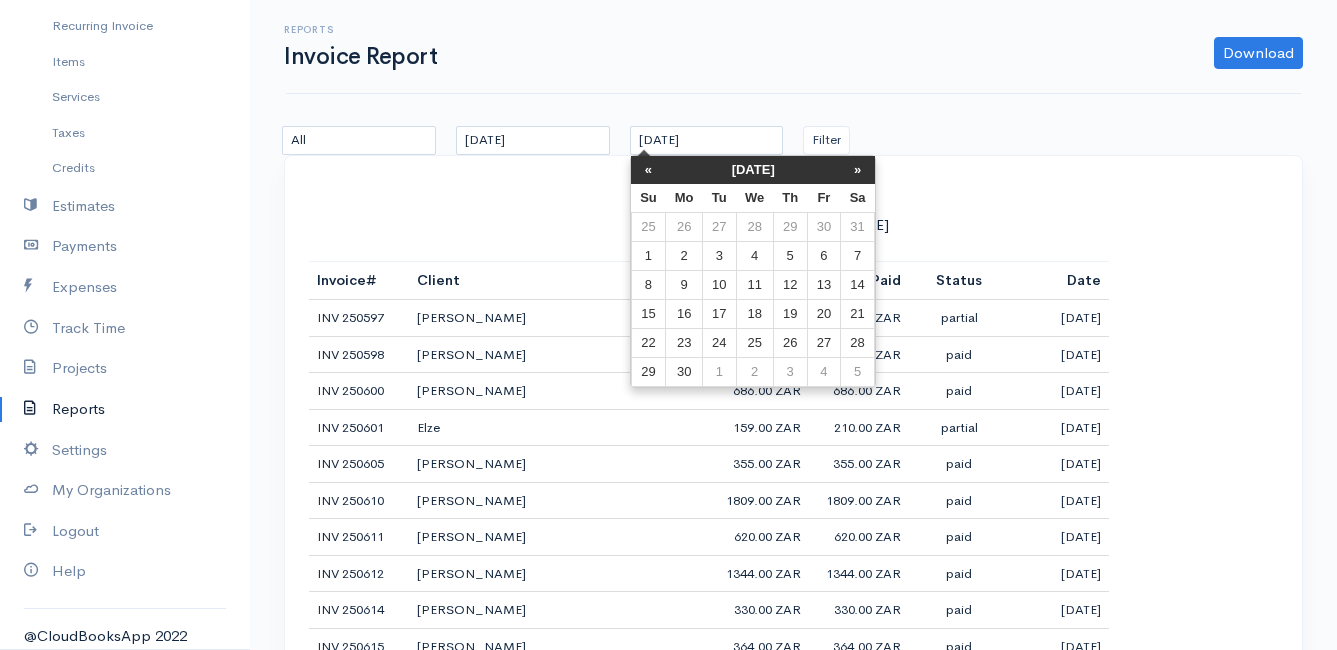 click on "«" at bounding box center (648, 170) 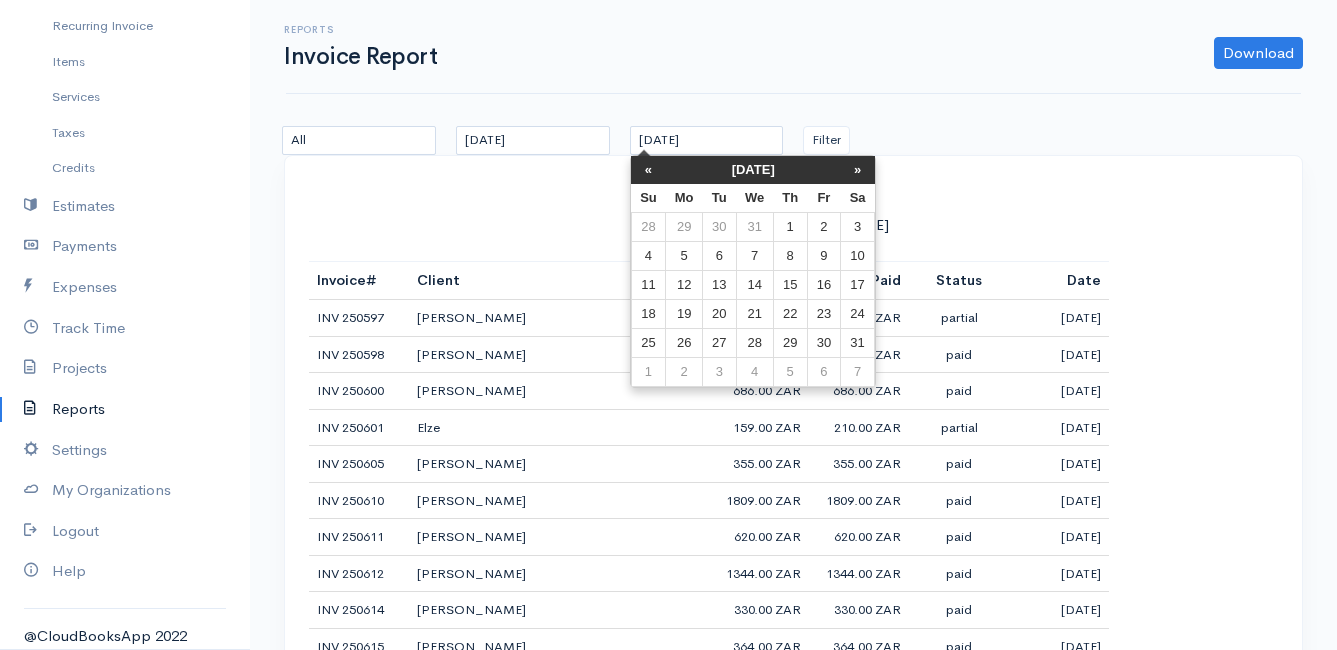 click on "«" at bounding box center (648, 170) 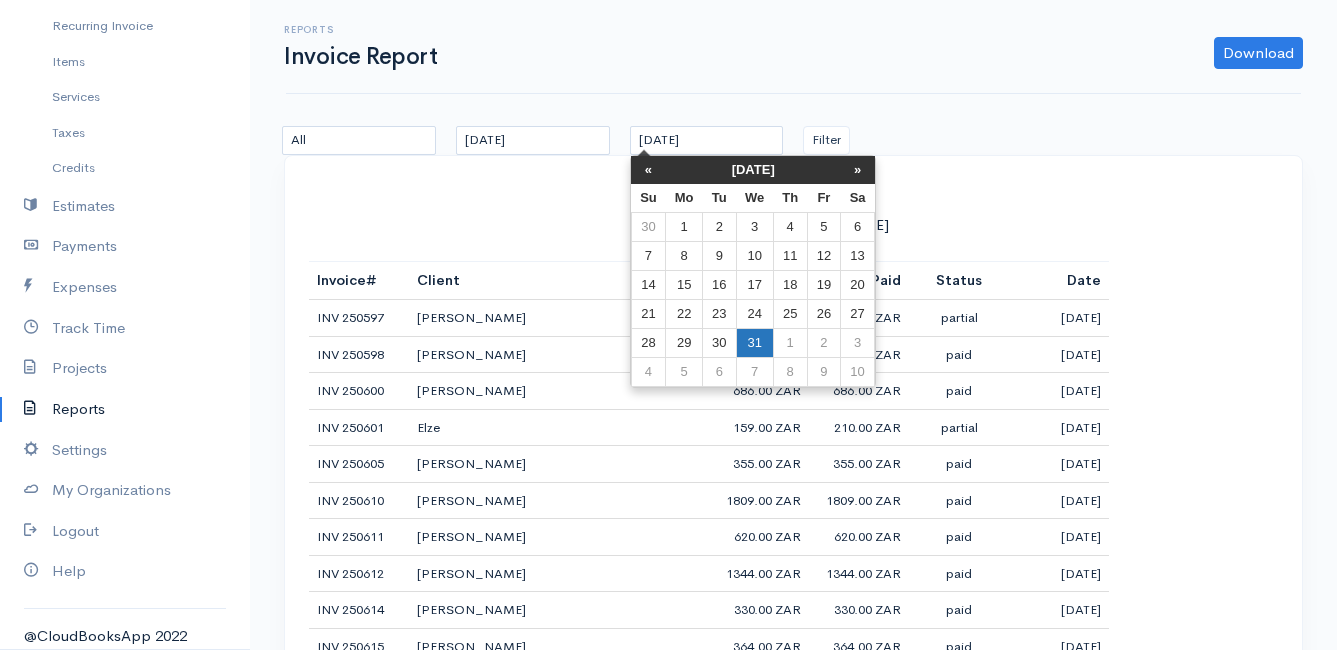 click on "31" at bounding box center (754, 343) 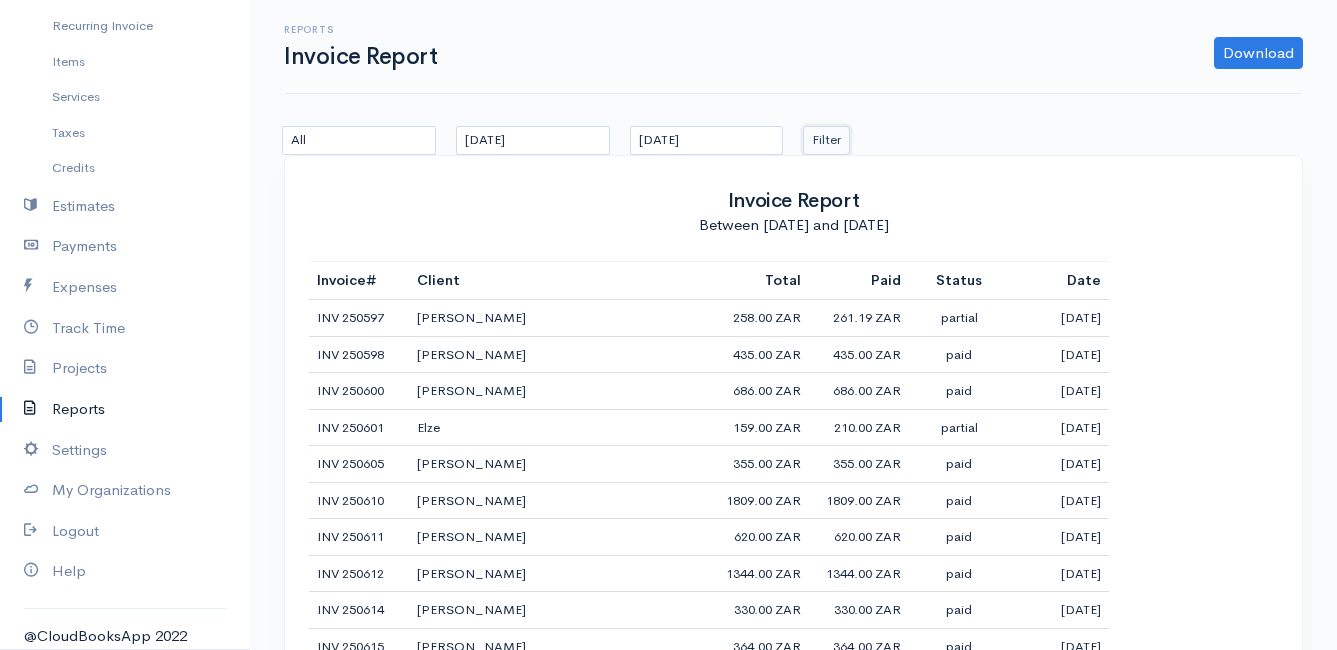 click on "Filter" at bounding box center (826, 140) 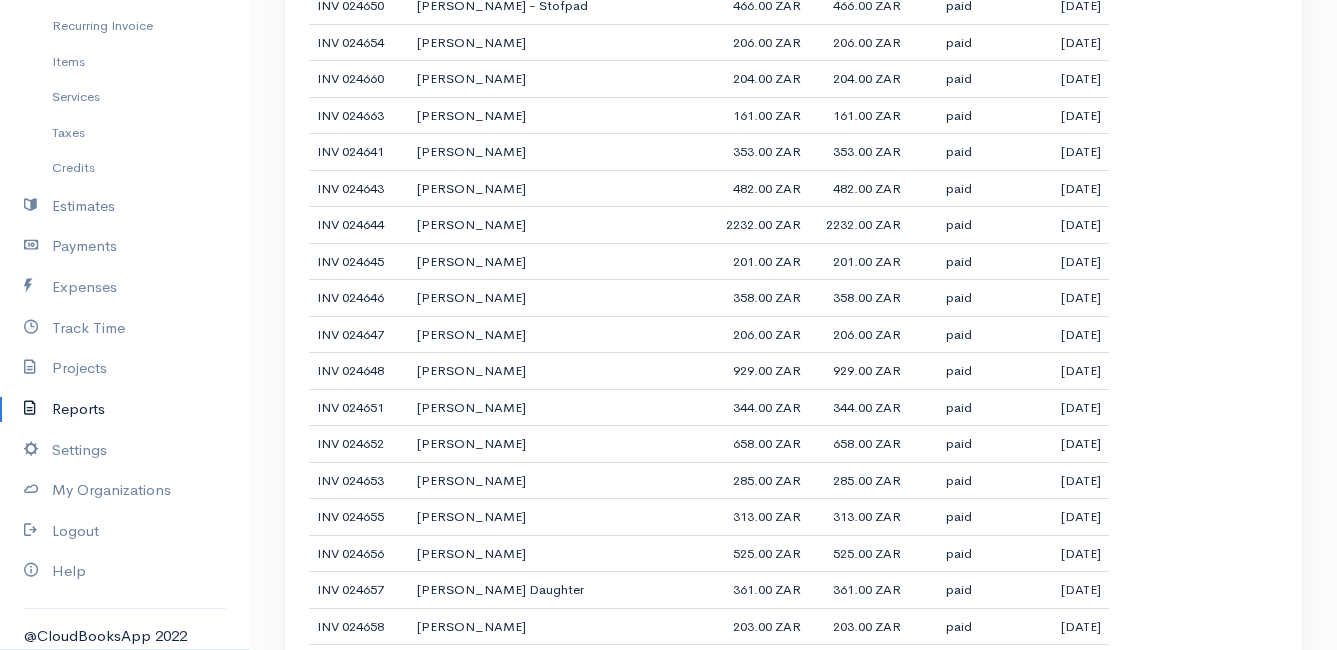 scroll, scrollTop: 4086, scrollLeft: 0, axis: vertical 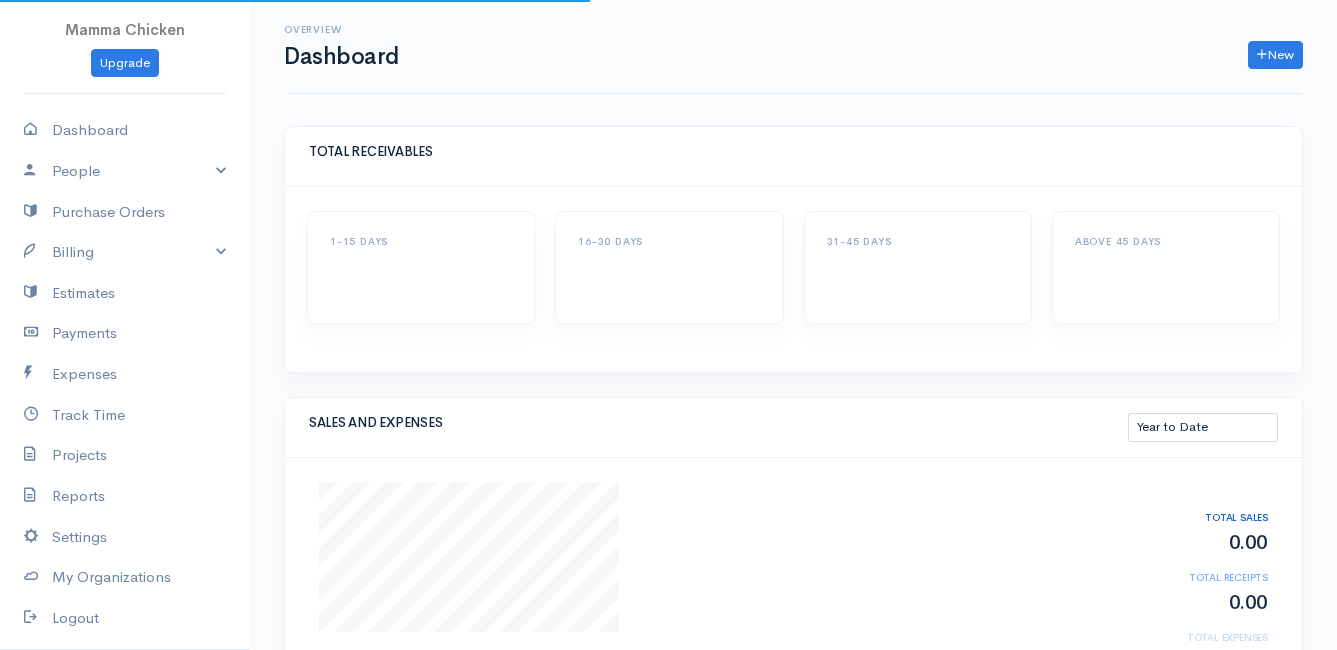 select on "thistoyear" 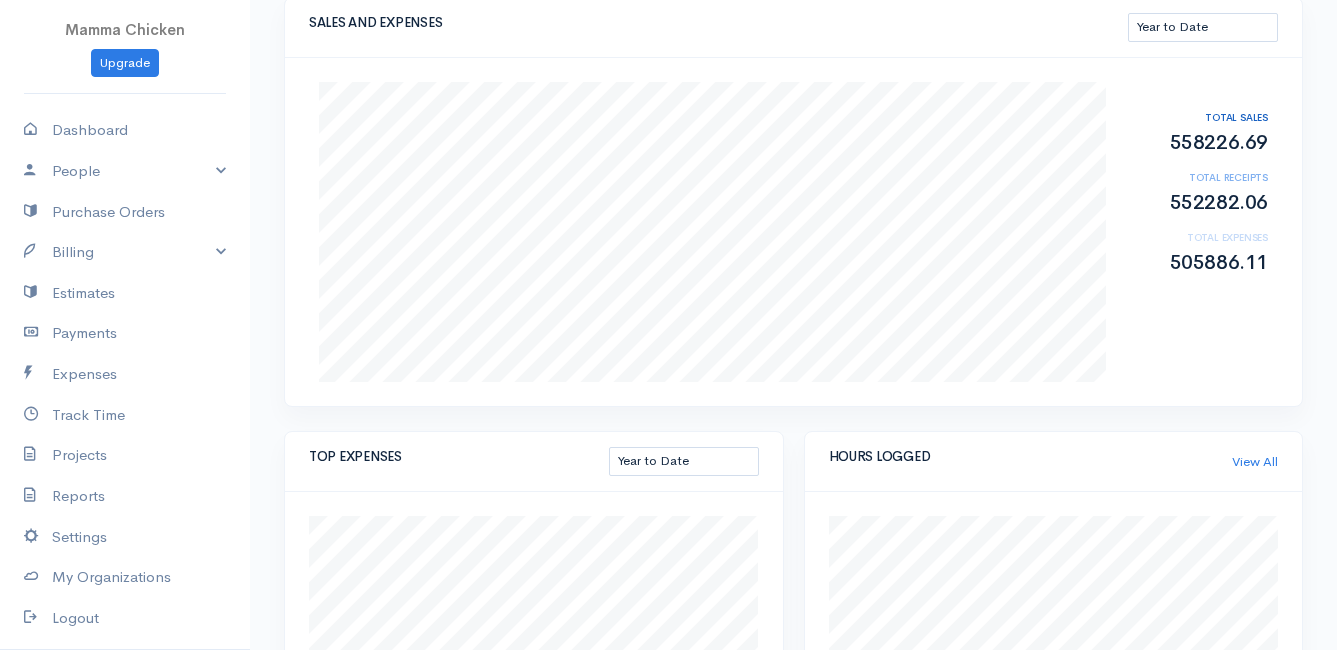 scroll, scrollTop: 300, scrollLeft: 0, axis: vertical 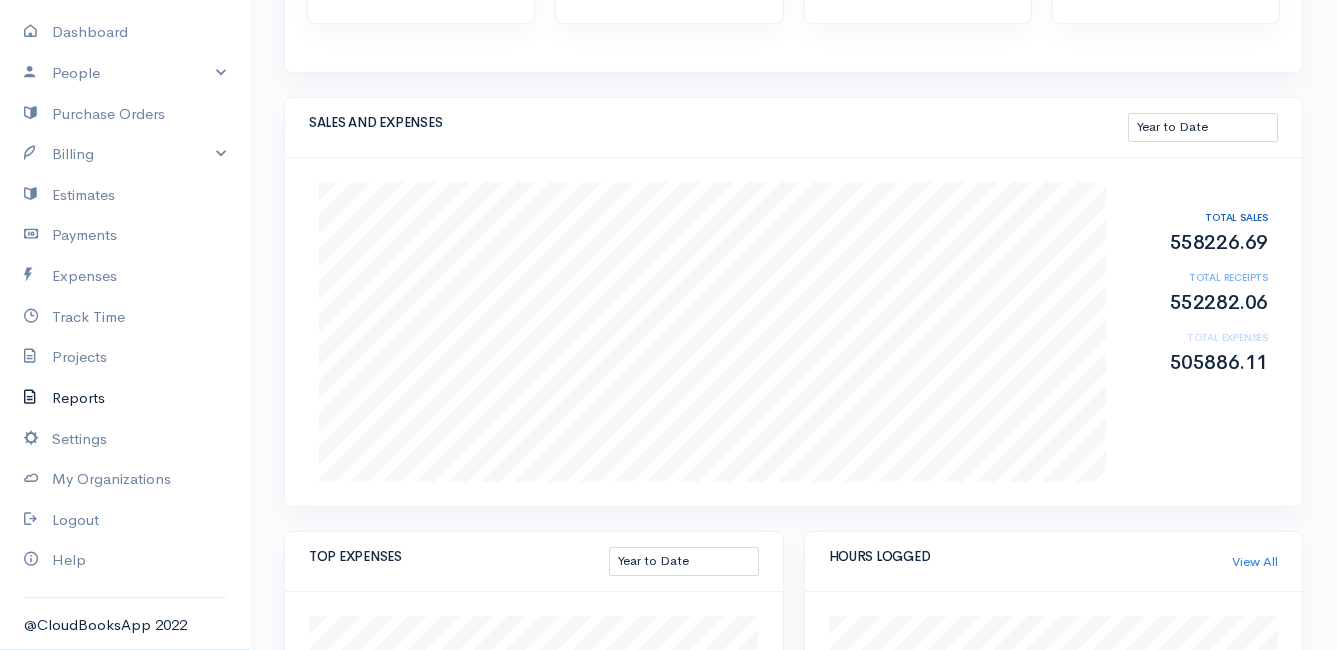 click on "Reports" at bounding box center (125, 398) 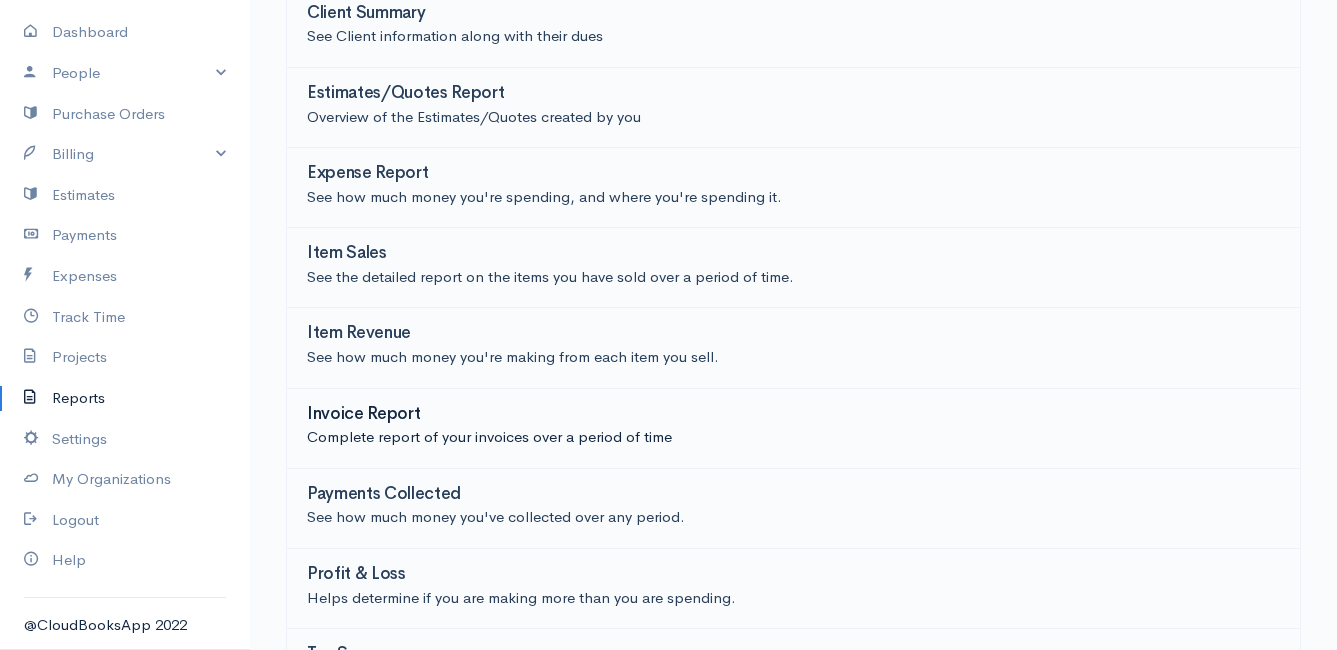 scroll, scrollTop: 400, scrollLeft: 0, axis: vertical 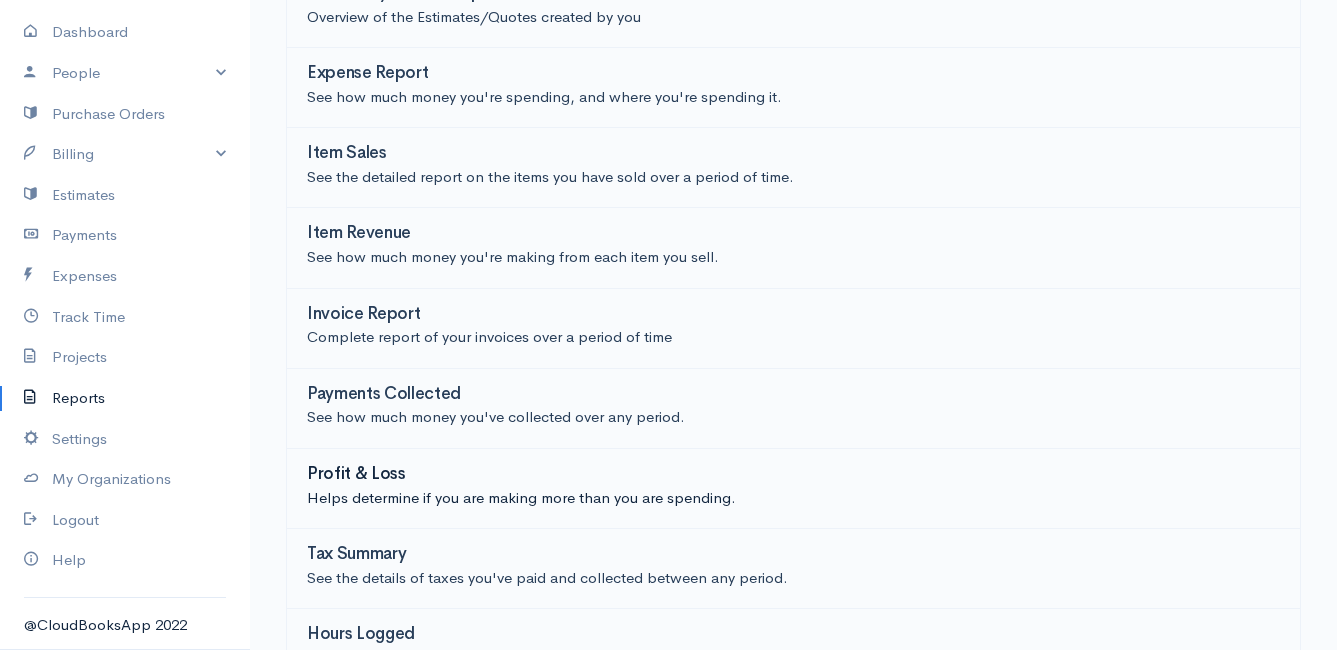 click on "Profit & Loss" at bounding box center (356, 474) 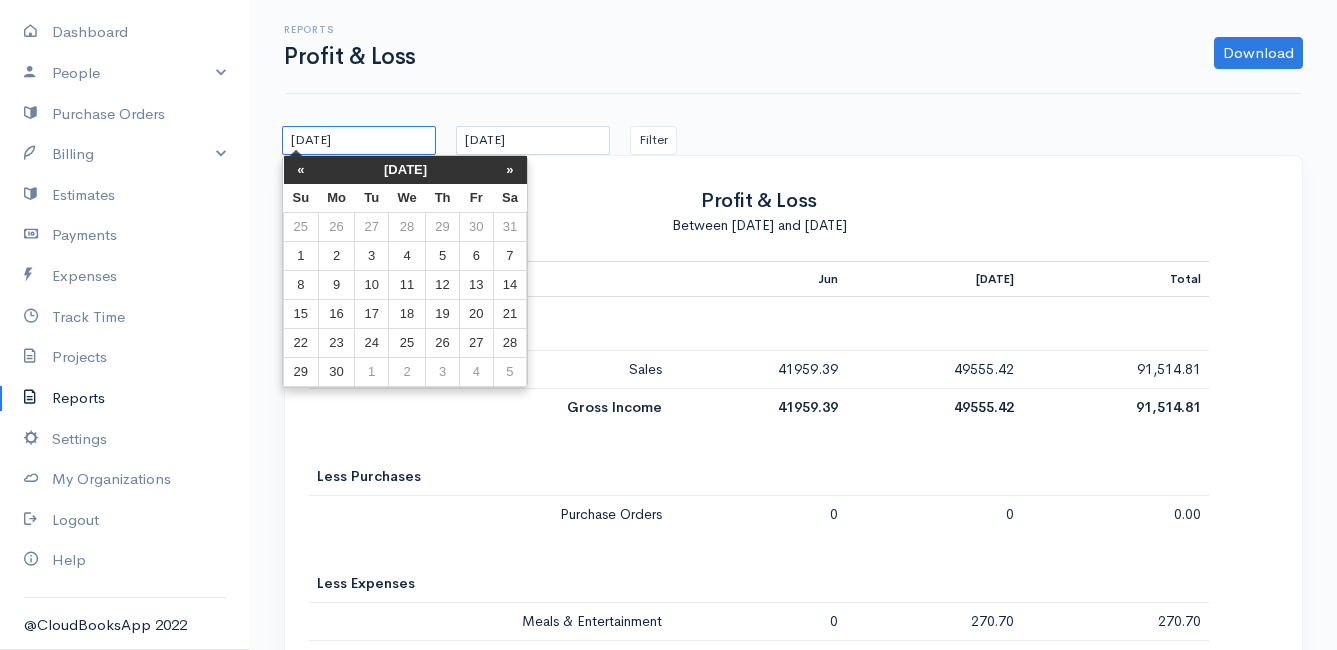 click on "[DATE]" at bounding box center (359, 140) 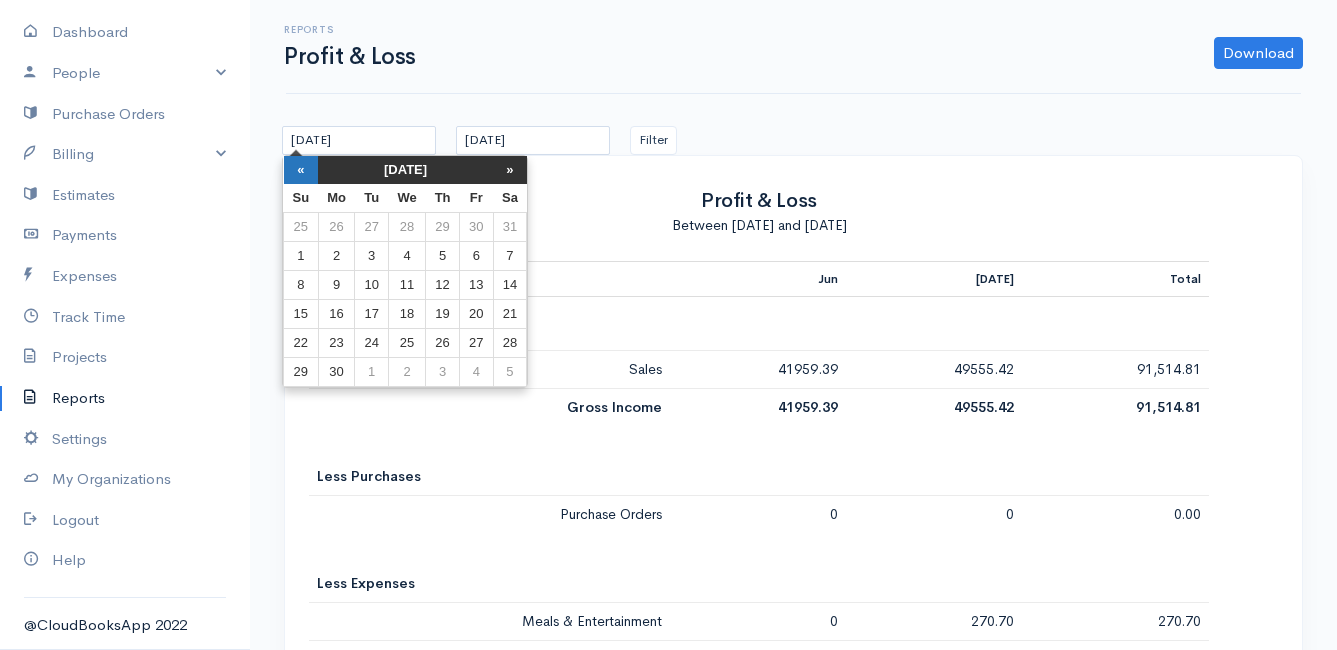 click on "«" at bounding box center (301, 170) 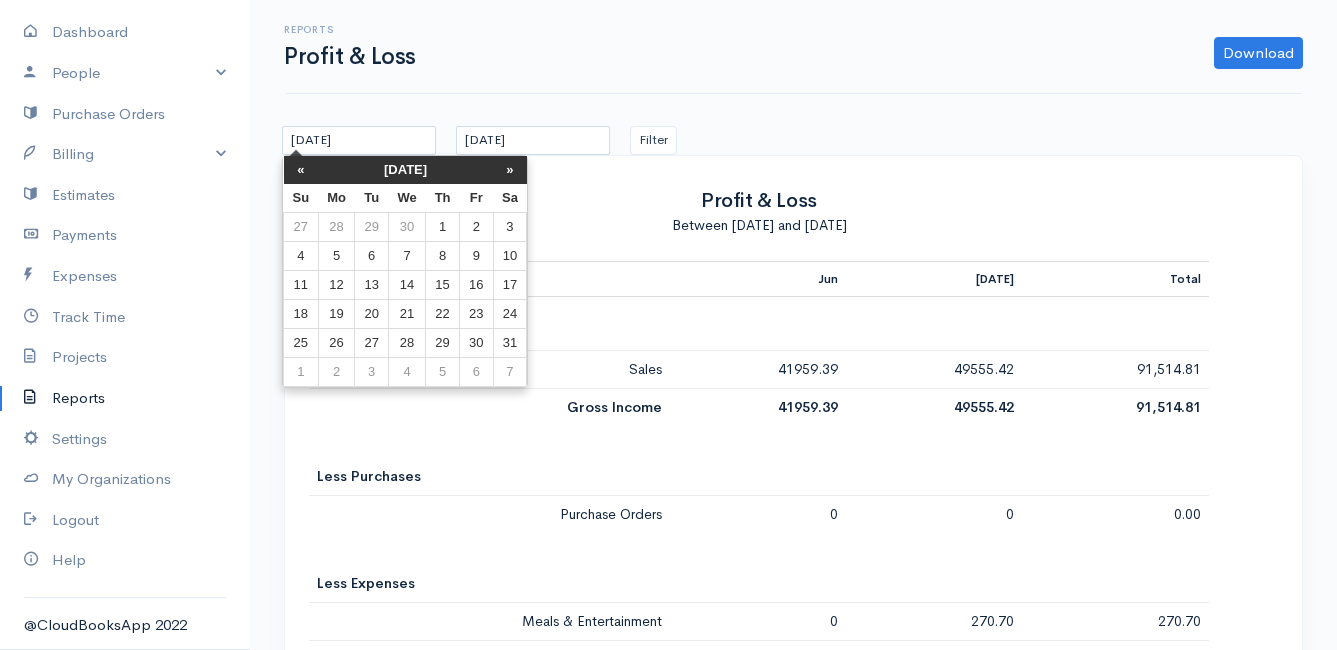 click on "«" at bounding box center [301, 170] 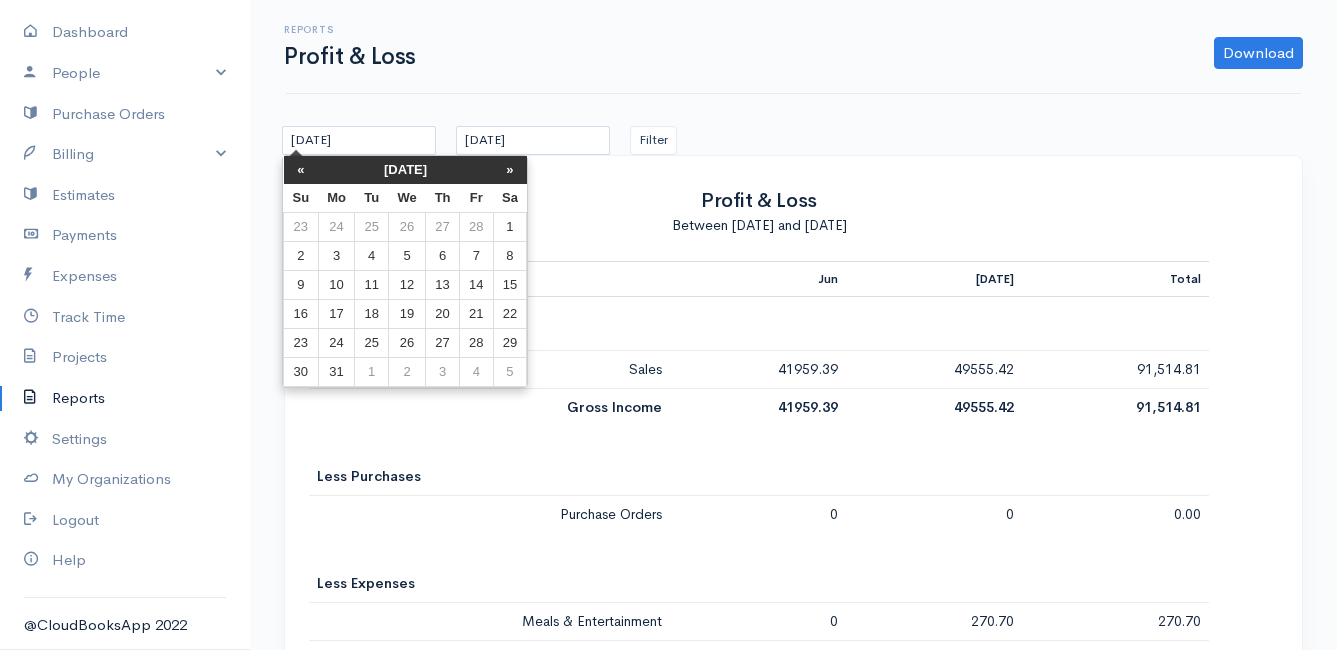 click on "«" at bounding box center (301, 170) 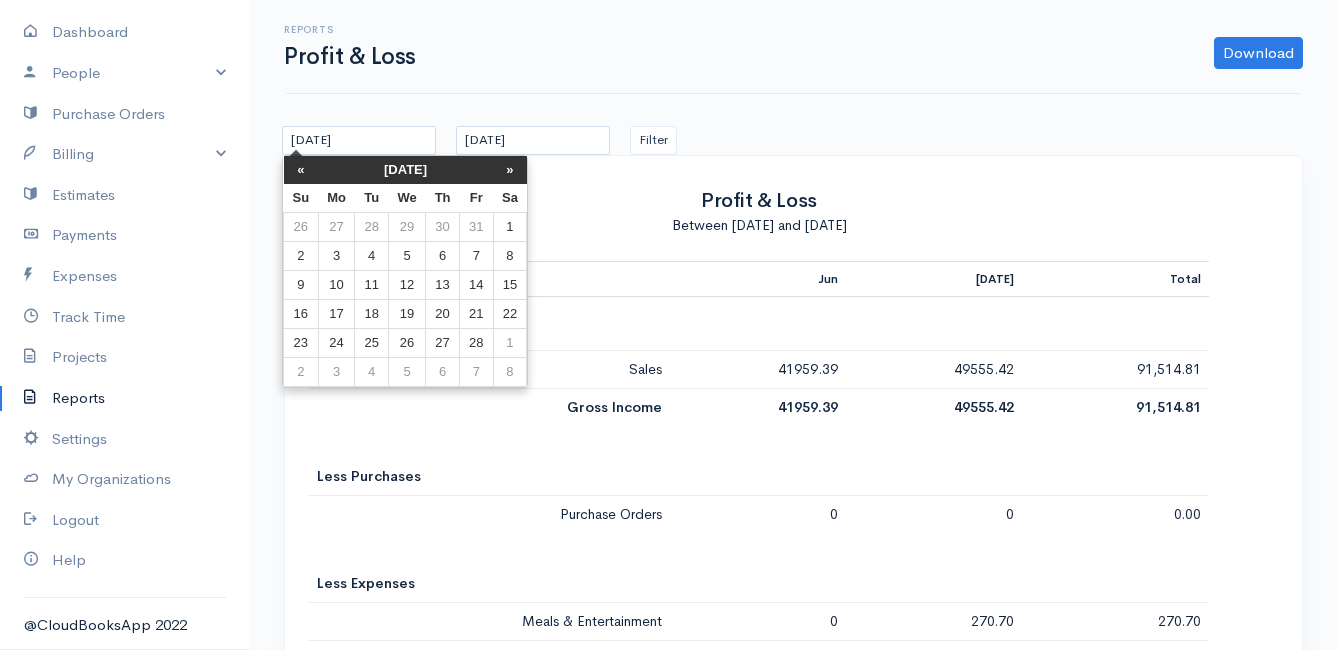 click on "«" at bounding box center [301, 170] 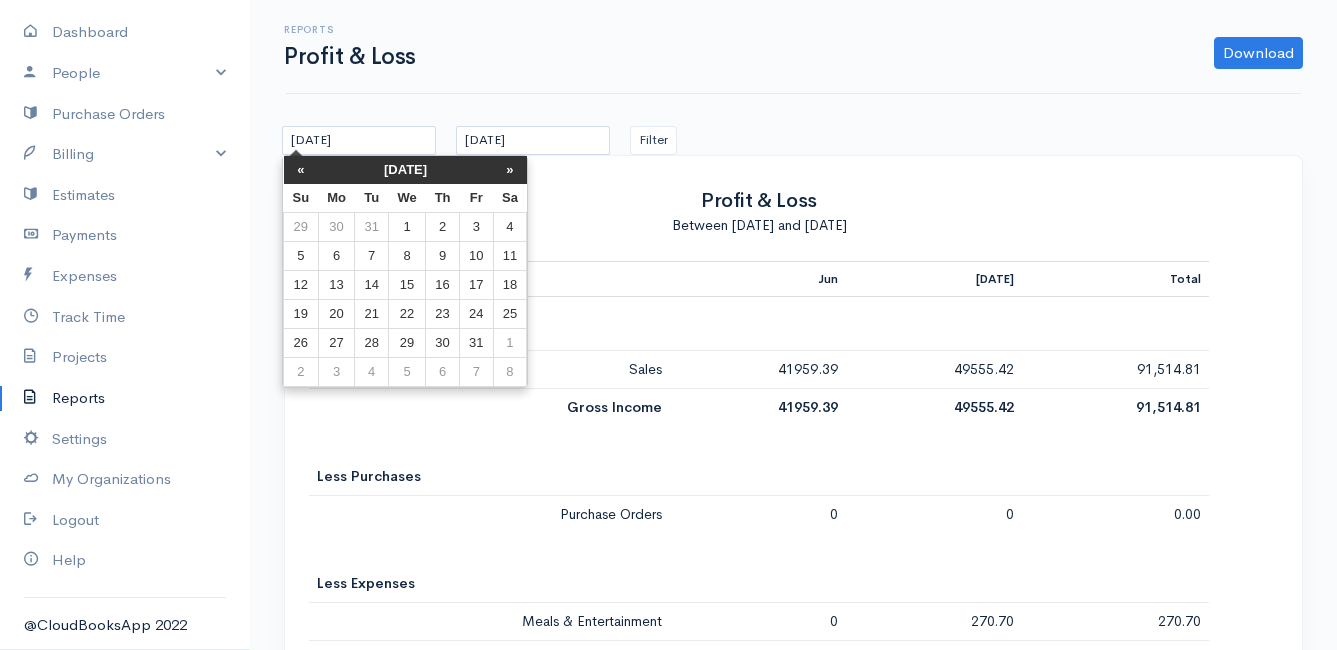 click on "«" at bounding box center [301, 170] 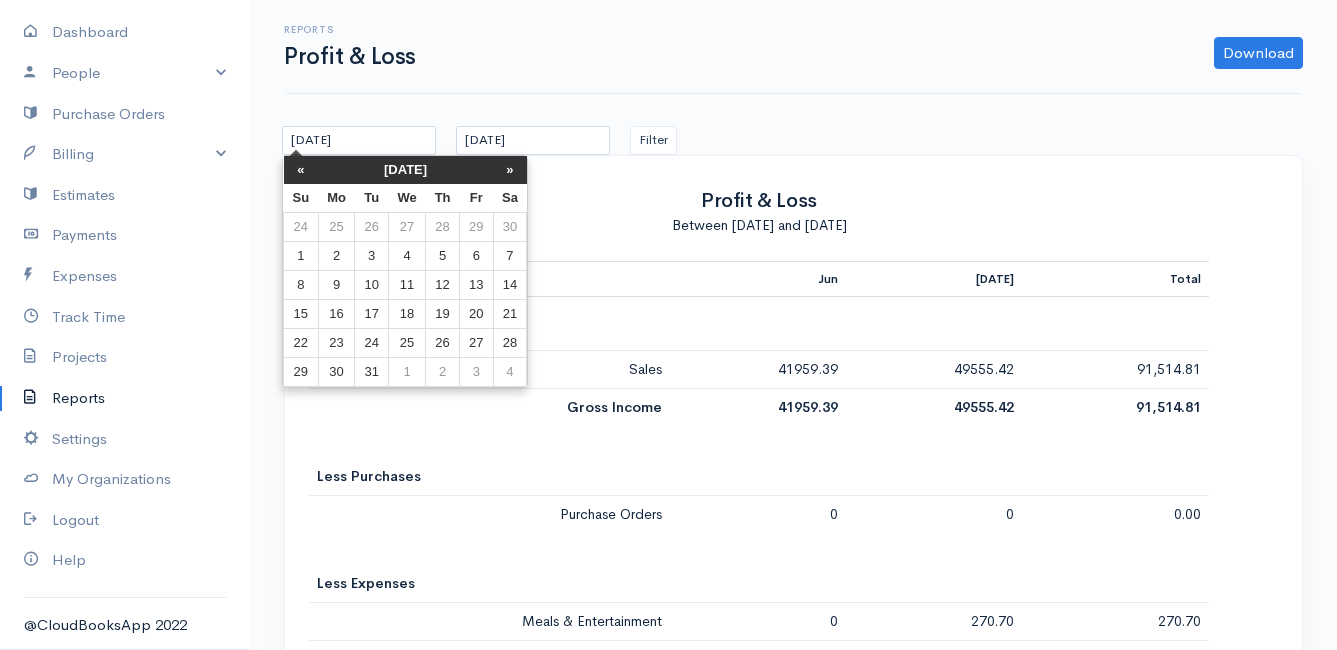 click on "«" at bounding box center (301, 170) 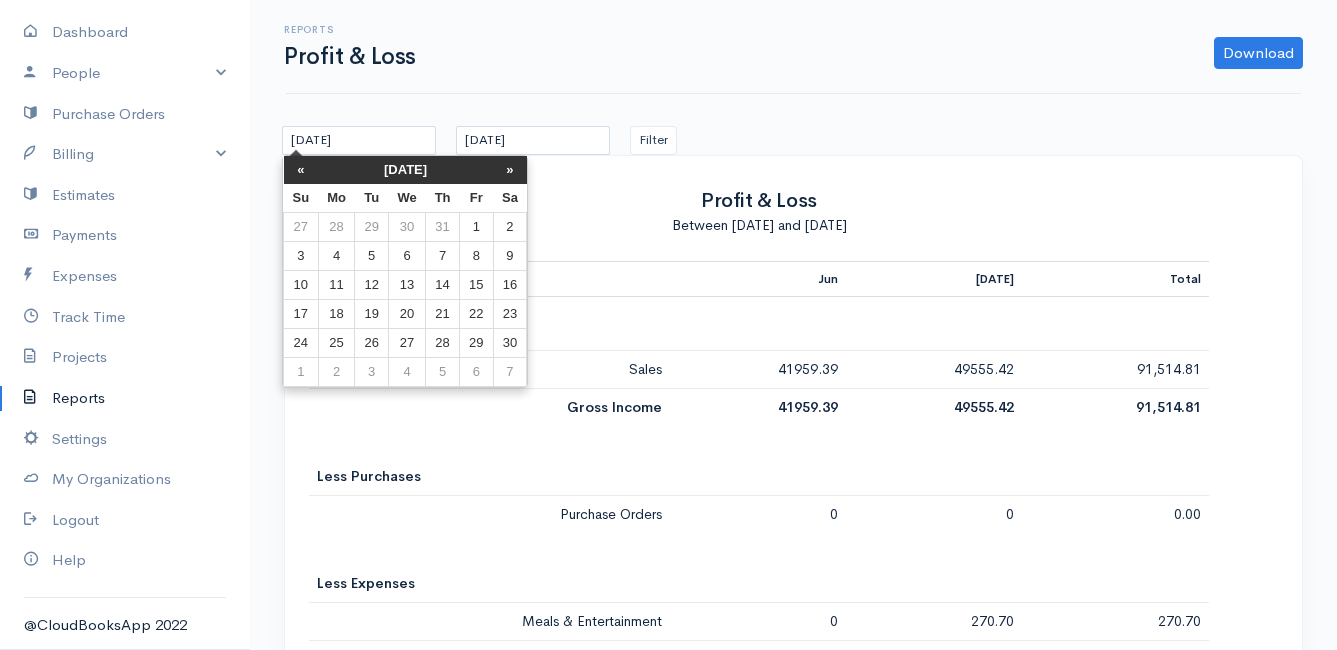 click on "«" at bounding box center (301, 170) 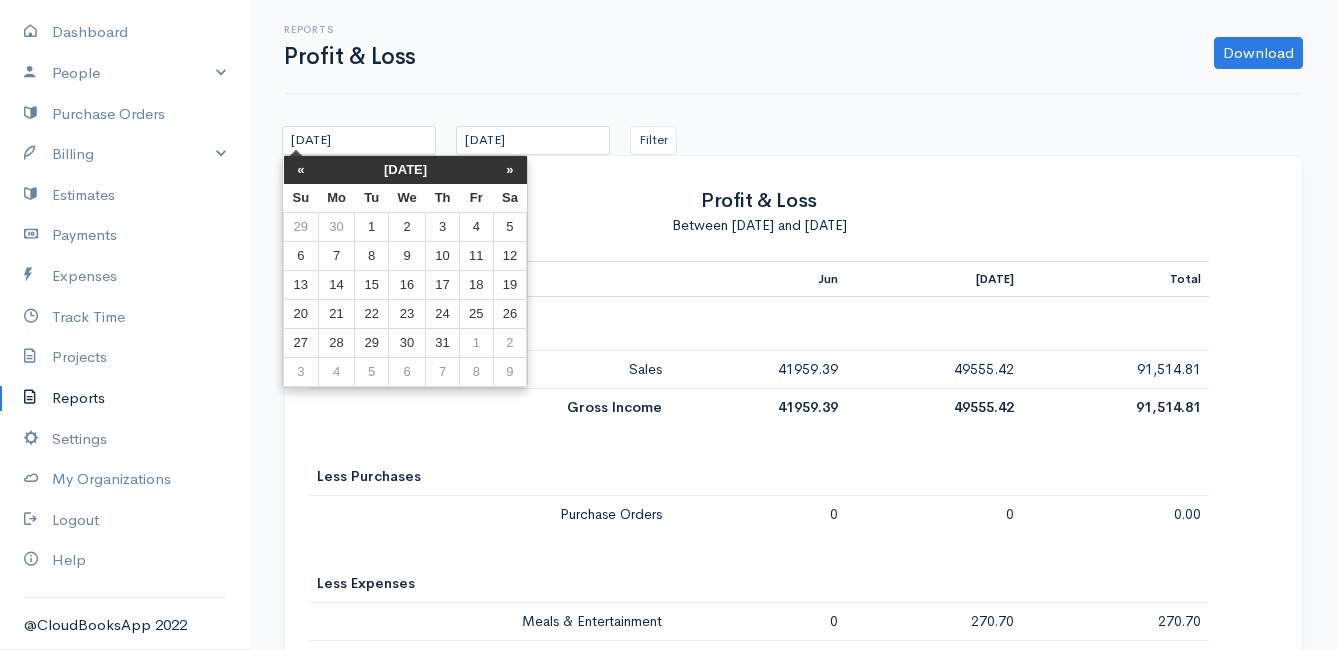 click on "«" at bounding box center (301, 170) 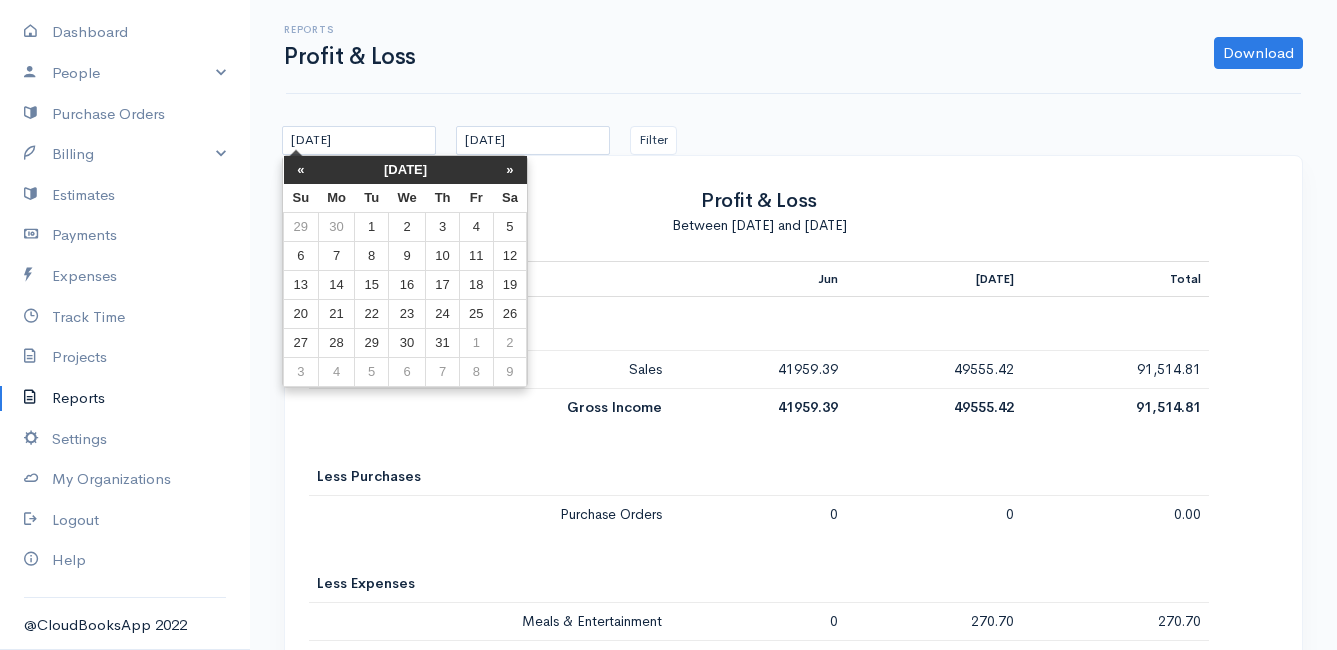 click on "«" at bounding box center (301, 170) 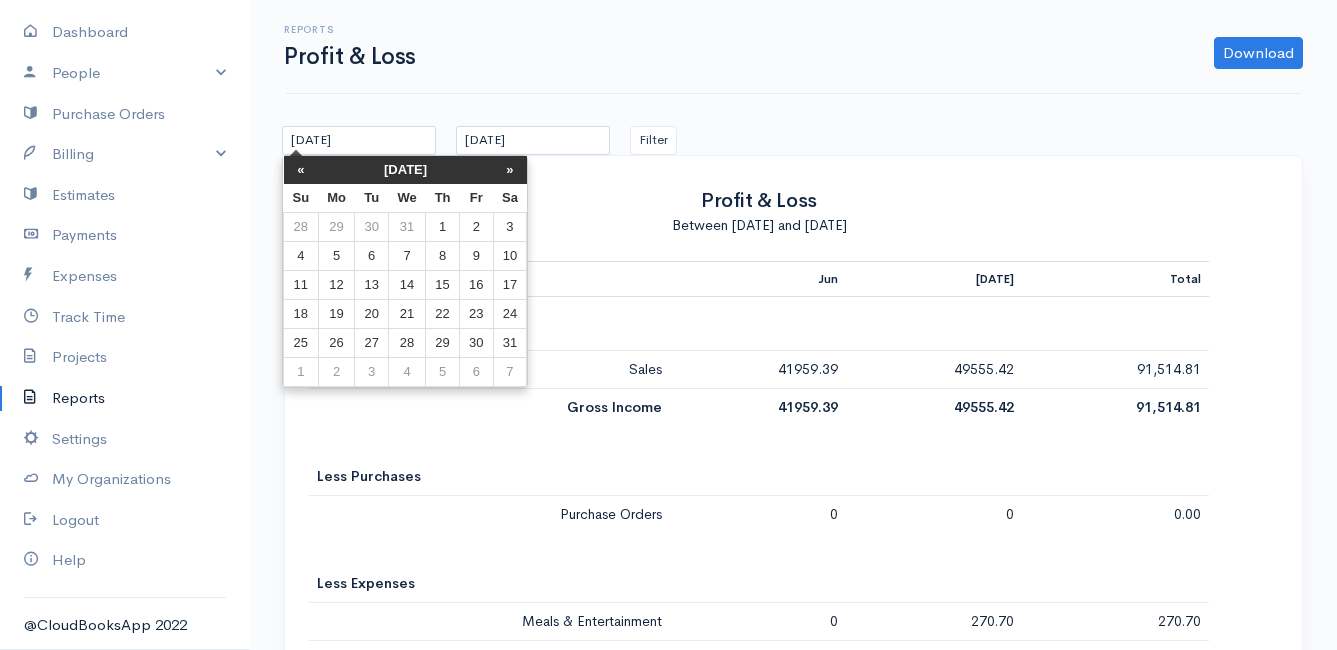 click on "«" at bounding box center (301, 170) 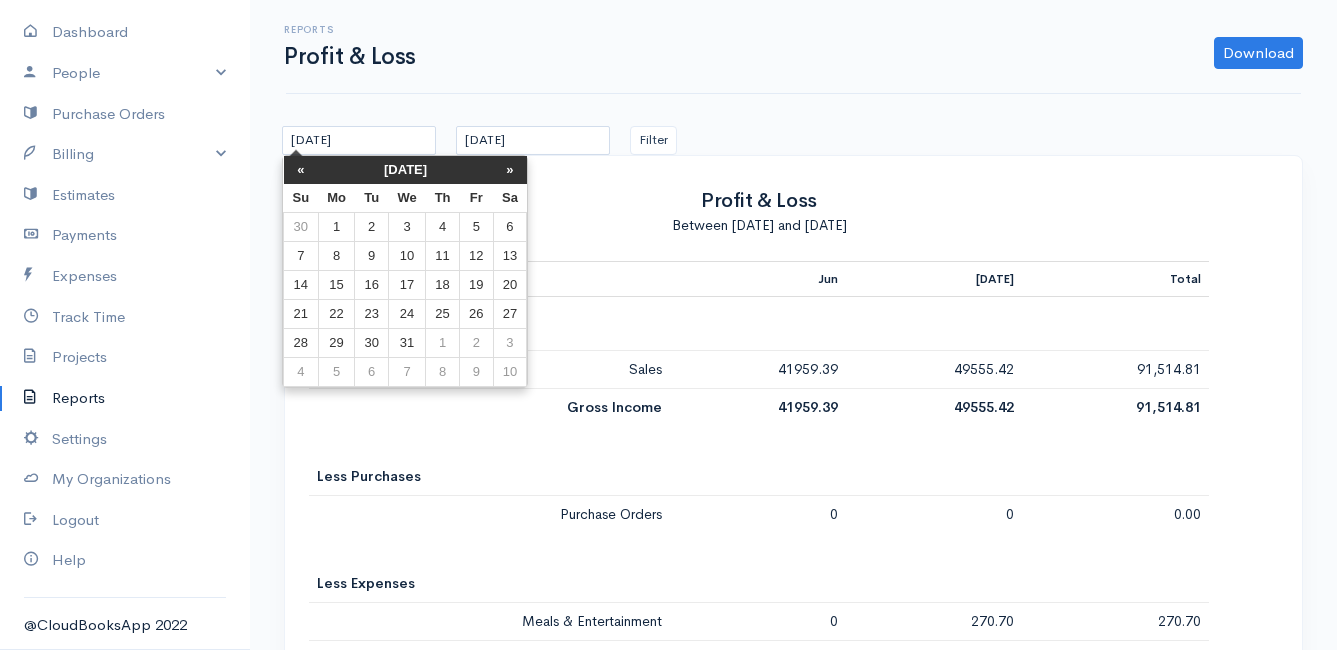 click on "«" at bounding box center (301, 170) 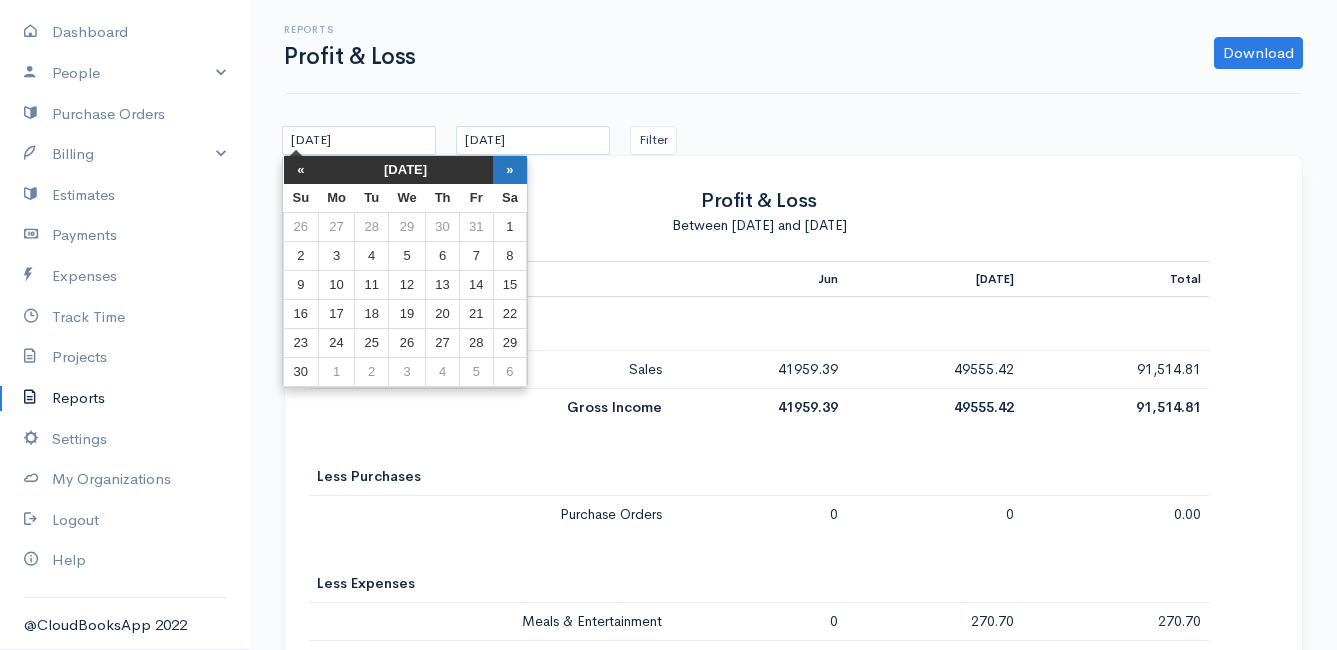 click on "»" at bounding box center (510, 170) 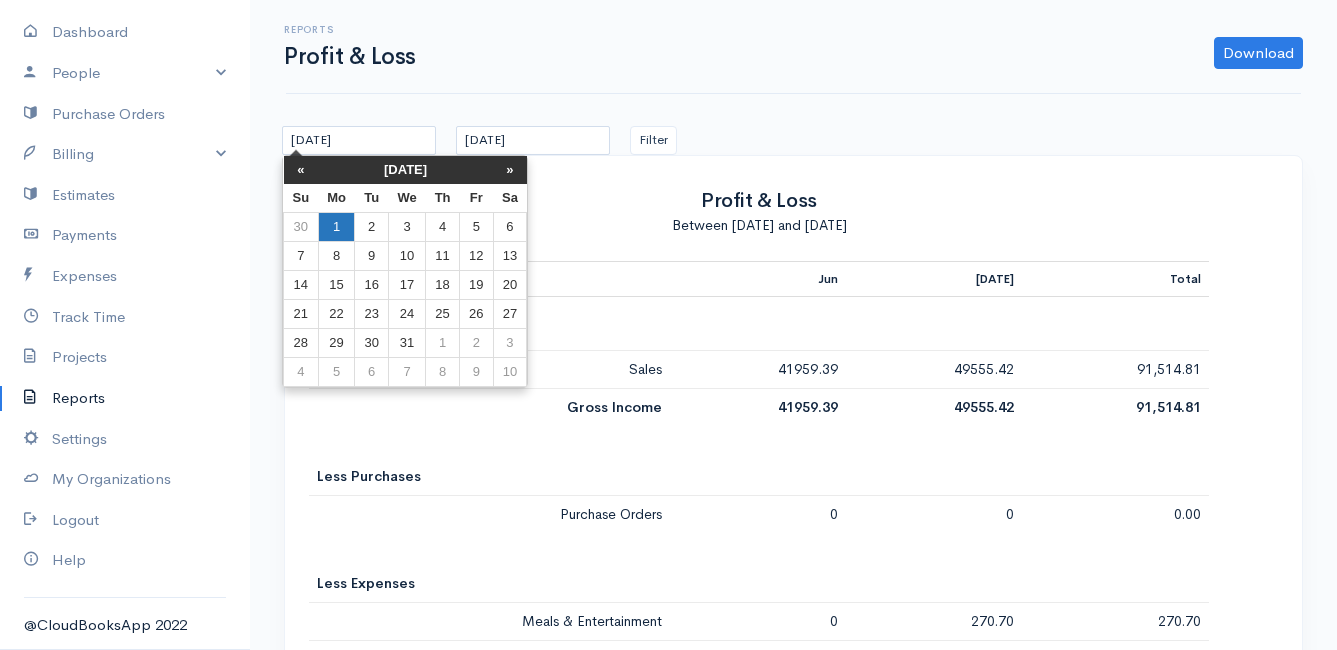 click on "1" at bounding box center (336, 227) 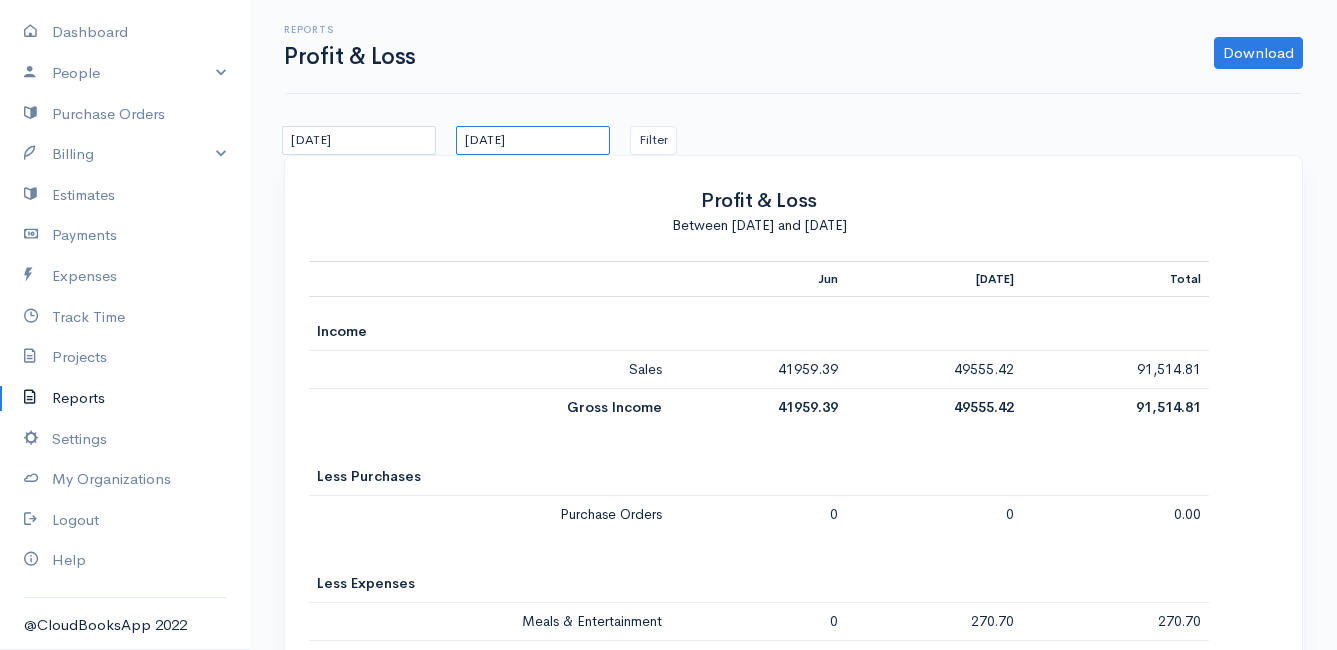 click on "[DATE]" at bounding box center (533, 140) 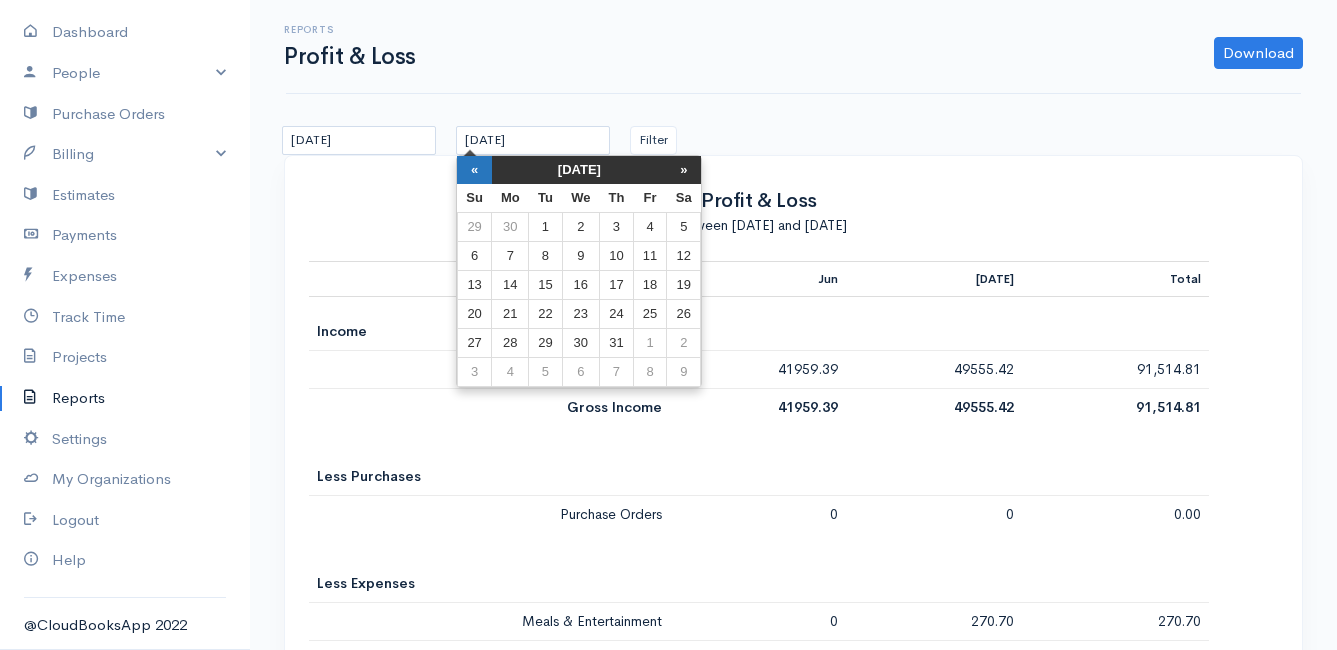 click on "«" at bounding box center [474, 170] 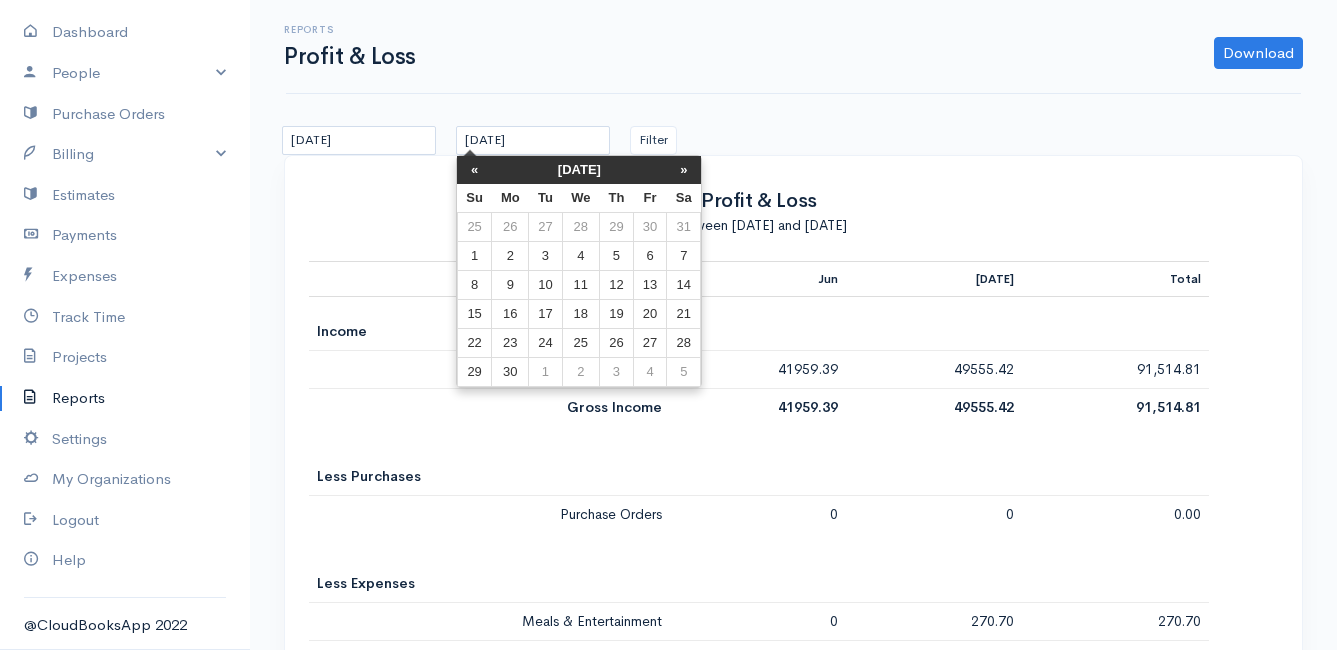 click on "«" at bounding box center [474, 170] 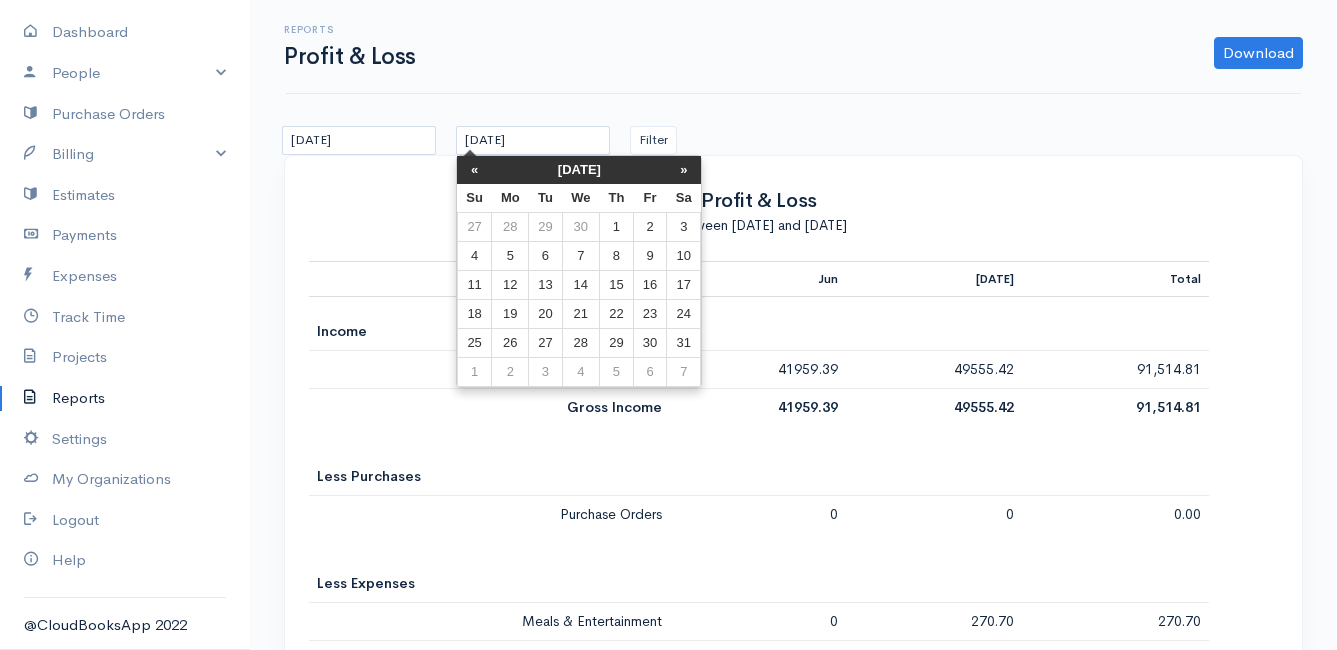 click on "«" at bounding box center [474, 170] 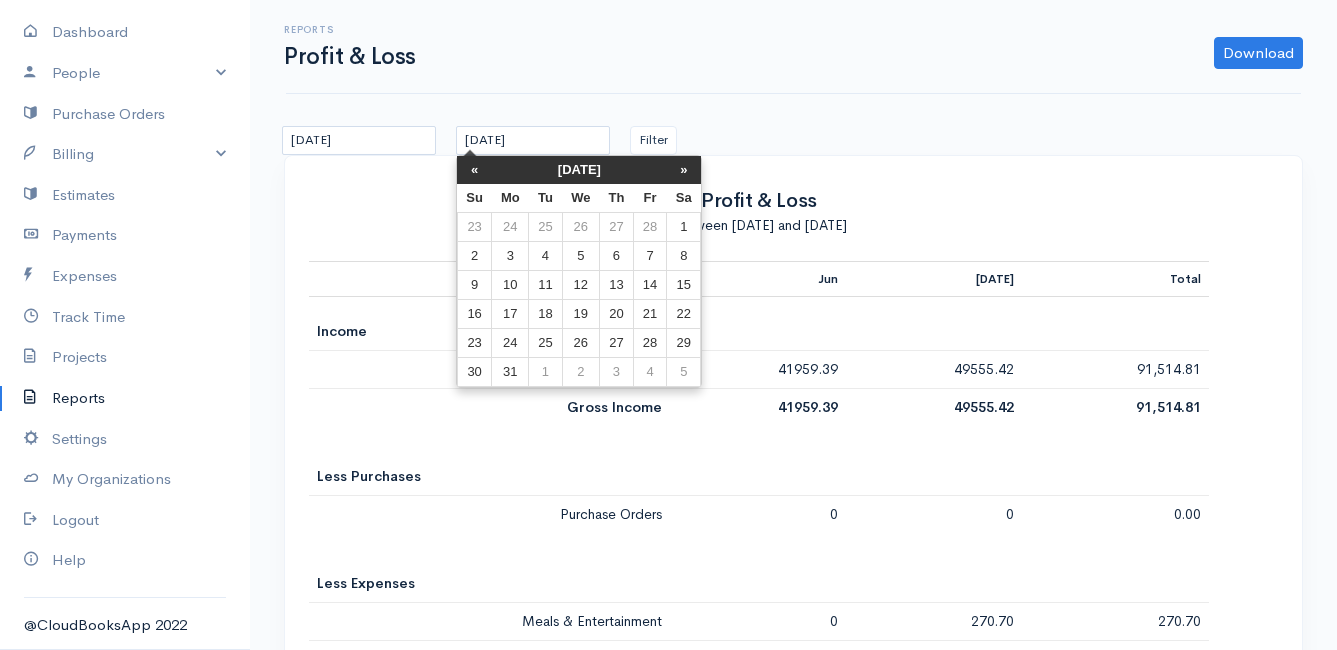 click on "«" at bounding box center (474, 170) 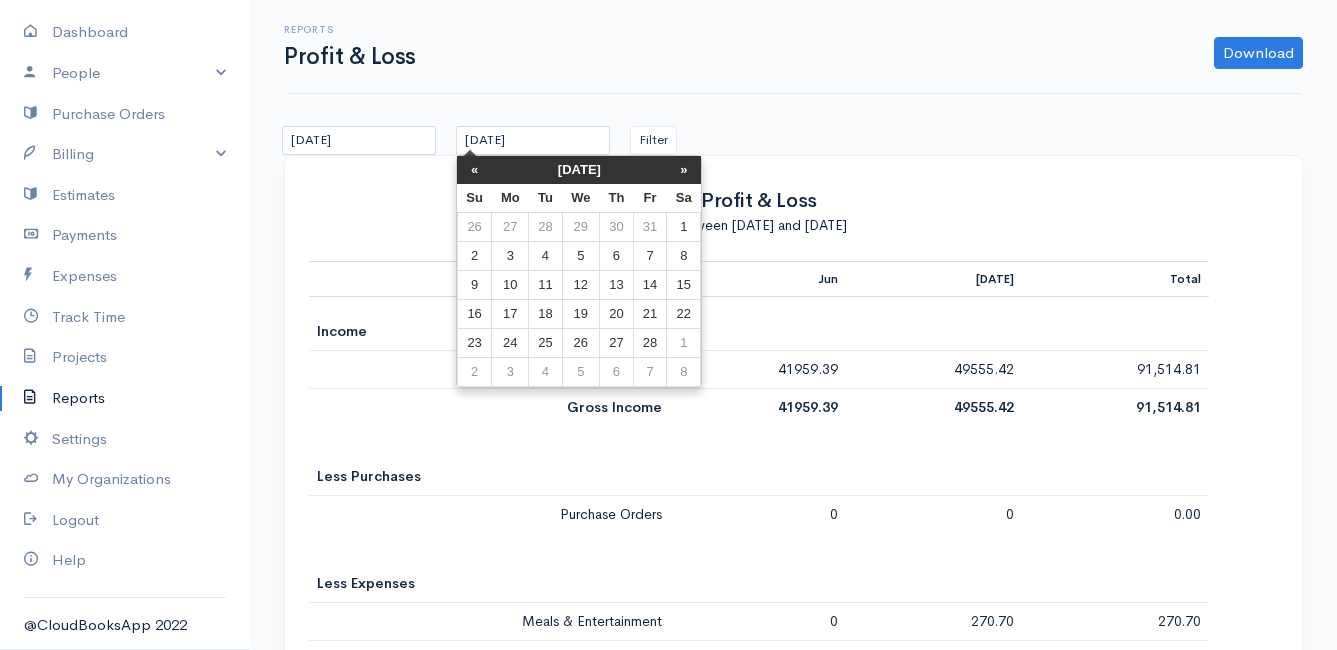 click on "«" at bounding box center (474, 170) 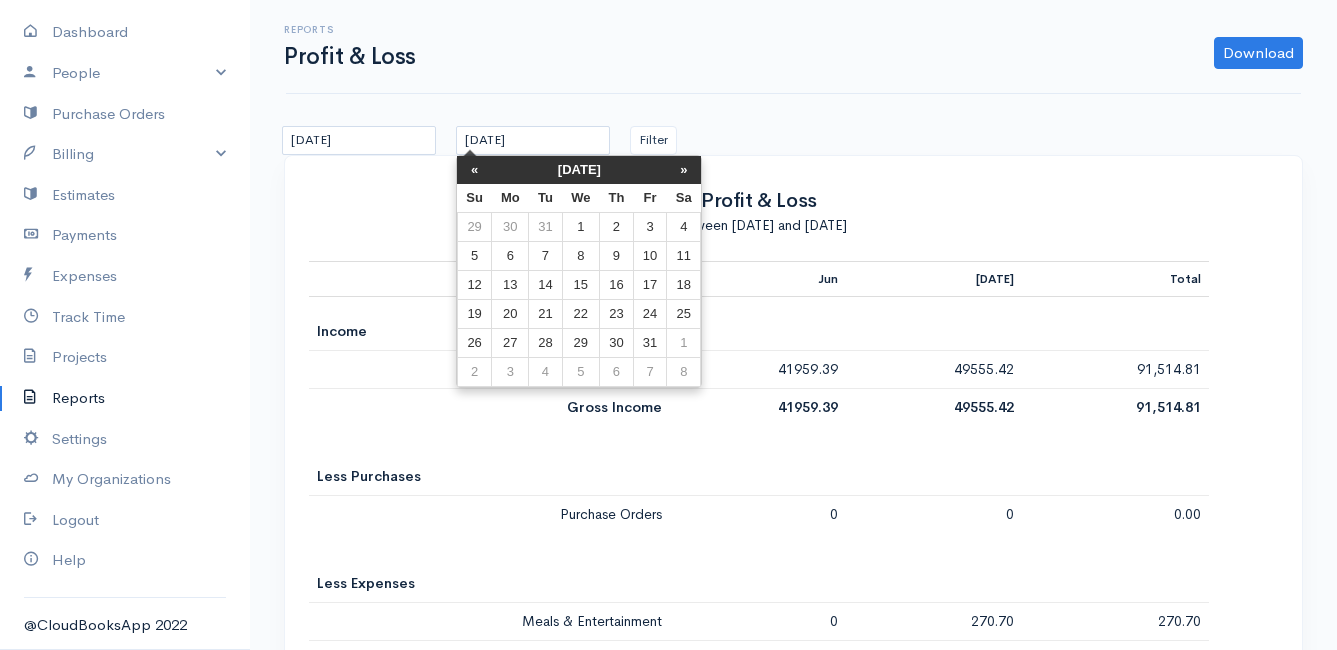 click on "«" at bounding box center (474, 170) 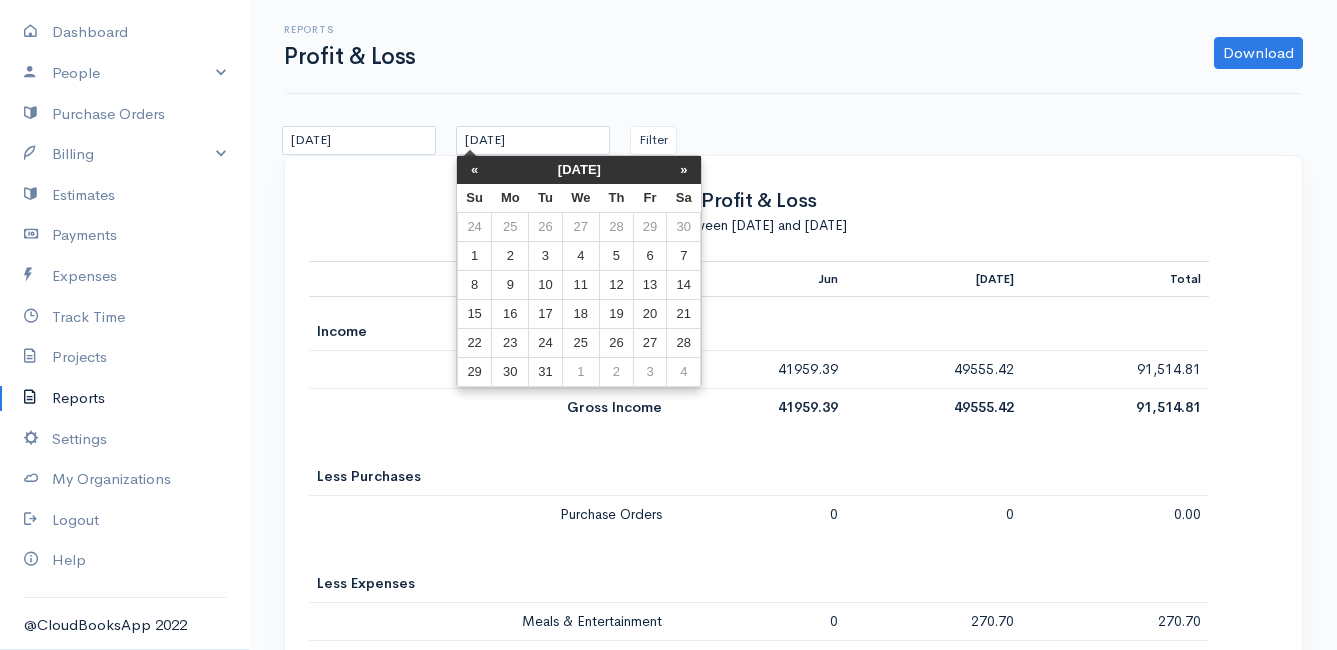 click on "«" at bounding box center (474, 170) 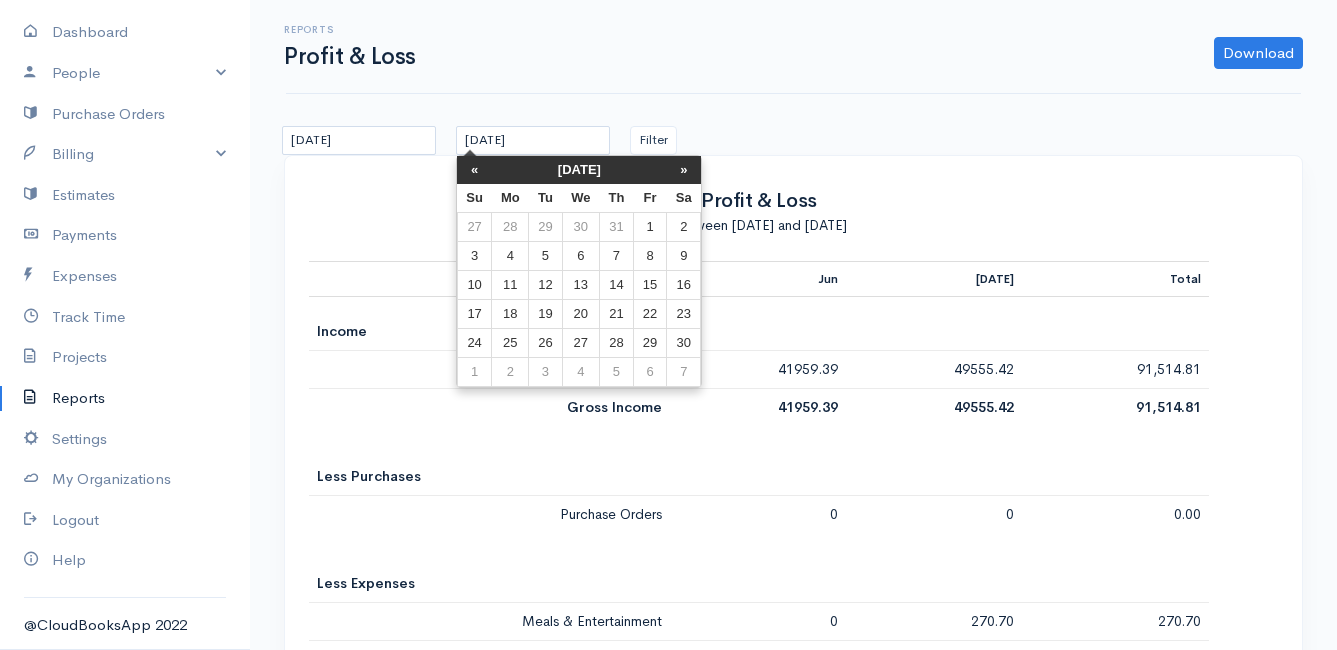 click on "«" at bounding box center (474, 170) 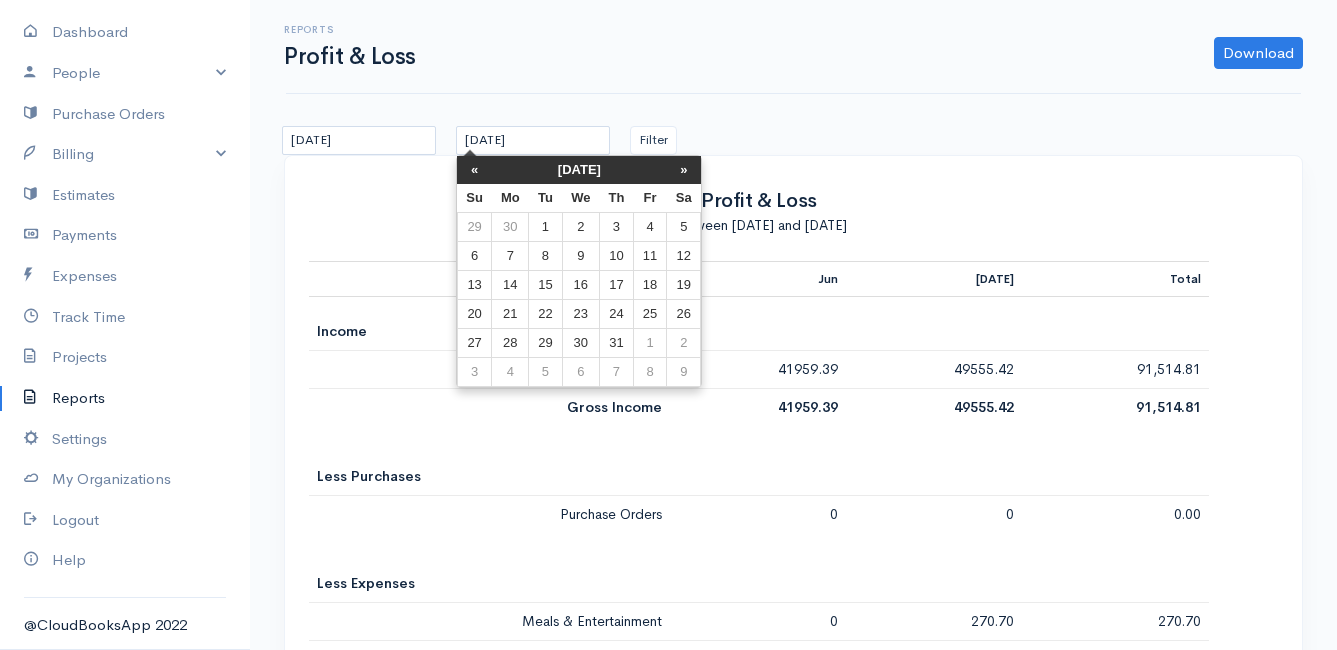 click on "«" at bounding box center (474, 170) 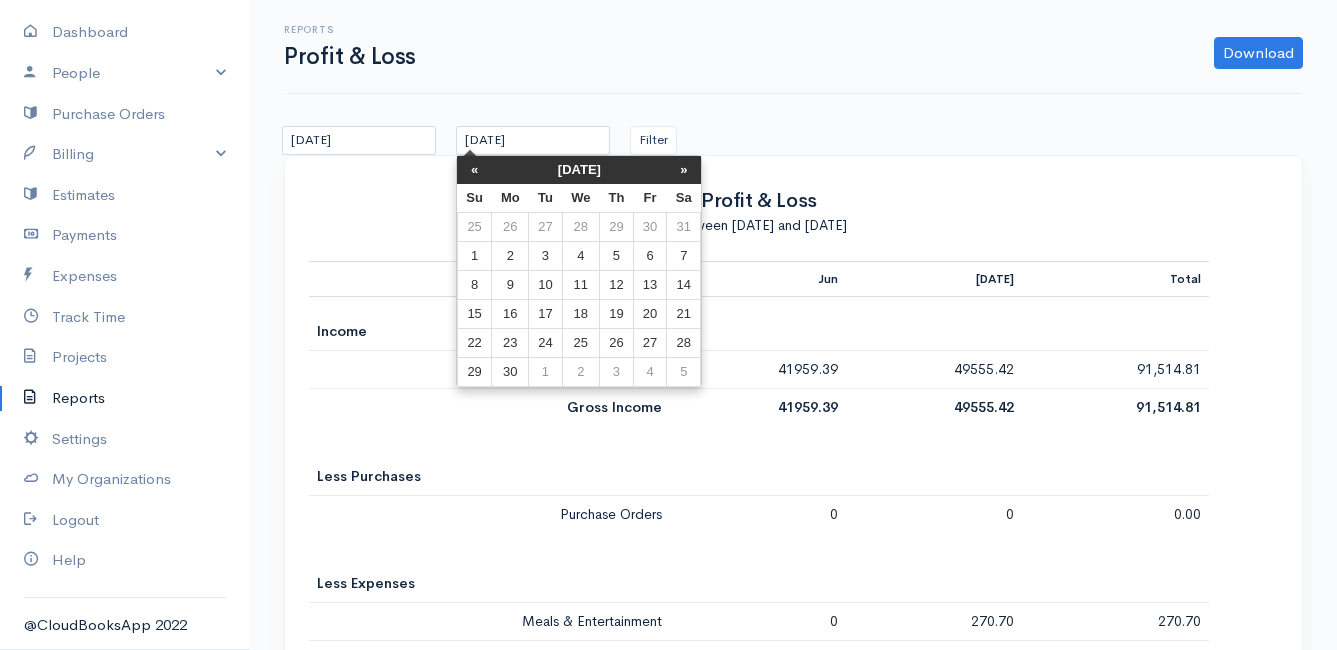 click on "«" at bounding box center (474, 170) 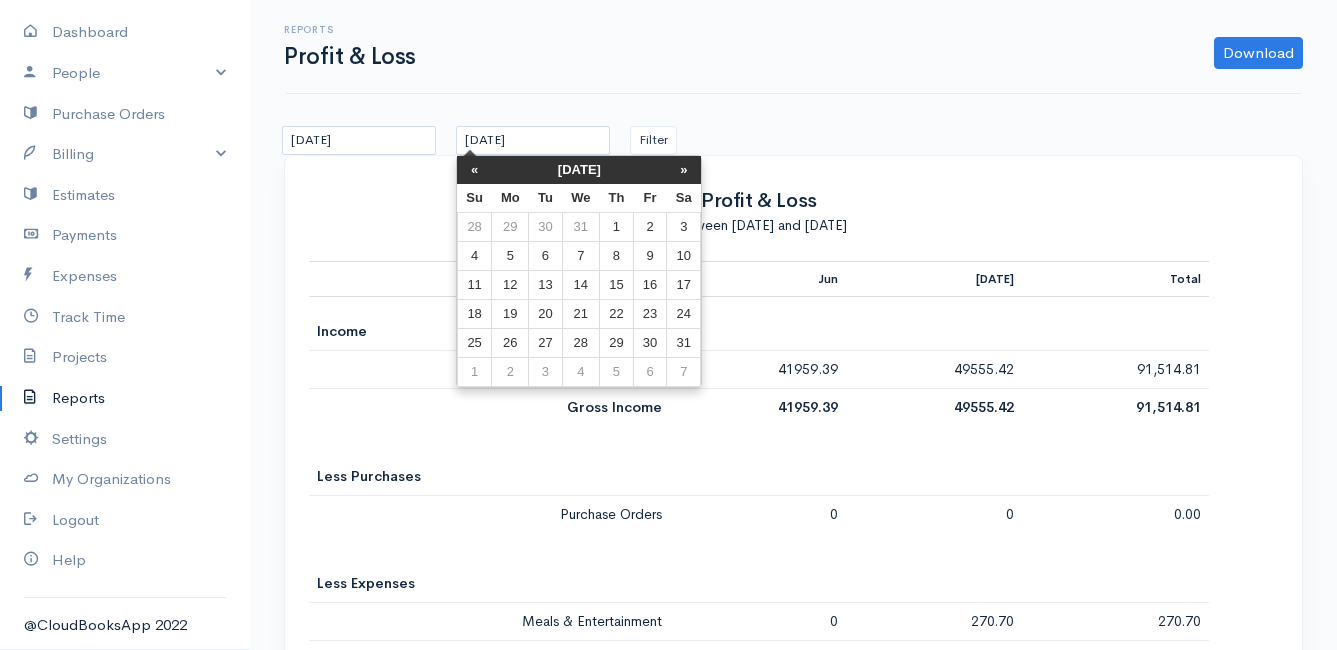 click on "«" at bounding box center (474, 170) 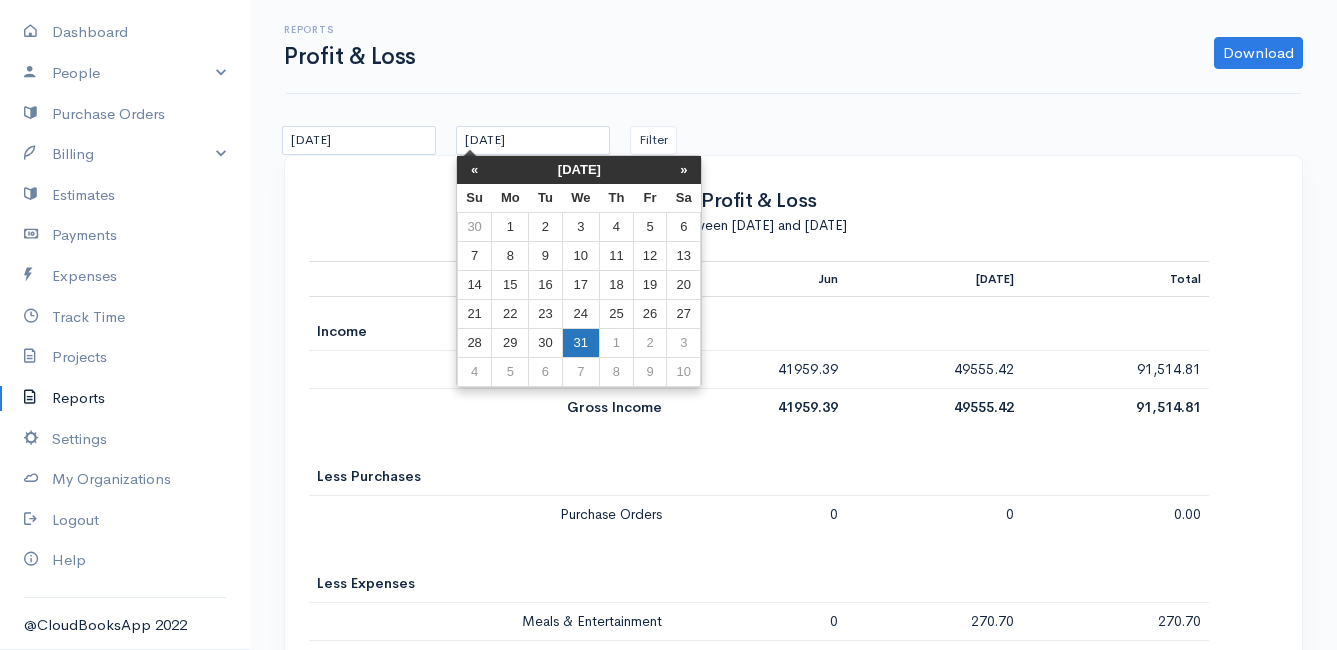 click on "31" at bounding box center [580, 343] 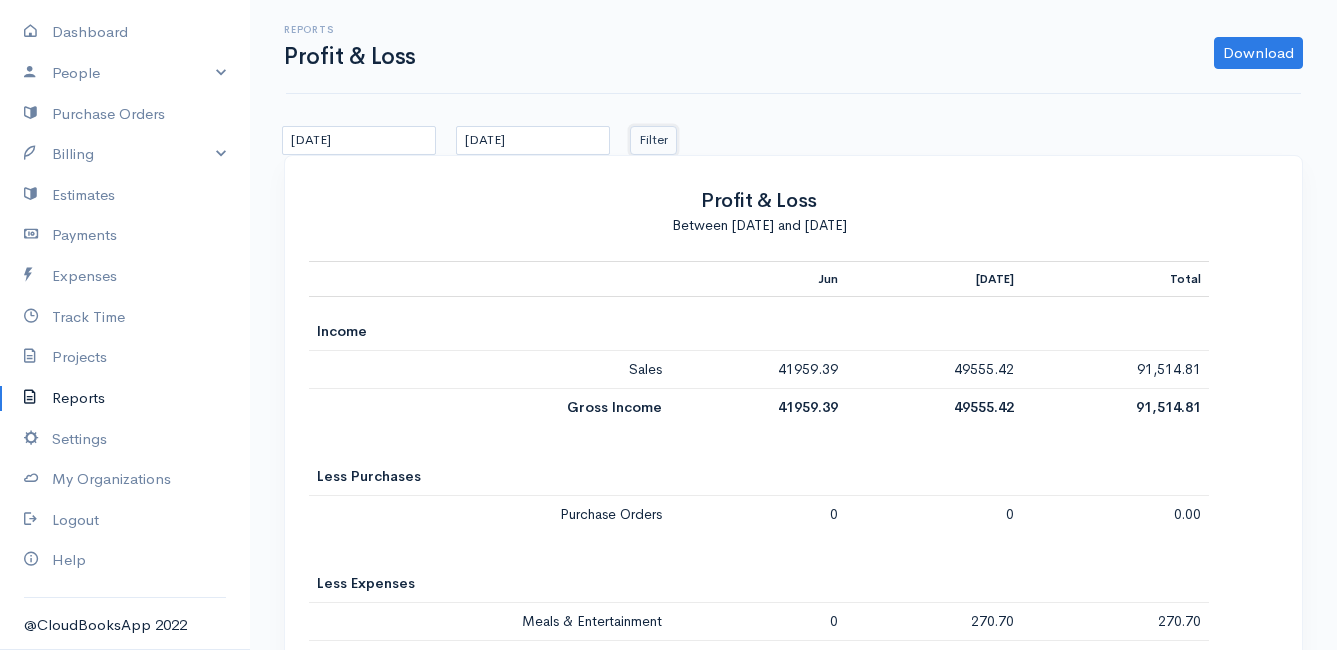 click on "Filter" at bounding box center (653, 140) 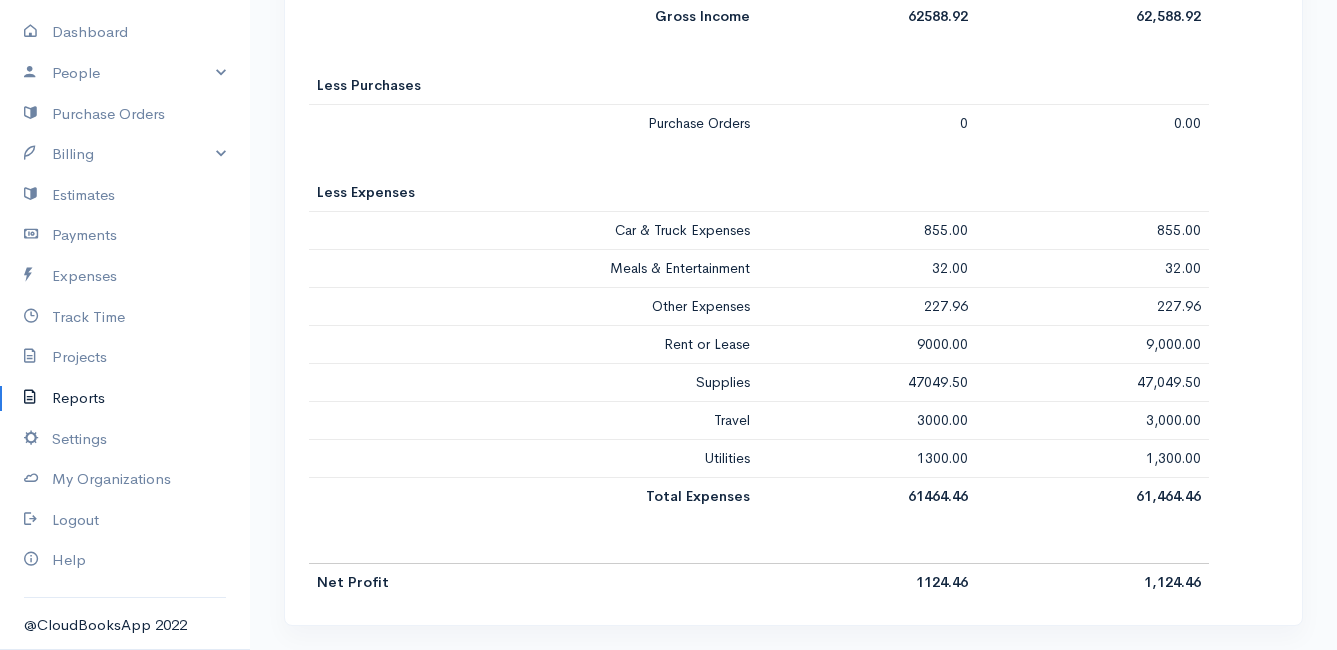 scroll, scrollTop: 0, scrollLeft: 0, axis: both 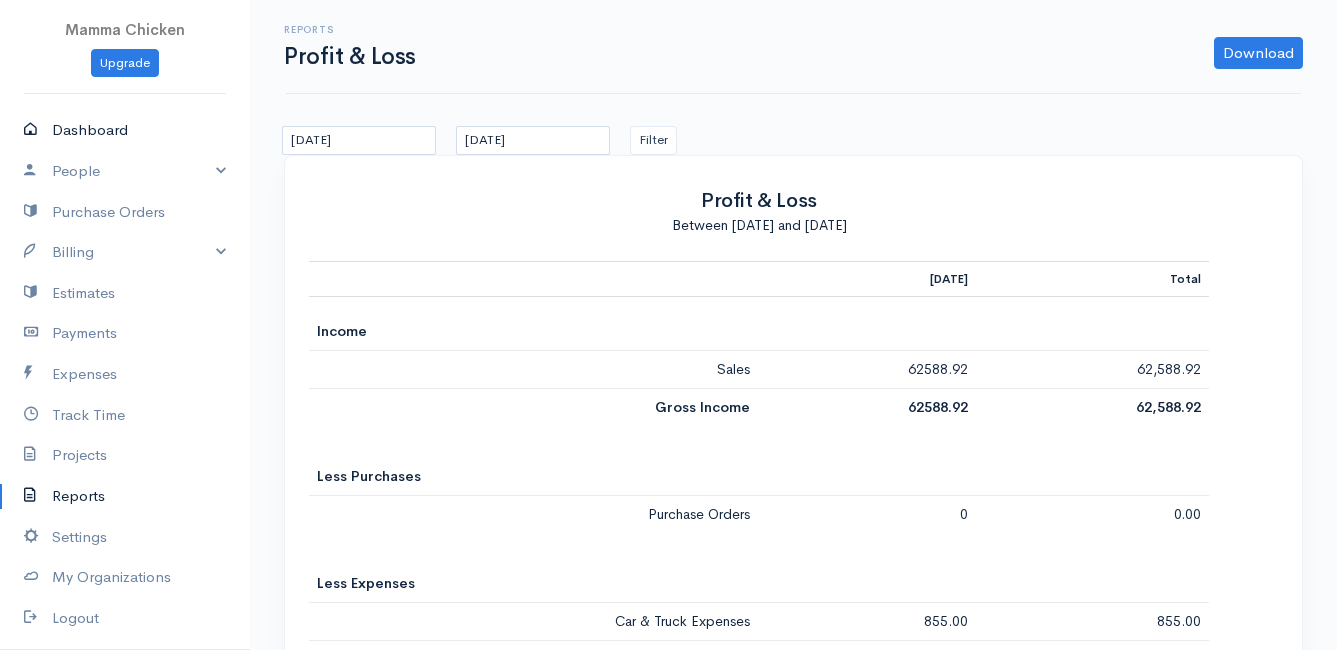 click on "Dashboard" at bounding box center [125, 130] 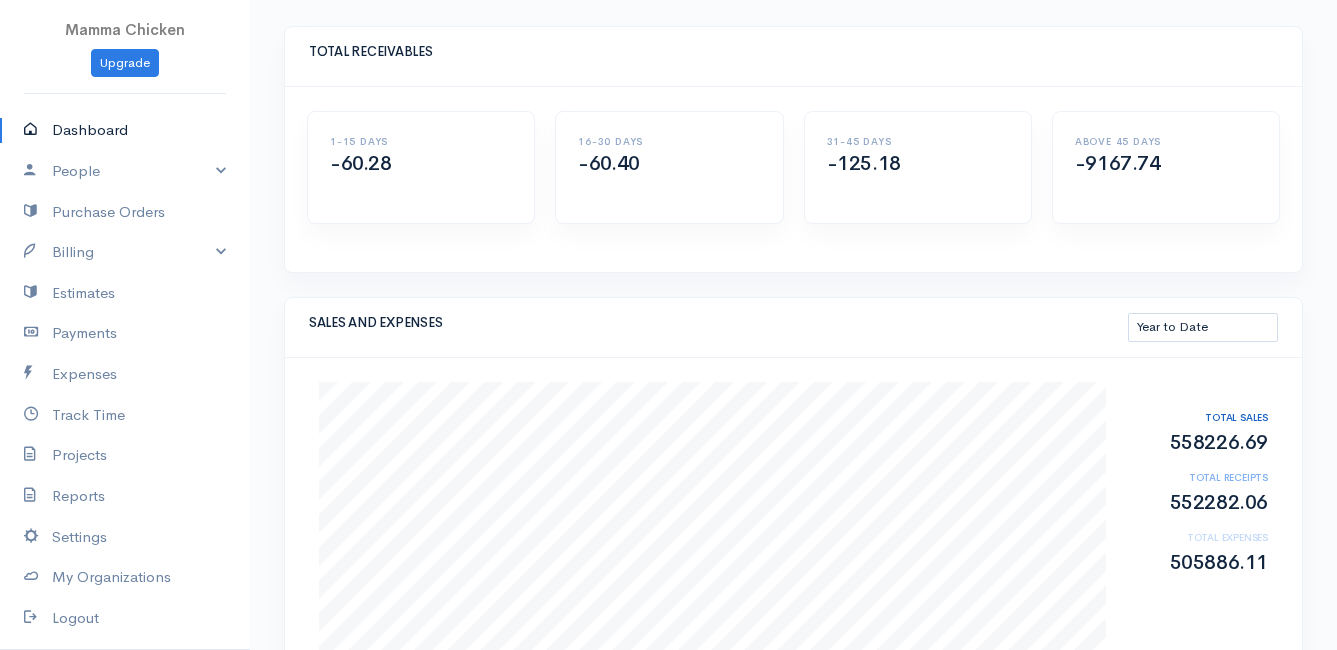 scroll, scrollTop: 200, scrollLeft: 0, axis: vertical 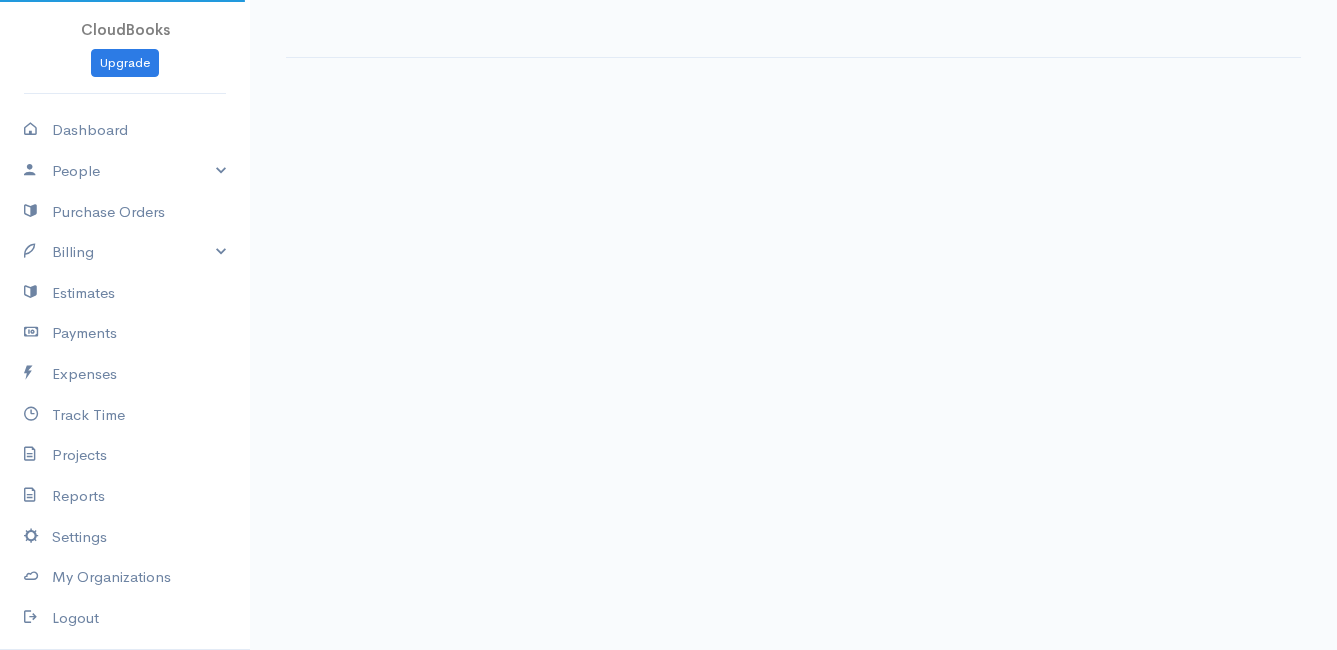 select on "thistoyear" 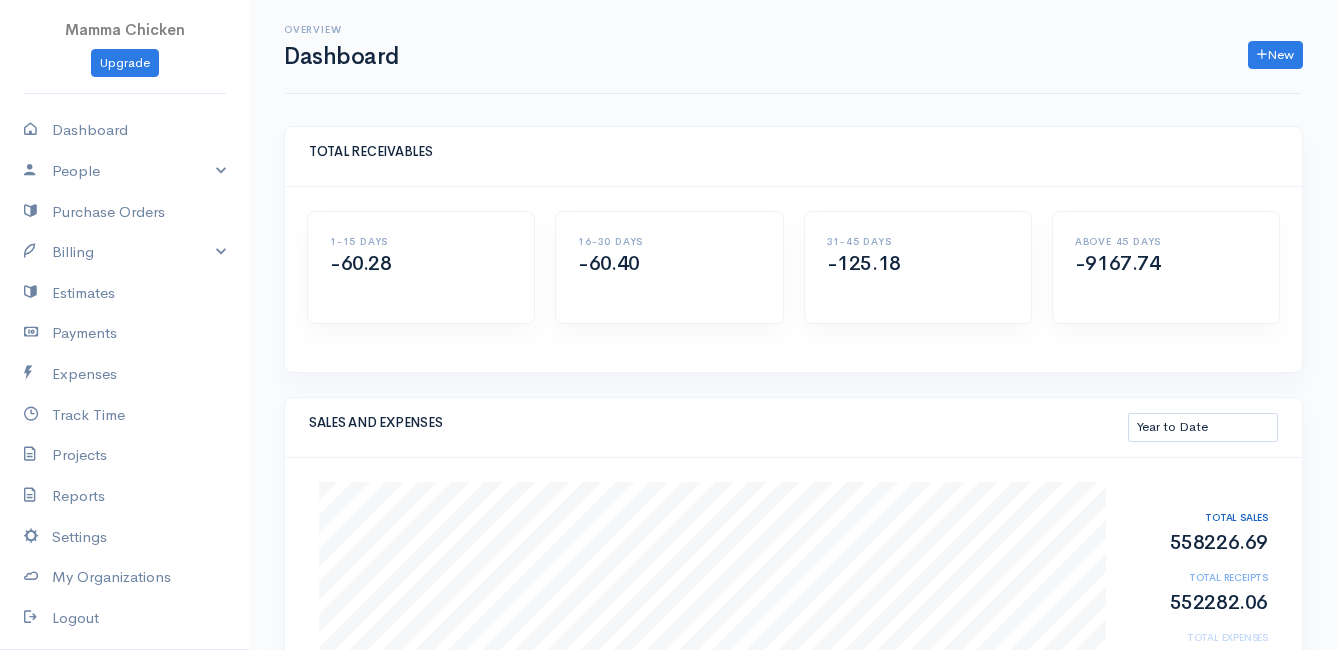 scroll, scrollTop: 98, scrollLeft: 0, axis: vertical 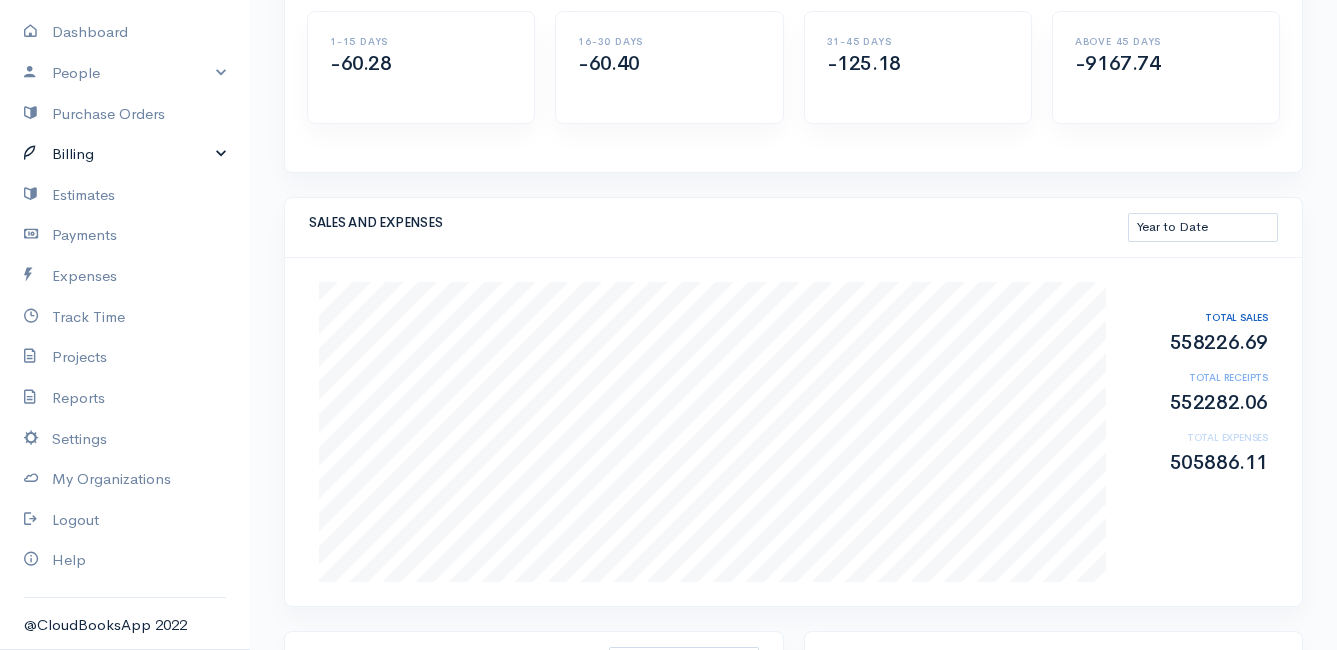 click on "Billing" at bounding box center (125, 154) 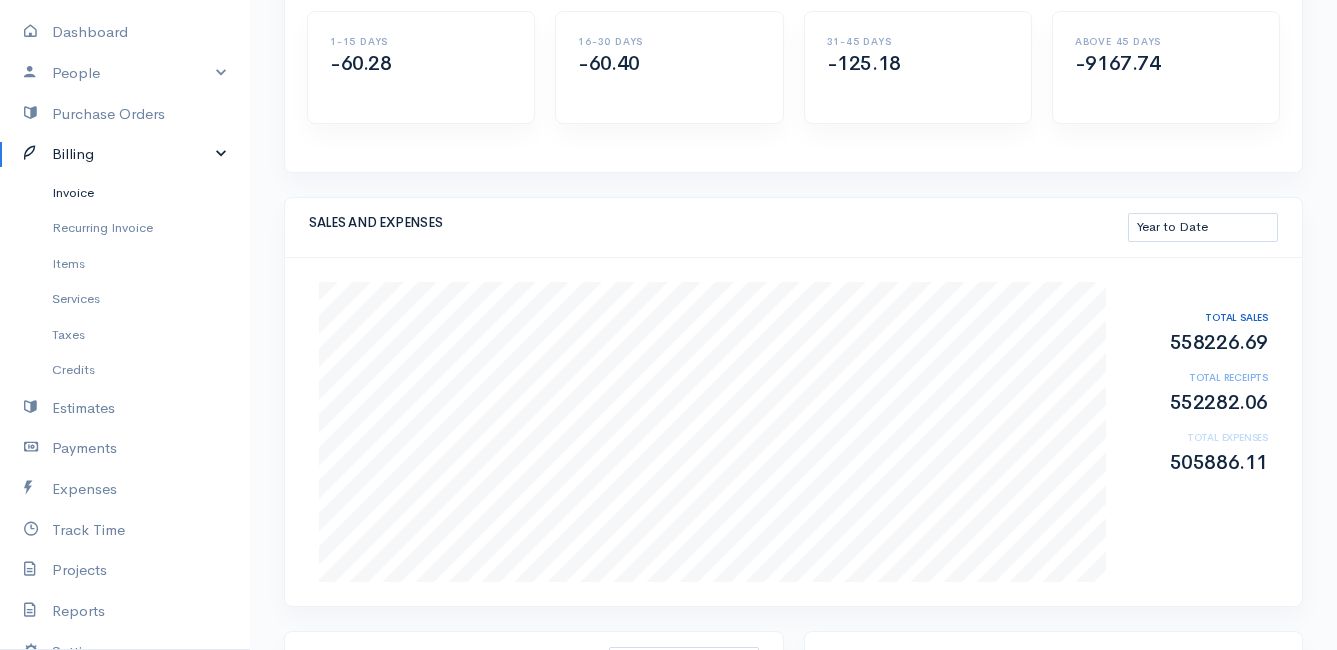 click on "Invoice" at bounding box center (125, 193) 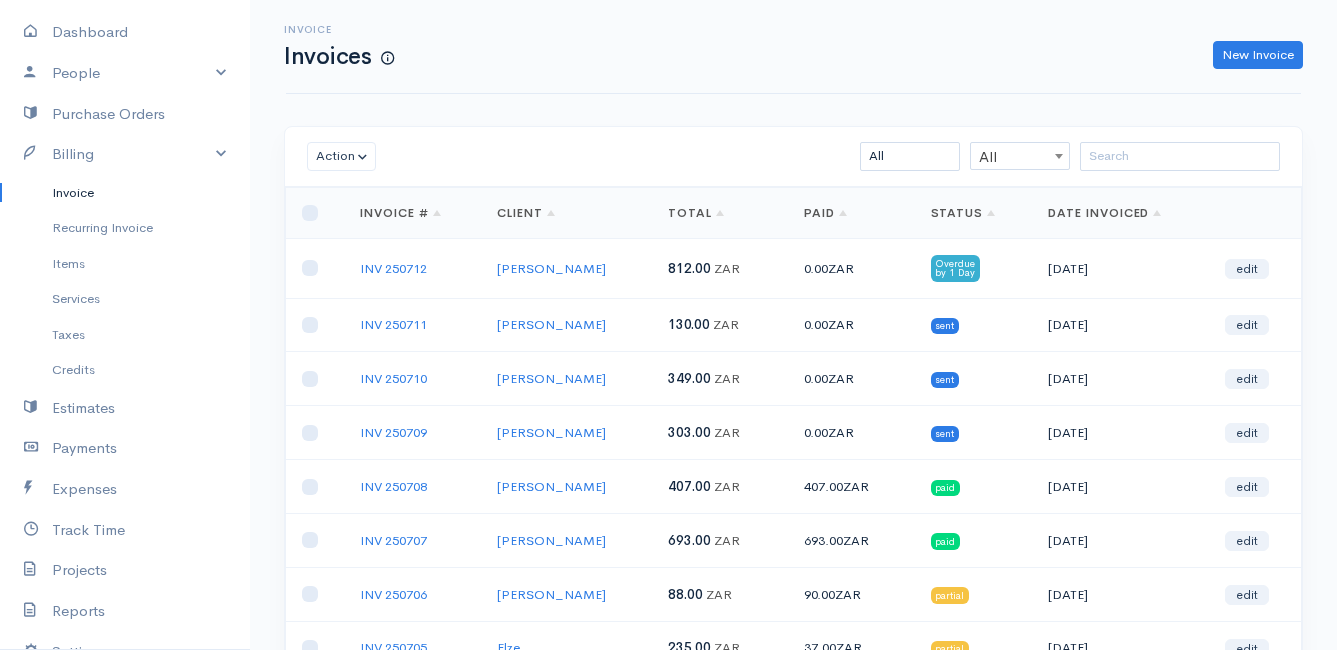 scroll, scrollTop: 323, scrollLeft: 0, axis: vertical 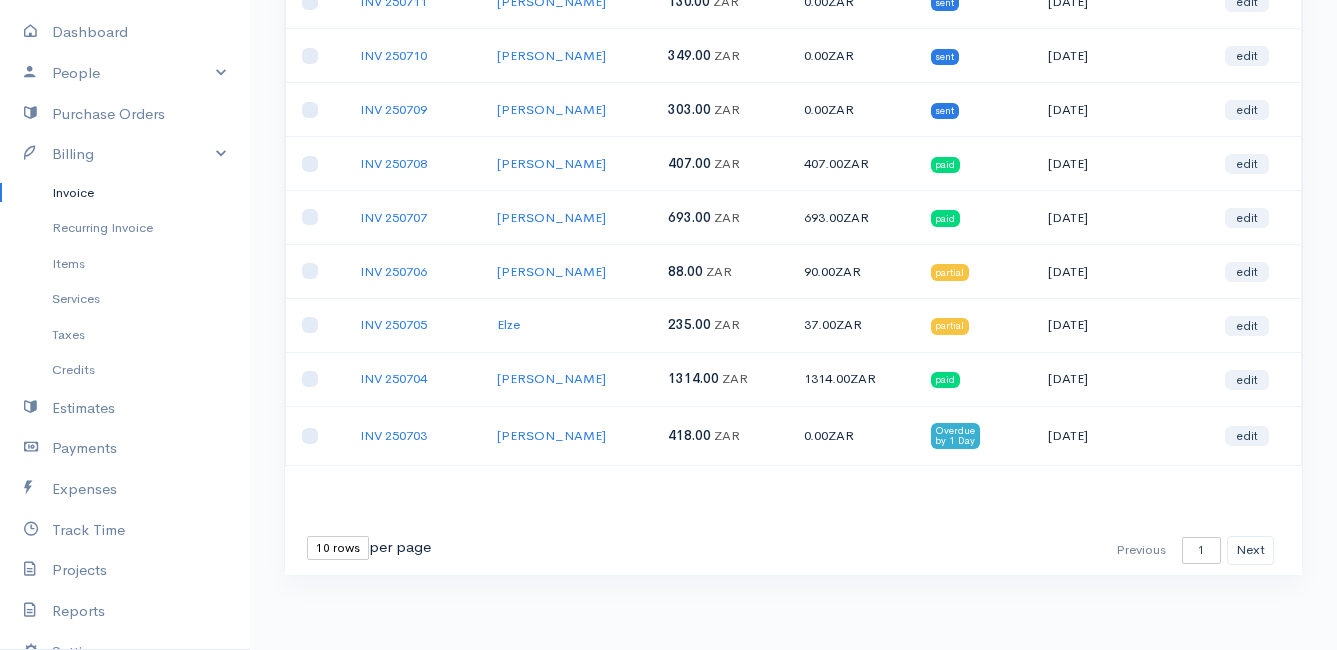 click on "10 rows 25 rows 50 rows" at bounding box center [338, 548] 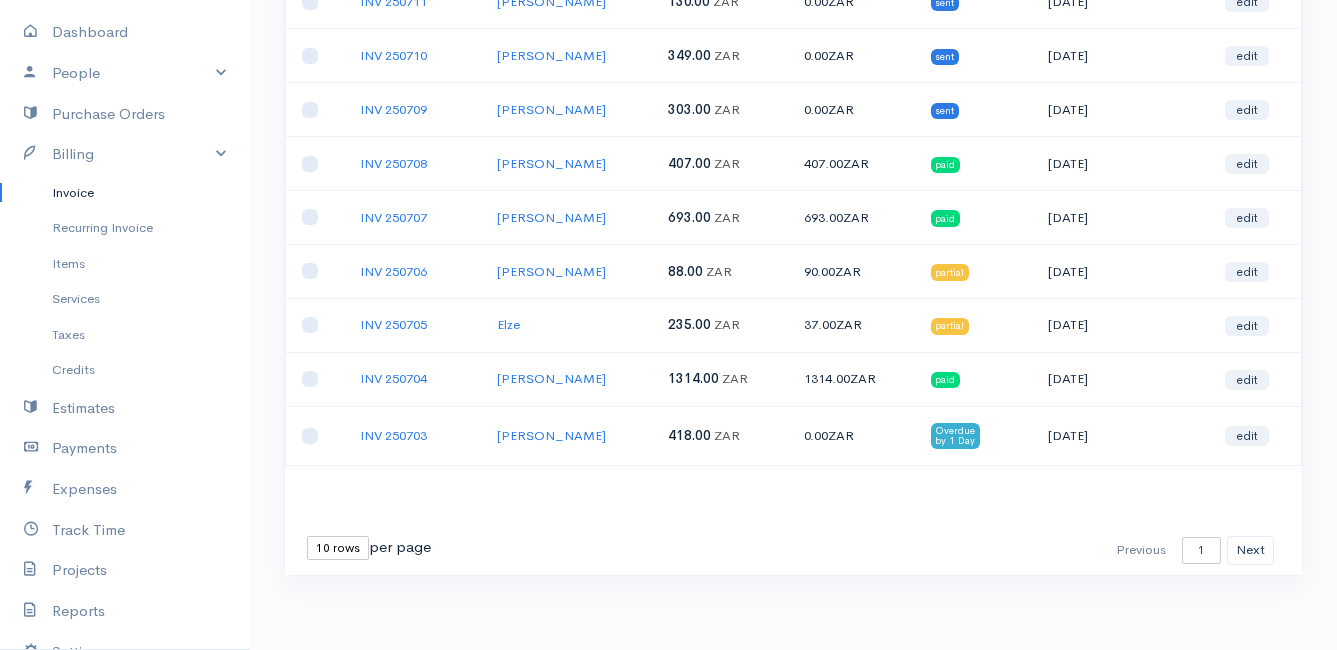 select on "25" 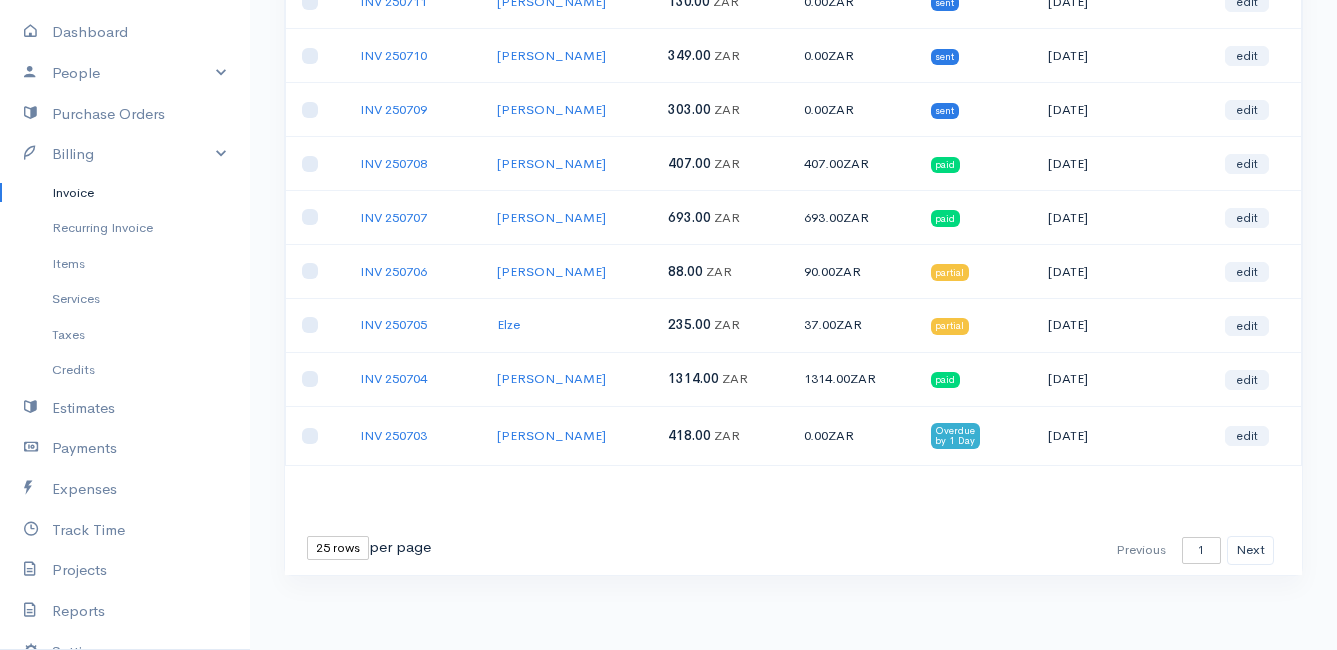 click on "10 rows 25 rows 50 rows" at bounding box center [338, 548] 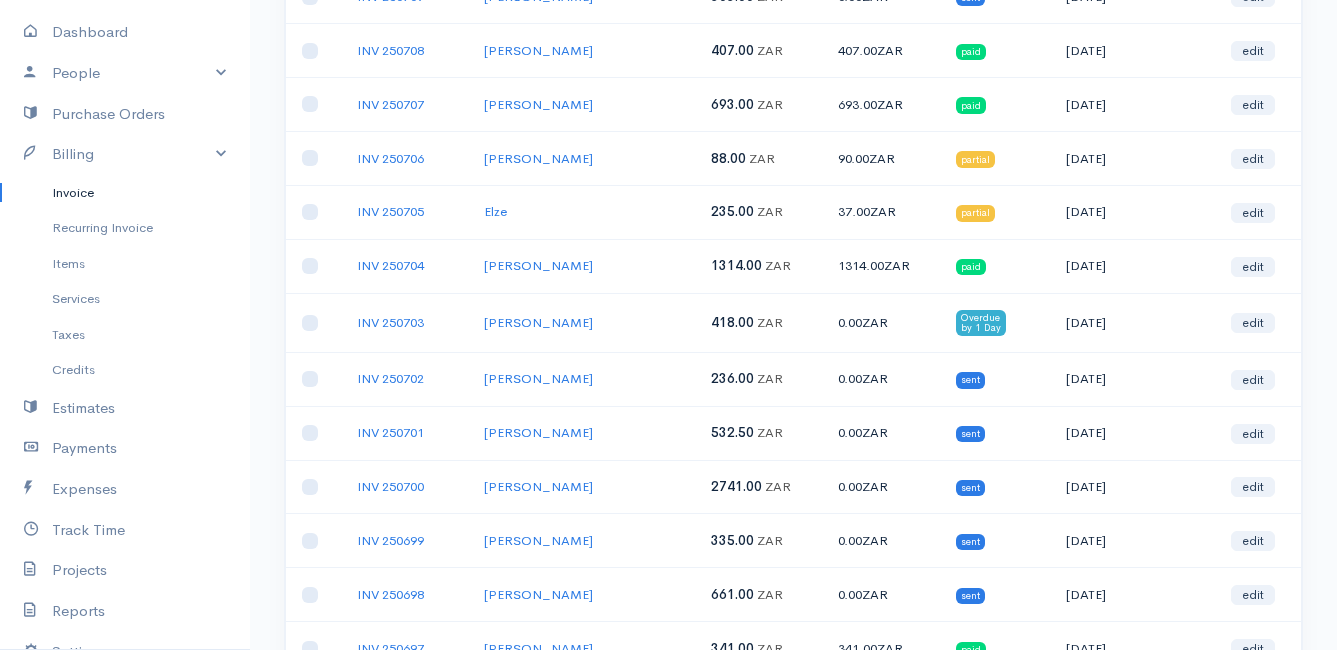 scroll, scrollTop: 636, scrollLeft: 0, axis: vertical 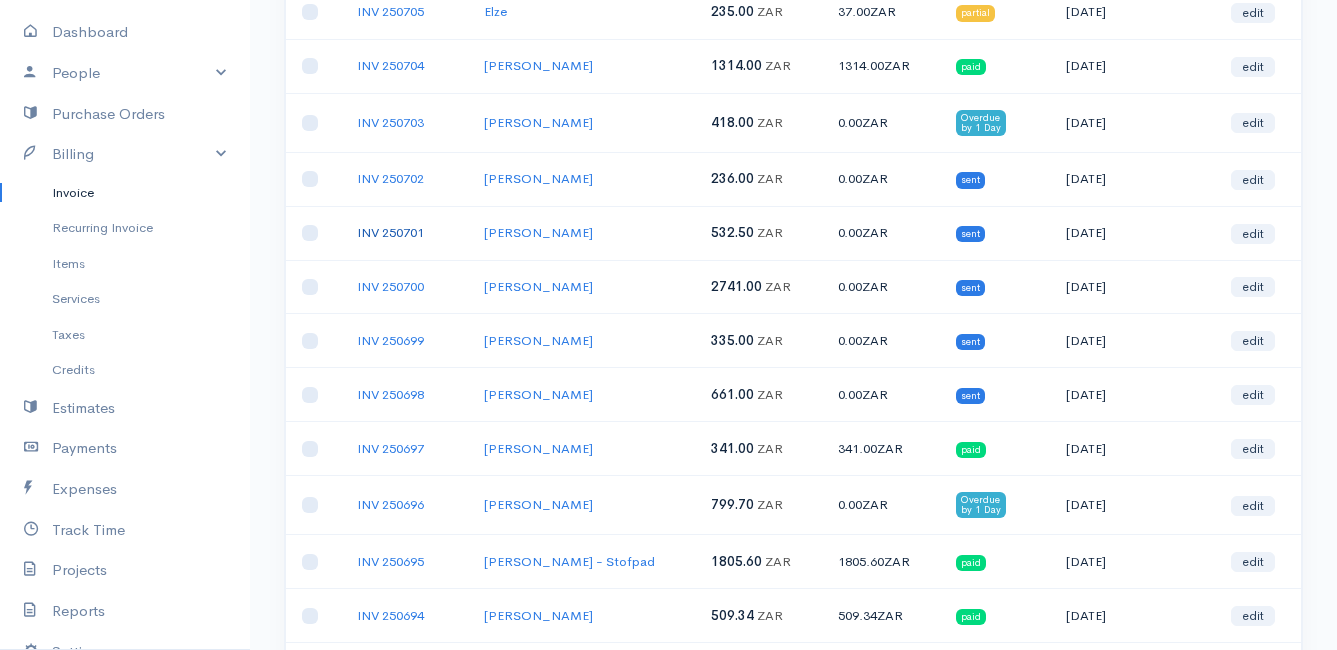 click on "INV 250701" at bounding box center (390, 232) 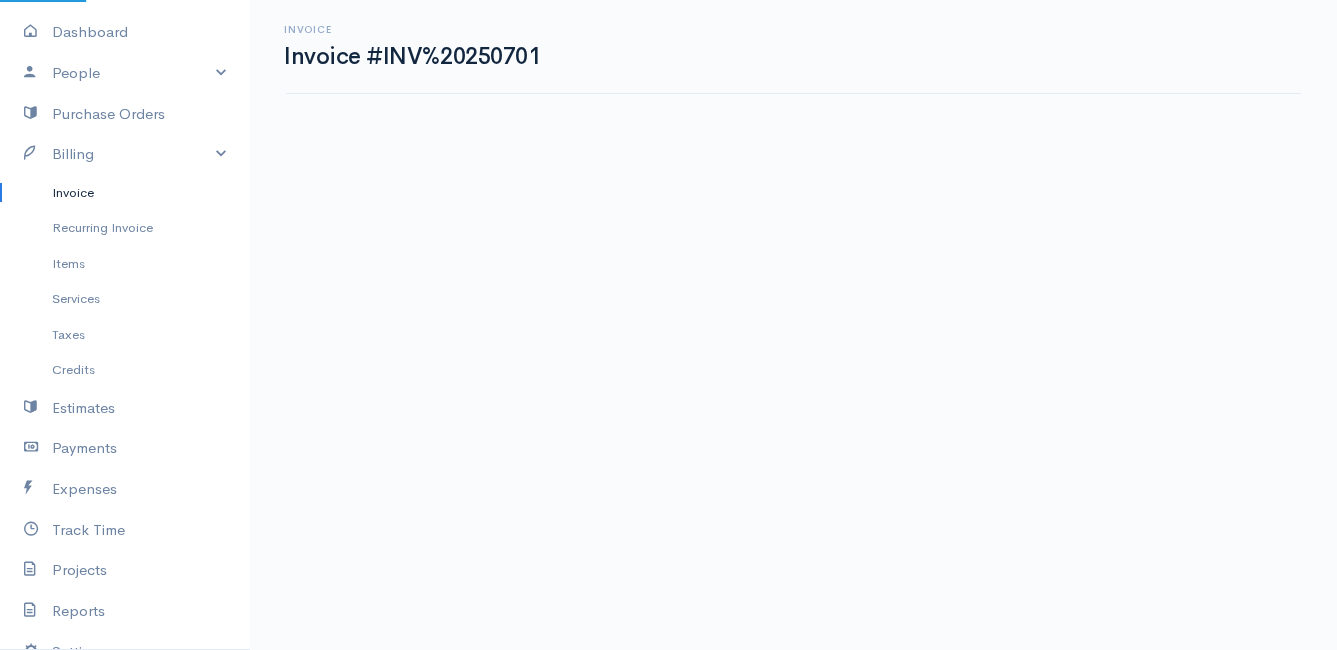 scroll, scrollTop: 0, scrollLeft: 0, axis: both 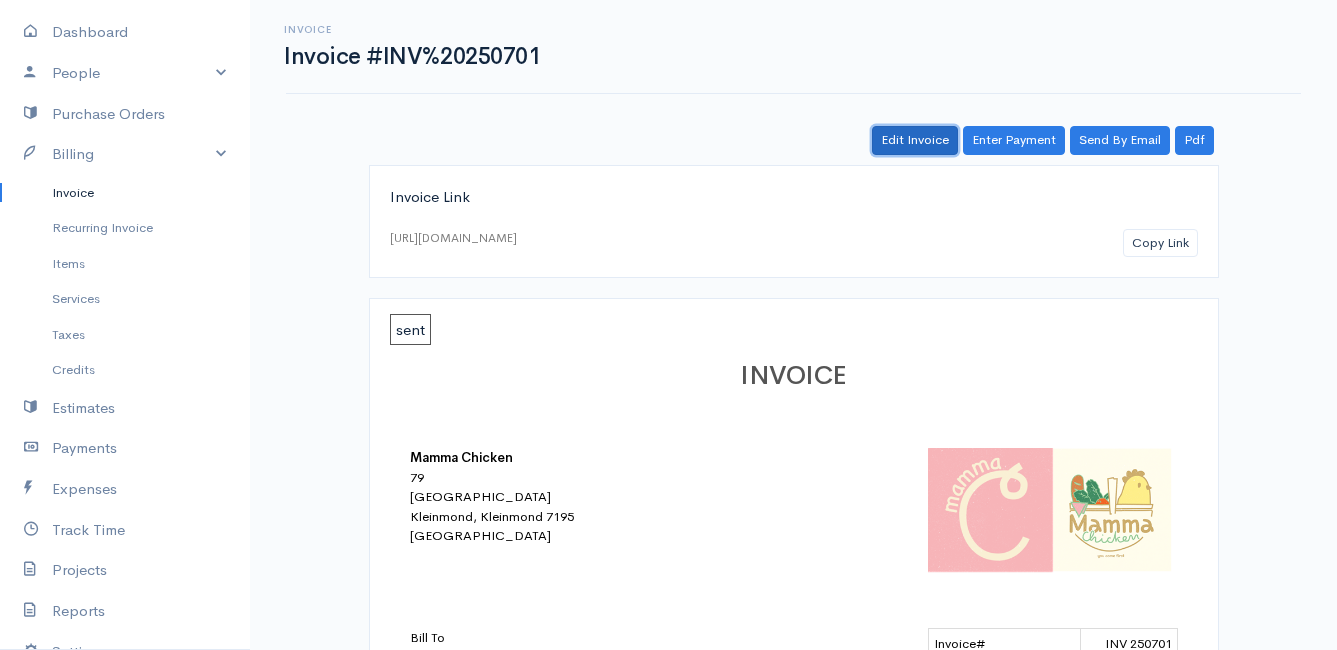 click on "Edit Invoice" at bounding box center [915, 140] 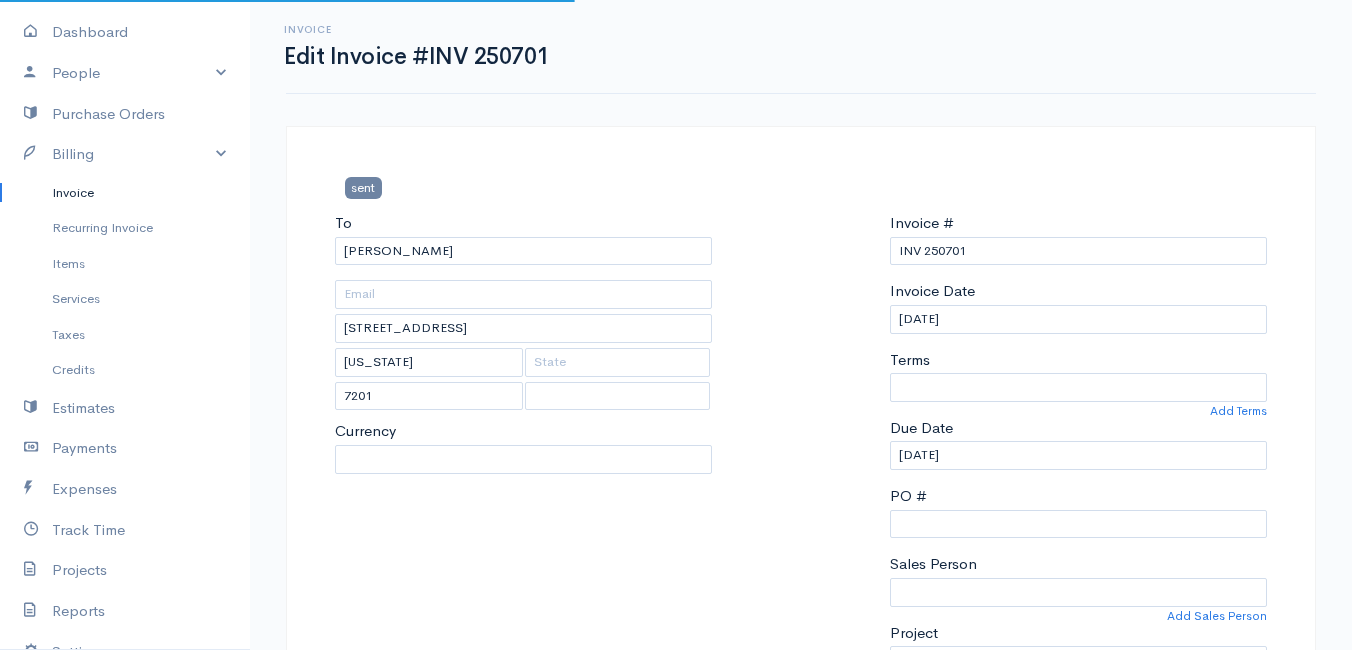 select on "0" 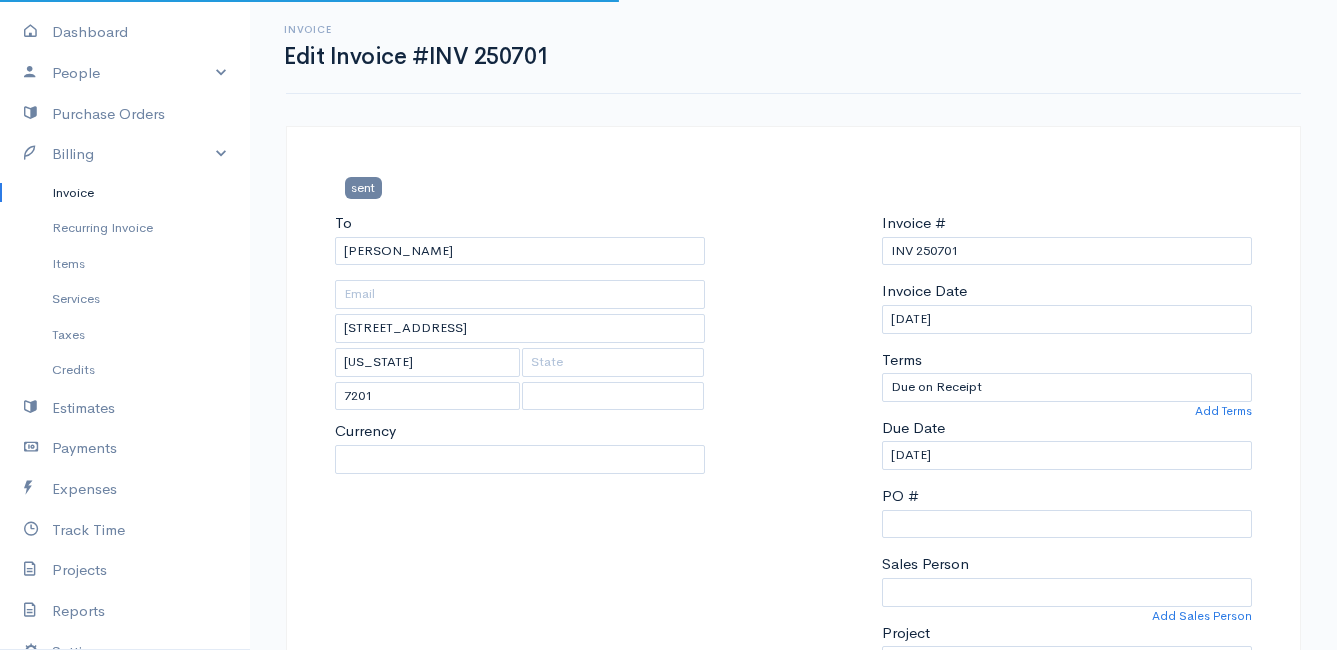 select on "[GEOGRAPHIC_DATA]" 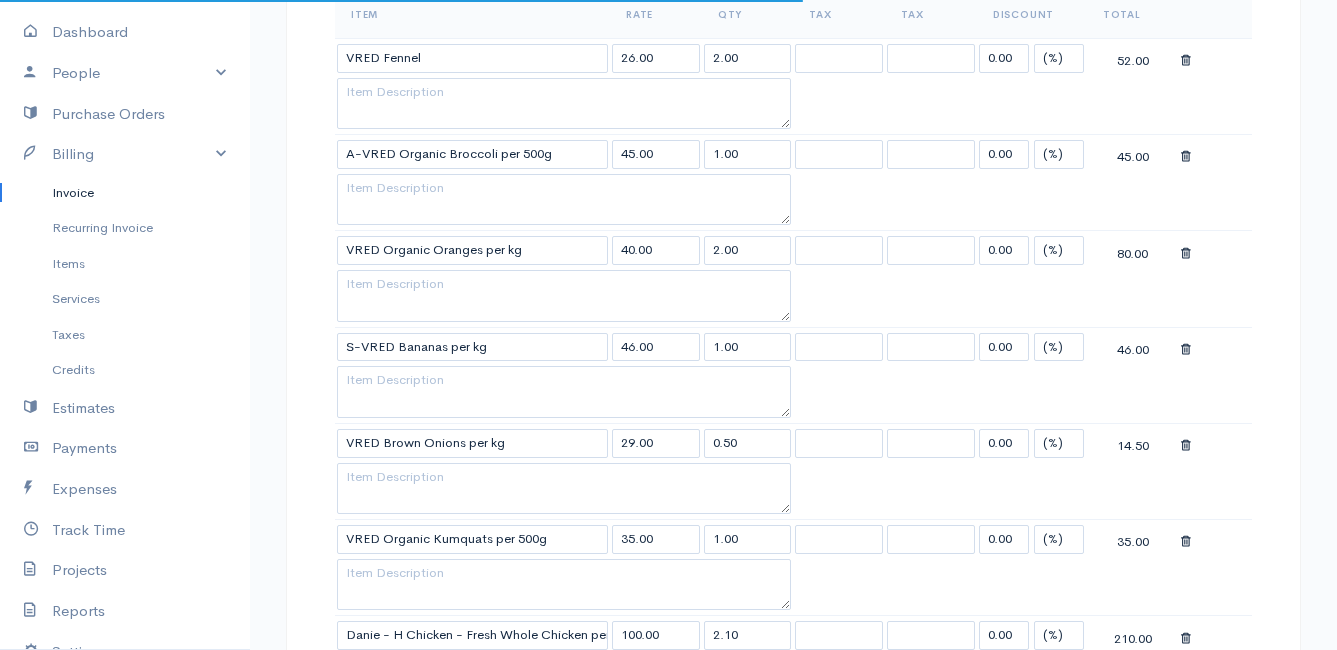 scroll, scrollTop: 1100, scrollLeft: 0, axis: vertical 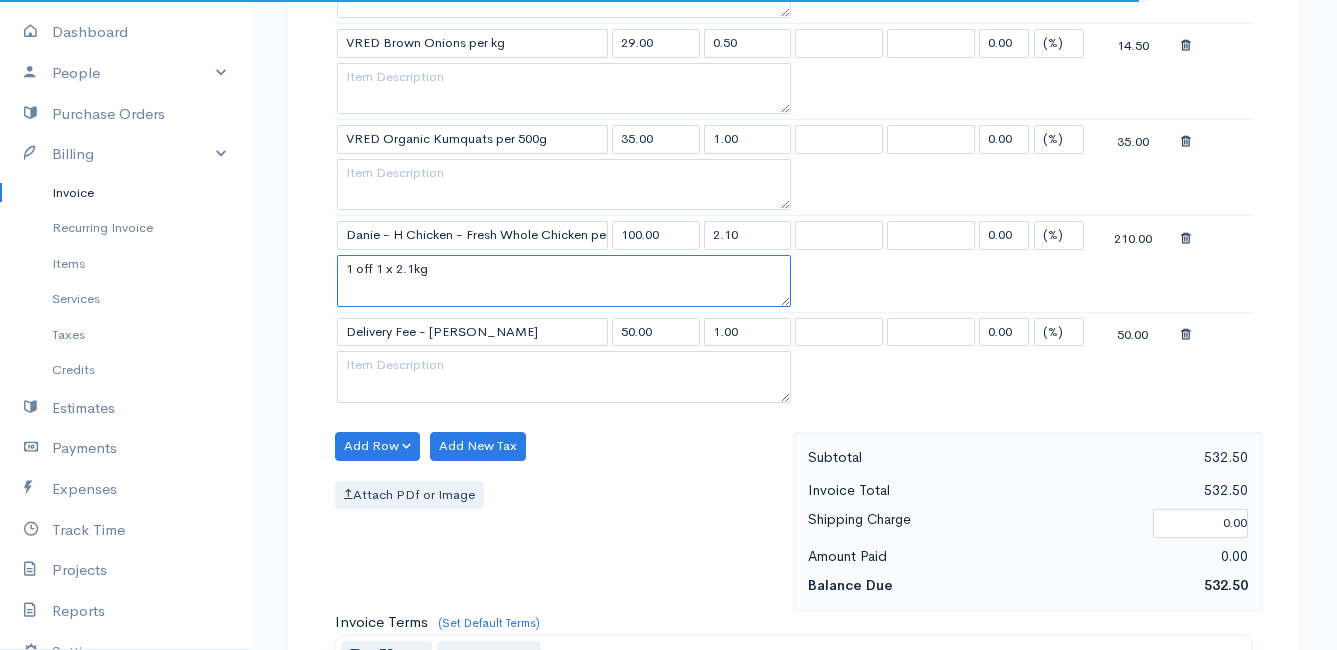 click on "1 off 1 x 2.1kg" at bounding box center (564, 281) 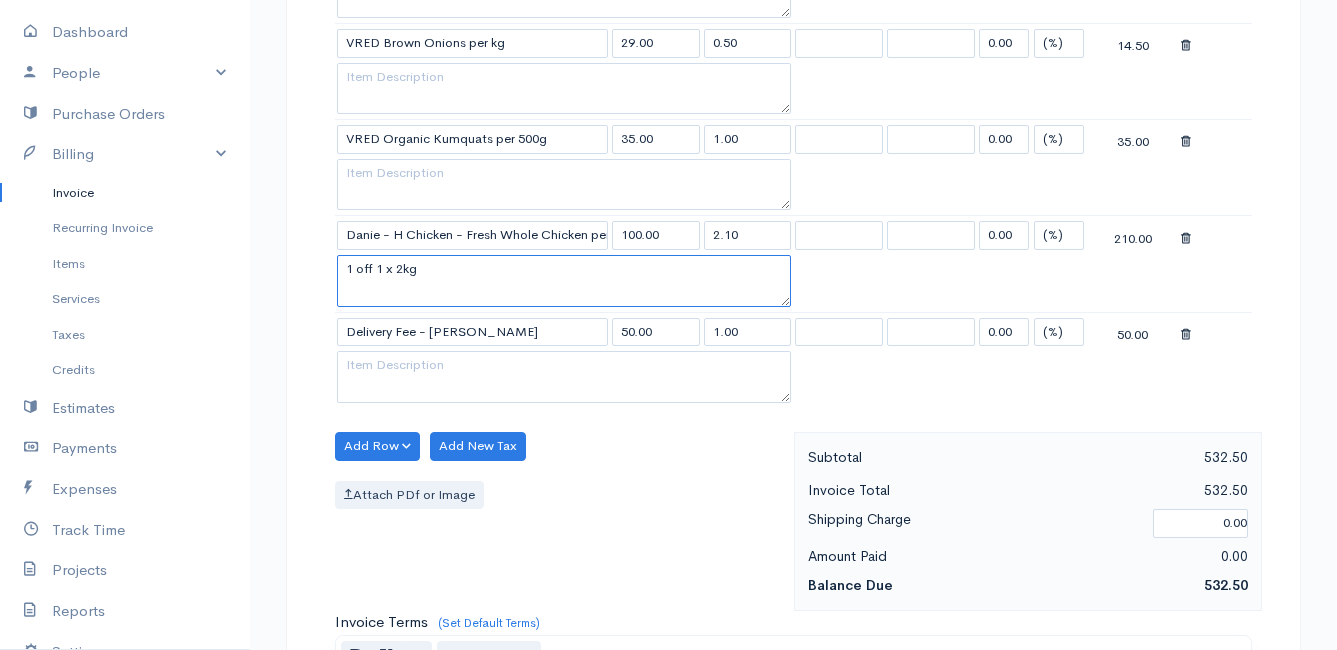 type on "1 off 1 x 2kg" 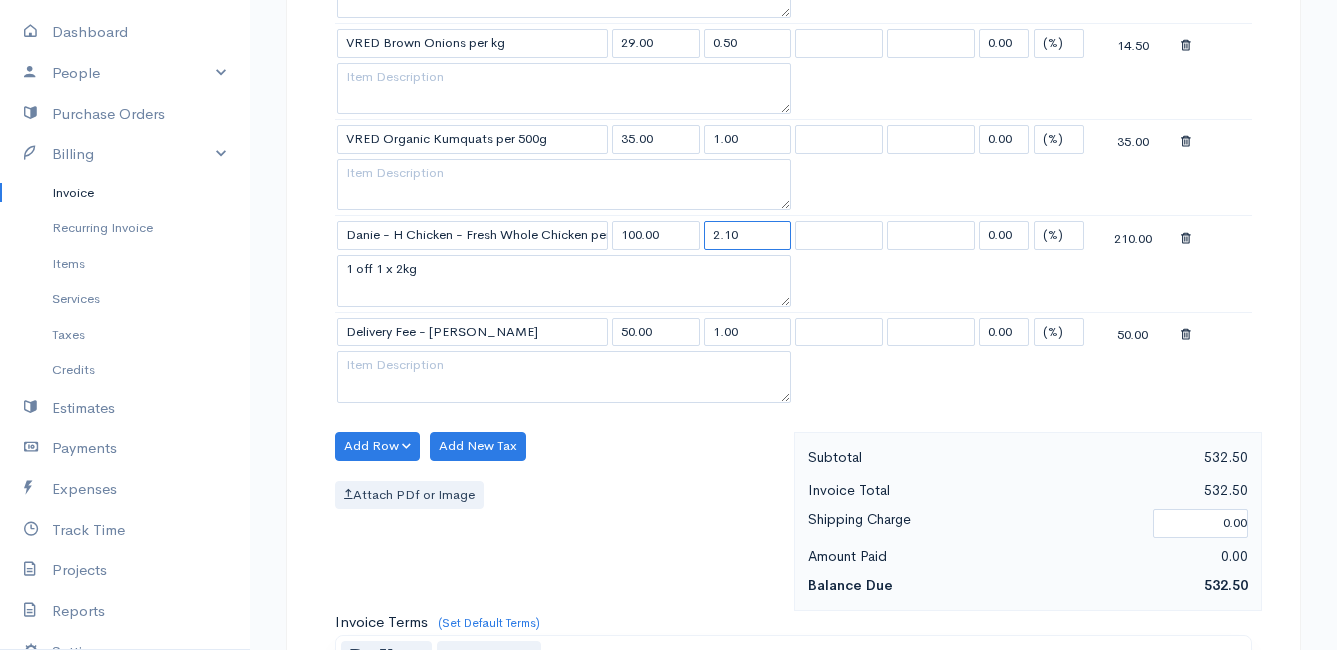 click on "2.10" at bounding box center (748, 235) 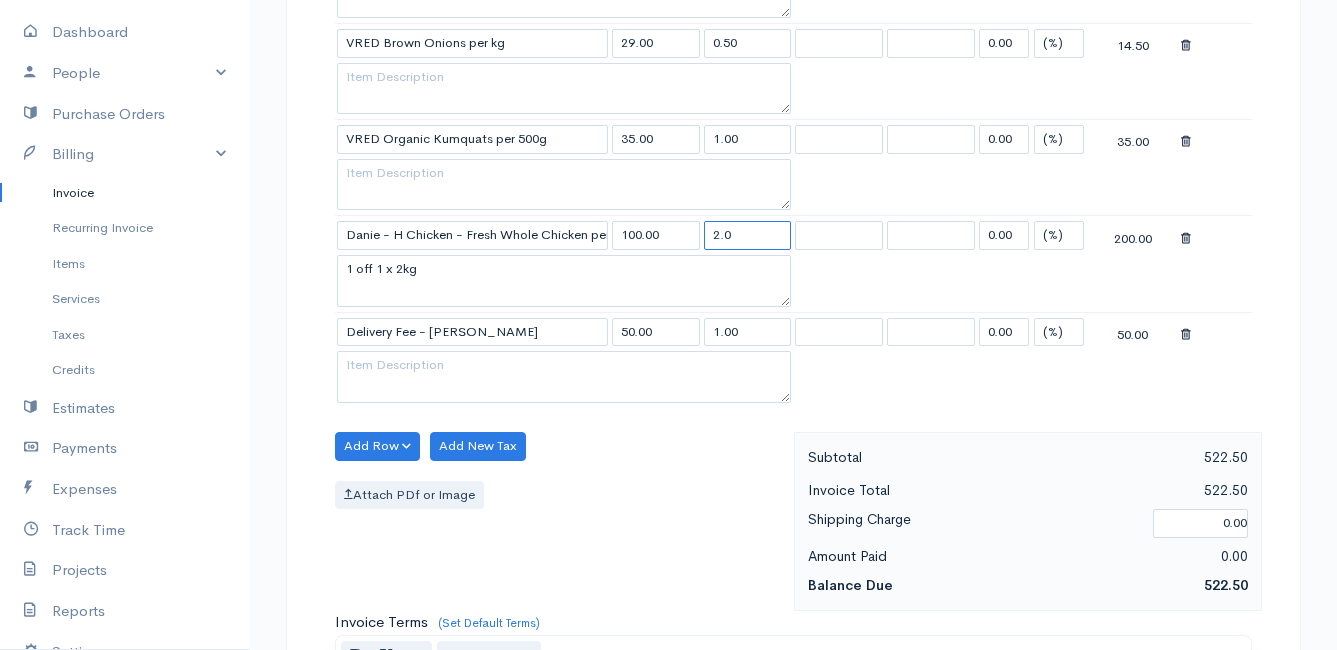 type on "2.0" 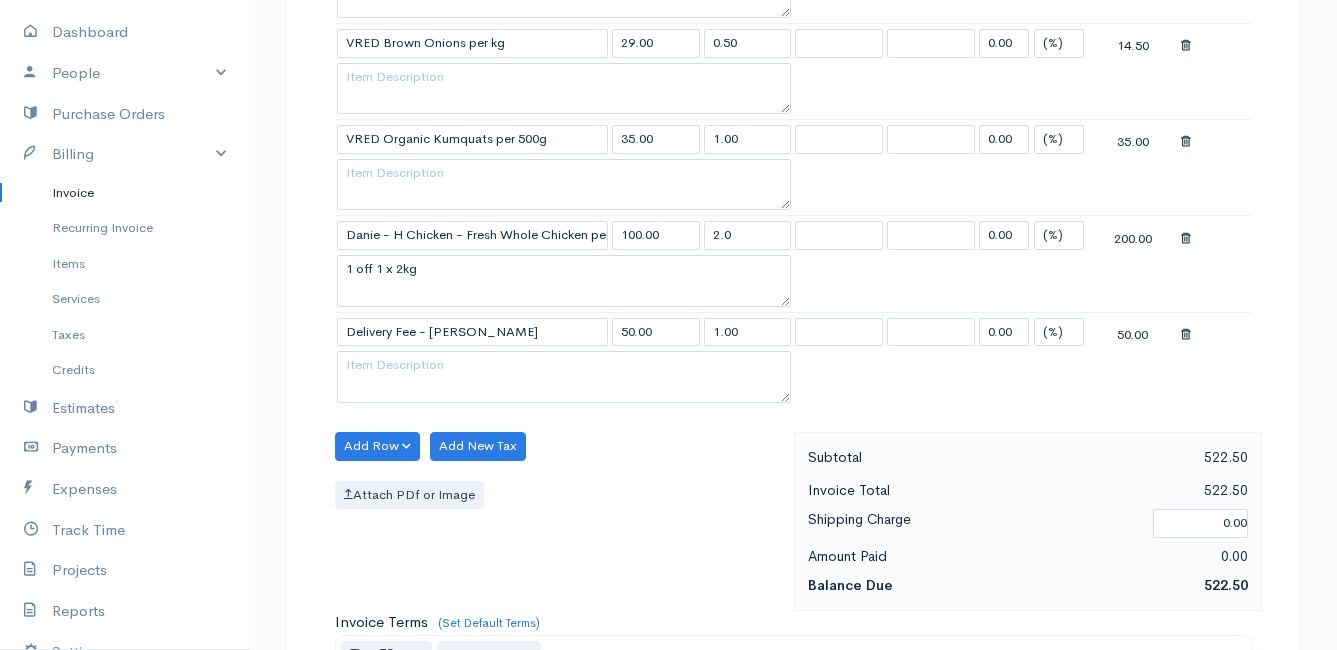 click on "Item Rate Qty Tax Tax Discount Total VRED Fennel 26.00 2.00 0.00 (%) Flat 52.00 A-VRED Organic Broccoli per 500g 45.00 1.00 0.00 (%) Flat 45.00 VRED Organic Oranges per kg 40.00 2.00 0.00 (%) Flat 80.00 S-VRED Bananas per kg 46.00 1.00 0.00 (%) Flat 46.00 VRED Brown Onions per kg 29.00 0.50 0.00 (%) Flat 14.50 VRED Organic Kumquats per 500g 35.00 1.00 0.00 (%) Flat 35.00 Danie - H Chicken - Fresh Whole Chicken per kg 100.00 2.0 0.00 (%) Flat 200.00 1 off 1 x 2kg Delivery Fee - [PERSON_NAME] May 50.00 1.00 0.00 (%) Flat 50.00" at bounding box center (793, 11) 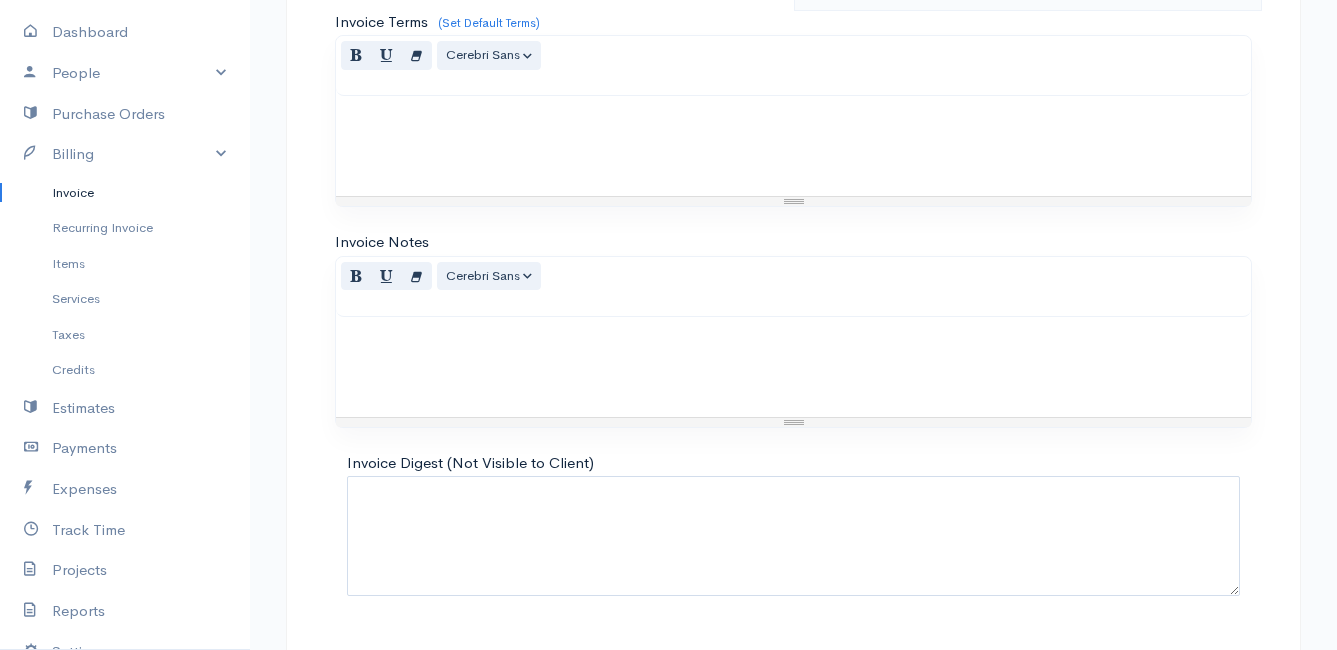 scroll, scrollTop: 1752, scrollLeft: 0, axis: vertical 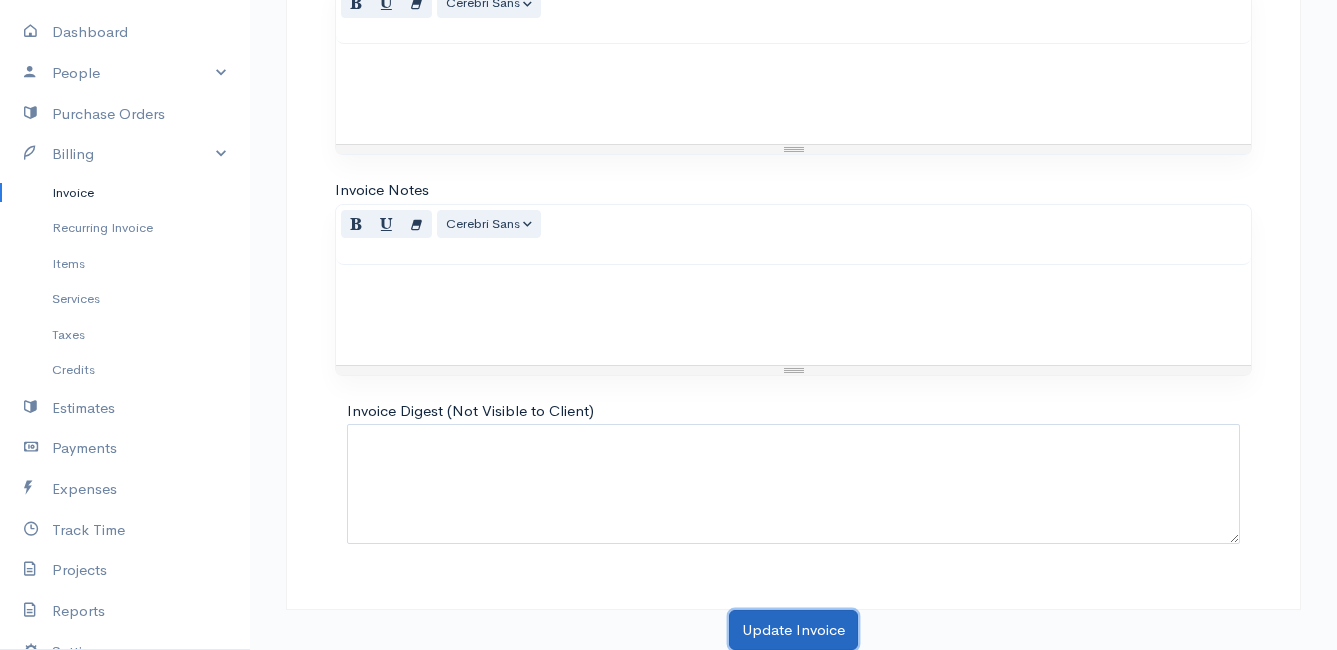 click on "Update Invoice" at bounding box center [793, 630] 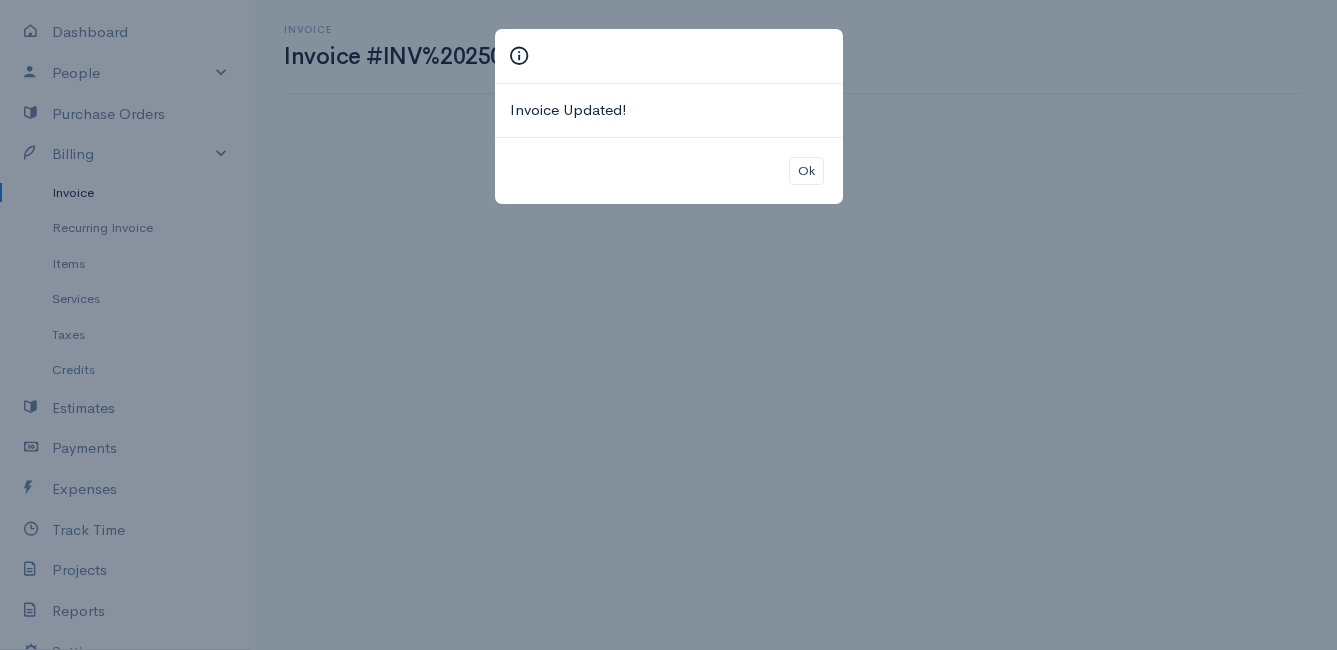scroll, scrollTop: 0, scrollLeft: 0, axis: both 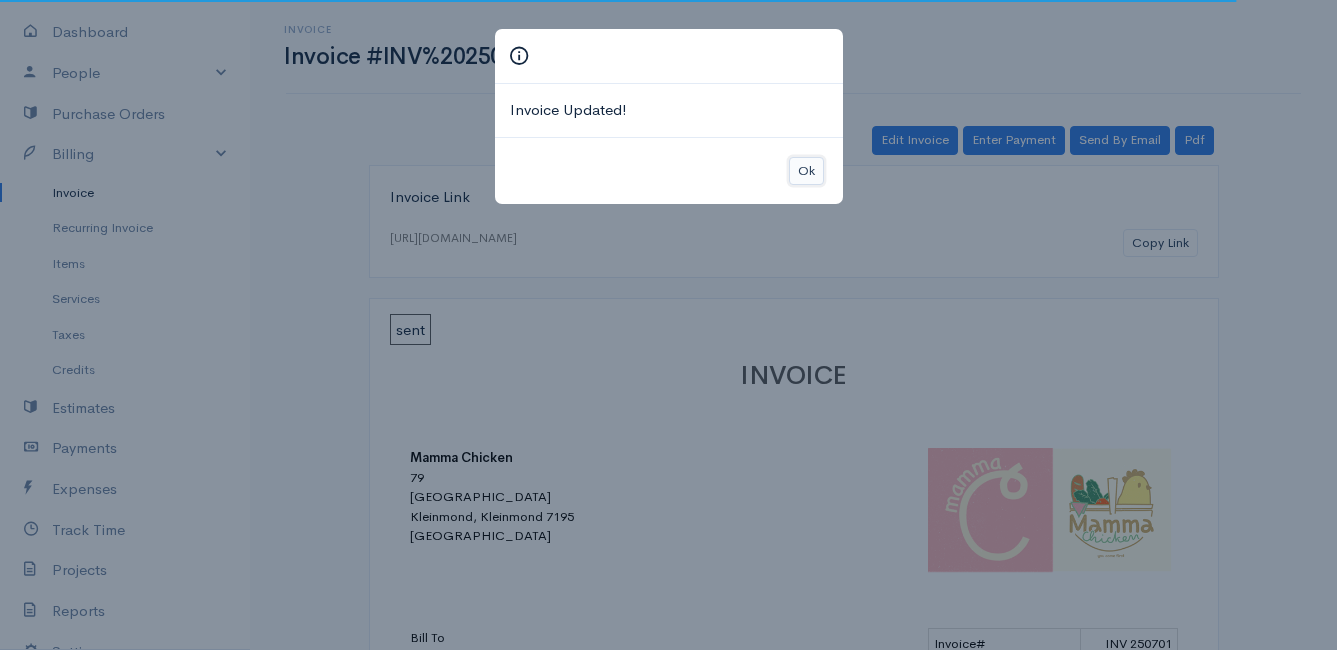 click on "Ok" at bounding box center [806, 171] 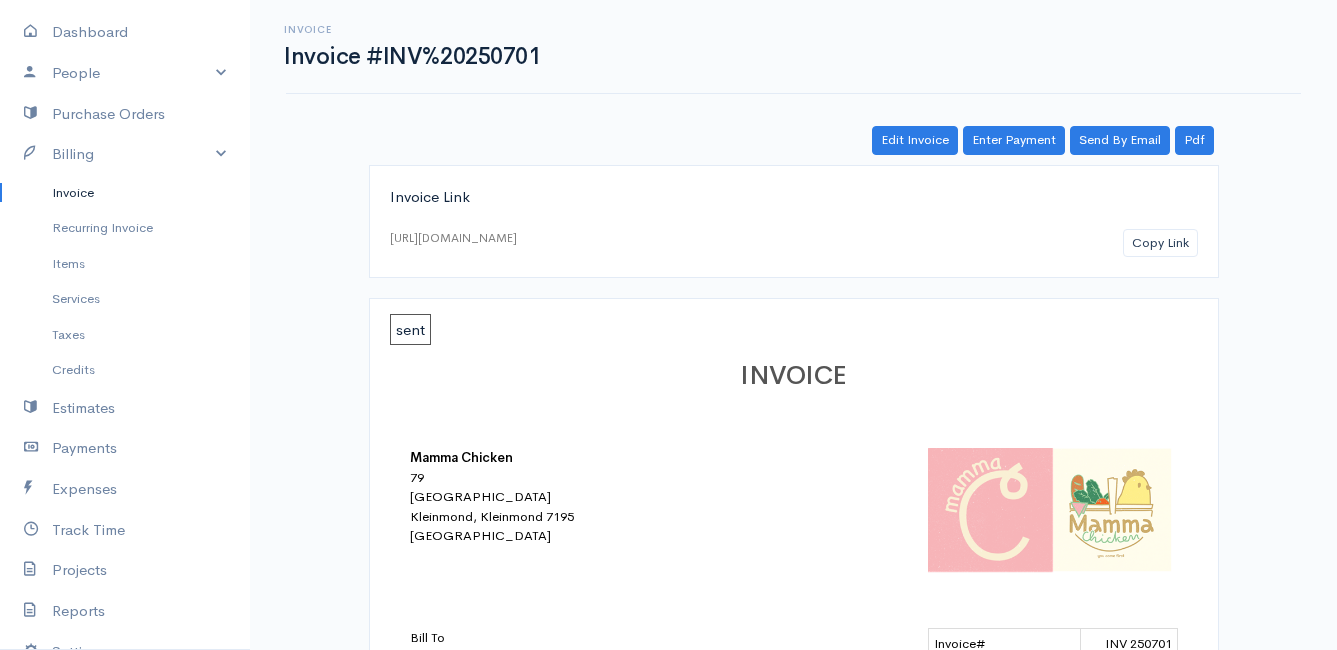 click on "Invoice" at bounding box center [125, 193] 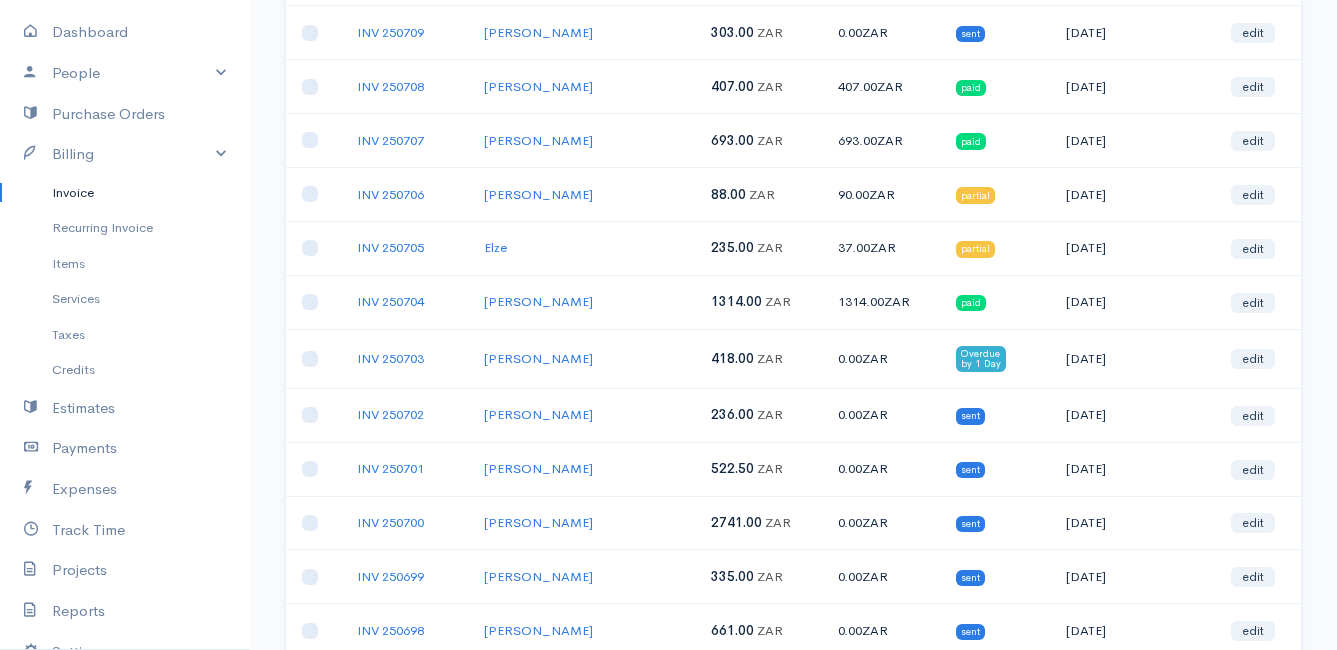 scroll, scrollTop: 500, scrollLeft: 0, axis: vertical 